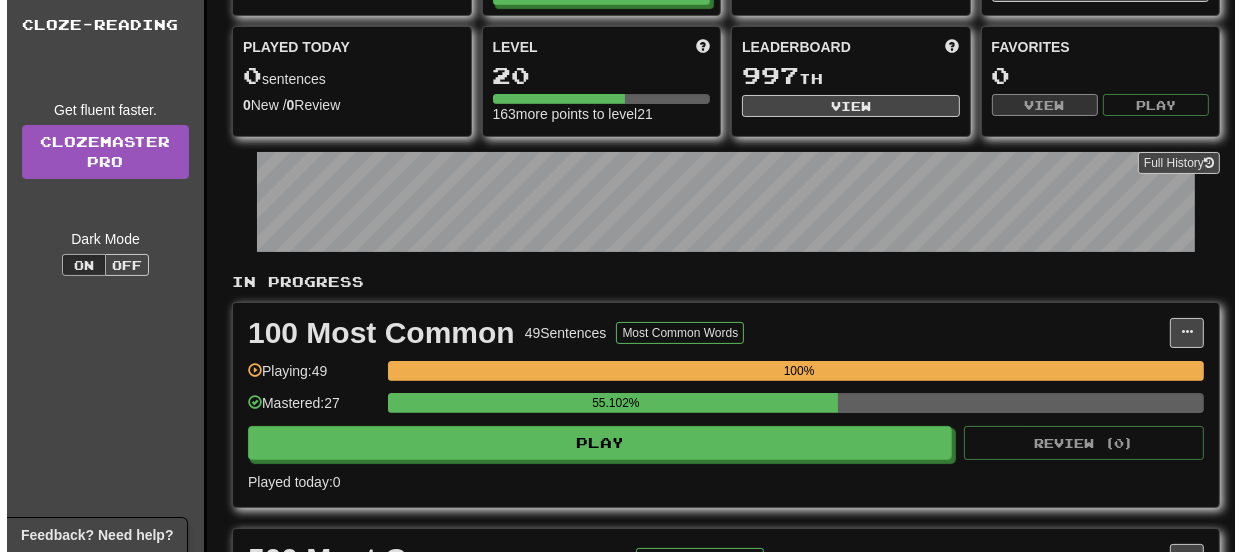 scroll, scrollTop: 327, scrollLeft: 0, axis: vertical 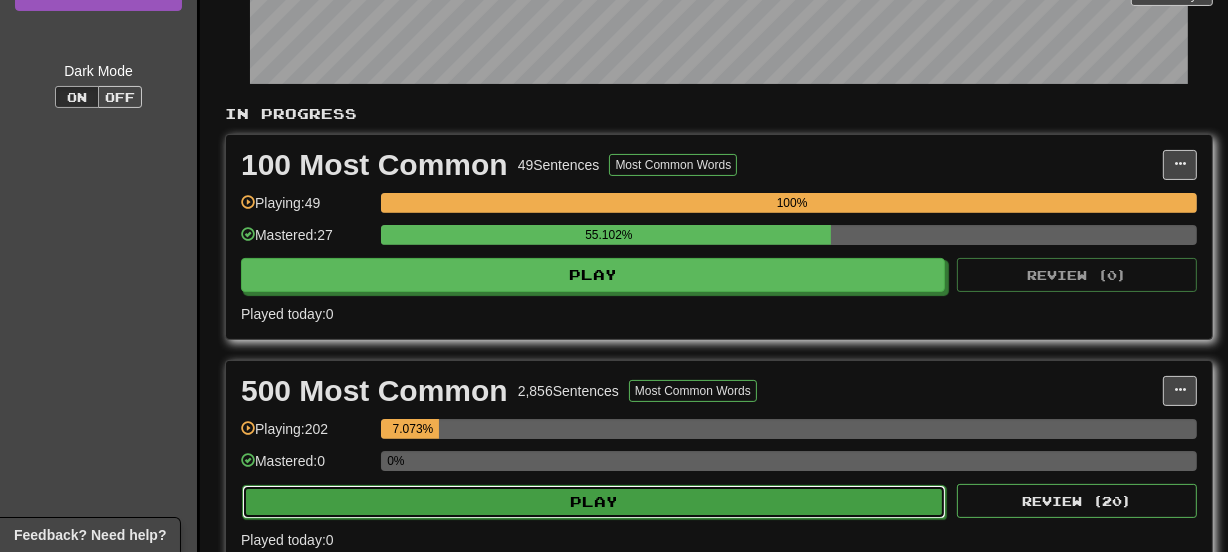 click on "Play" at bounding box center [594, 502] 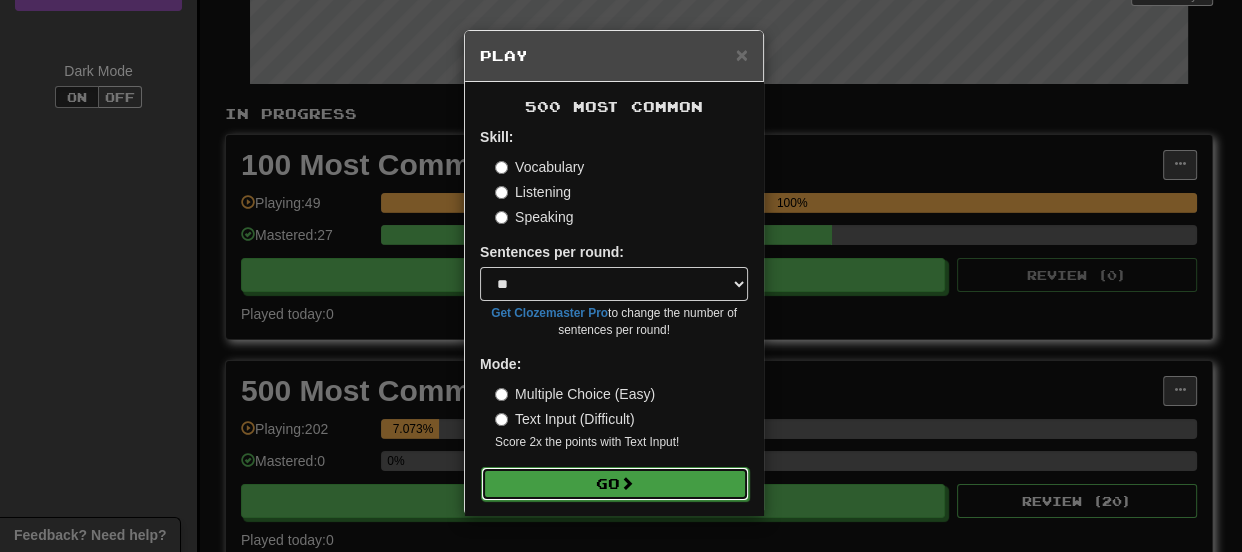 click on "Go" at bounding box center (615, 484) 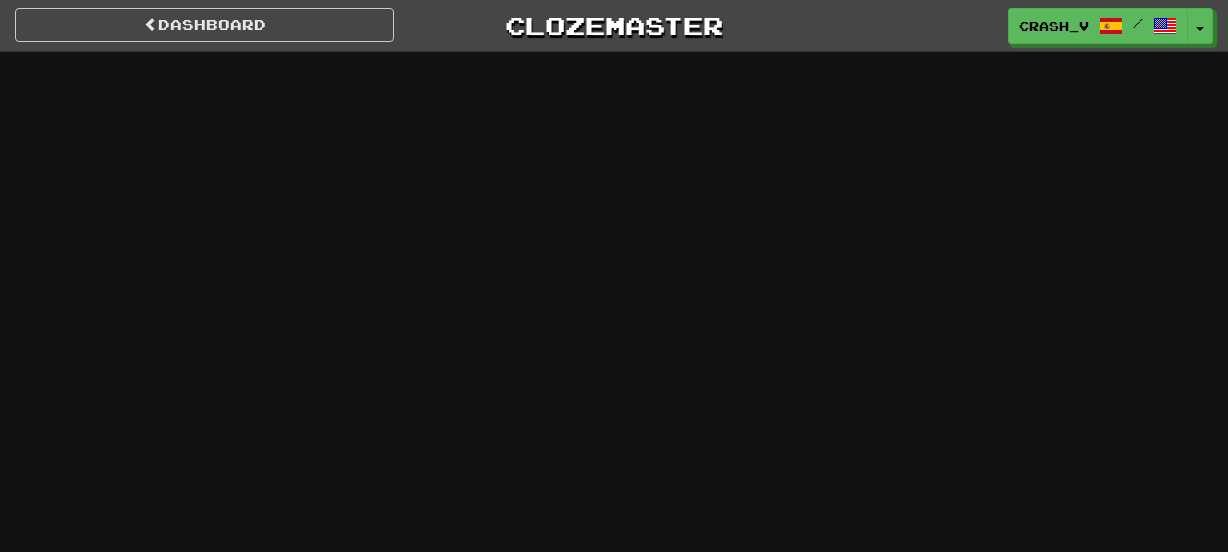 scroll, scrollTop: 0, scrollLeft: 0, axis: both 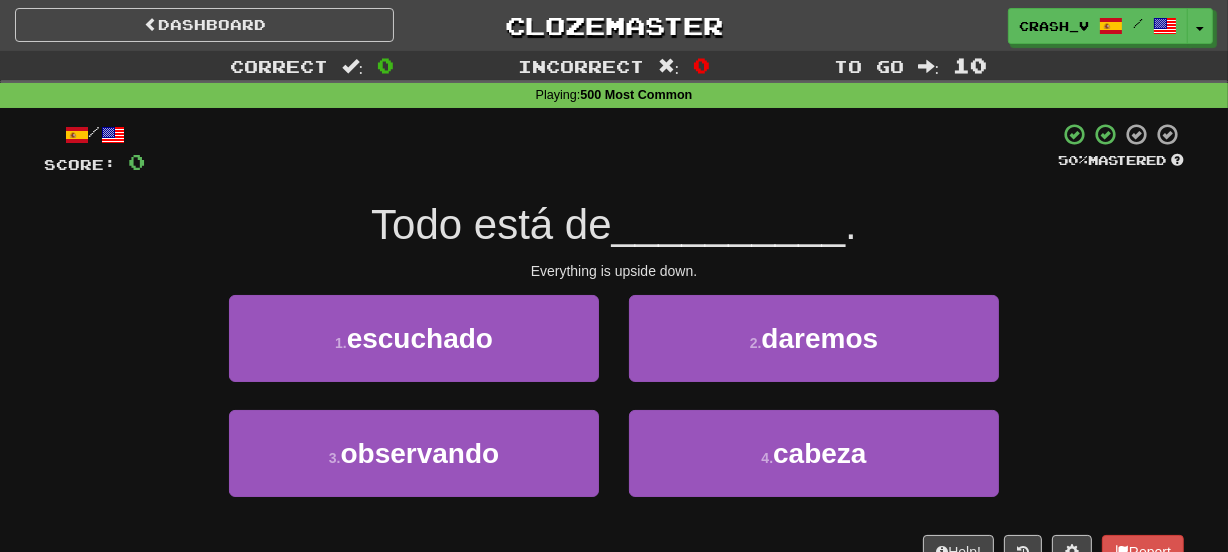 click on "3 .  observando" at bounding box center (414, 467) 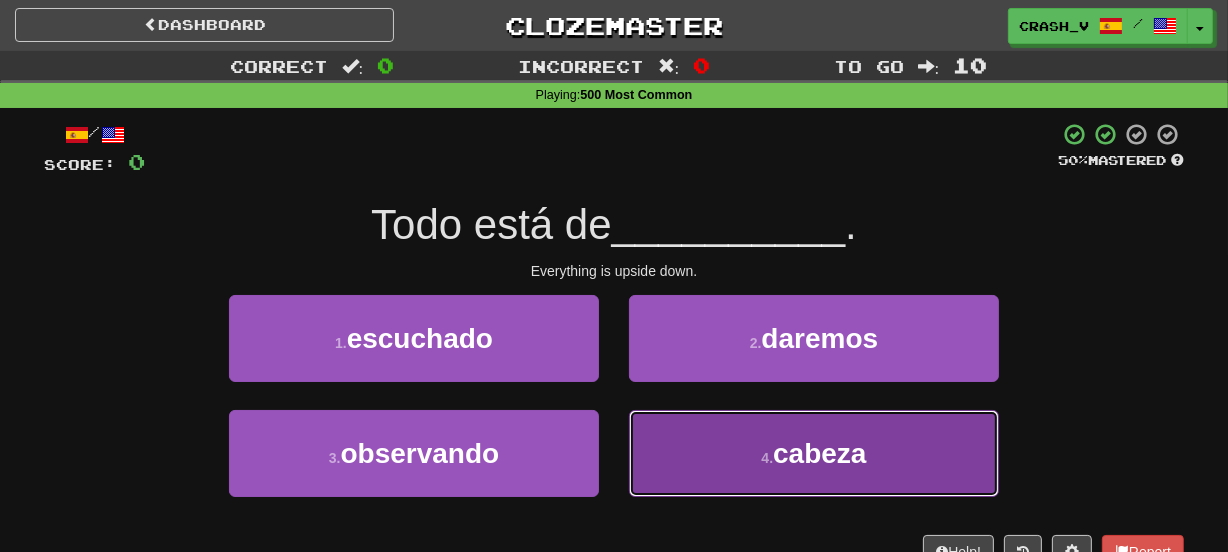 click on "4 .  cabeza" at bounding box center (814, 453) 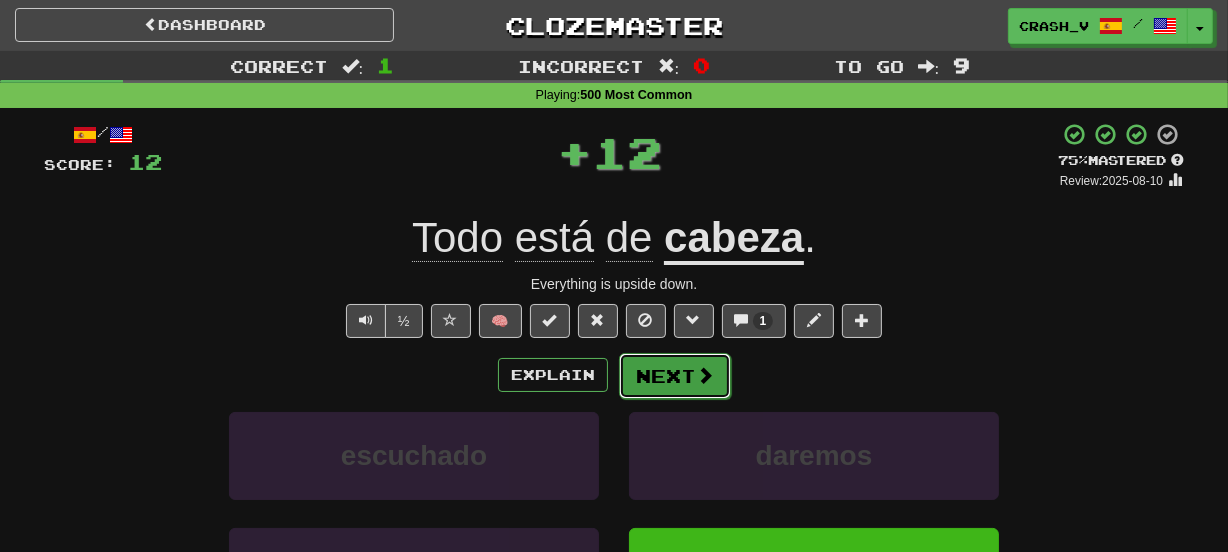 click on "Next" at bounding box center [675, 376] 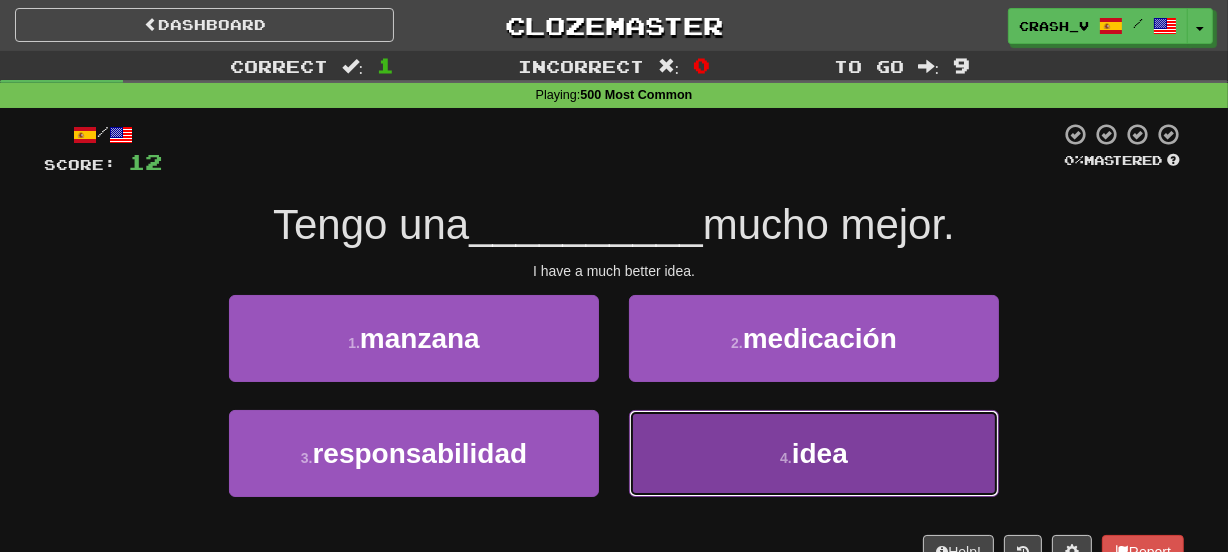 click on "4 .  idea" at bounding box center [814, 453] 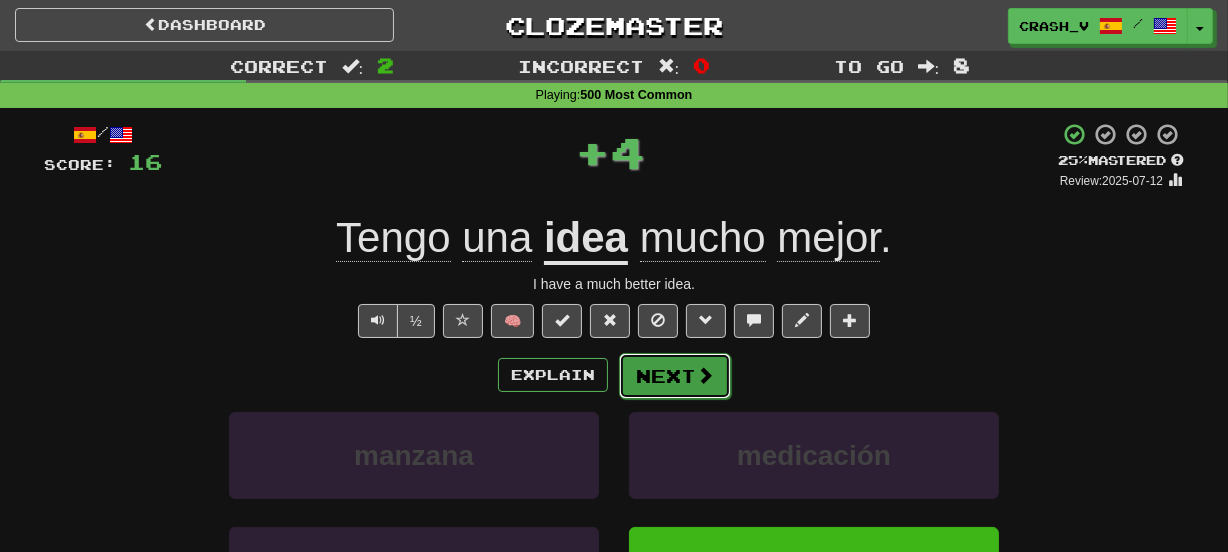 click on "Next" at bounding box center (675, 376) 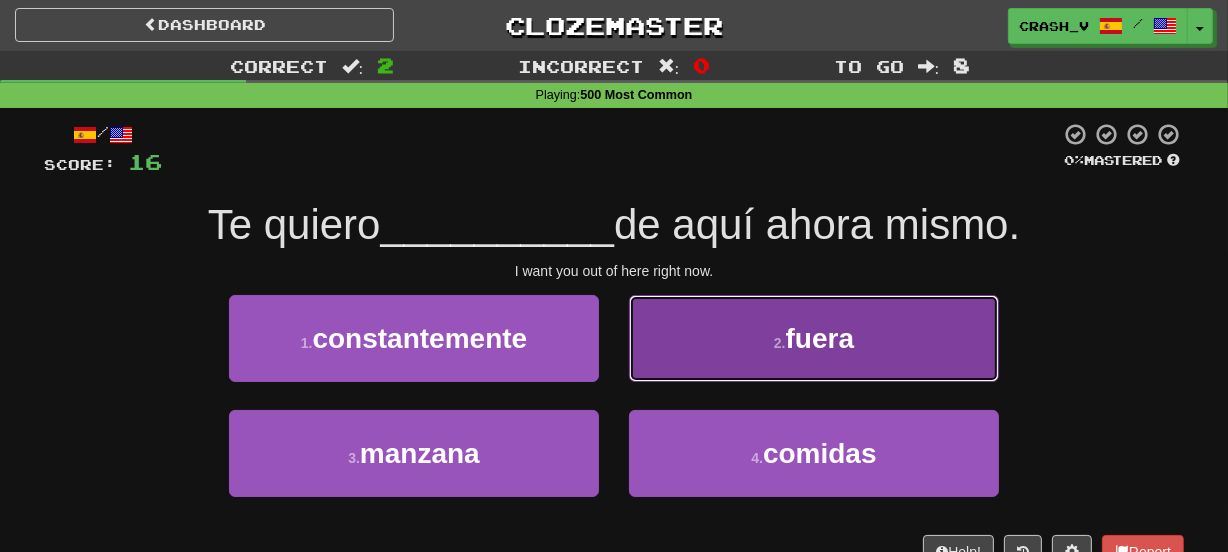 click on "2 .  fuera" at bounding box center [814, 338] 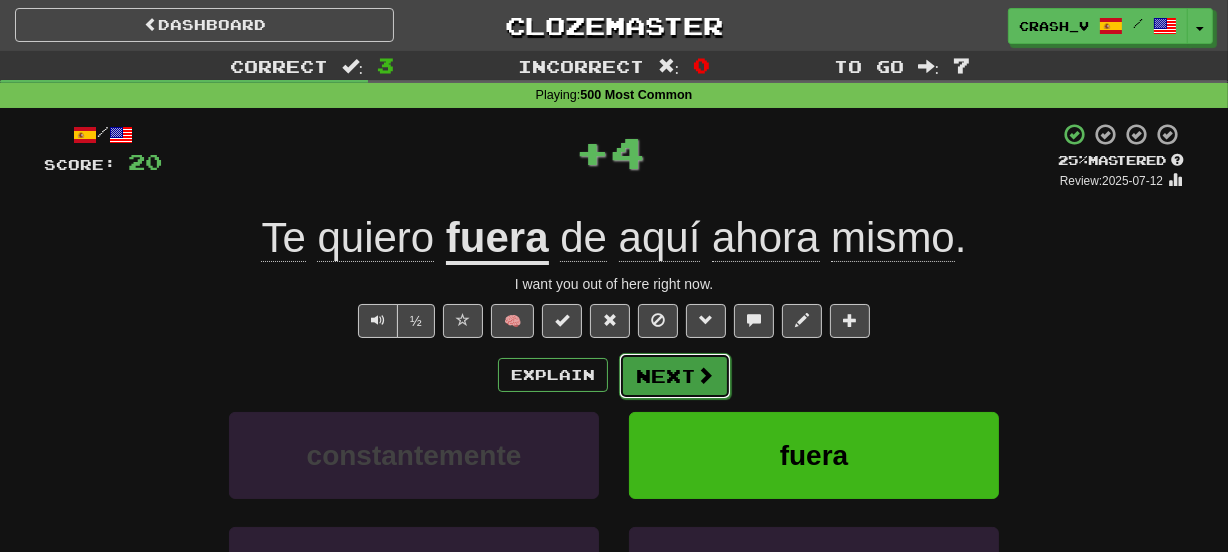 click on "Next" at bounding box center [675, 376] 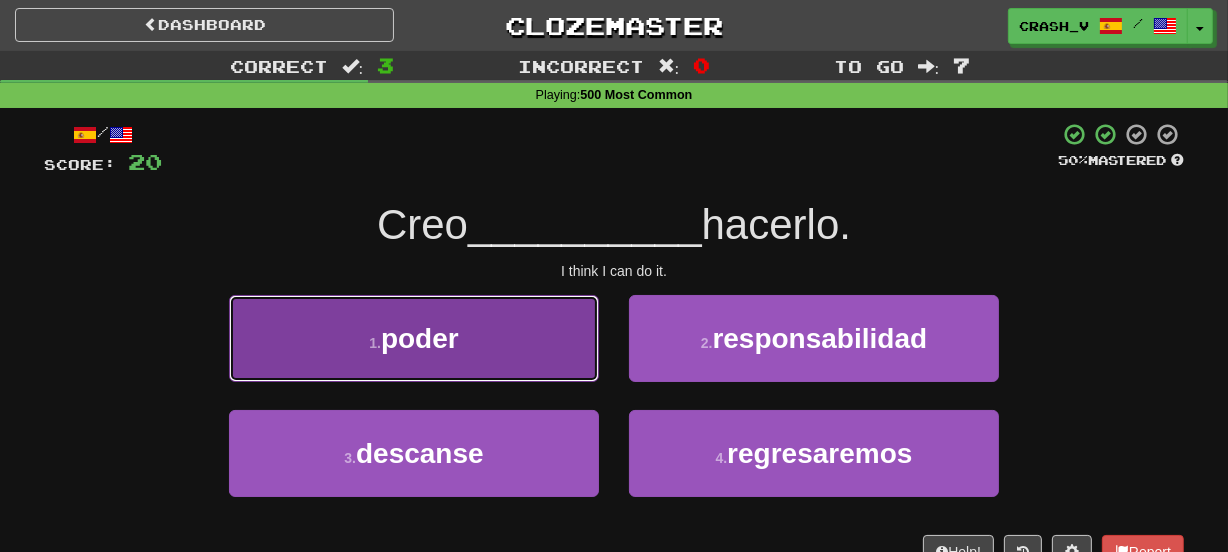 click on "1 .  poder" at bounding box center (414, 338) 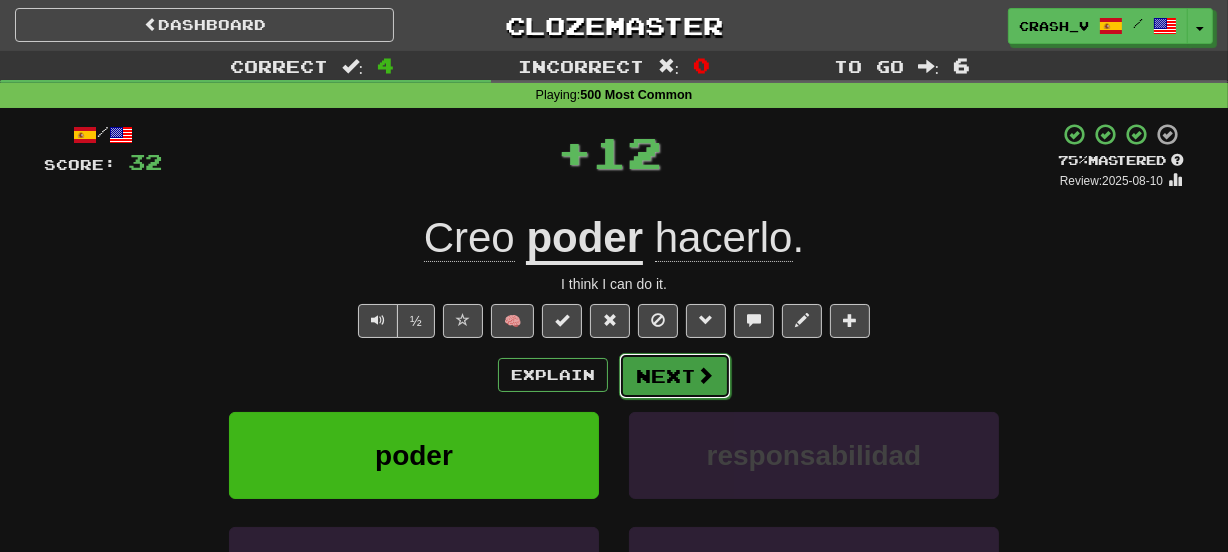 click on "Next" at bounding box center (675, 376) 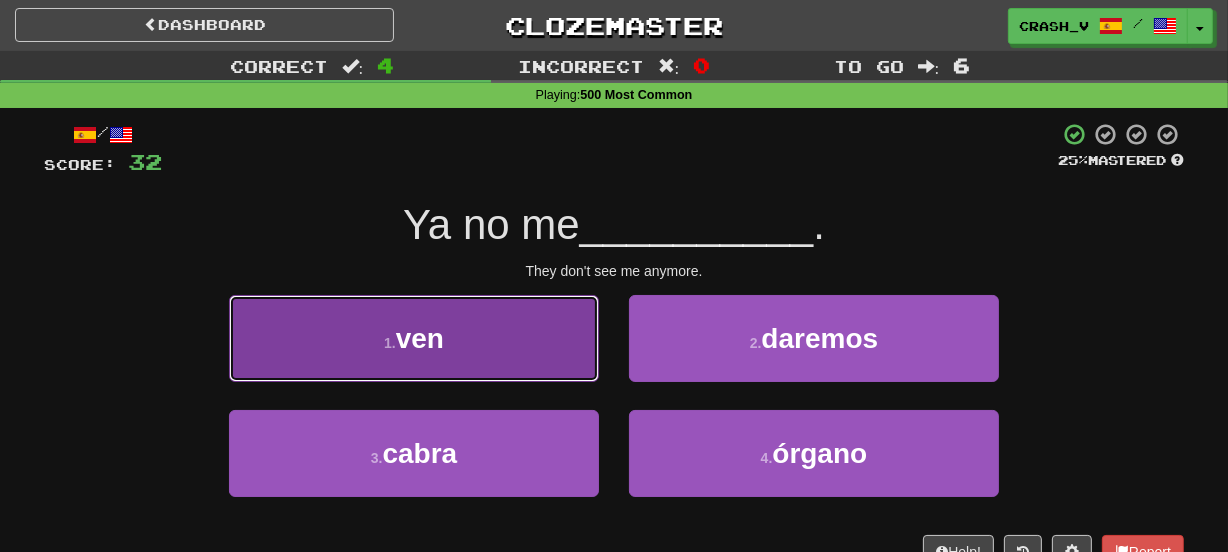 click on "1 .  ven" at bounding box center (414, 338) 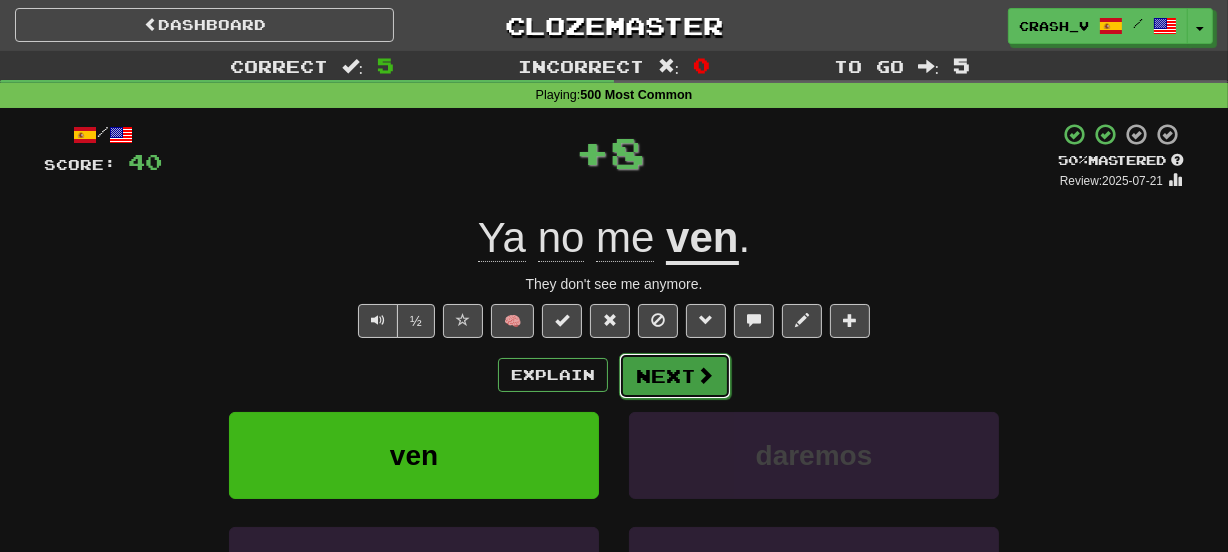 click on "Next" at bounding box center [675, 376] 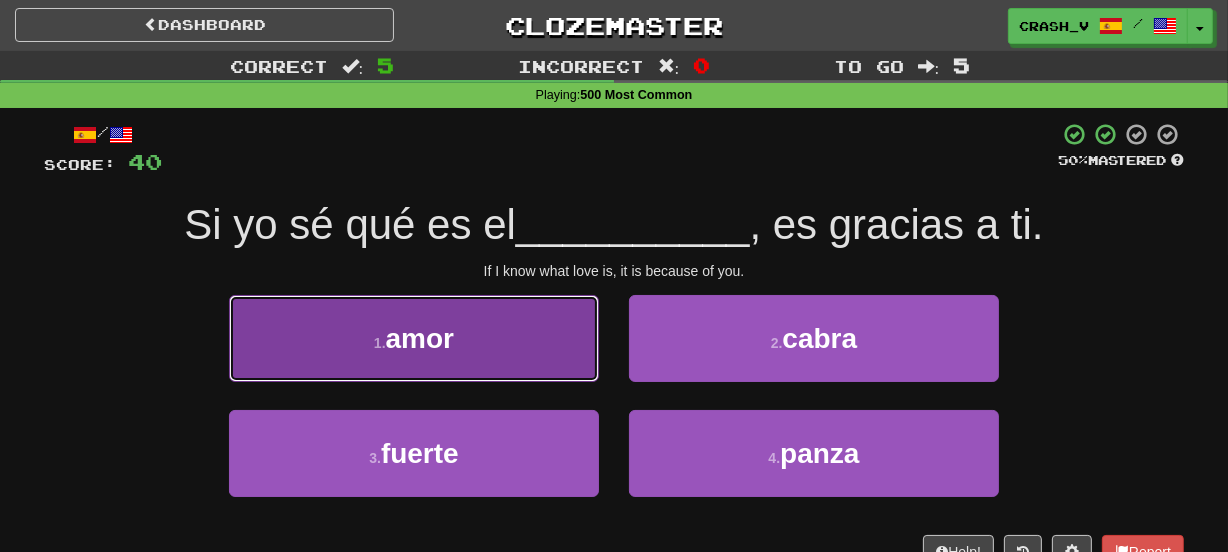 click on "1 .  amor" at bounding box center [414, 338] 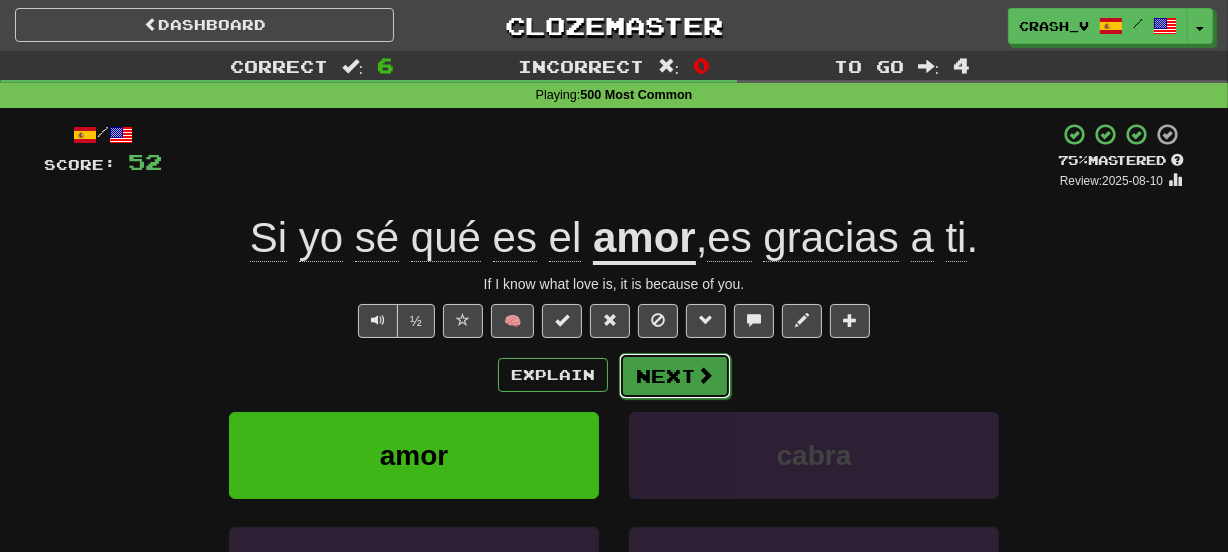 click on "Next" at bounding box center [675, 376] 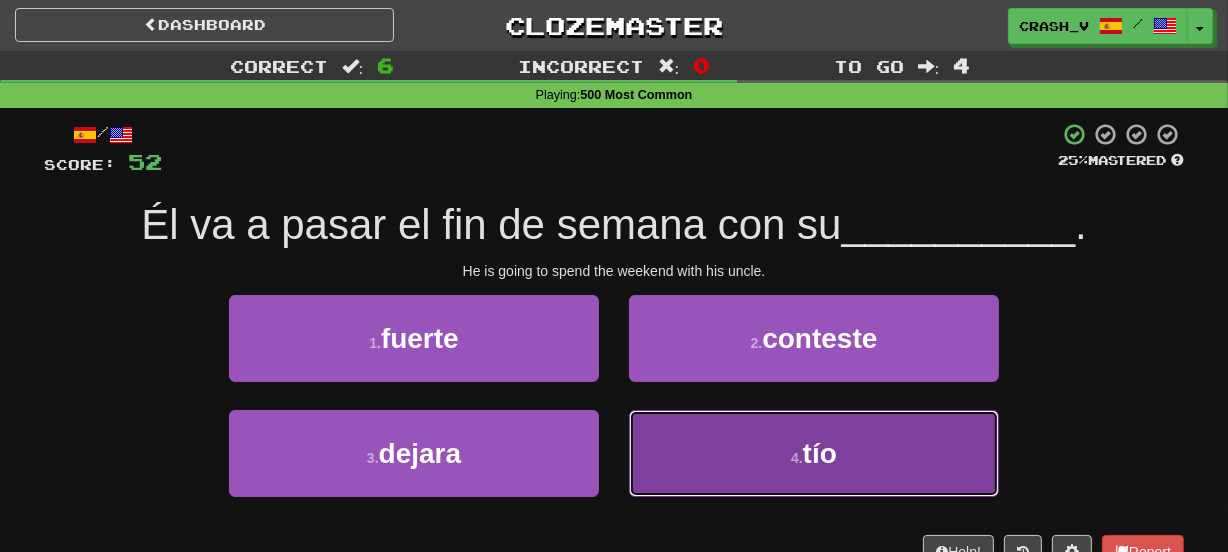 click on "4 .  tío" at bounding box center (814, 453) 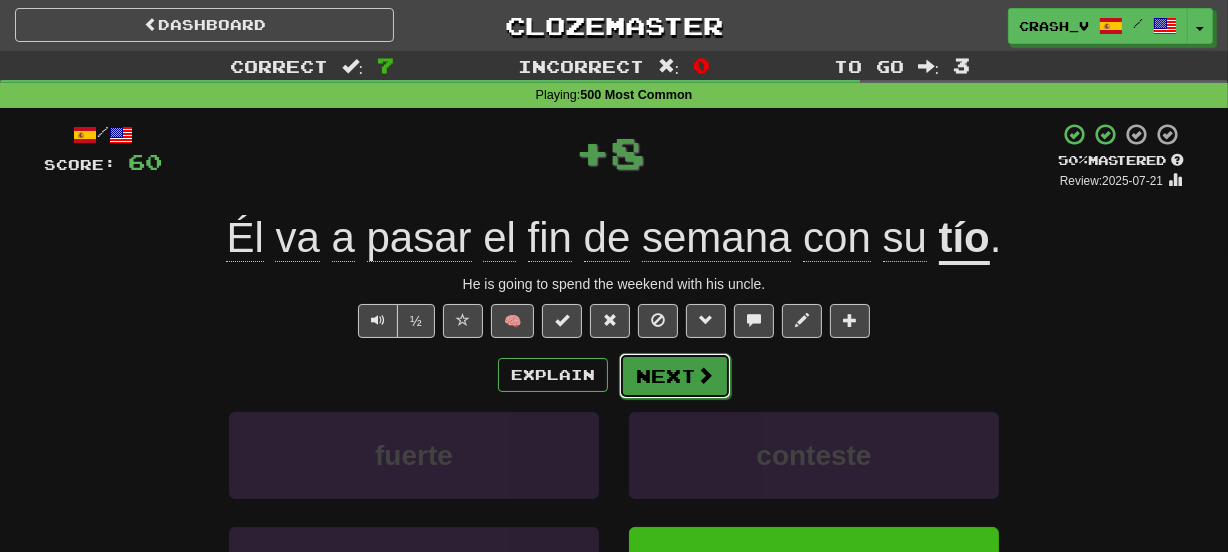 click on "Next" at bounding box center (675, 376) 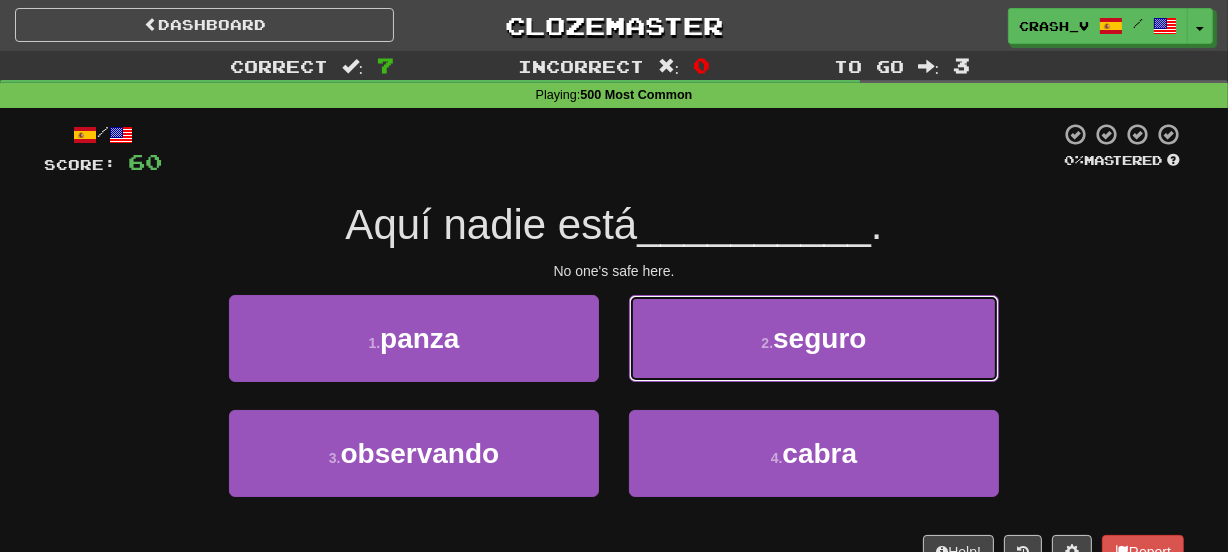 click on "2 .  seguro" at bounding box center (814, 338) 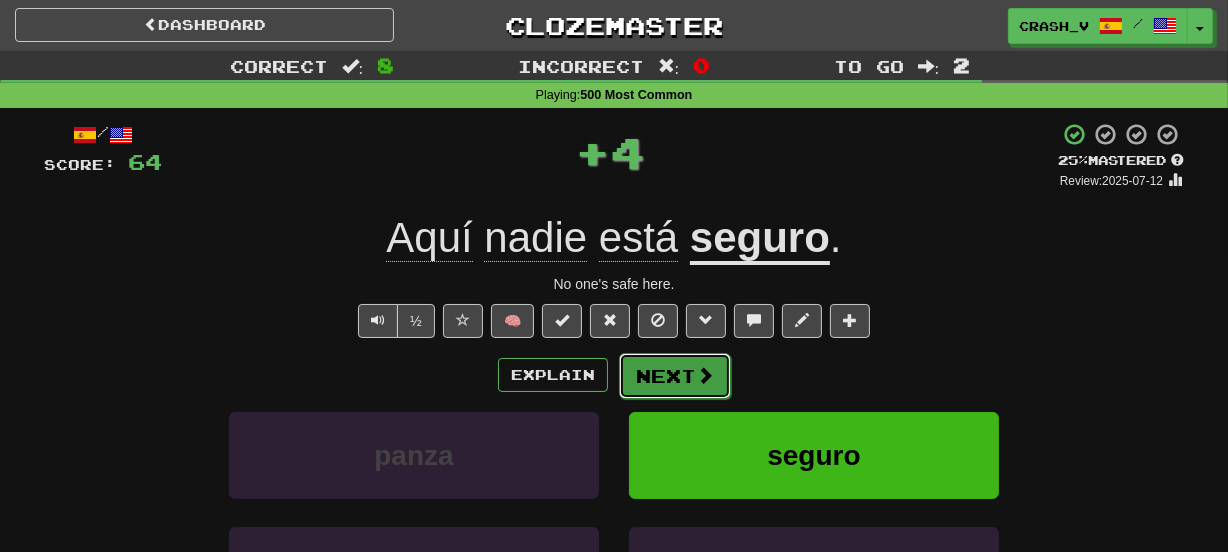 click on "Next" at bounding box center (675, 376) 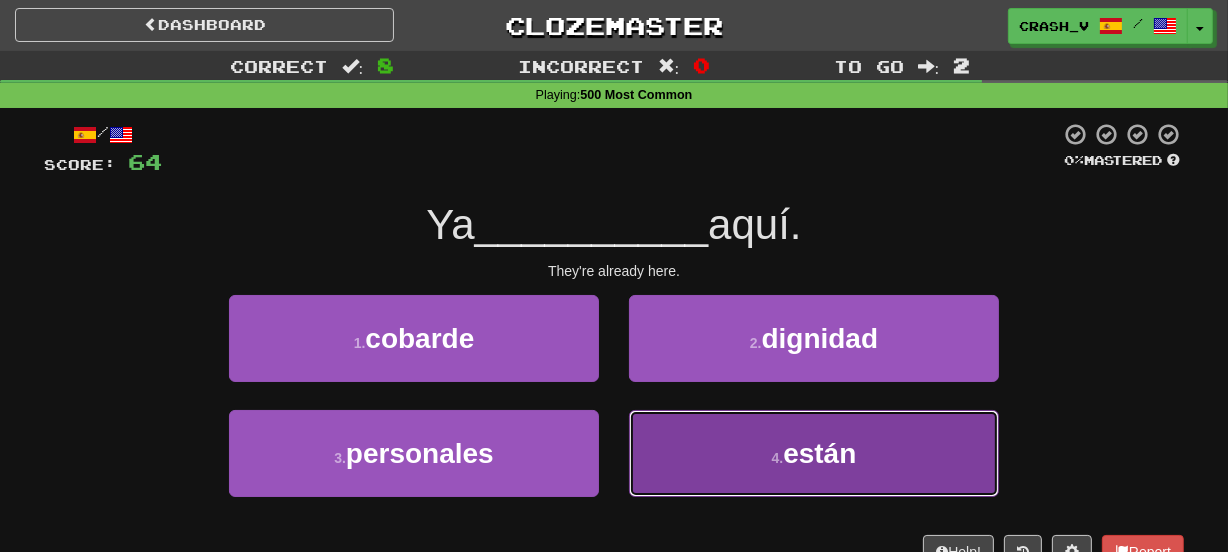 click on "4 .  están" at bounding box center (814, 453) 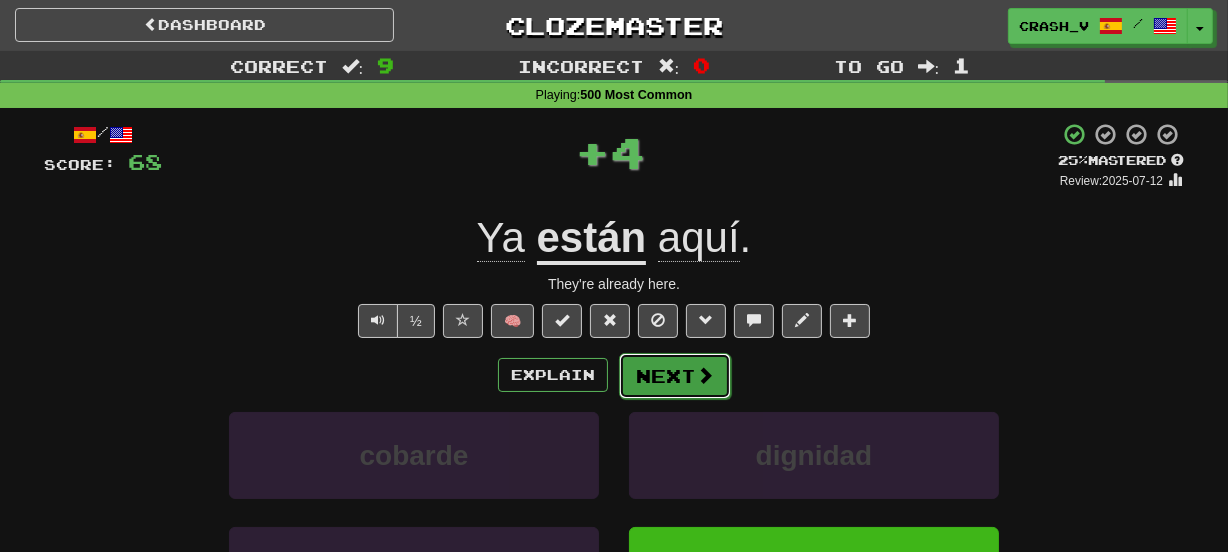 click on "Next" at bounding box center [675, 376] 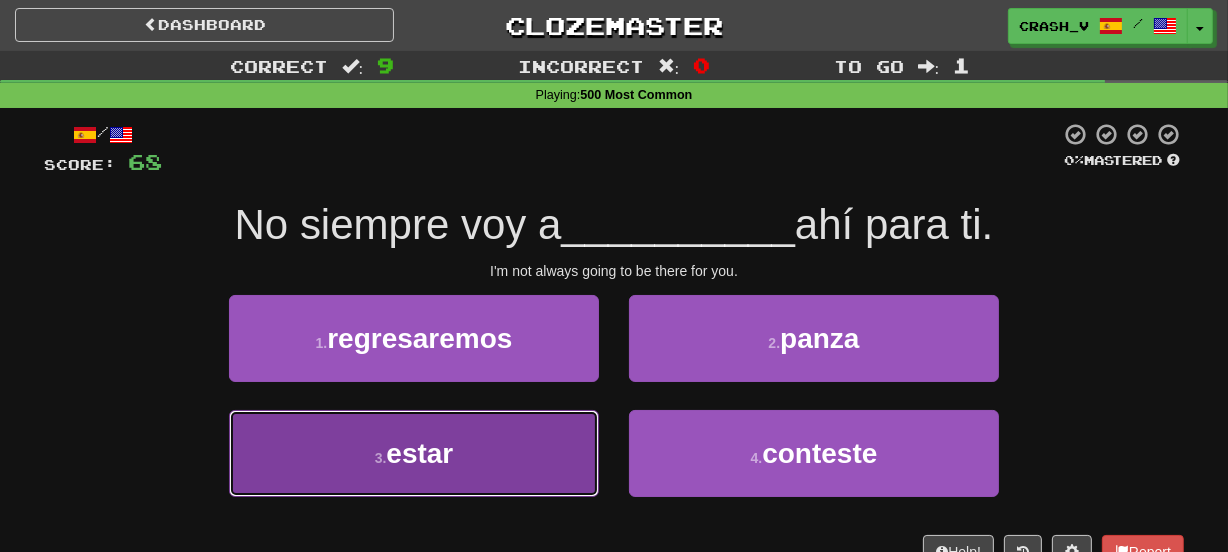 click on "3 .  estar" at bounding box center [414, 453] 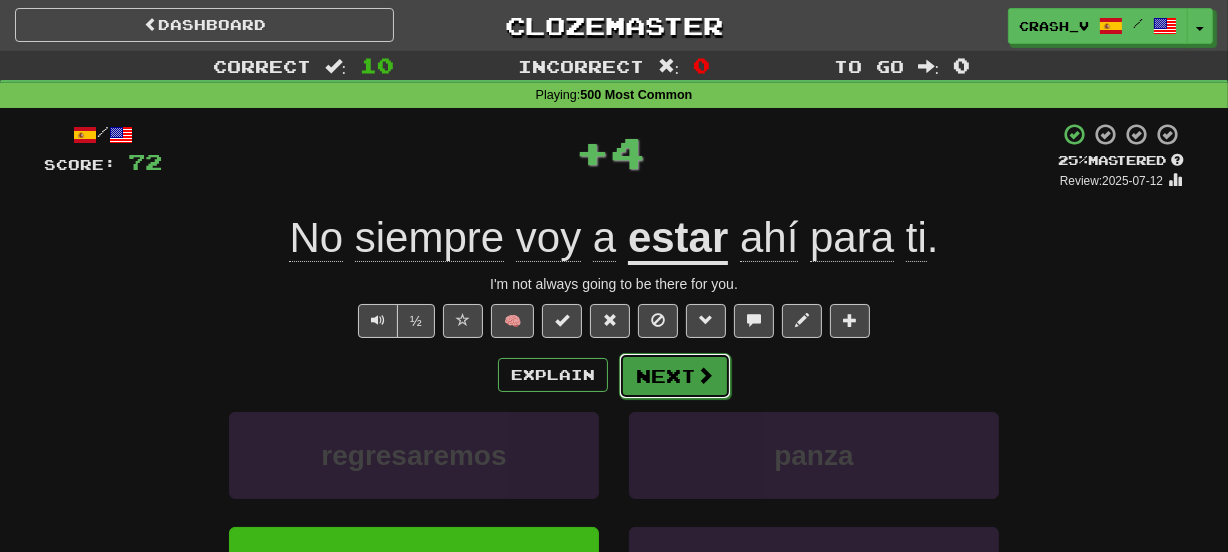 click on "Next" at bounding box center (675, 376) 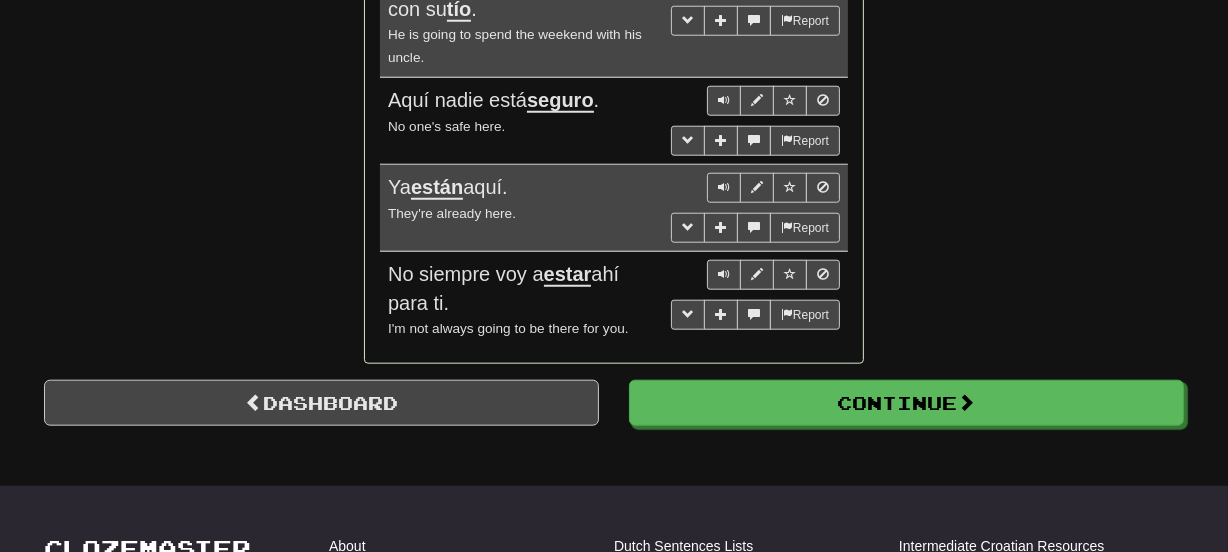 scroll, scrollTop: 1845, scrollLeft: 0, axis: vertical 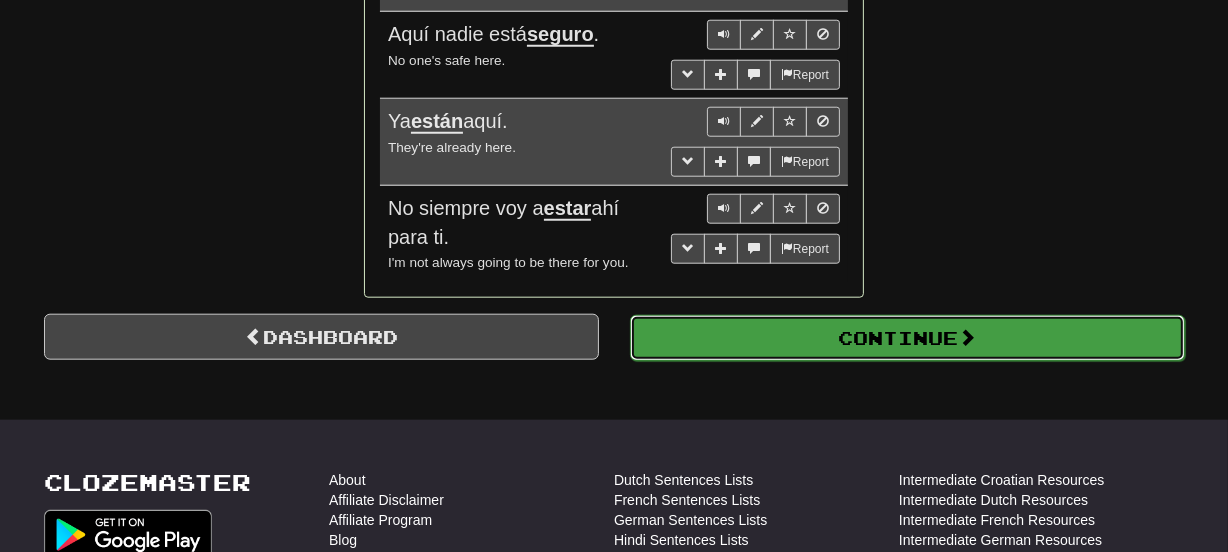 click on "Continue" at bounding box center (907, 338) 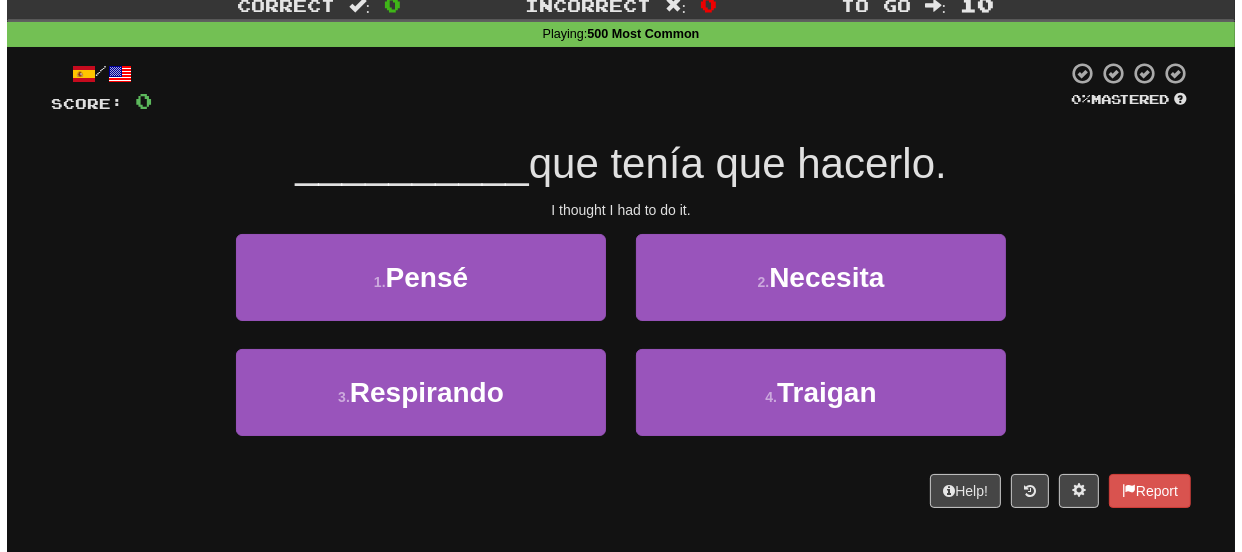 scroll, scrollTop: 48, scrollLeft: 0, axis: vertical 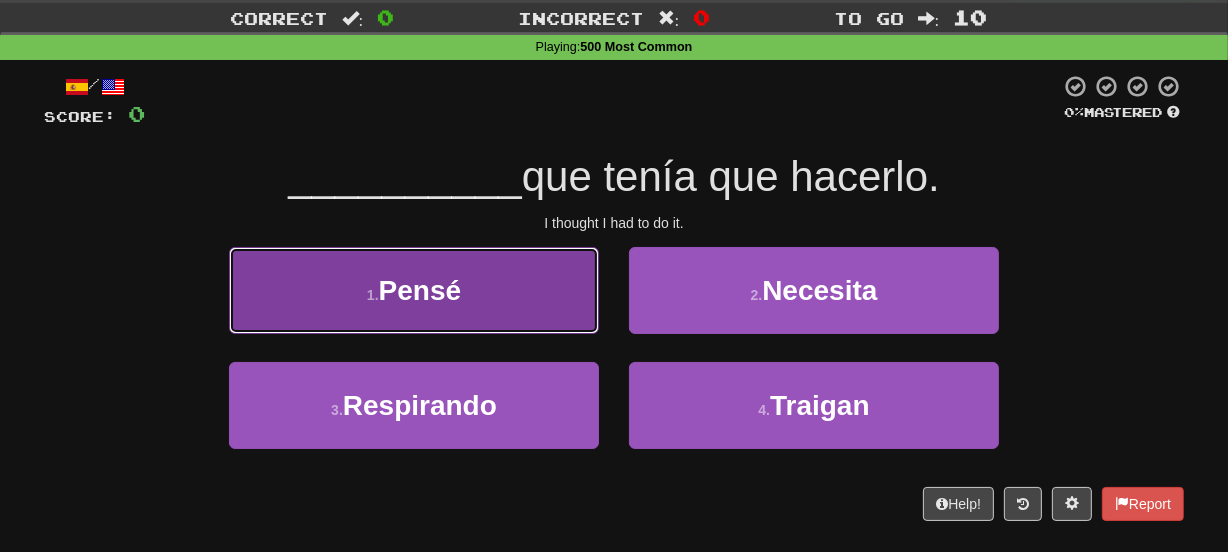 click on "1 .  Pensé" at bounding box center (414, 290) 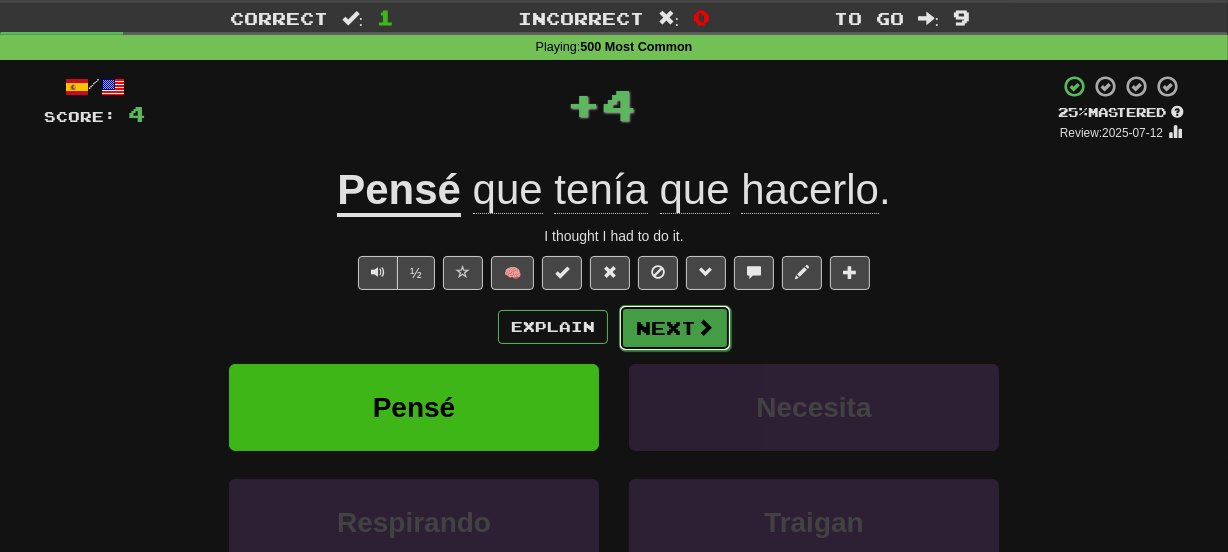click at bounding box center [705, 327] 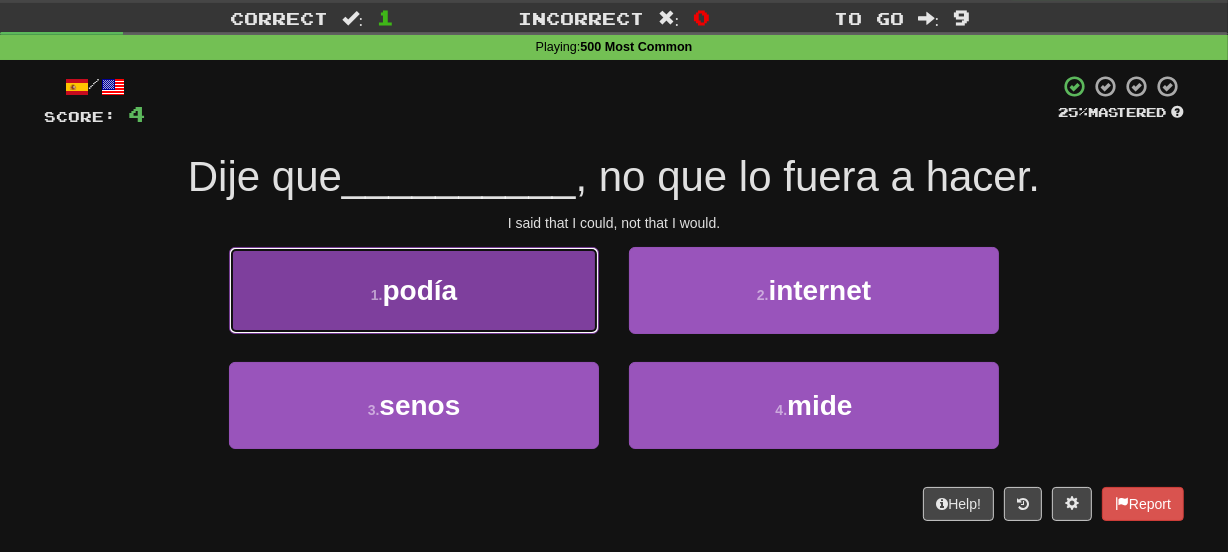 click on "1 .  podía" at bounding box center [414, 290] 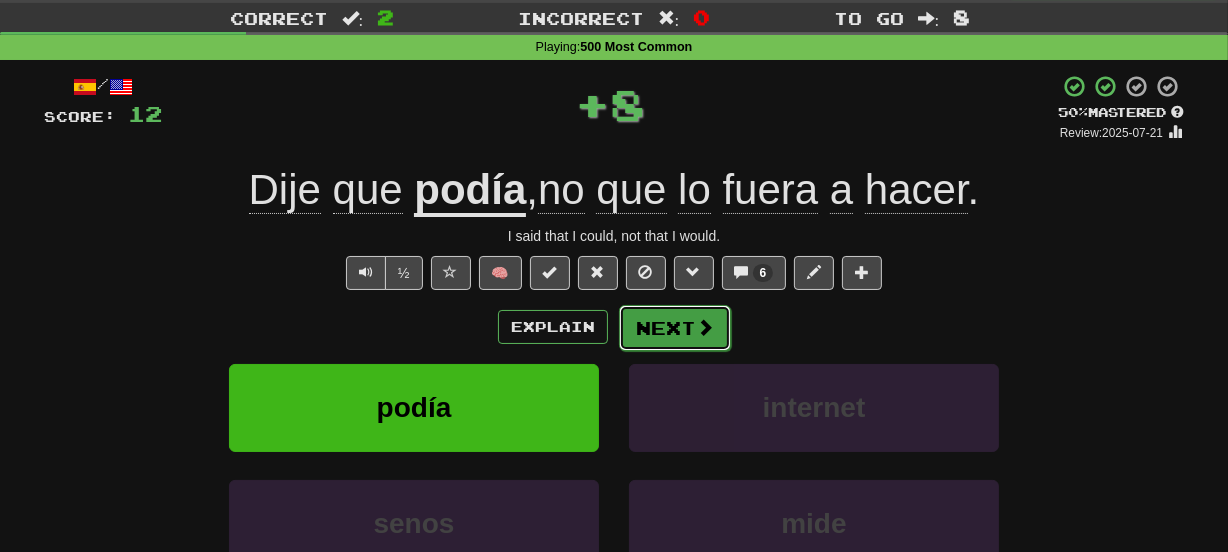 click on "Next" at bounding box center (675, 328) 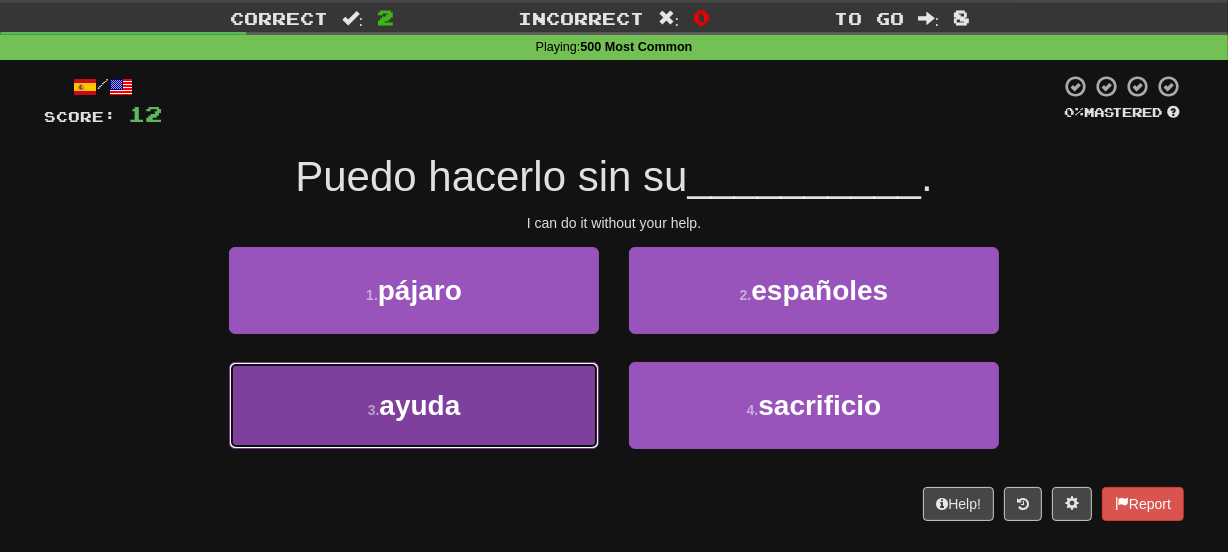 click on "3 .  ayuda" at bounding box center (414, 405) 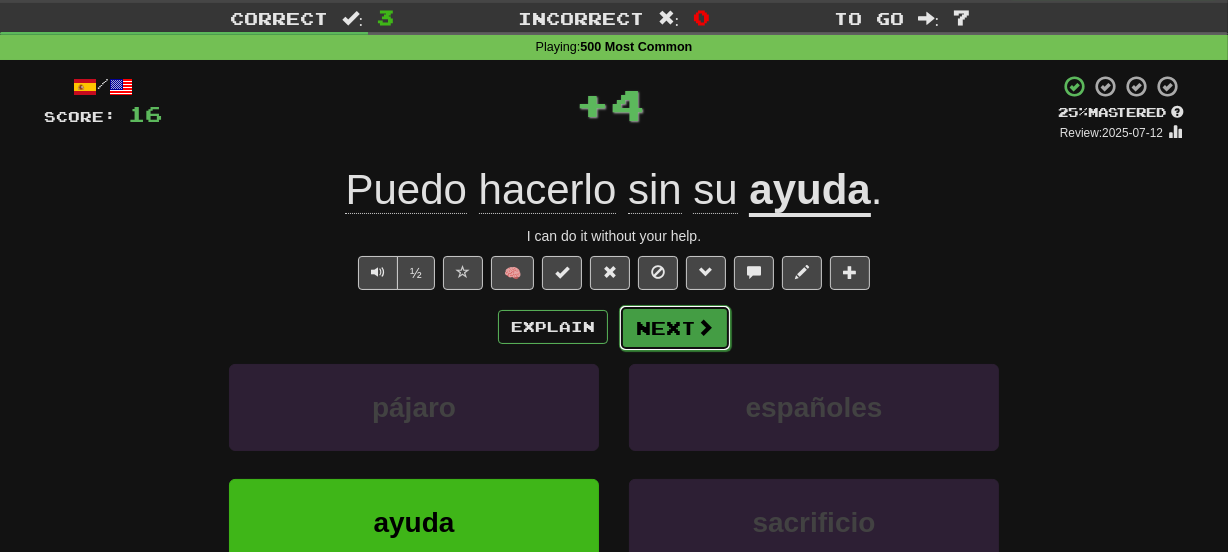 click on "Next" at bounding box center (675, 328) 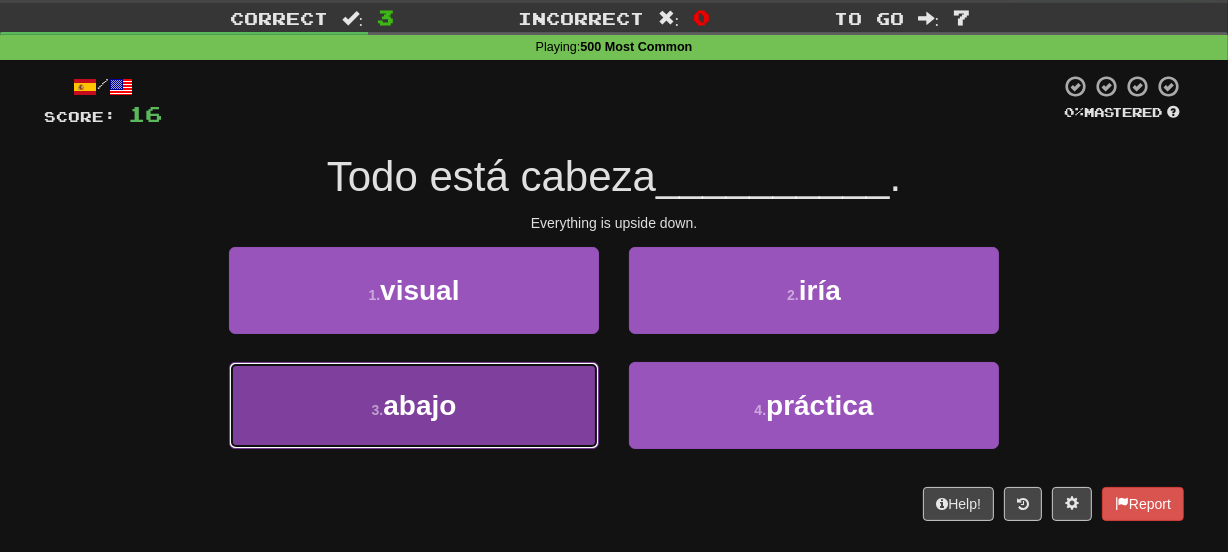 click on "3 .  abajo" at bounding box center (414, 405) 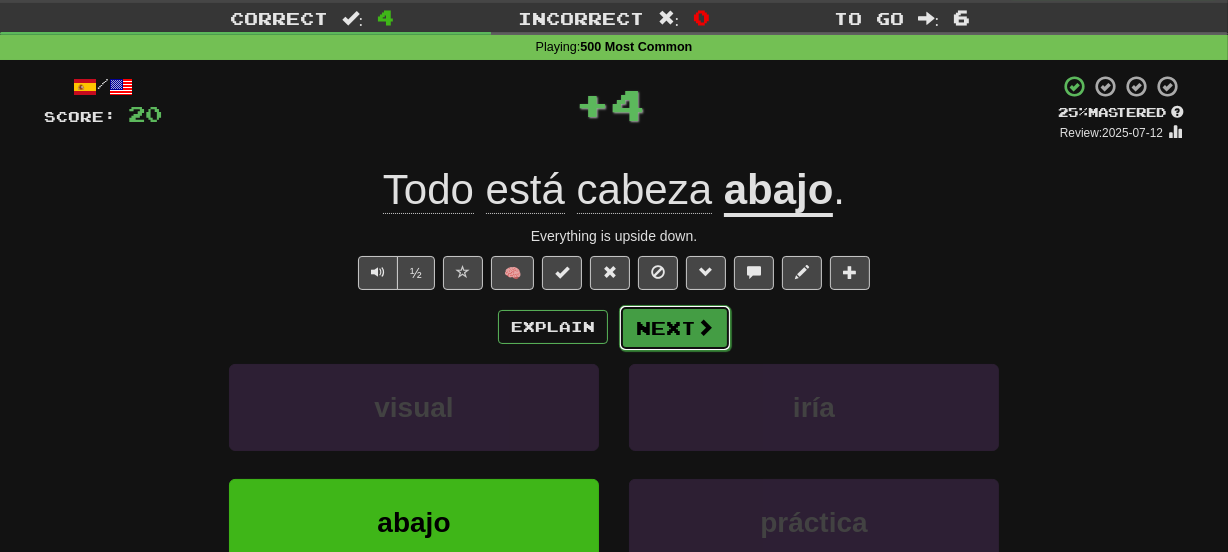 click on "Next" at bounding box center [675, 328] 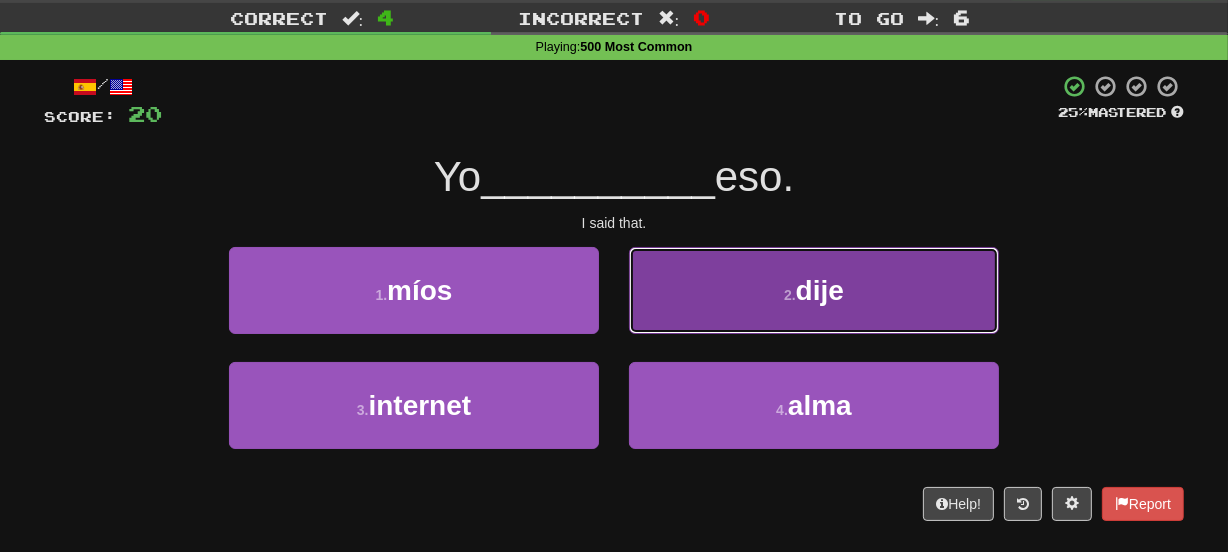 click on "2 .  dije" at bounding box center [814, 290] 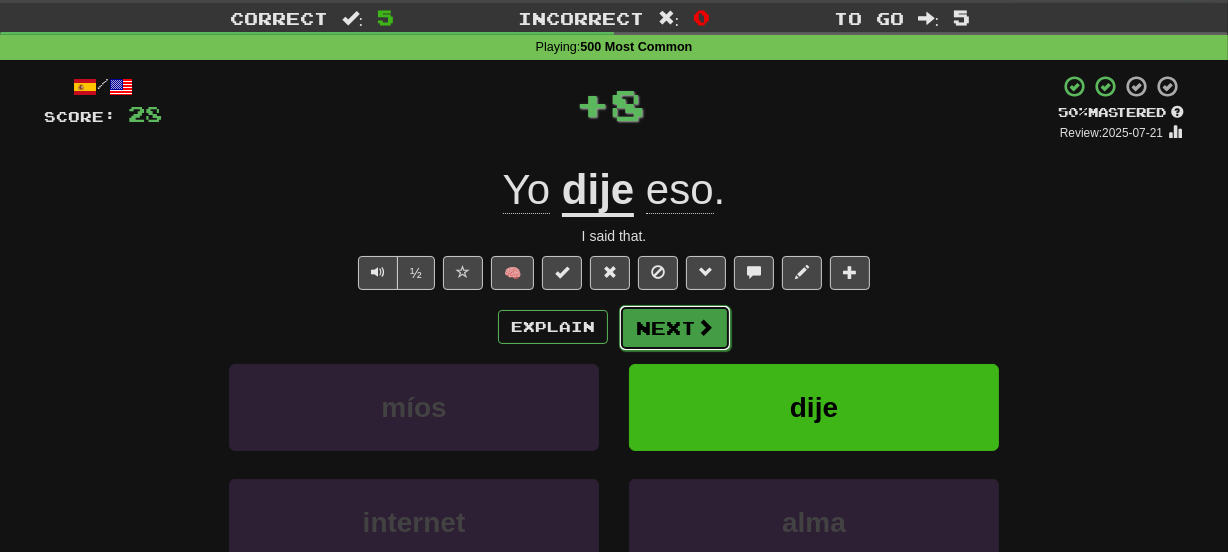 click on "Next" at bounding box center (675, 328) 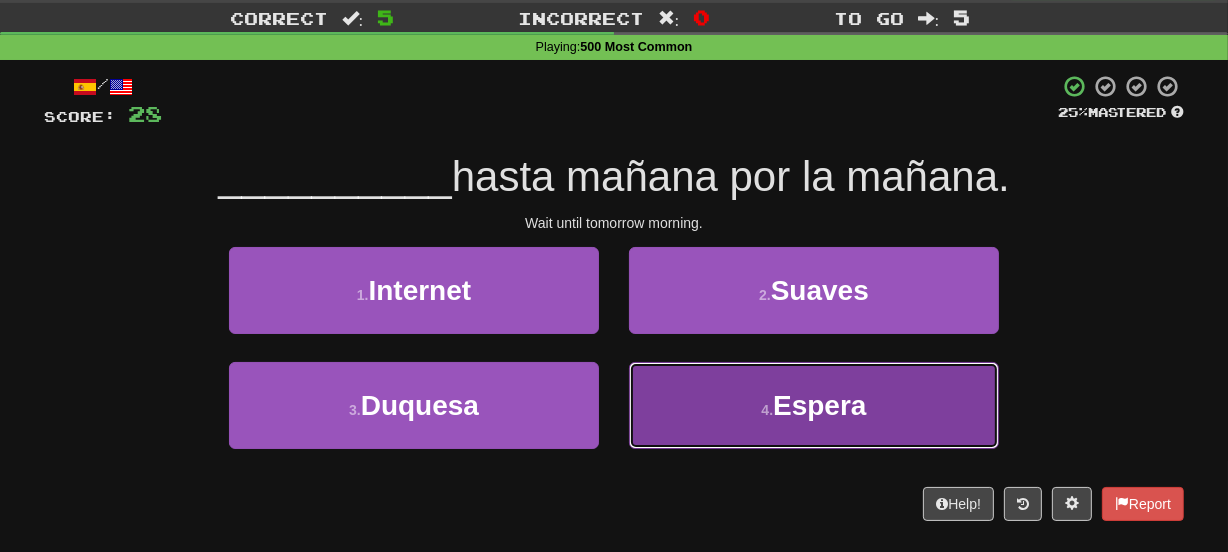 click on "4 .  Espera" at bounding box center (814, 405) 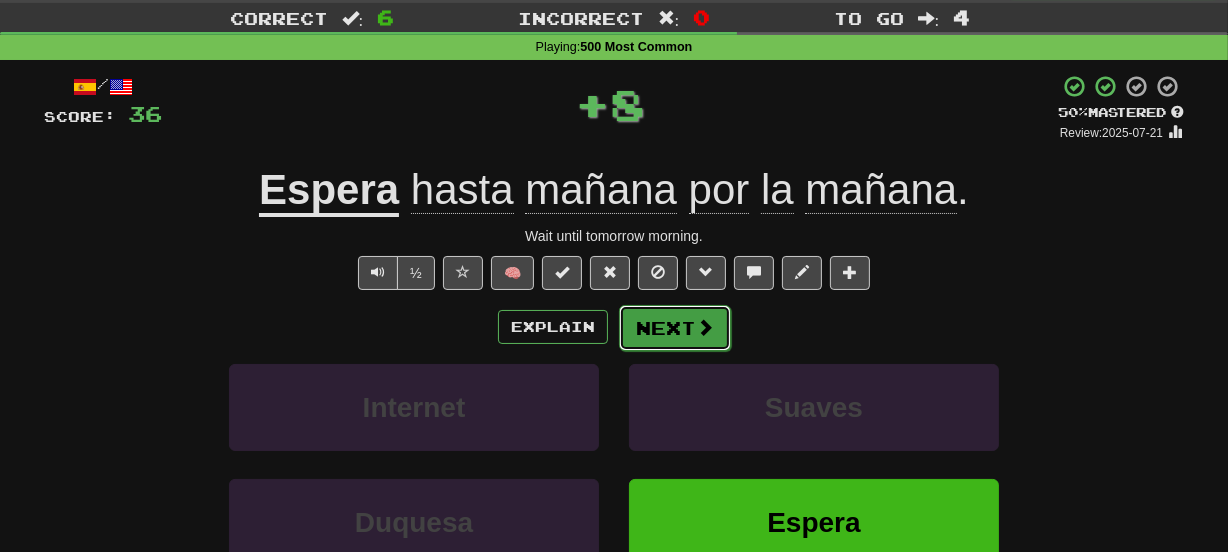 click on "Next" at bounding box center [675, 328] 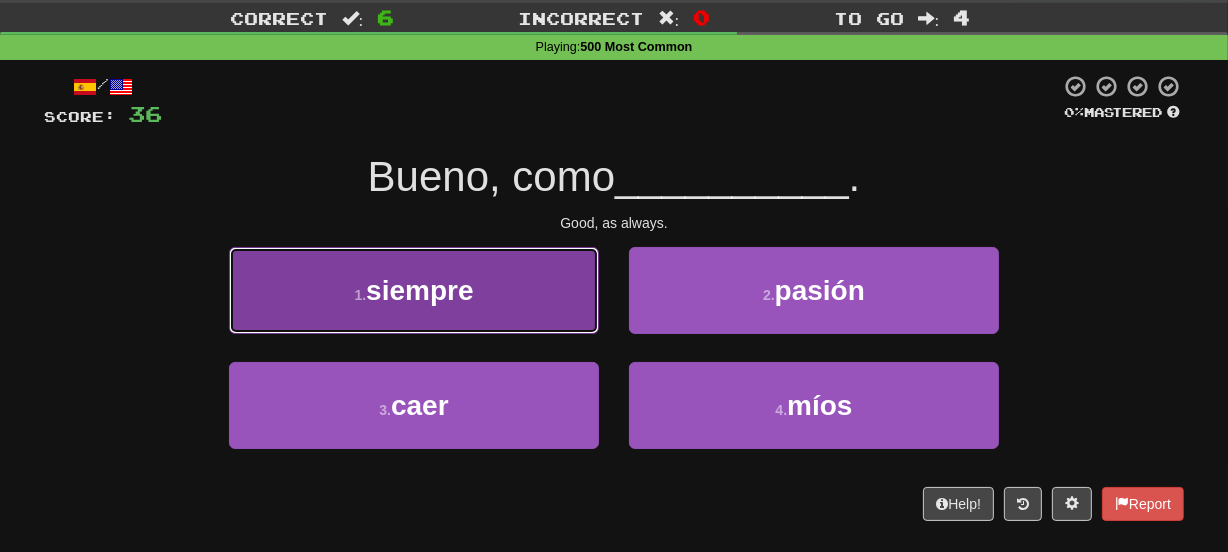 click on "1 .  siempre" at bounding box center (414, 290) 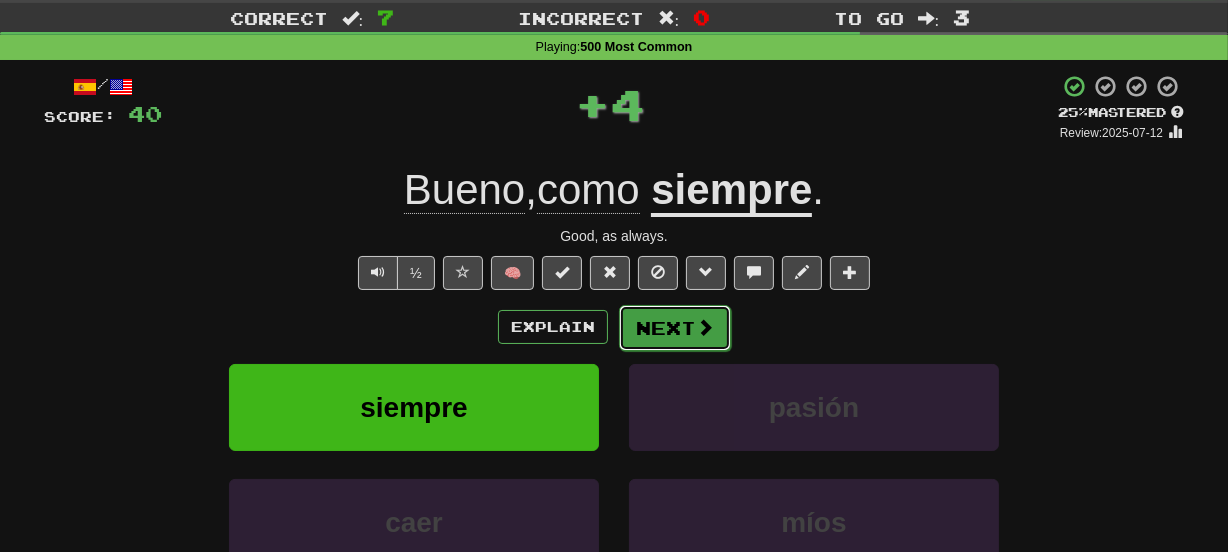 click on "Next" at bounding box center (675, 328) 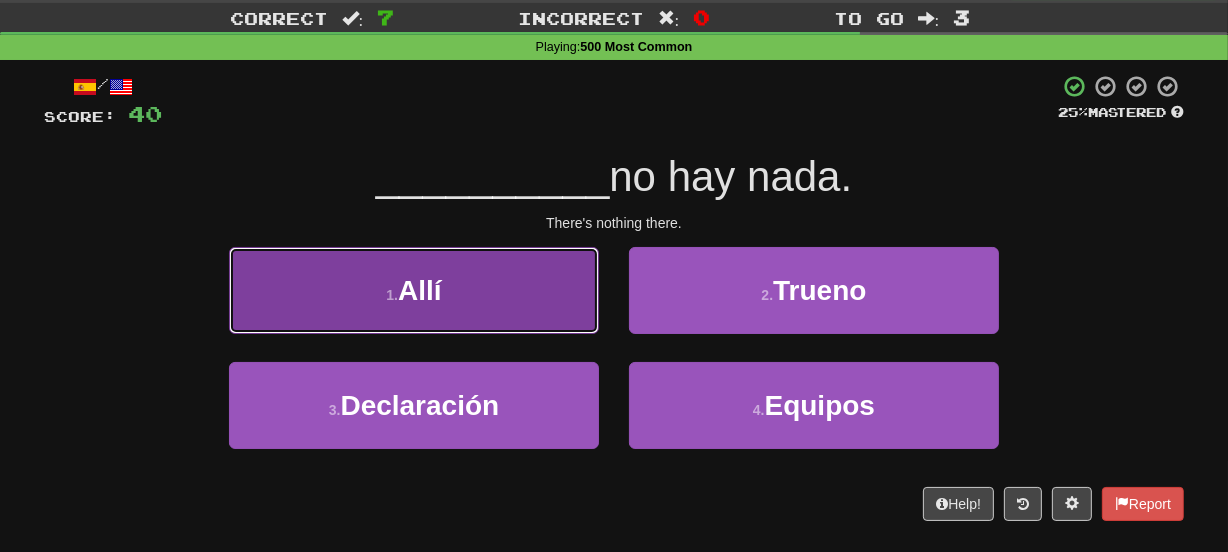 click on "1 .  Allí" at bounding box center (414, 290) 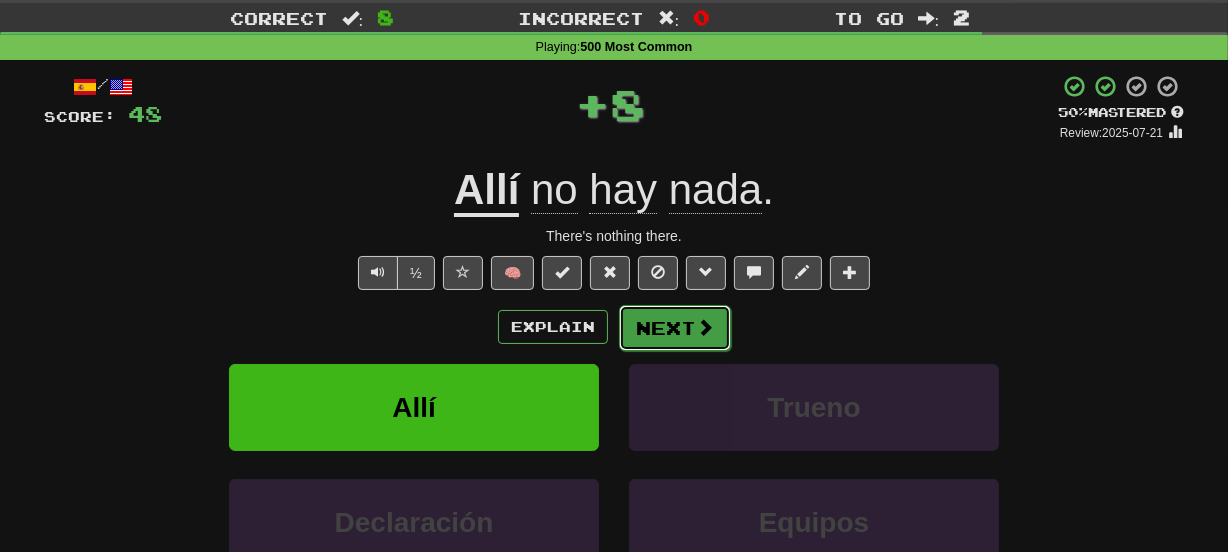 click on "Next" at bounding box center [675, 328] 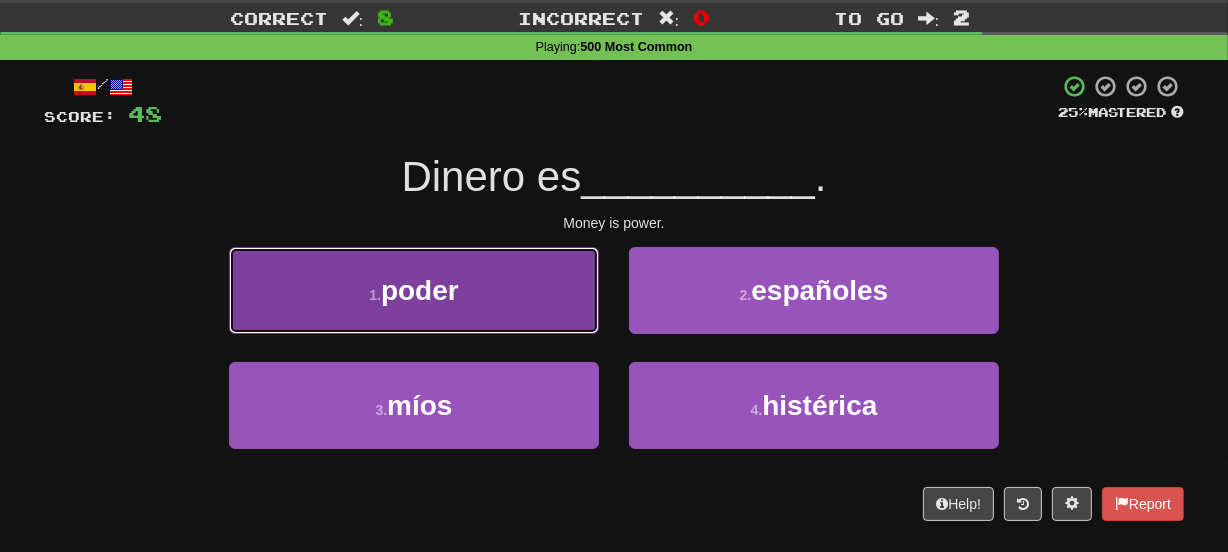 click on "1 .  poder" at bounding box center [414, 290] 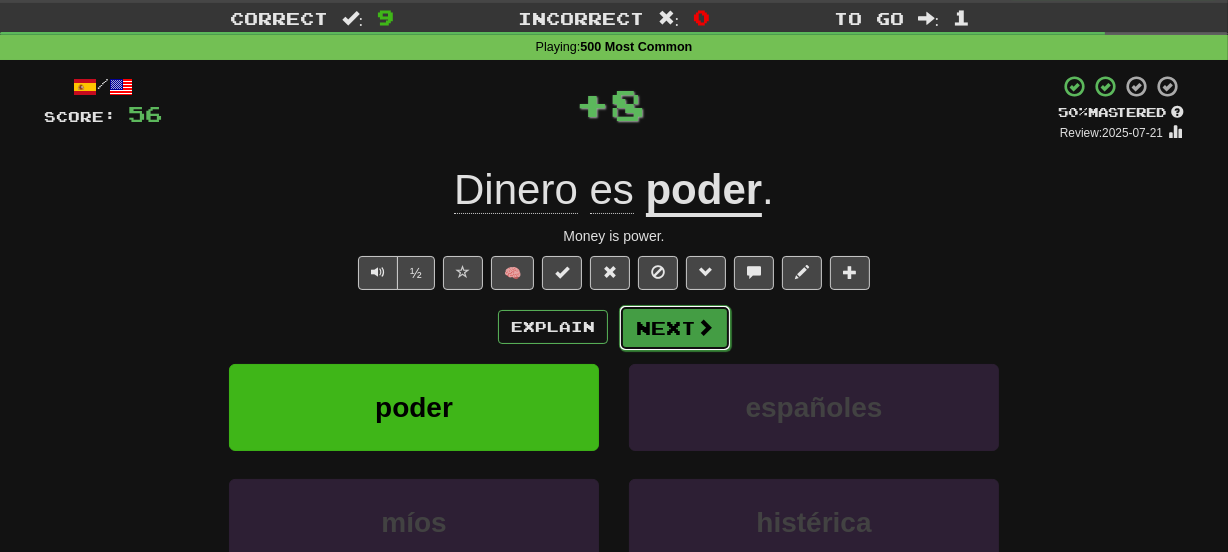 click on "Next" at bounding box center (675, 328) 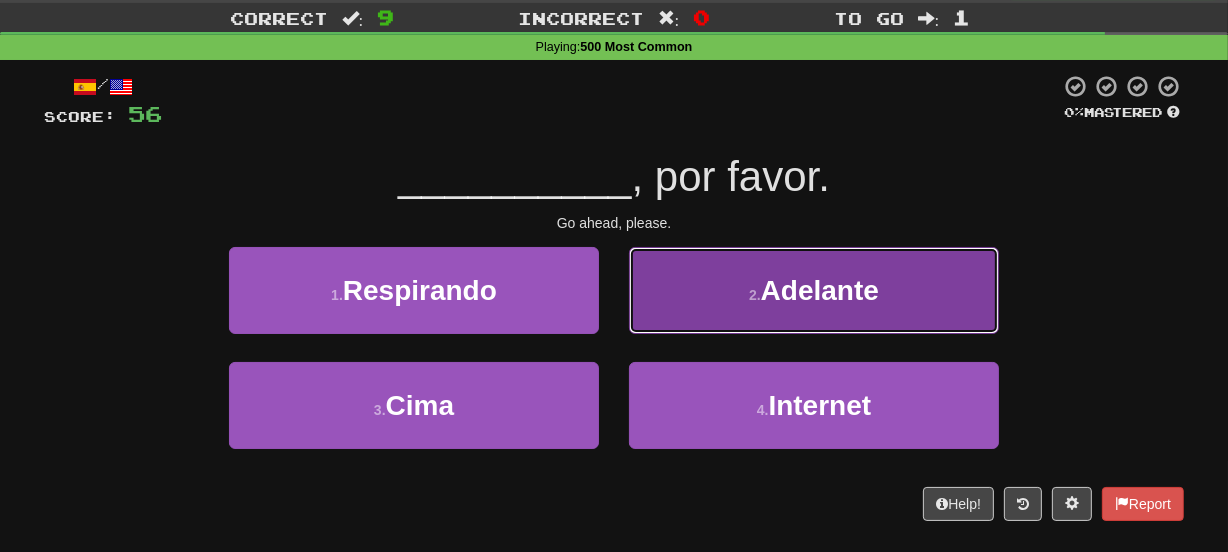 click on "2 .  Adelante" at bounding box center [814, 290] 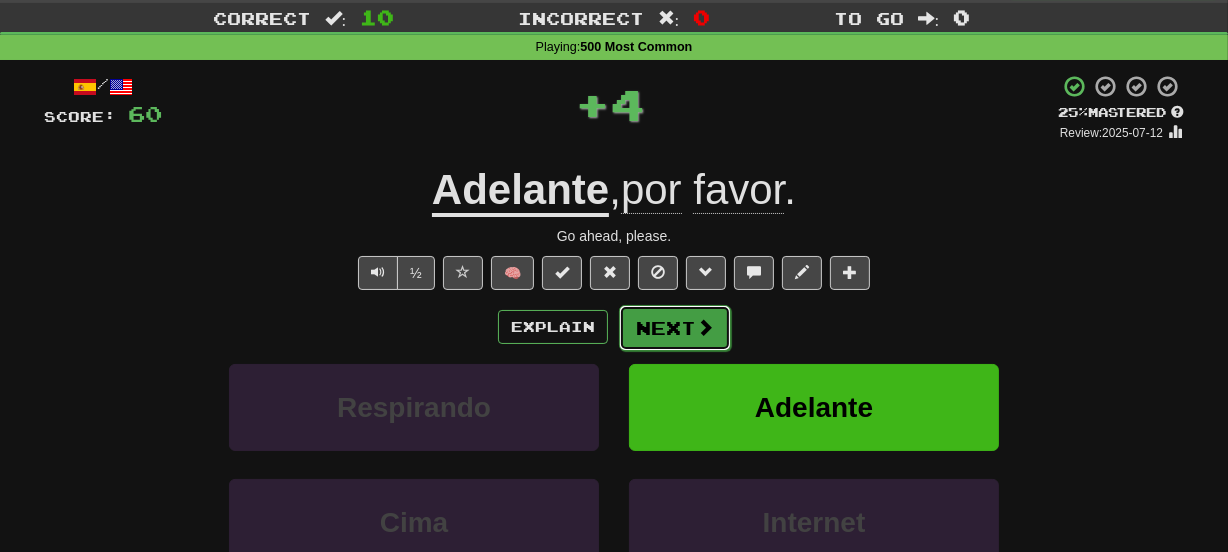 click on "Next" at bounding box center [675, 328] 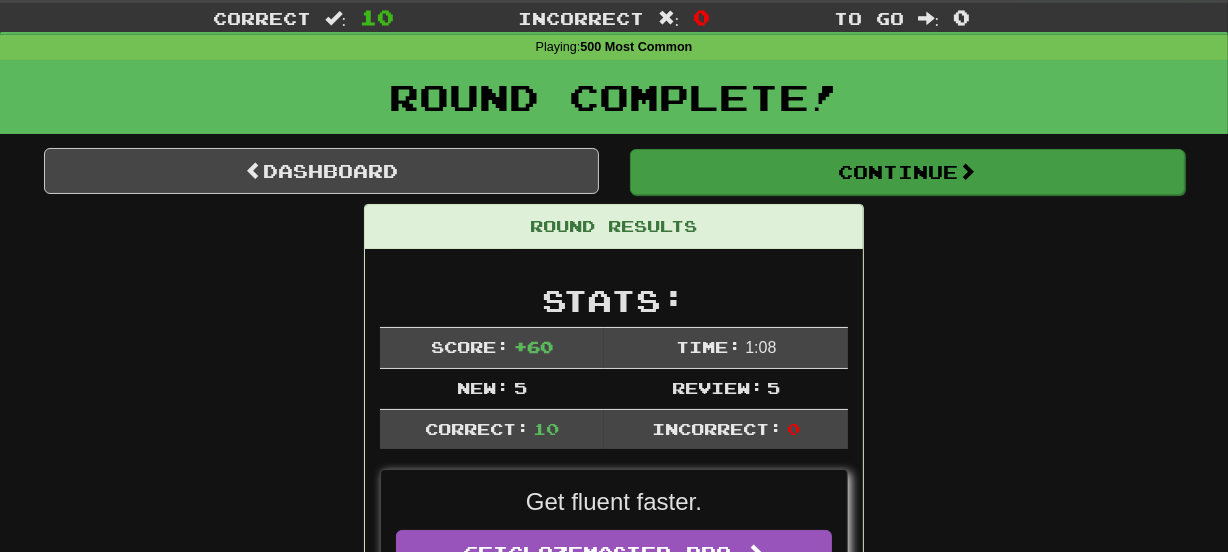 click on "Continue" at bounding box center (906, 171) 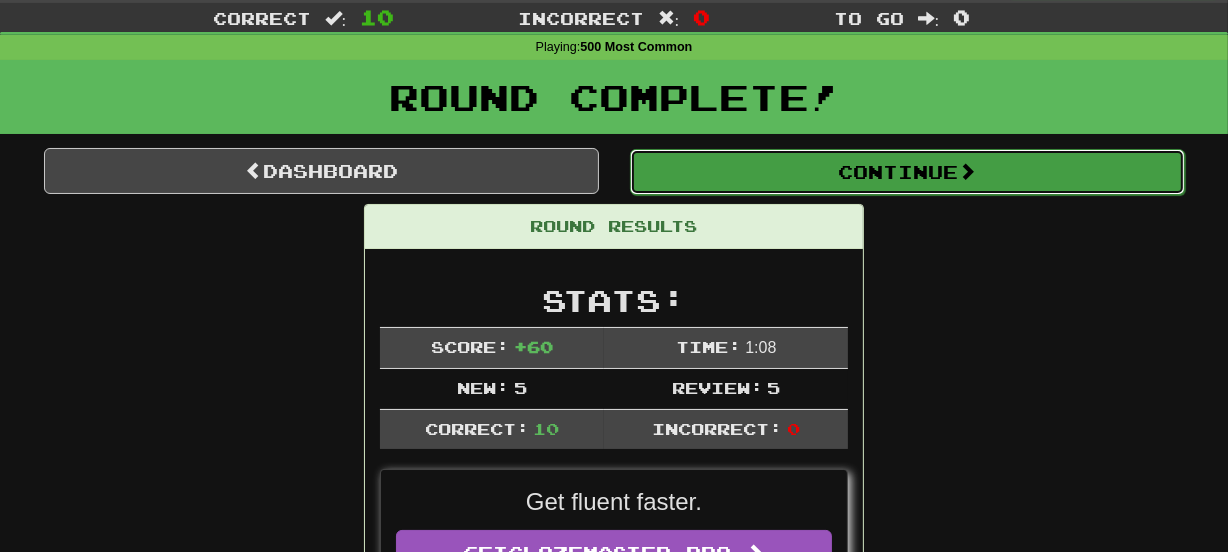 click on "Continue" at bounding box center [907, 172] 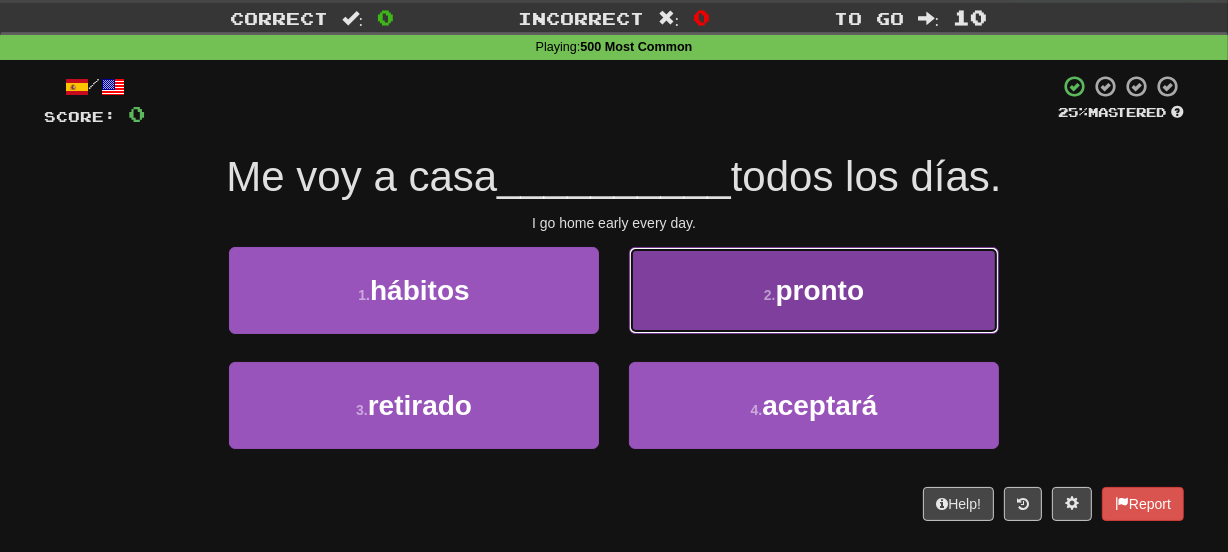 click on "2 .  pronto" at bounding box center (814, 290) 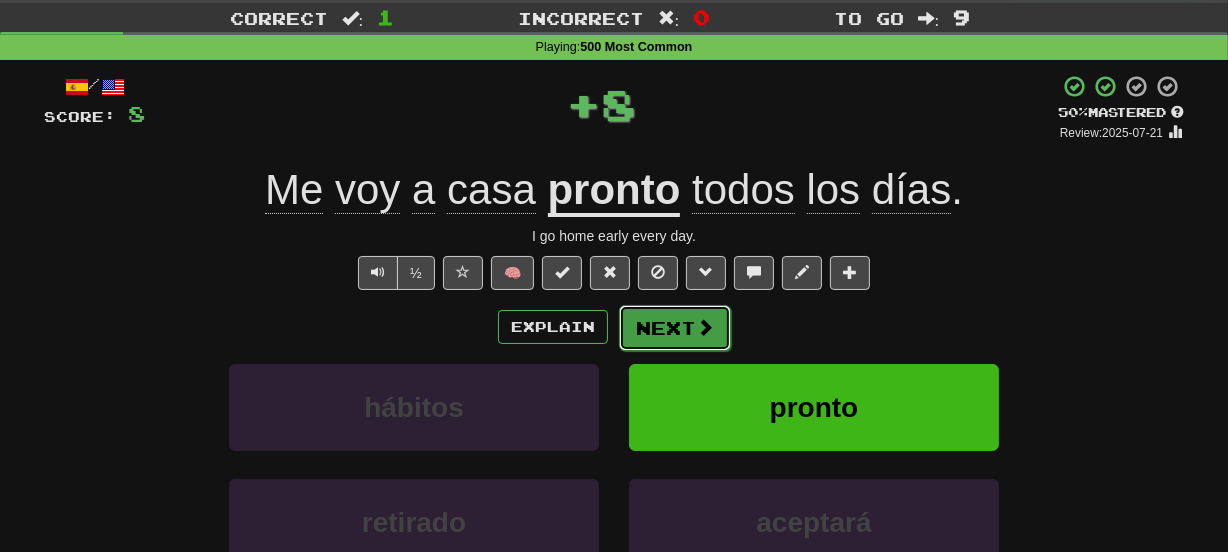 click on "Next" at bounding box center [675, 328] 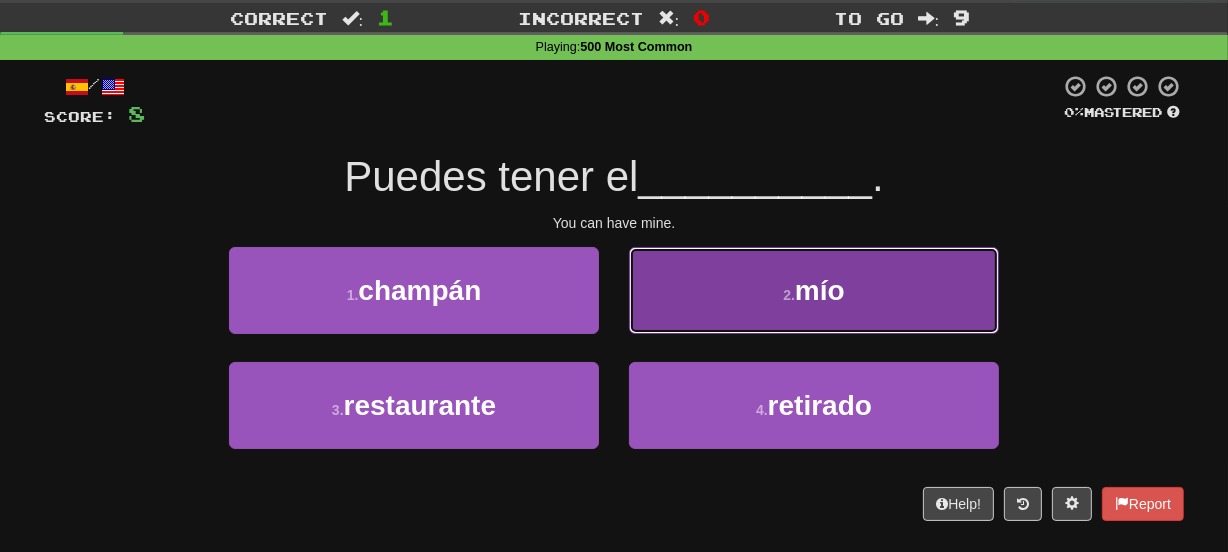 click on "2 .  mío" at bounding box center [814, 290] 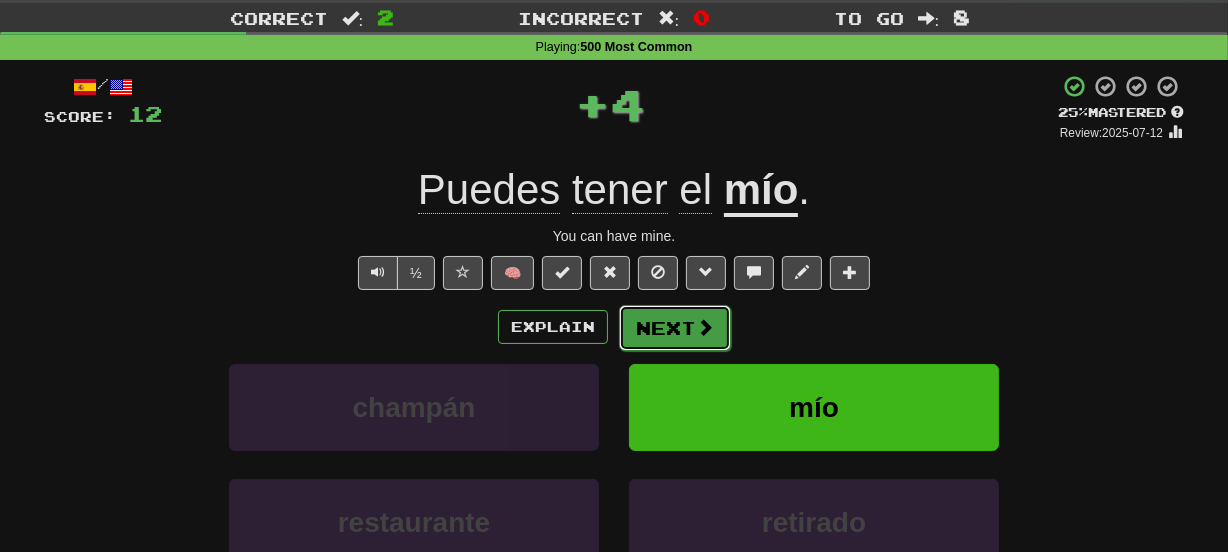 click on "Next" at bounding box center [675, 328] 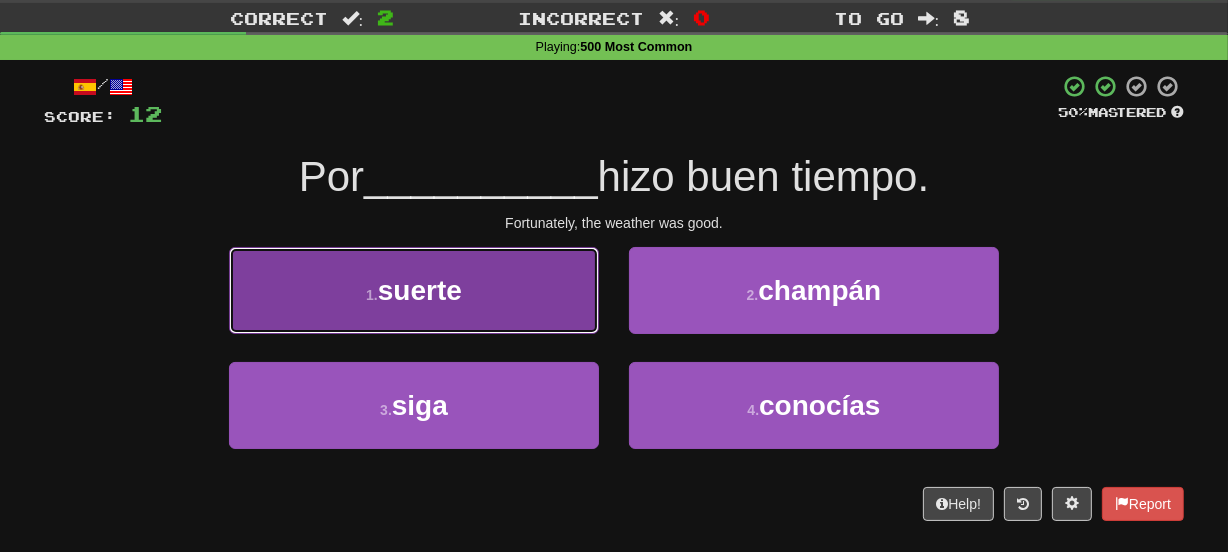 click on "1 .  suerte" at bounding box center (414, 290) 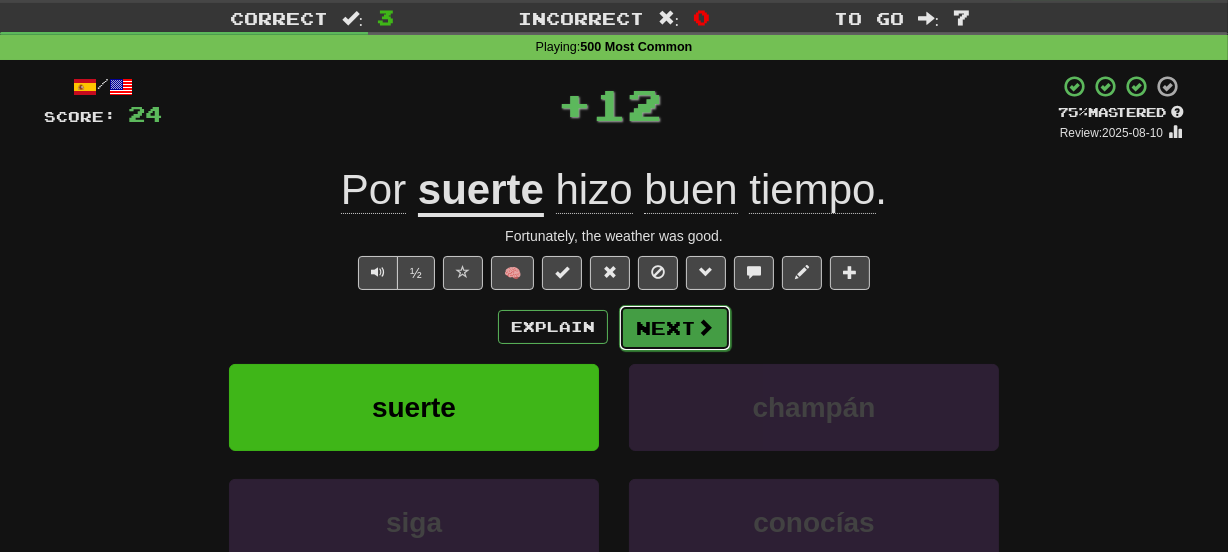 click on "Next" at bounding box center [675, 328] 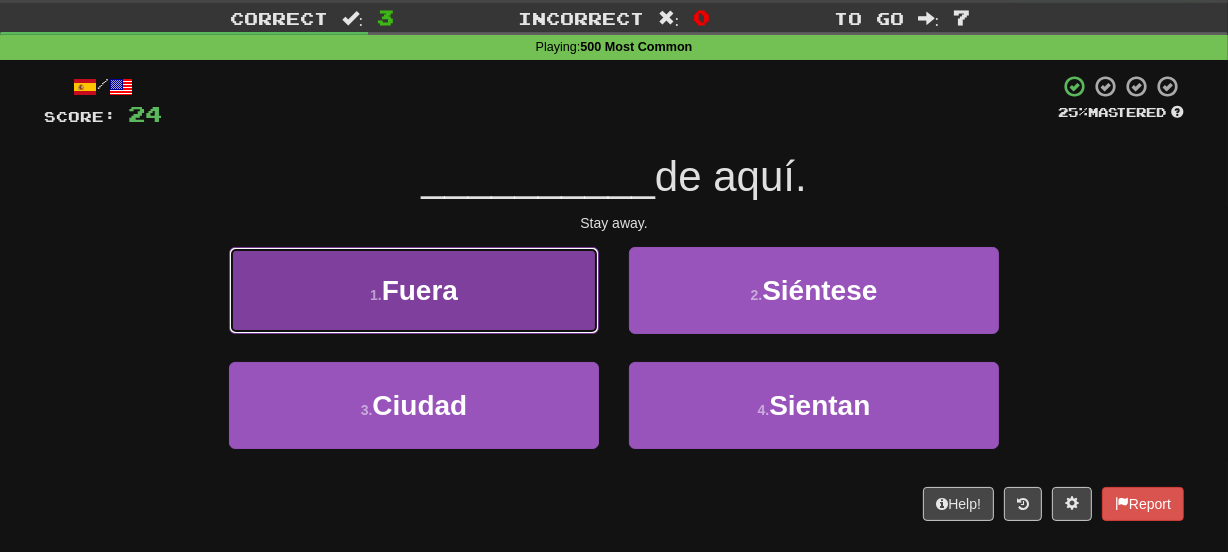 click on "1 .  Fuera" at bounding box center [414, 290] 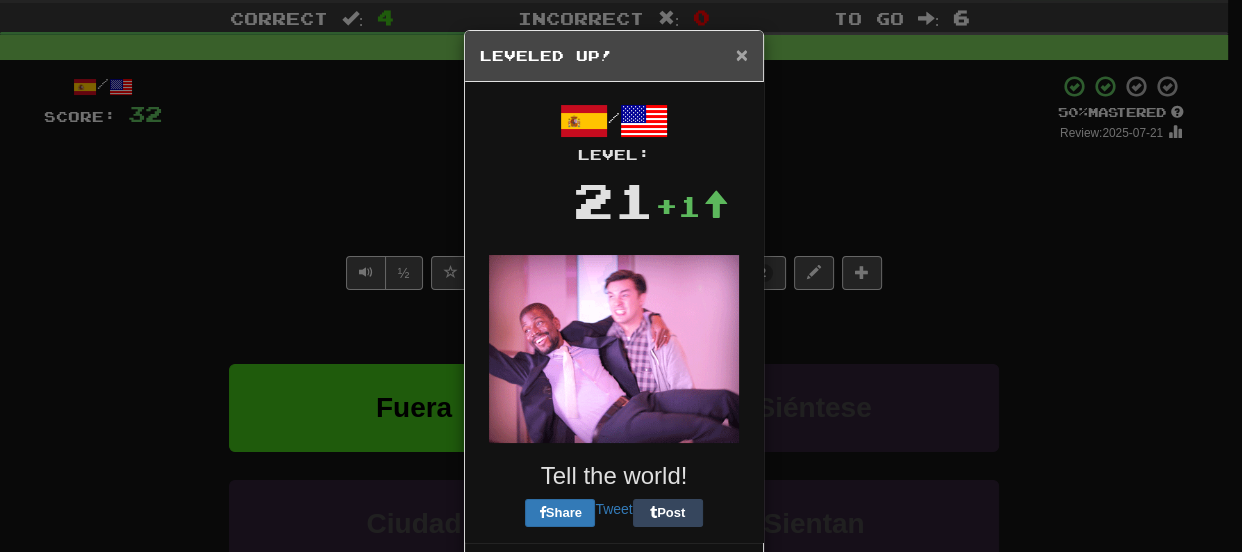 click on "×" at bounding box center (742, 54) 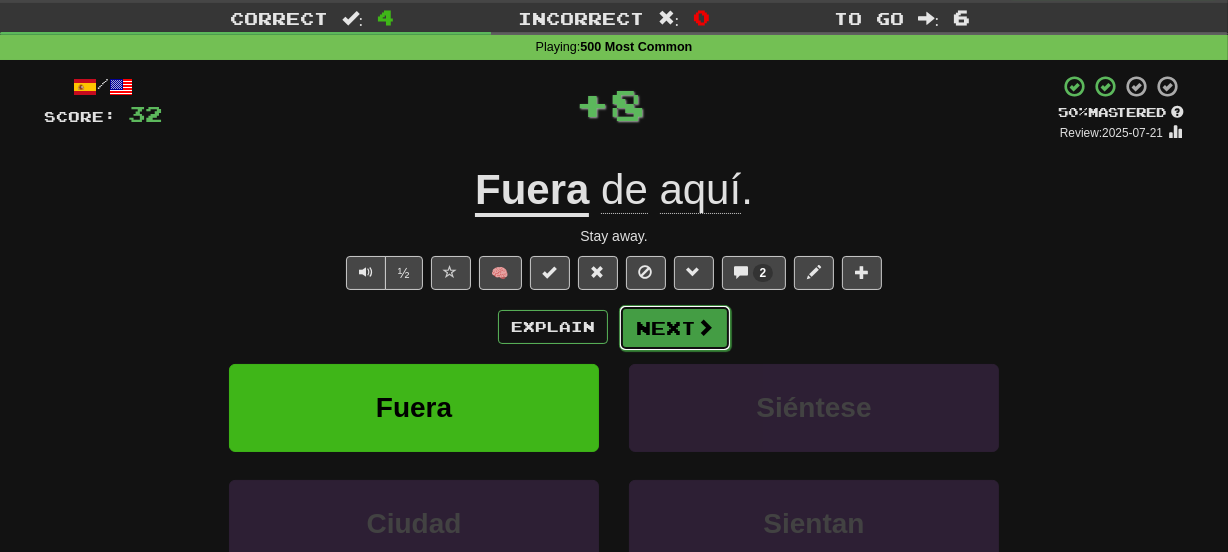 click on "Next" at bounding box center [675, 328] 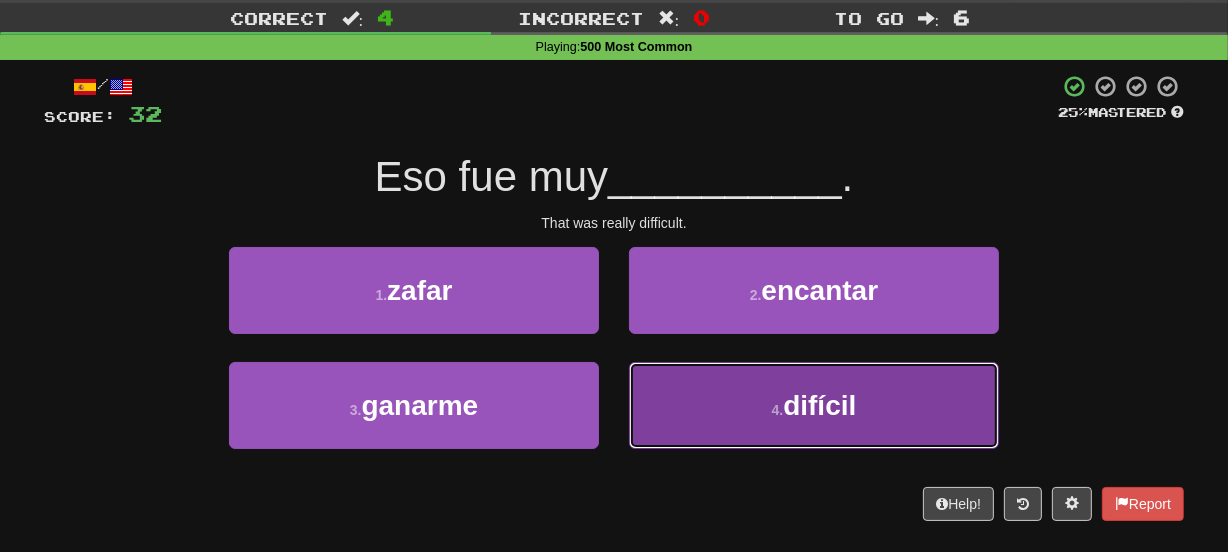 click on "4 .  difícil" at bounding box center [814, 405] 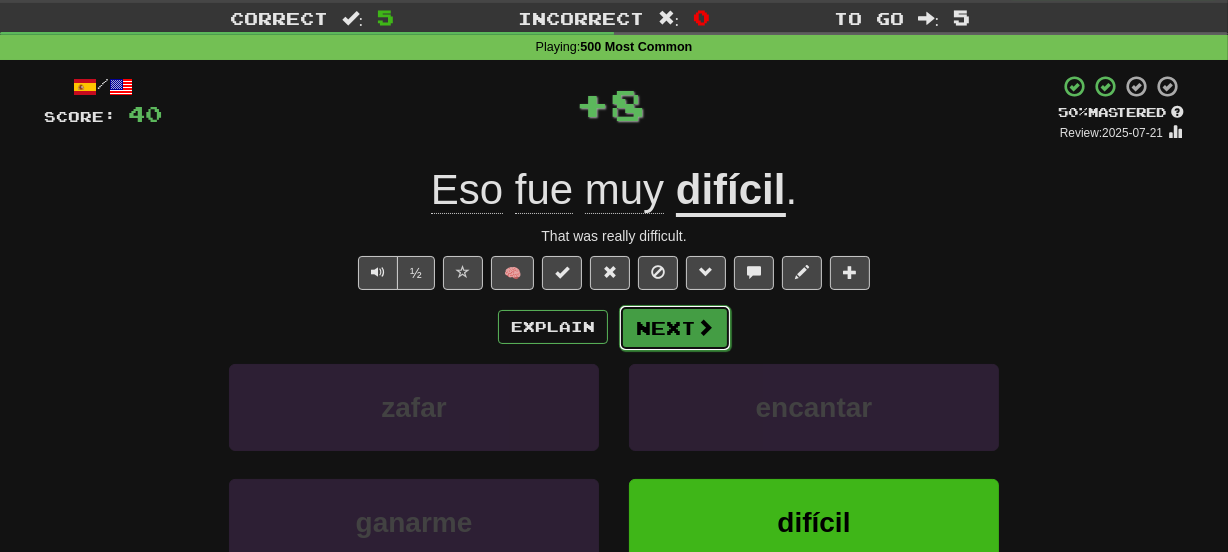 click on "Next" at bounding box center (675, 328) 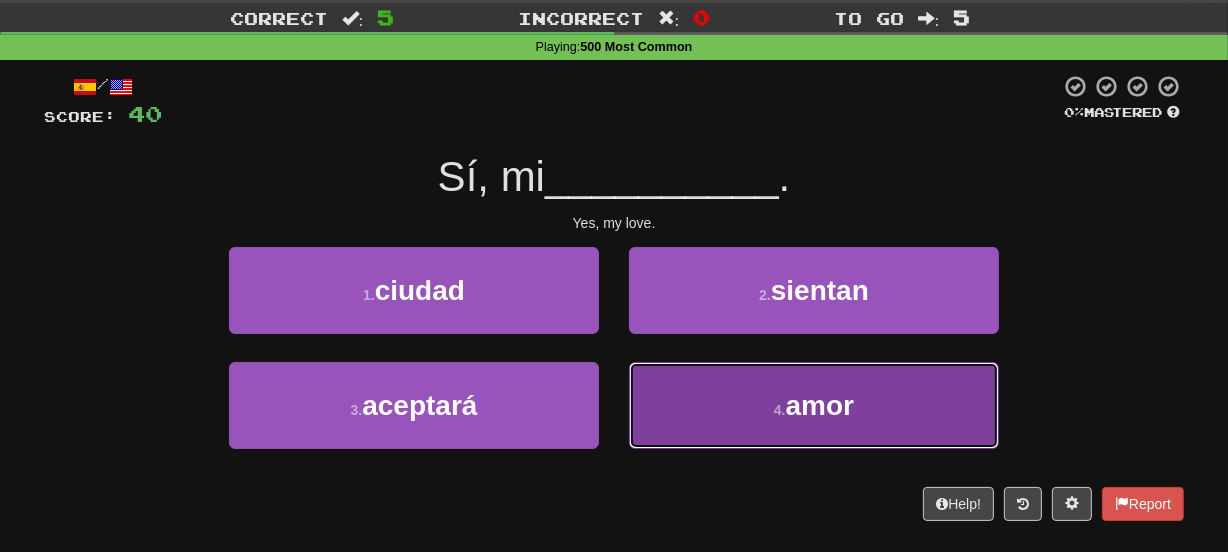 click on "4 .  amor" at bounding box center [814, 405] 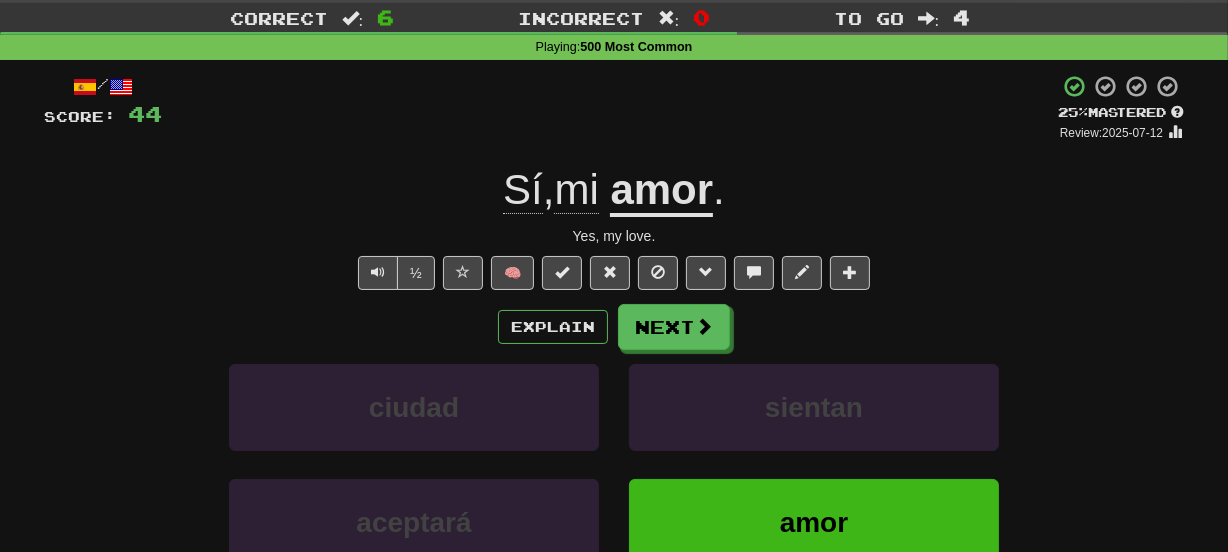 click on "/  Score:   44 + 4 25 %  Mastered Review:  2025-07-12 Sí ,  mi   amor . Yes, my love. ½ 🧠 Explain Next ciudad sientan aceptará amor Learn more: ciudad sientan aceptará amor  Help!  Report Sentence Source" at bounding box center (614, 387) 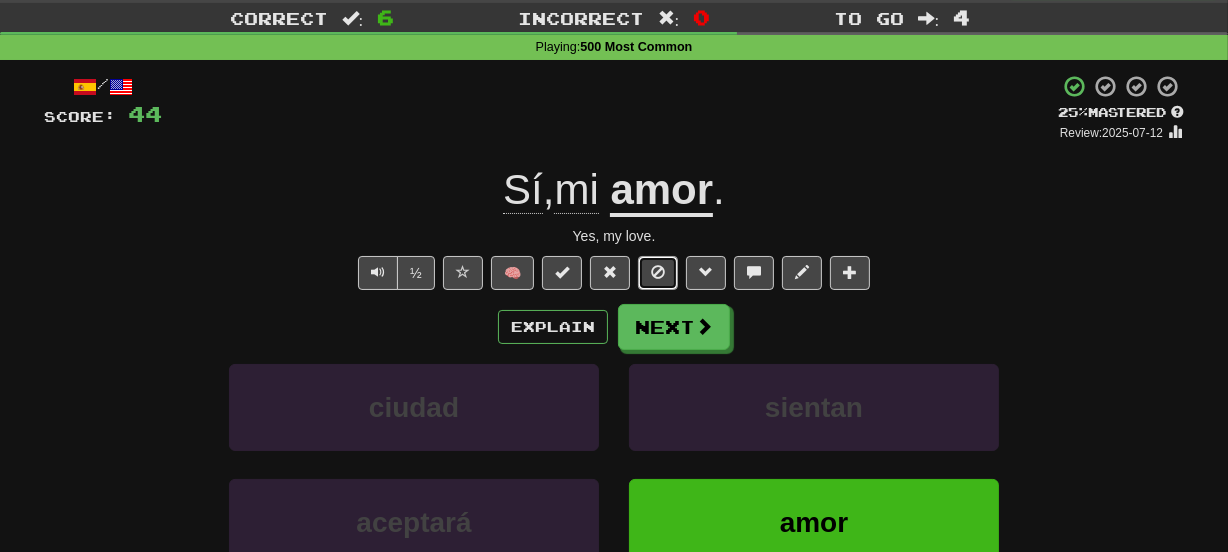 click at bounding box center [658, 273] 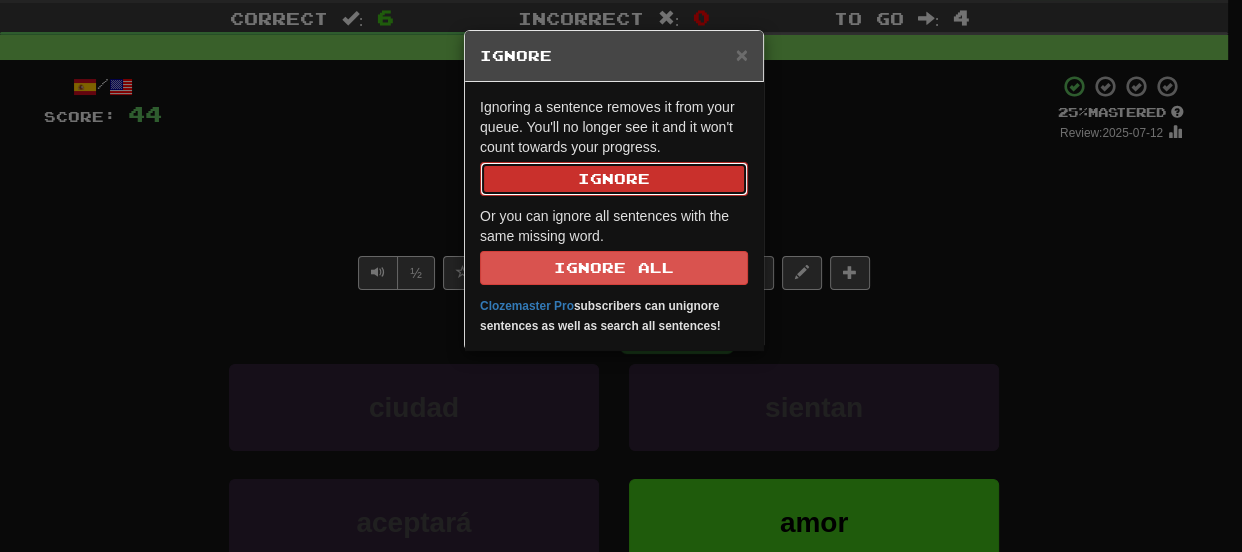 click on "Ignore" at bounding box center (614, 179) 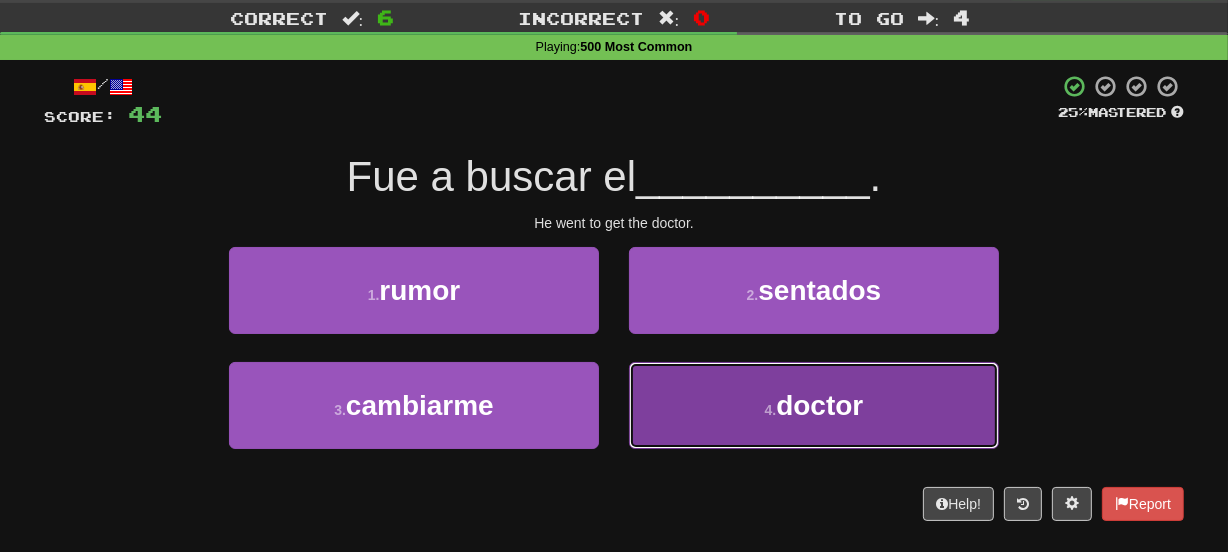 click on "4 .  doctor" at bounding box center (814, 405) 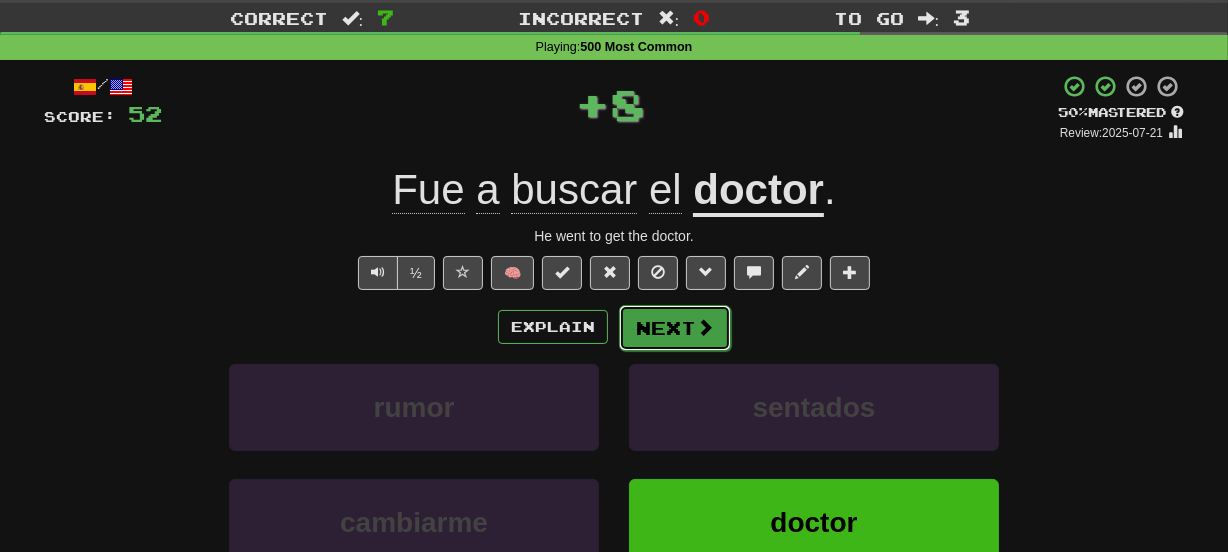 click on "Next" at bounding box center (675, 328) 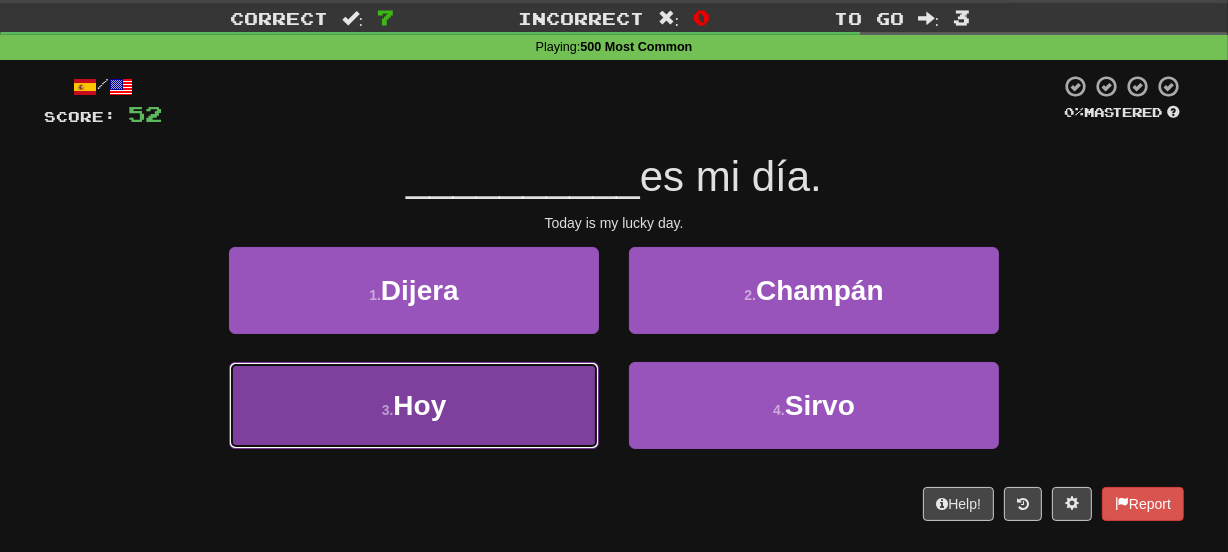 click on "3 .  Hoy" at bounding box center [414, 405] 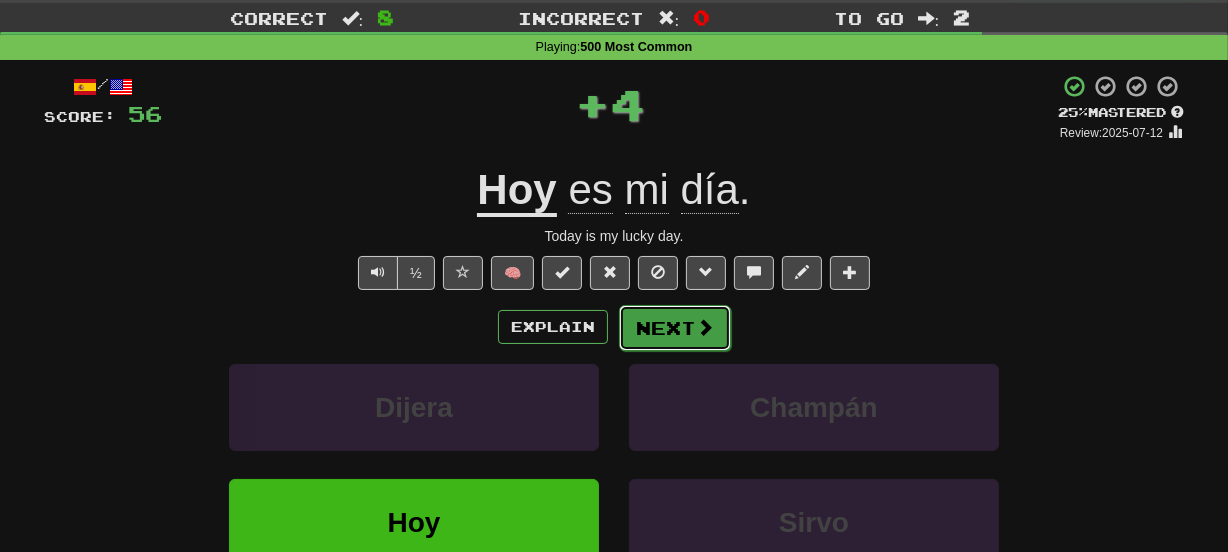 click on "Next" at bounding box center (675, 328) 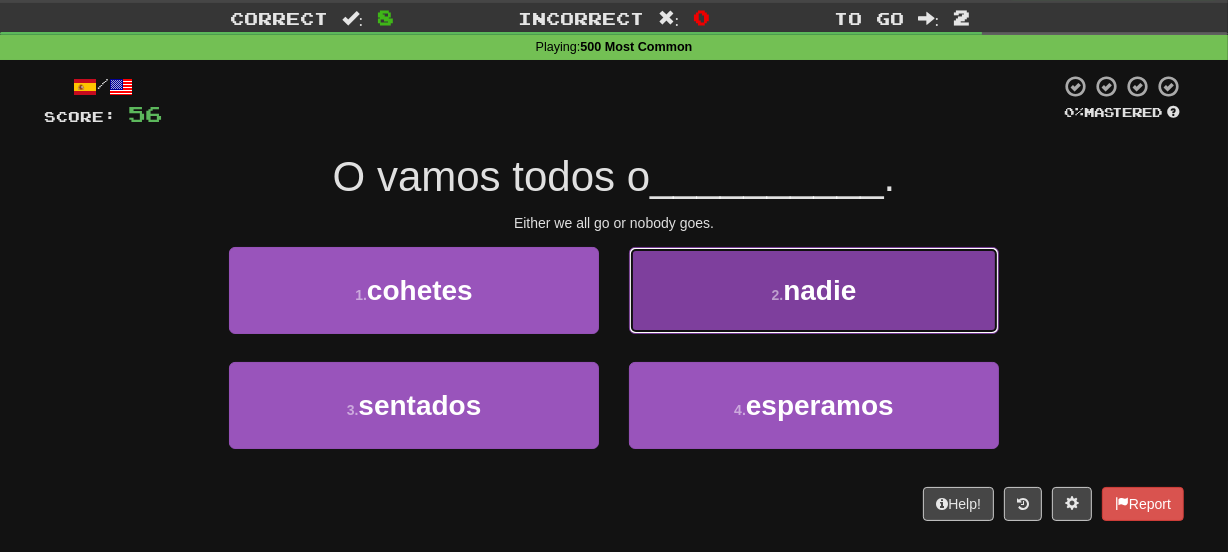 click on "2 .  nadie" at bounding box center (814, 290) 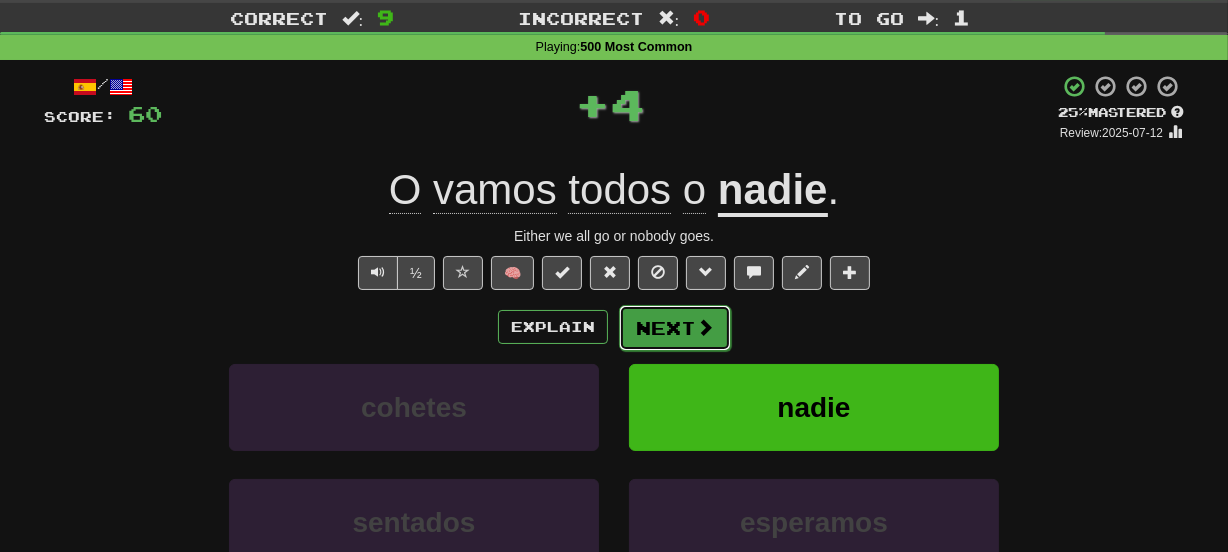 click on "Next" at bounding box center (675, 328) 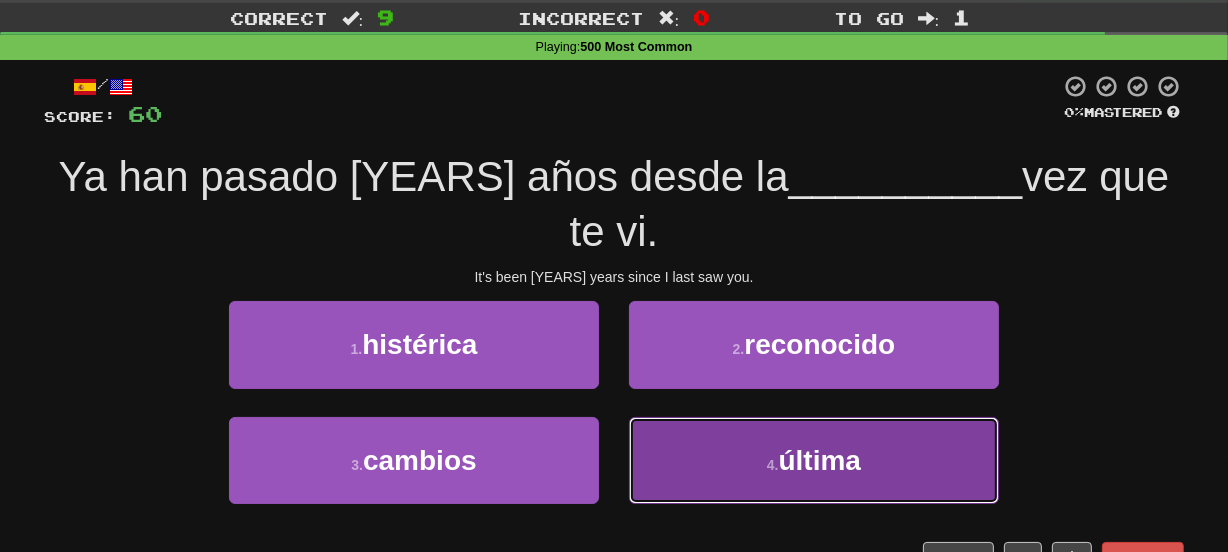 click on "4 .  última" at bounding box center (814, 460) 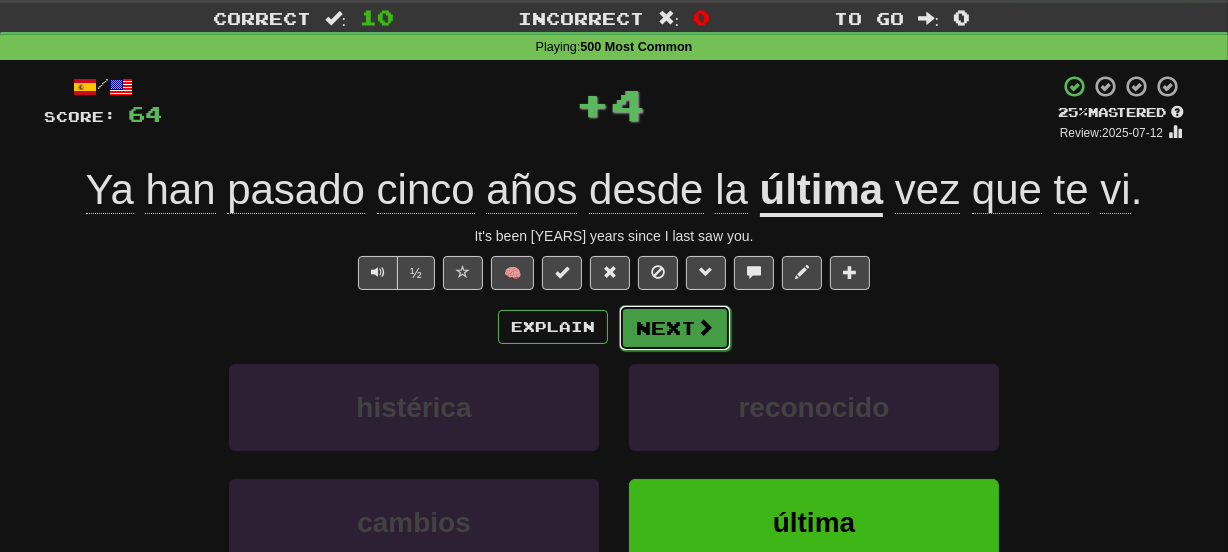 click on "Next" at bounding box center (675, 328) 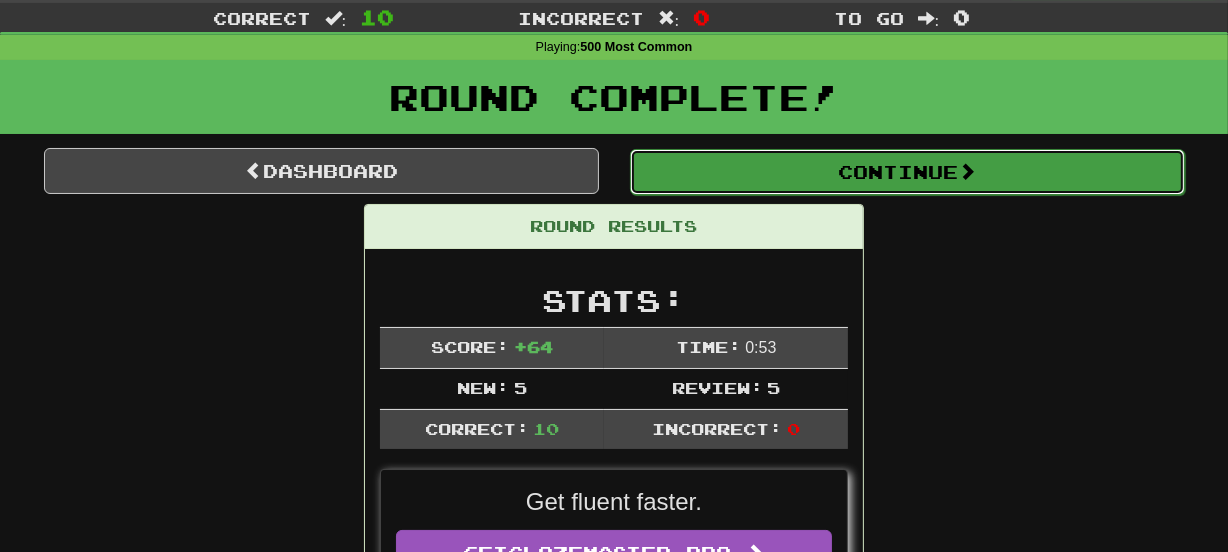 click on "Continue" at bounding box center (907, 172) 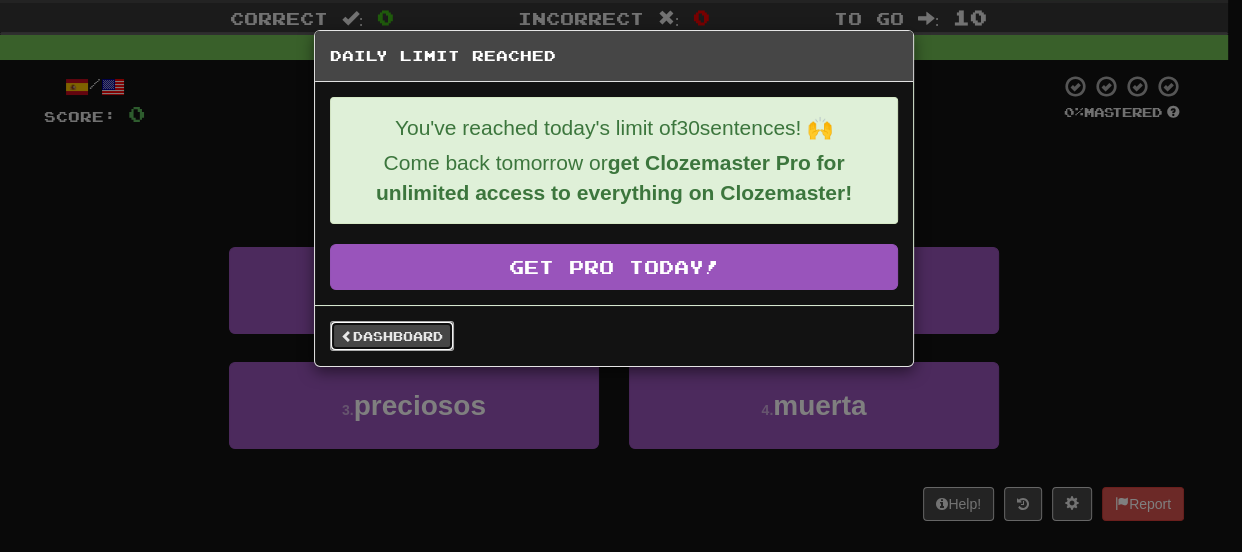 click on "Dashboard" at bounding box center [392, 336] 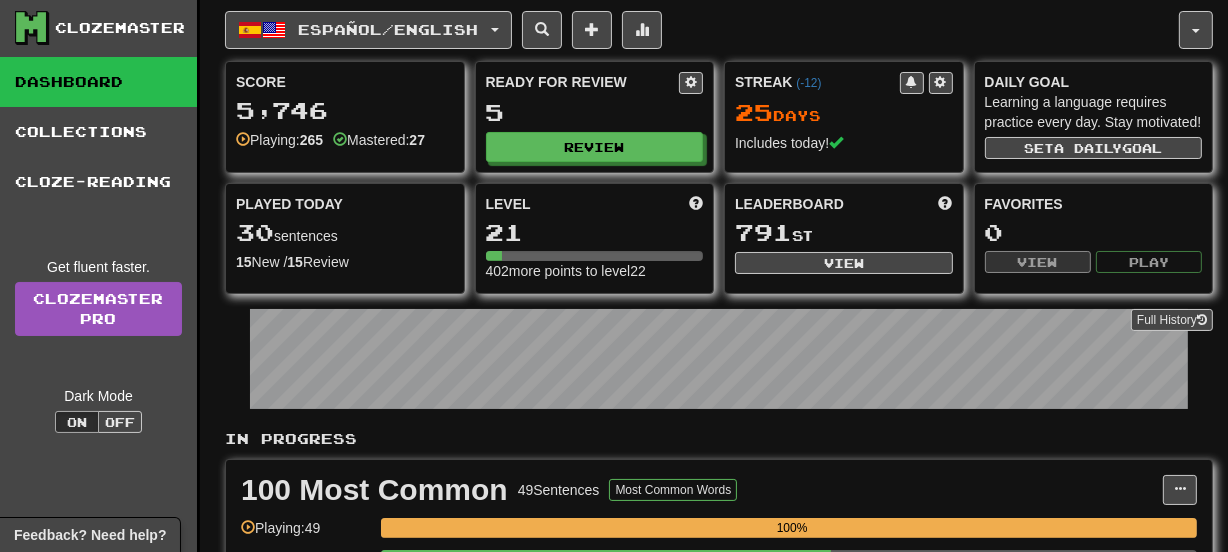 scroll, scrollTop: 0, scrollLeft: 0, axis: both 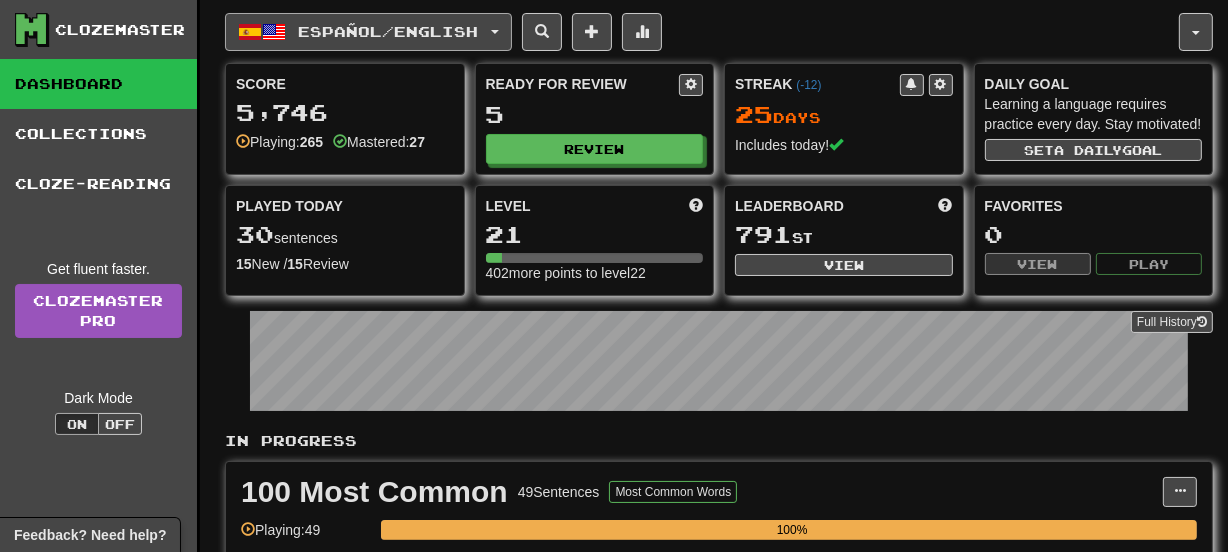 click on "Español  /  English" at bounding box center [389, 31] 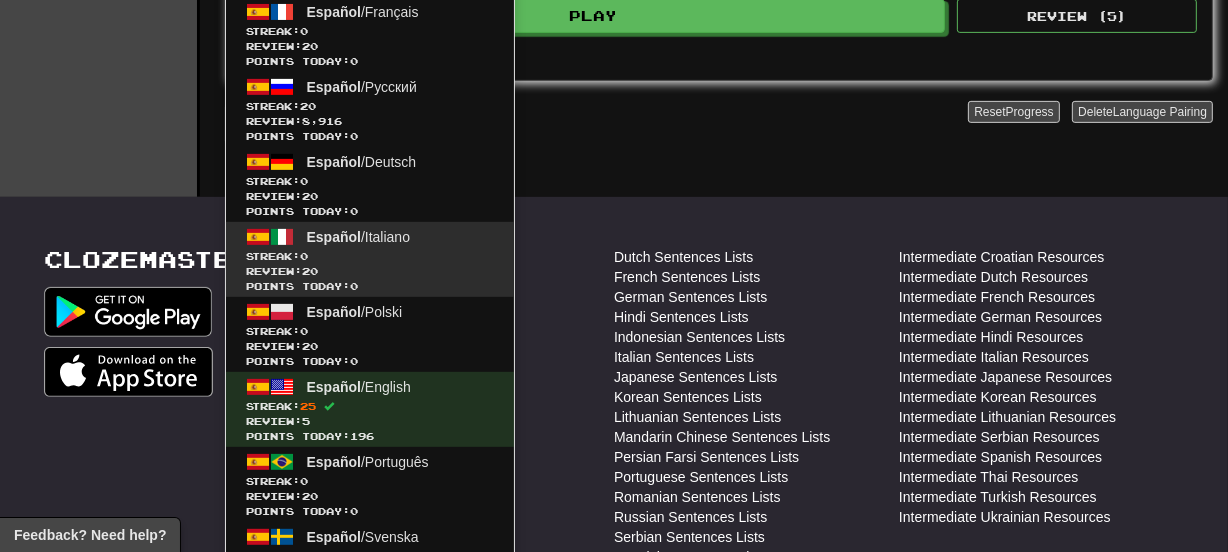 scroll, scrollTop: 763, scrollLeft: 0, axis: vertical 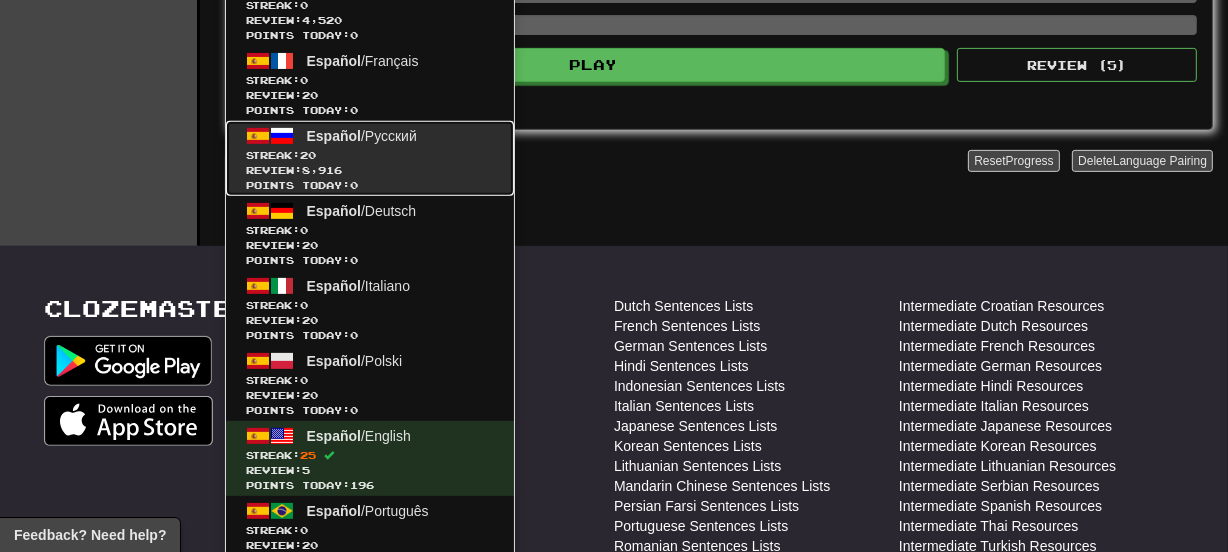 click on "Streak:  20" at bounding box center (370, 155) 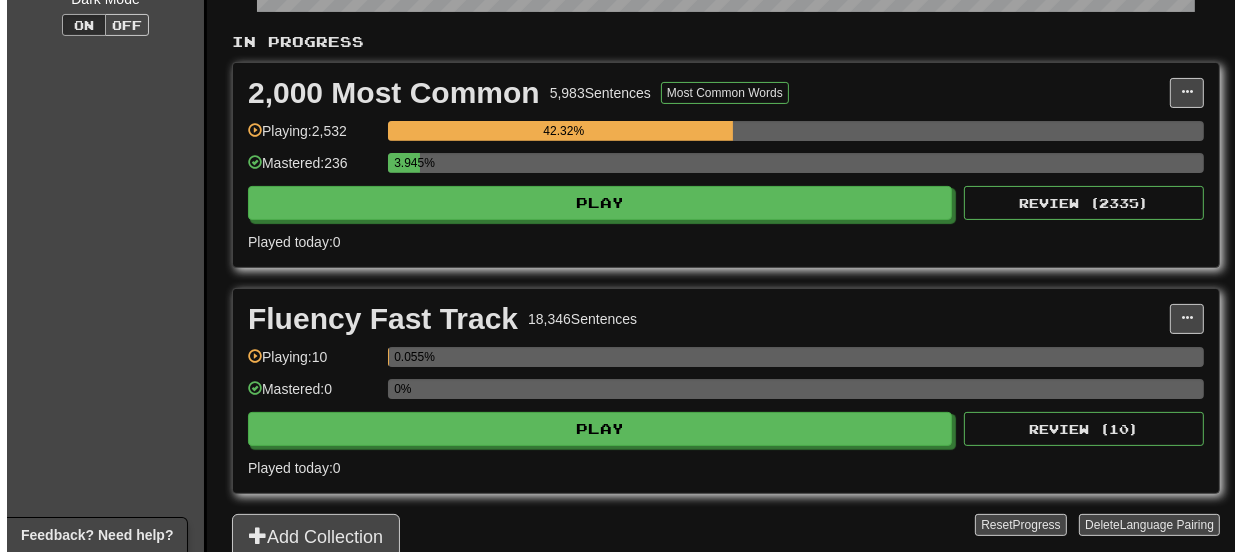 scroll, scrollTop: 436, scrollLeft: 0, axis: vertical 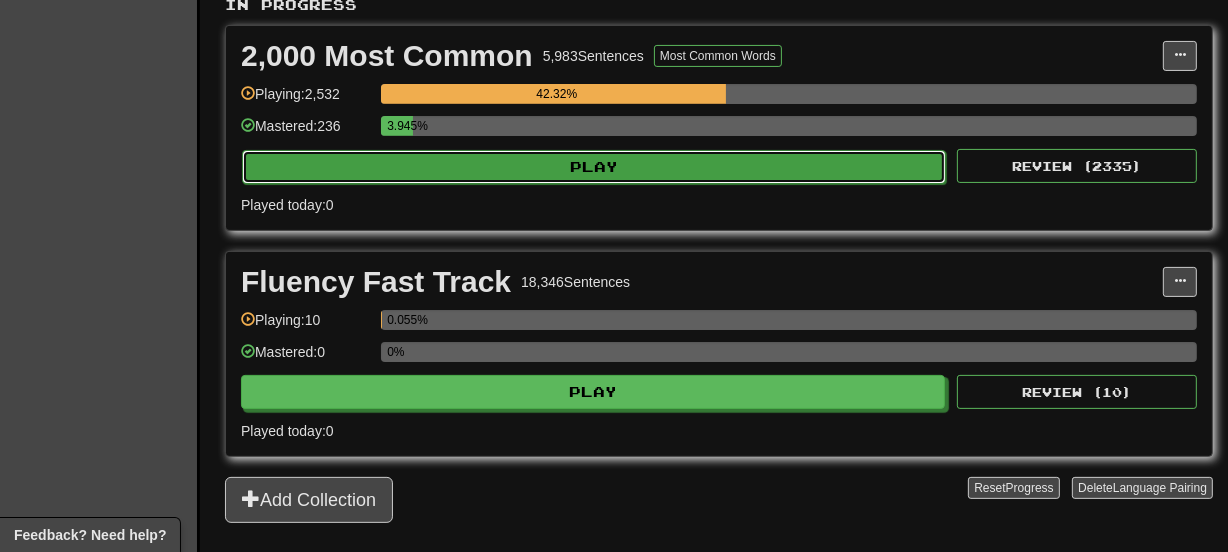 click on "Play" at bounding box center (594, 167) 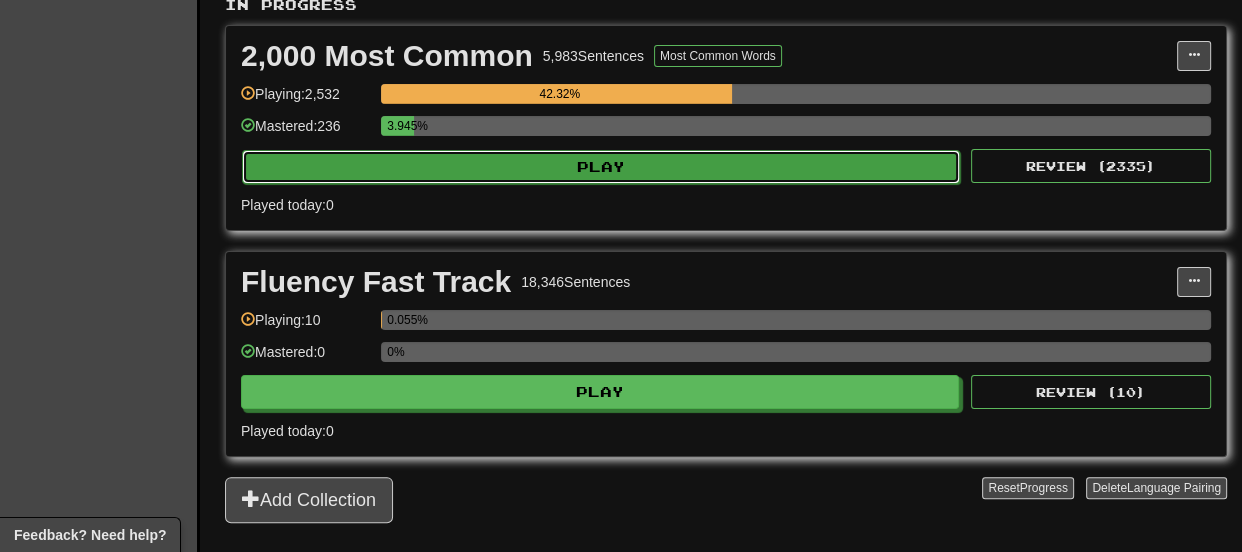 select on "**" 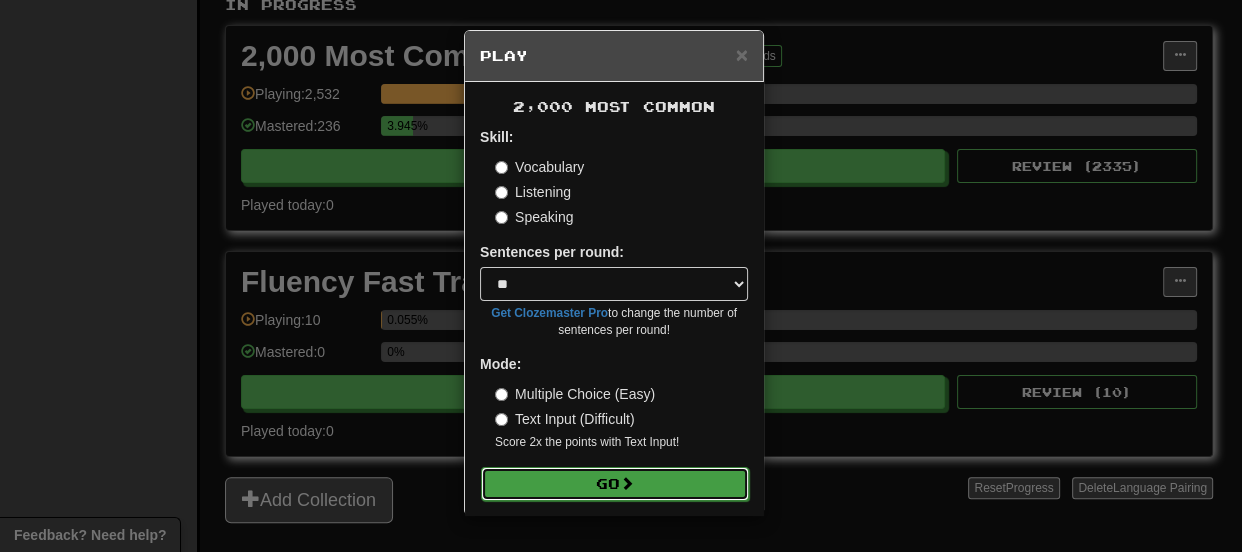 click on "Go" at bounding box center [615, 484] 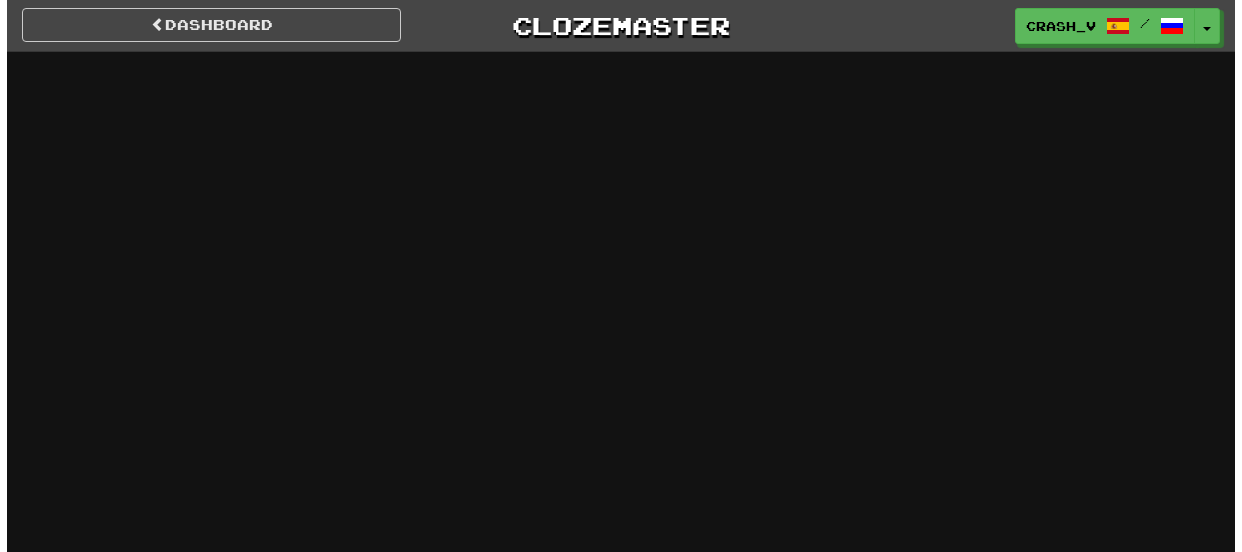 scroll, scrollTop: 0, scrollLeft: 0, axis: both 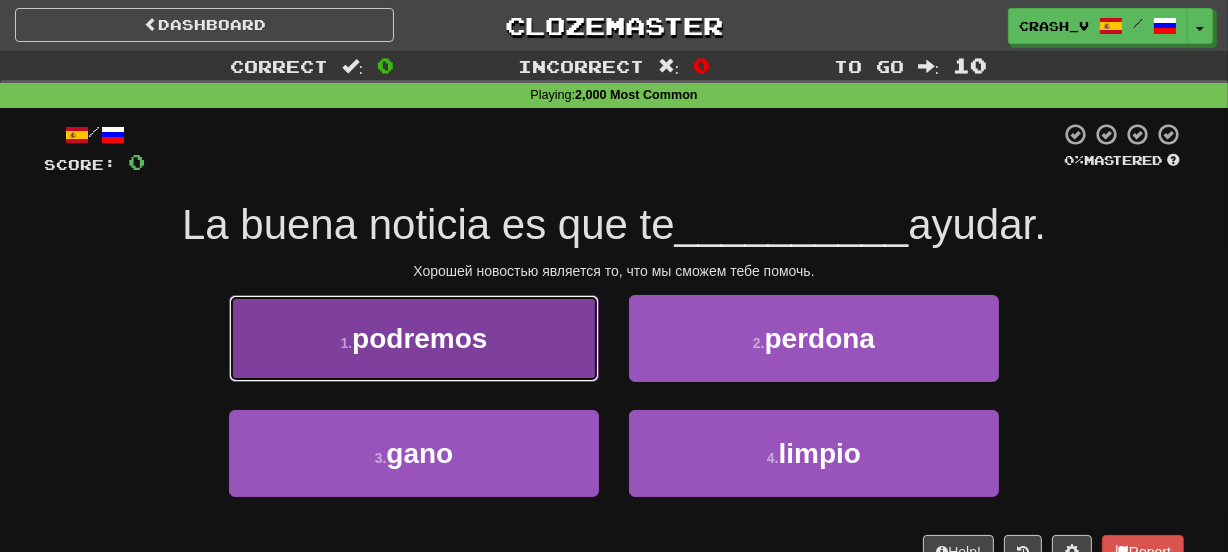 click on "1 .  podremos" at bounding box center (414, 338) 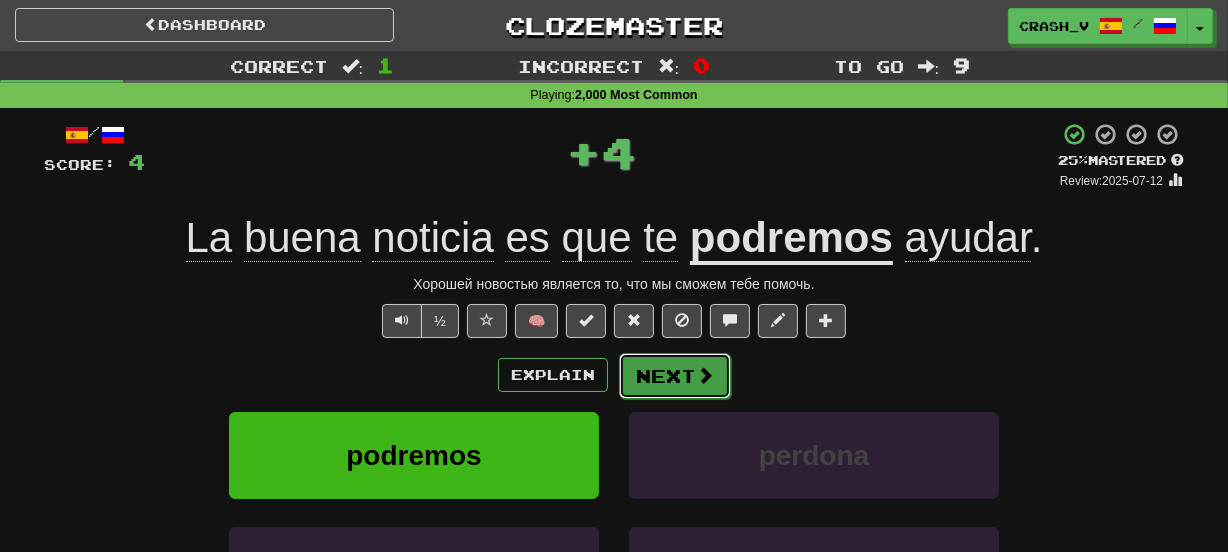 click on "Next" at bounding box center (675, 376) 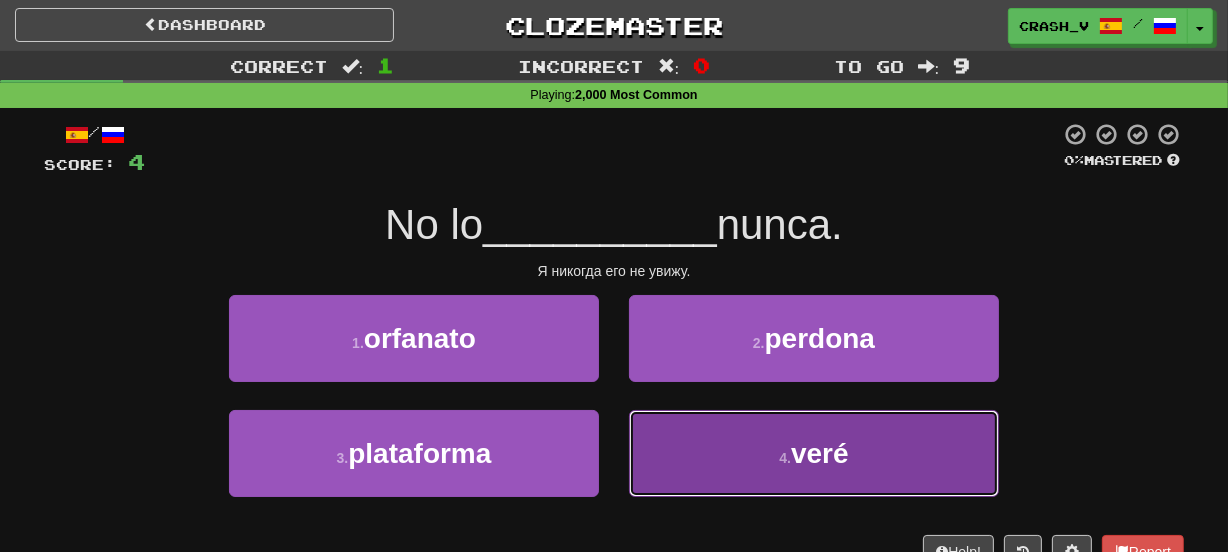 click on "4 .  veré" at bounding box center (814, 453) 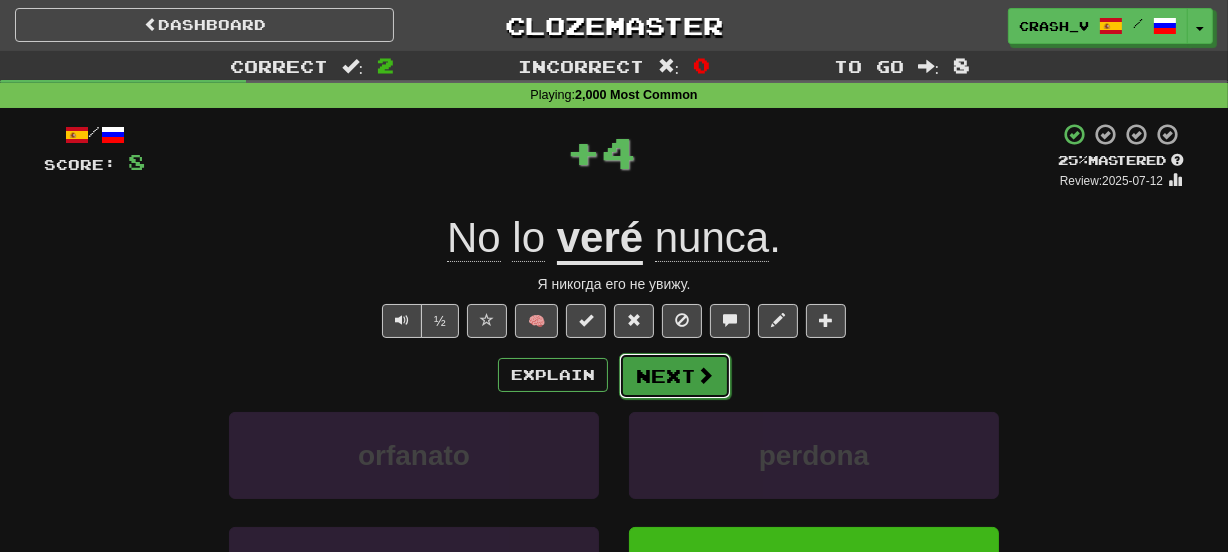 click on "Next" at bounding box center (675, 376) 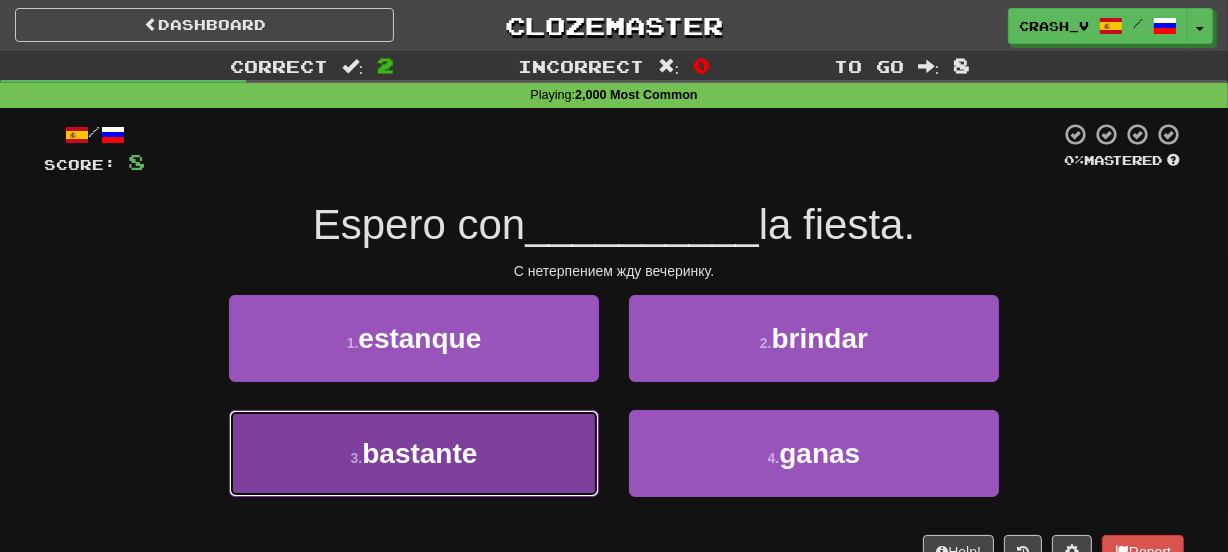 click on "3 .  bastante" at bounding box center [414, 453] 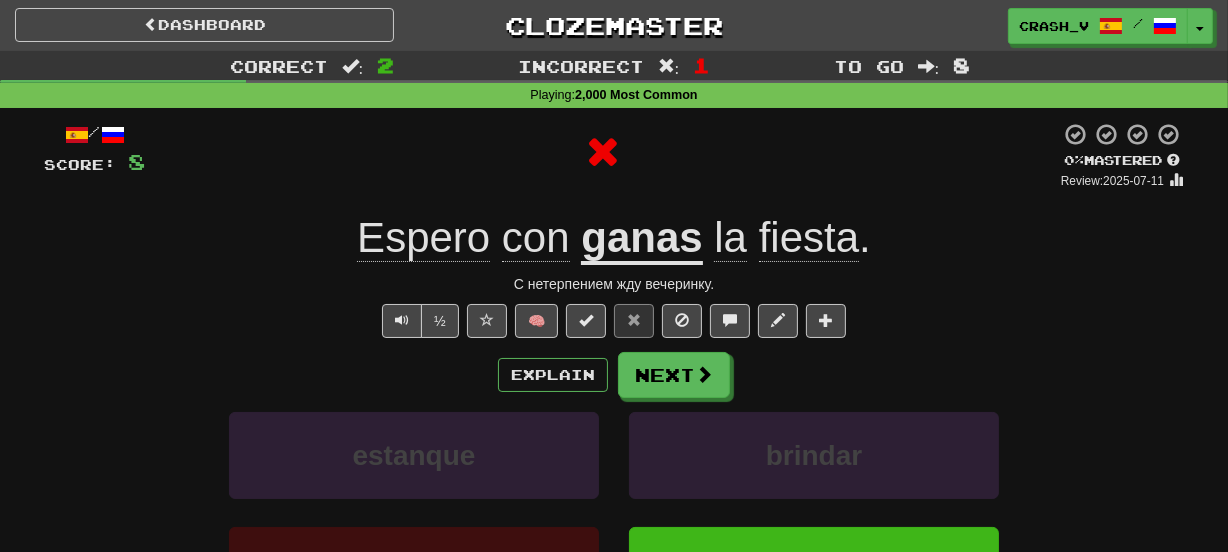 click on "ganas" at bounding box center [641, 239] 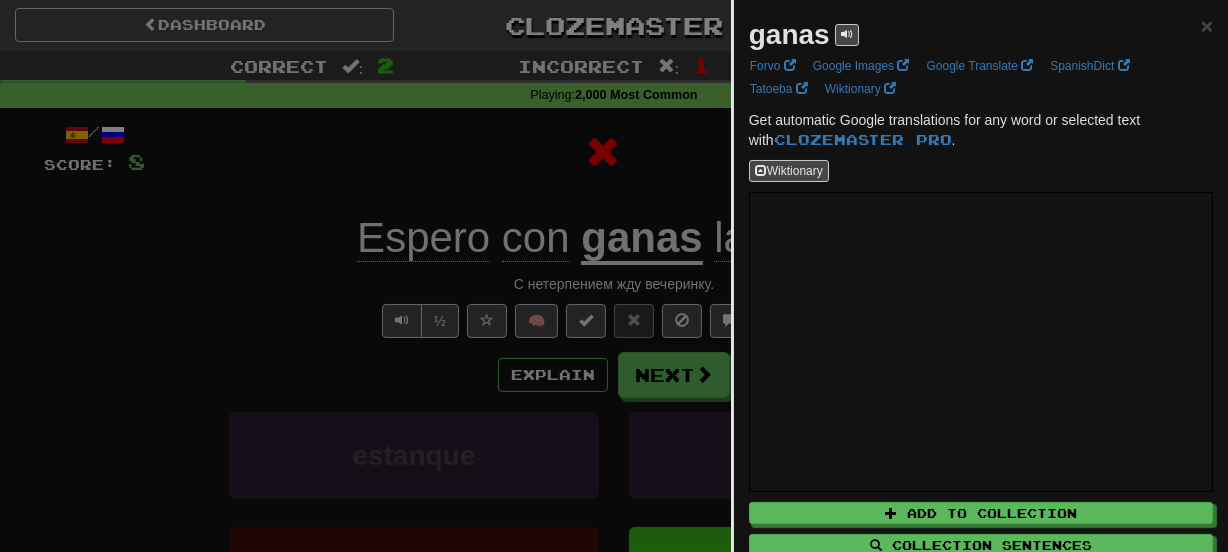 click on "ganas" at bounding box center [789, 34] 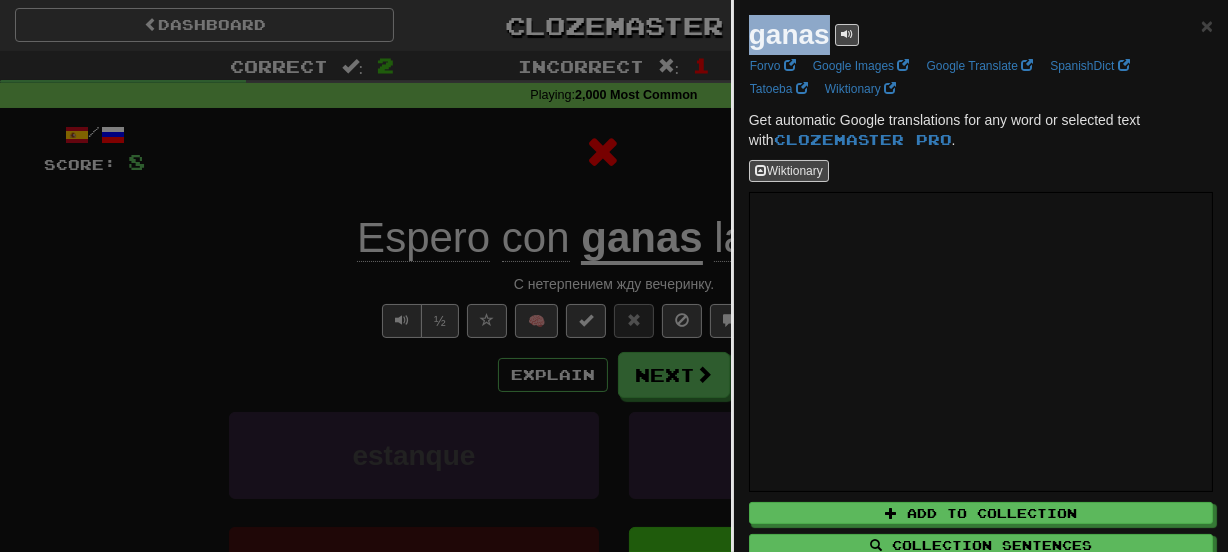click on "ganas" at bounding box center [789, 34] 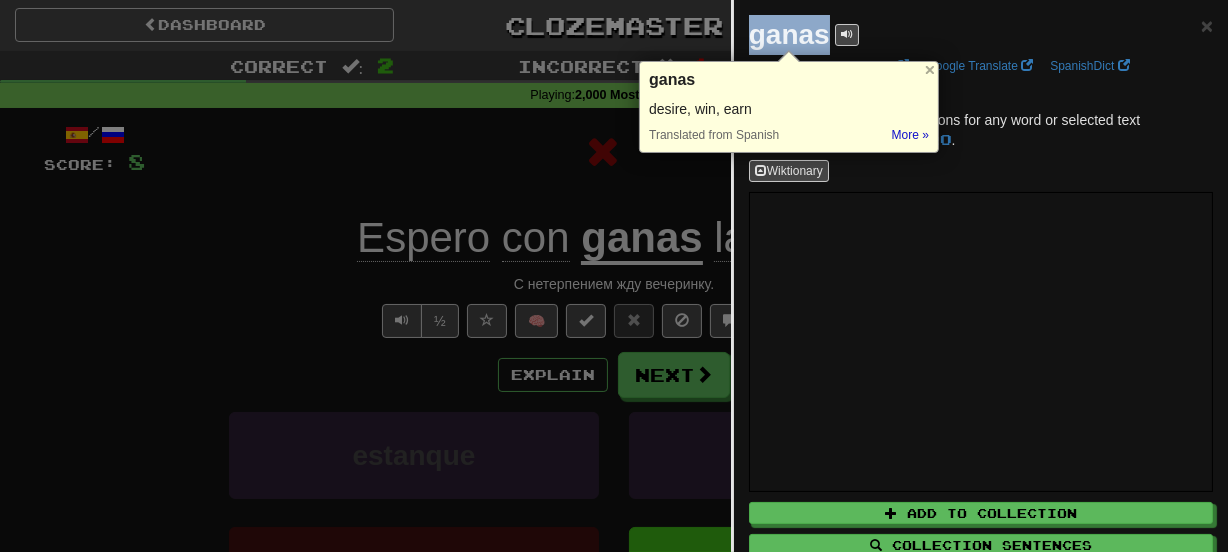 click on "Dashboard
Clozemaster
crash_v
/
Toggle Dropdown
Dashboard
Leaderboard
Activity Feed
Notifications
Profile
Discussions
Azərbaycanca
/
English
Streak:
0
Review:
0
Points Today: 0
Deutsch
/
Polski
Streak:
0
Review:
20
Points Today: 0
Deutsch
/
English
Streak:
24
Review:
40
Points Today: 0
Deutsch
/
Português
Streak:
0
Review:
20
Points Today: 0
Deutsch
/
Español
Streak:
0
Review:
20
Points Today: 0
Deutsch
/
Svenska
Streak:
0
Review:
20
Points Today: 0
Deutsch
/
Français
Streak:
0
Review:
20
Points Today: 0
Deutsch
/
Русский" at bounding box center [614, 822] 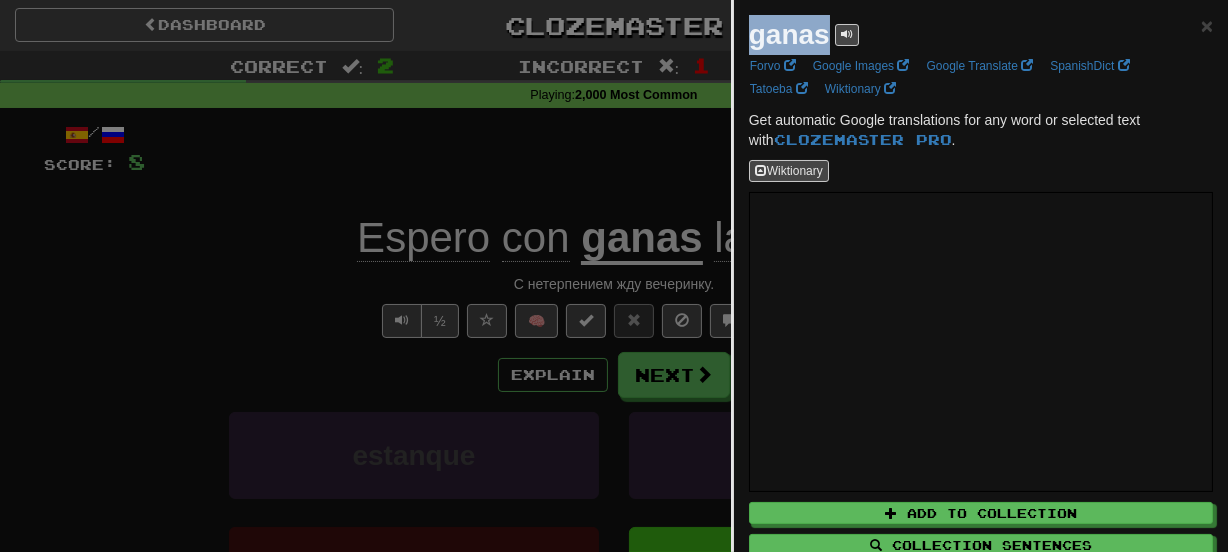 click on "**********" at bounding box center [248, 1590] 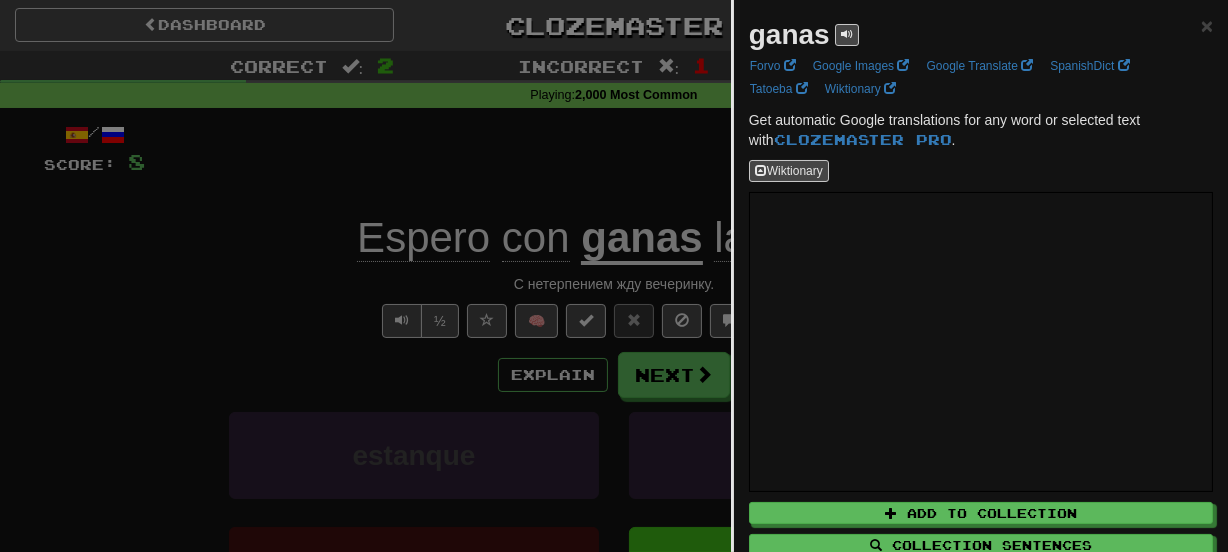 select on "**" 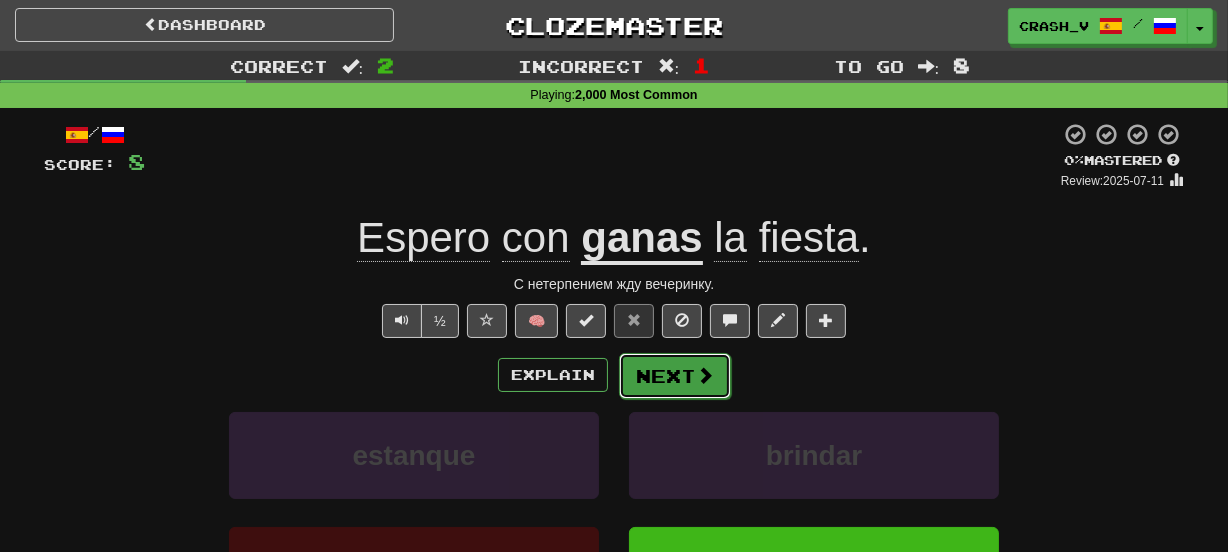 click on "Next" at bounding box center [675, 376] 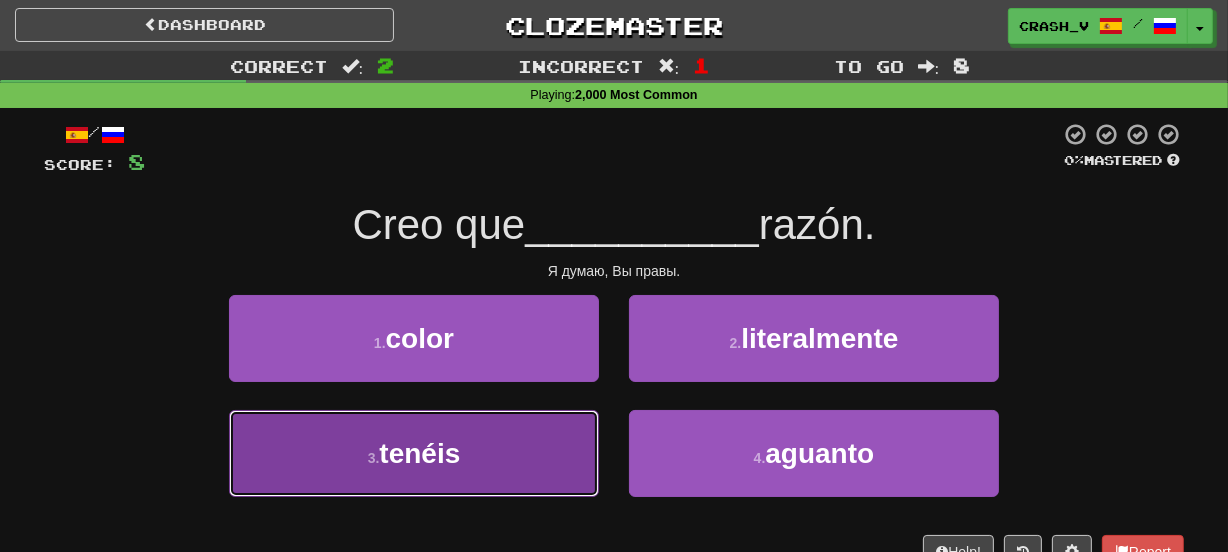 click on "3 .  tenéis" at bounding box center [414, 453] 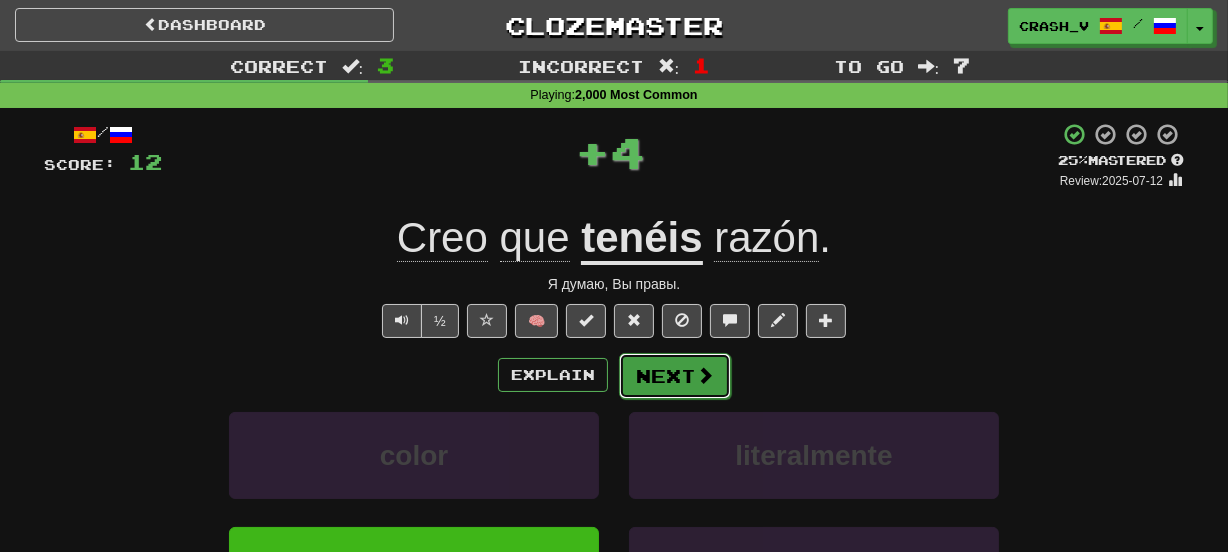 click at bounding box center [705, 375] 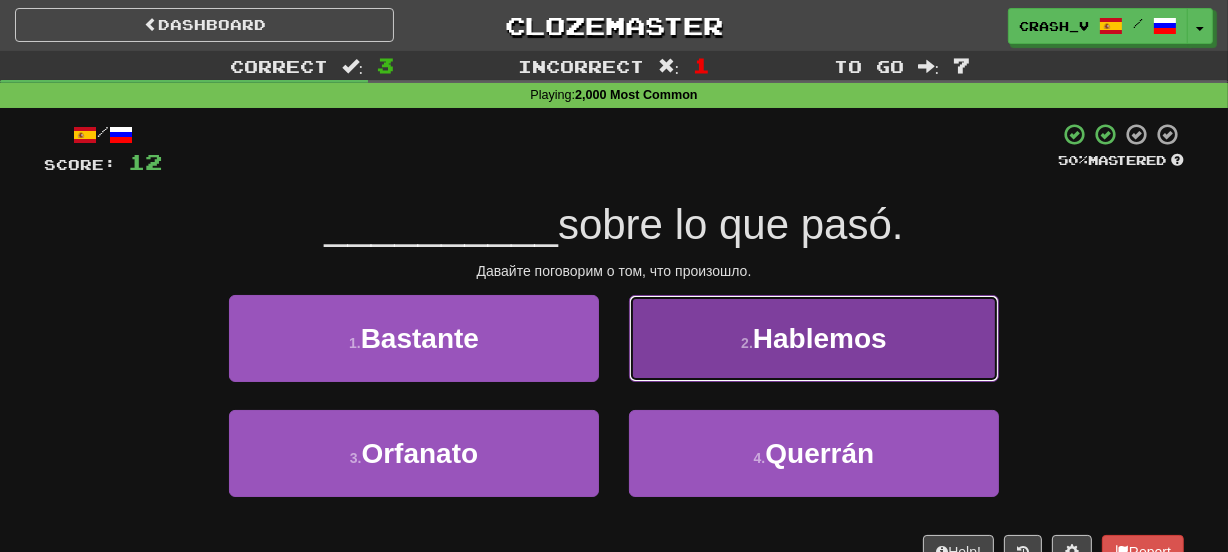 click on "2 .  Hablemos" at bounding box center (814, 338) 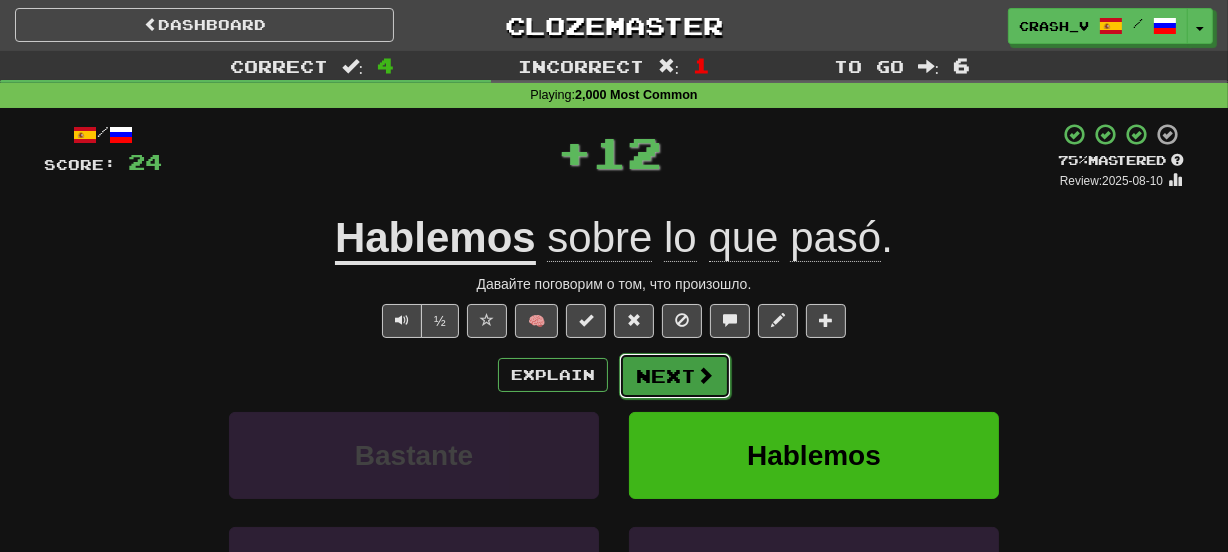 click on "Next" at bounding box center (675, 376) 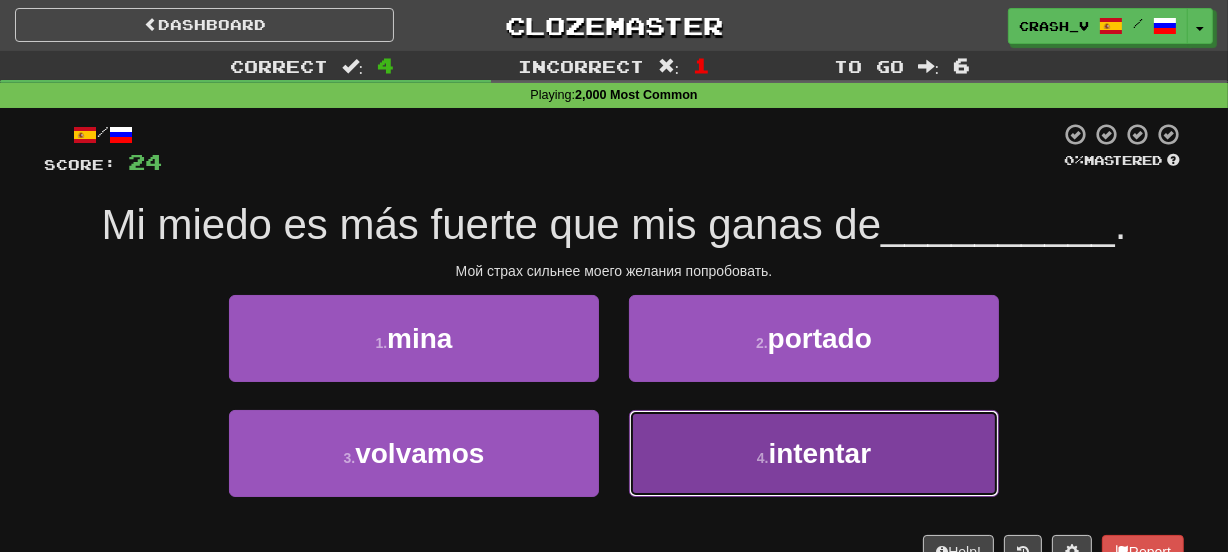 click on "4 .  intentar" at bounding box center [814, 453] 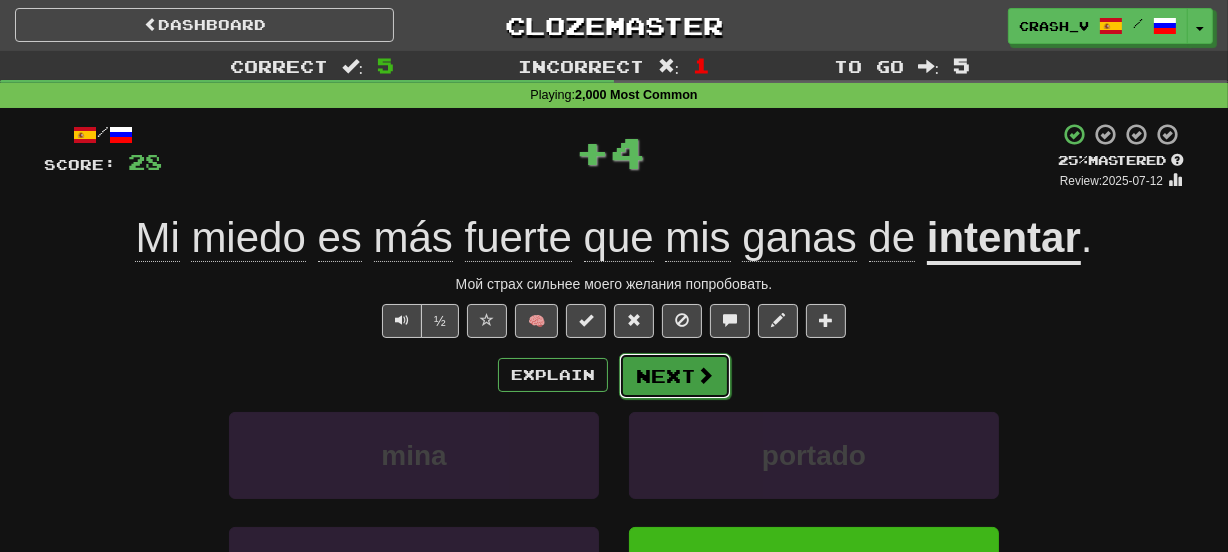 click on "Next" at bounding box center [675, 376] 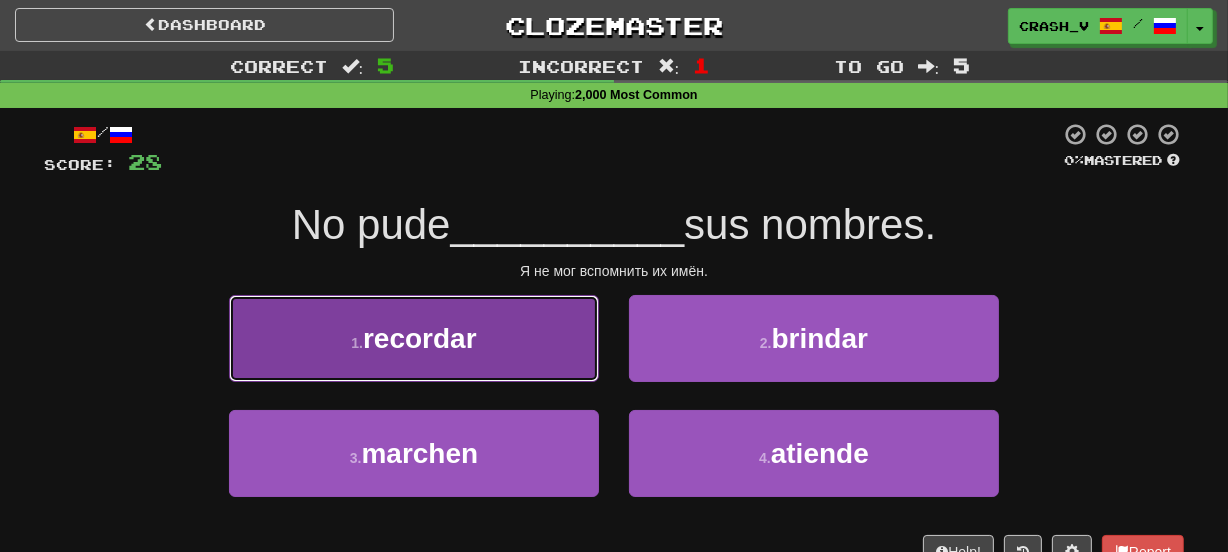 click on "1 .  recordar" at bounding box center [414, 338] 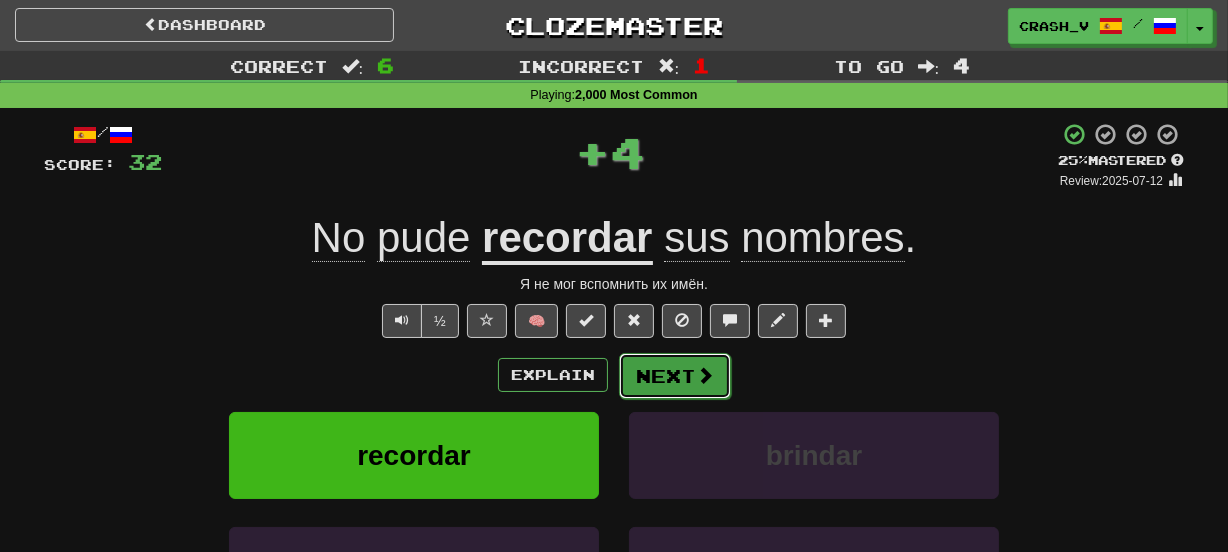 click on "Explain Next" at bounding box center (614, 375) 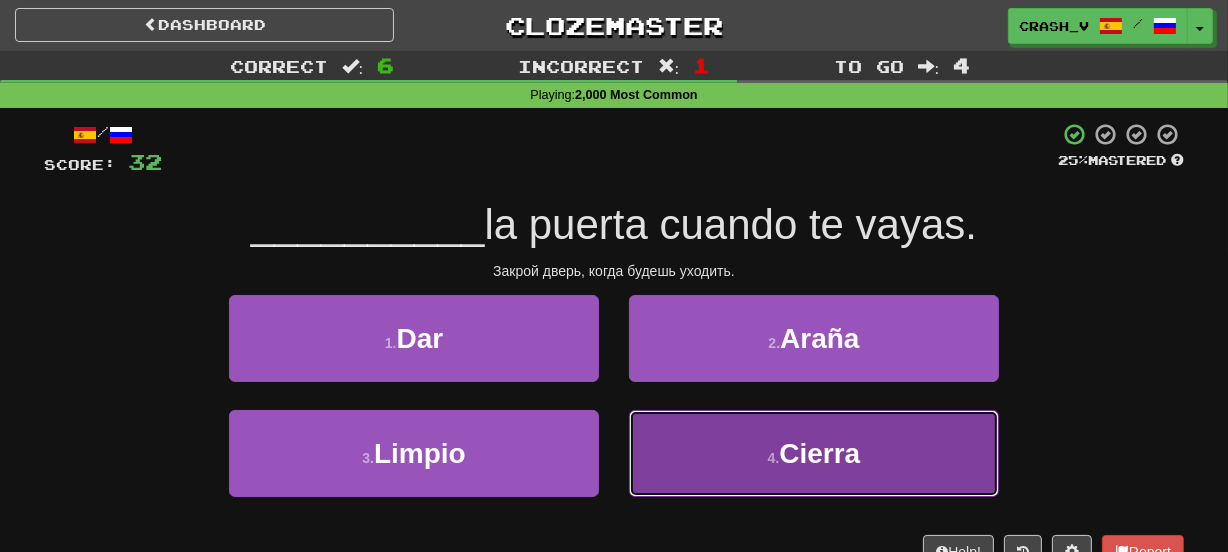 click on "4 .  Cierra" at bounding box center [814, 453] 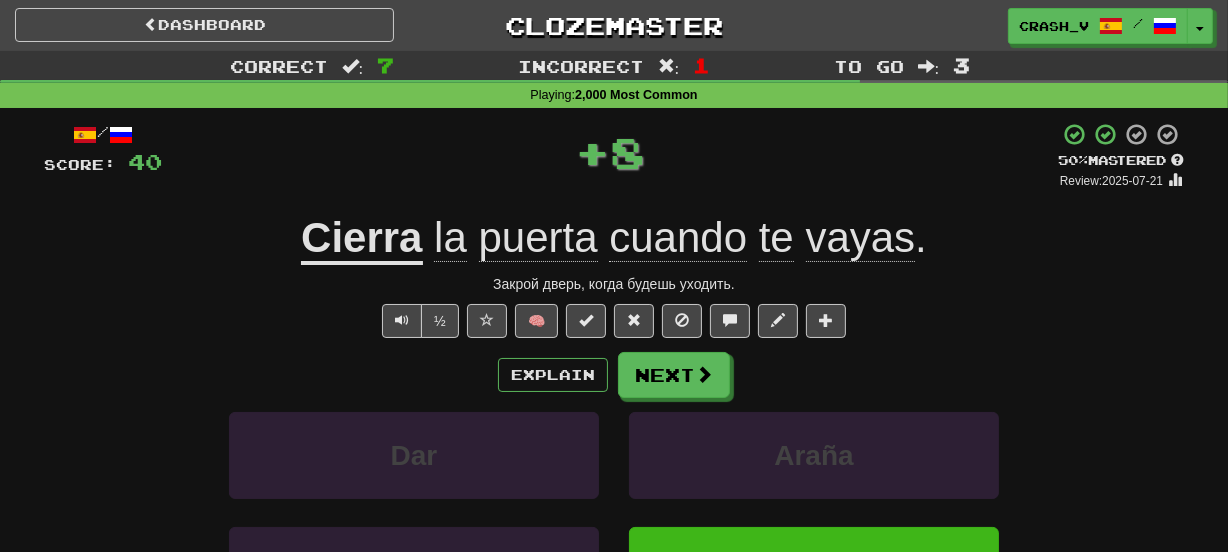 click on "Cierra" at bounding box center [361, 239] 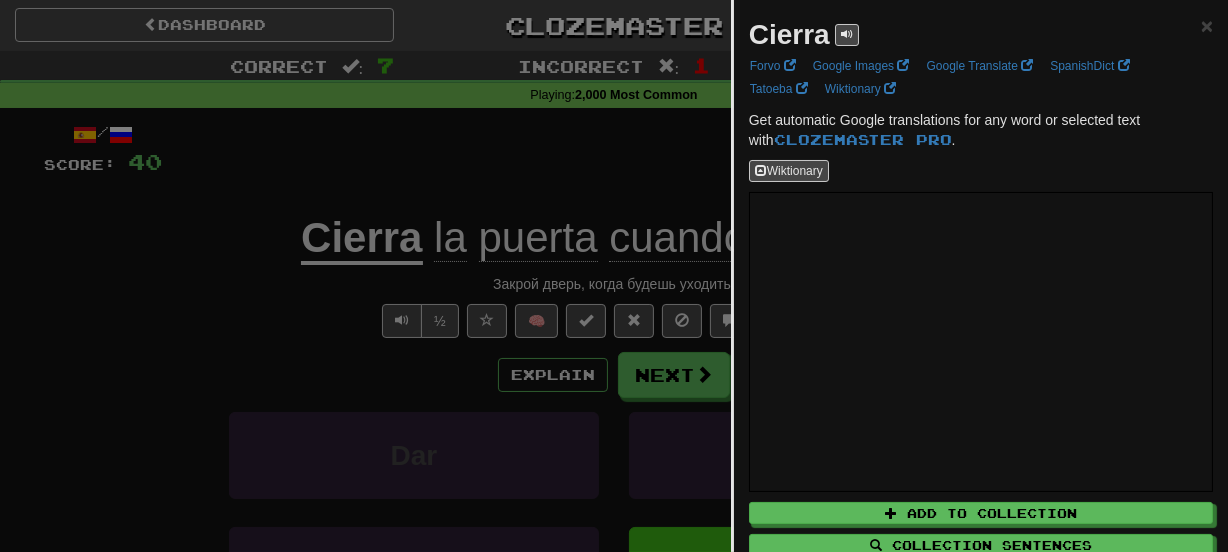 click on "Cierra" at bounding box center [789, 34] 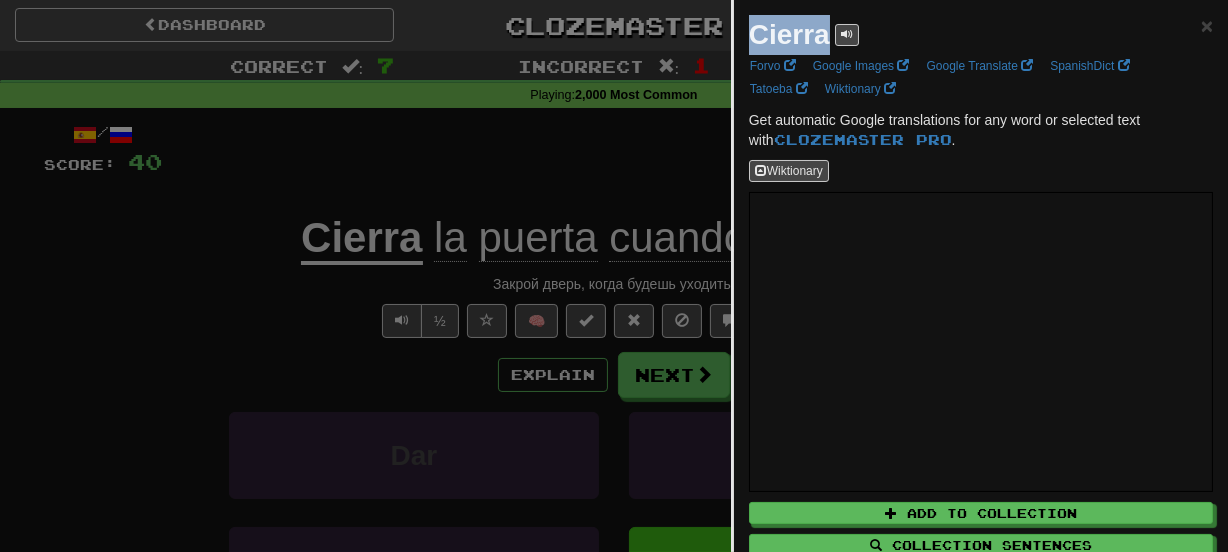 click on "Cierra" at bounding box center [789, 34] 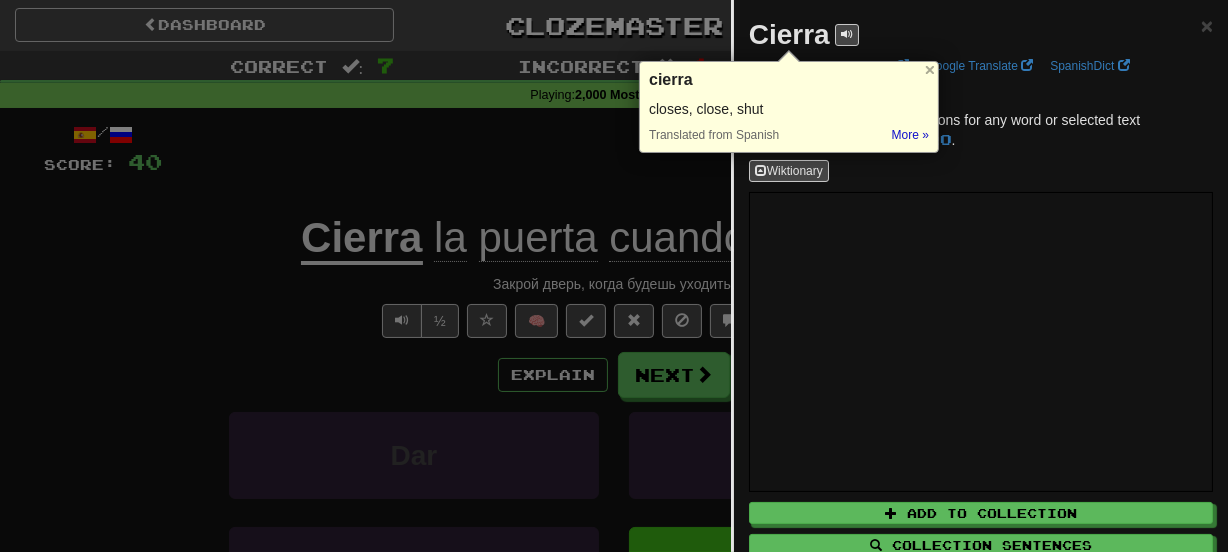 click at bounding box center [614, 276] 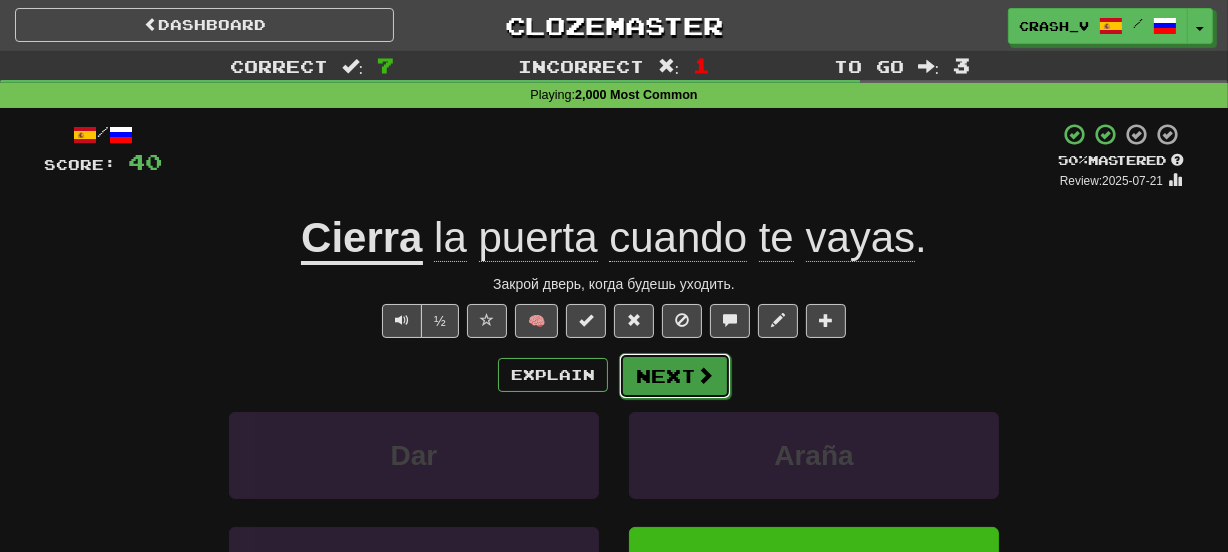click on "Next" at bounding box center [675, 376] 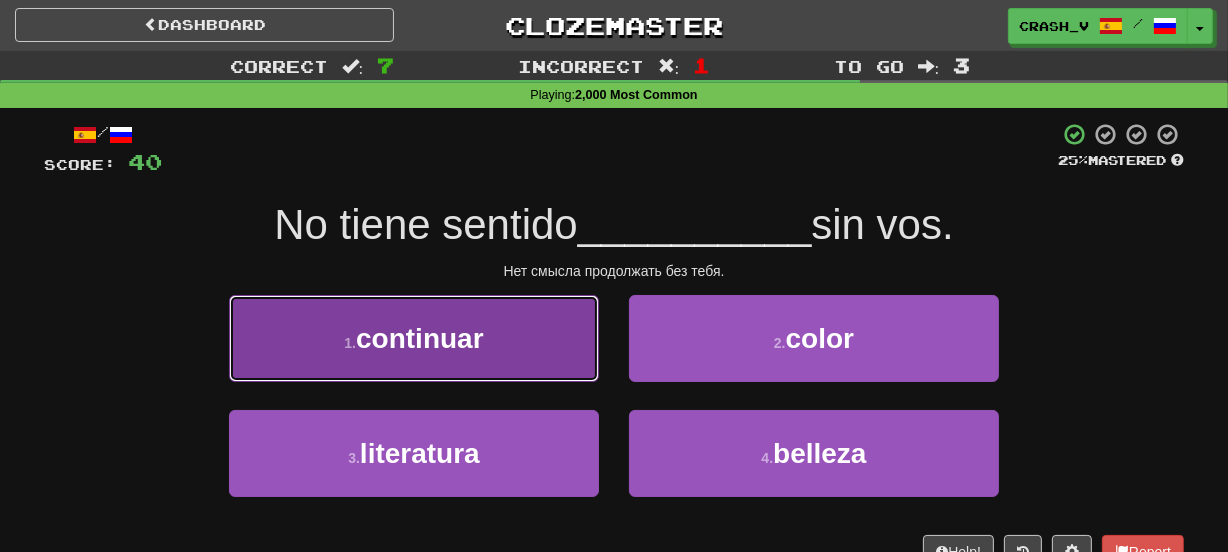 click on "1 .  continuar" at bounding box center [414, 338] 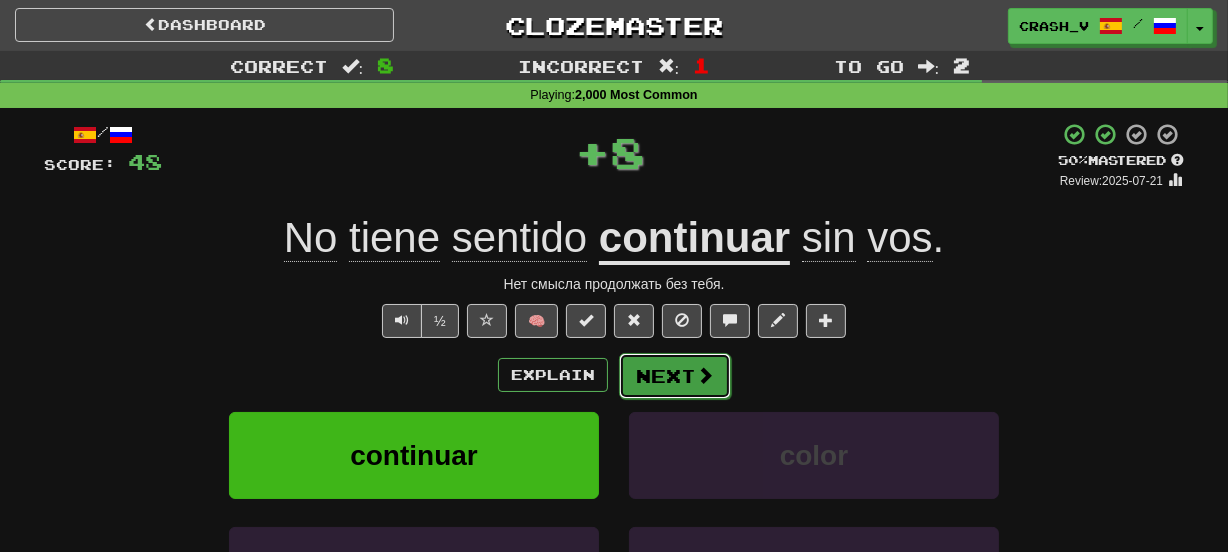 click on "Next" at bounding box center (675, 376) 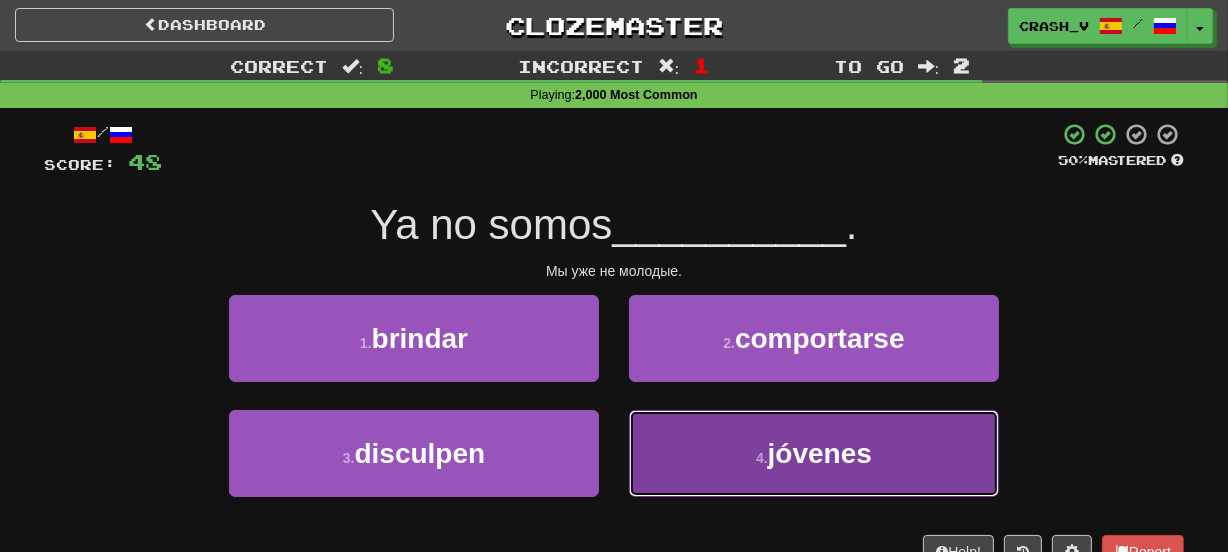 click on "4 .  jóvenes" at bounding box center (814, 453) 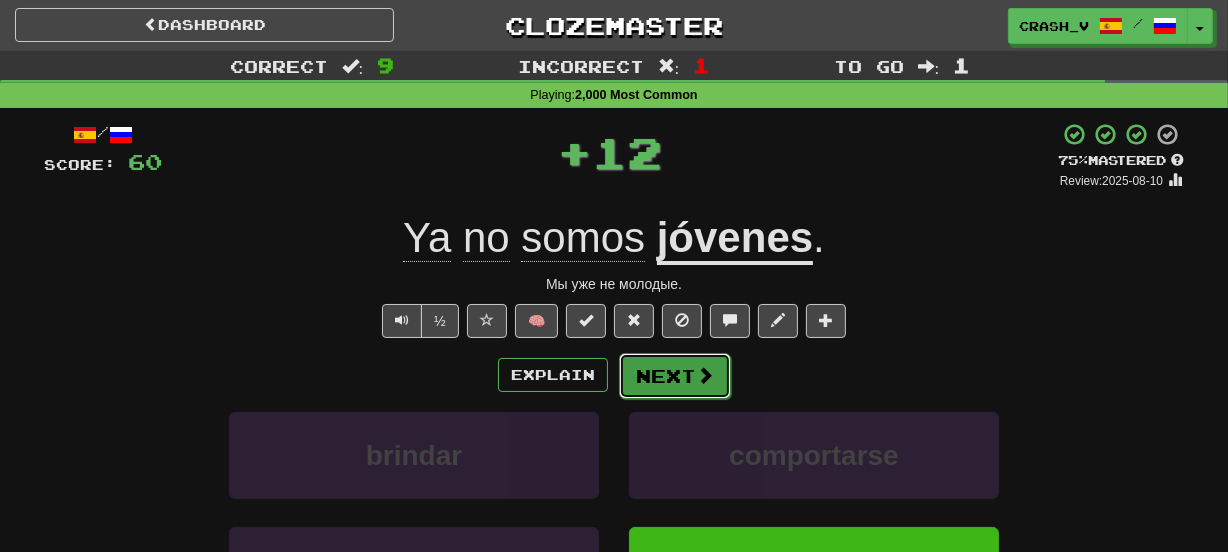 click on "Next" at bounding box center (675, 376) 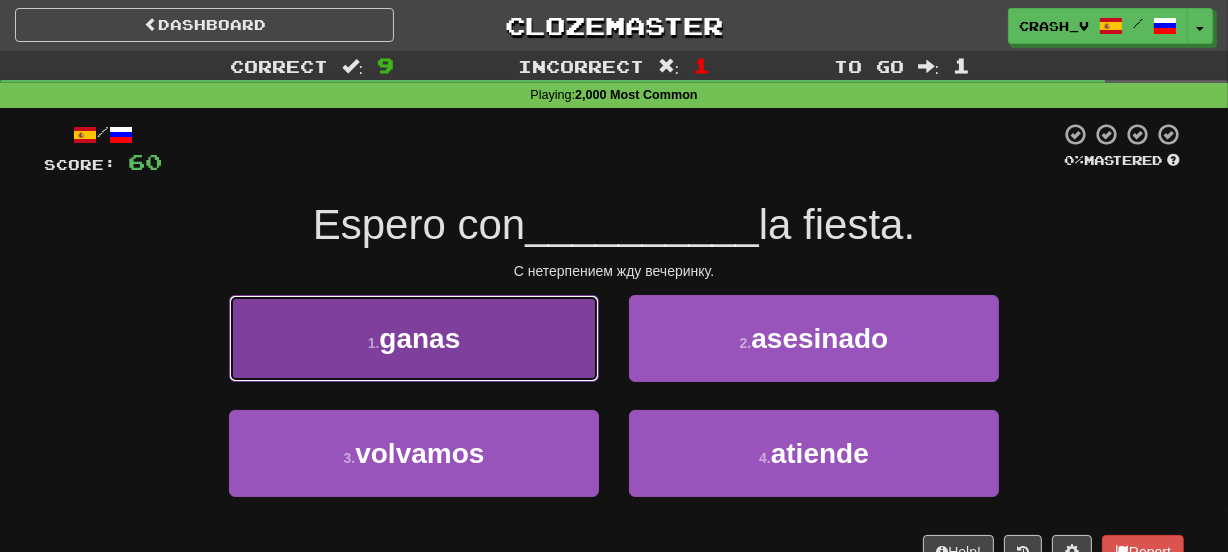 click on "1 .  ganas" at bounding box center [414, 338] 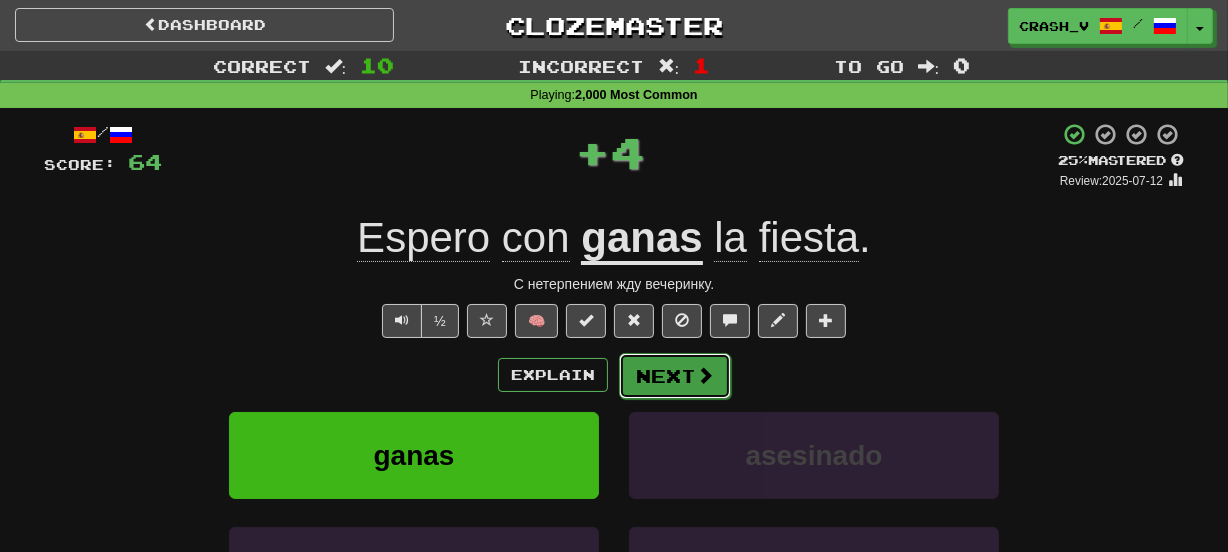 click on "Next" at bounding box center (675, 376) 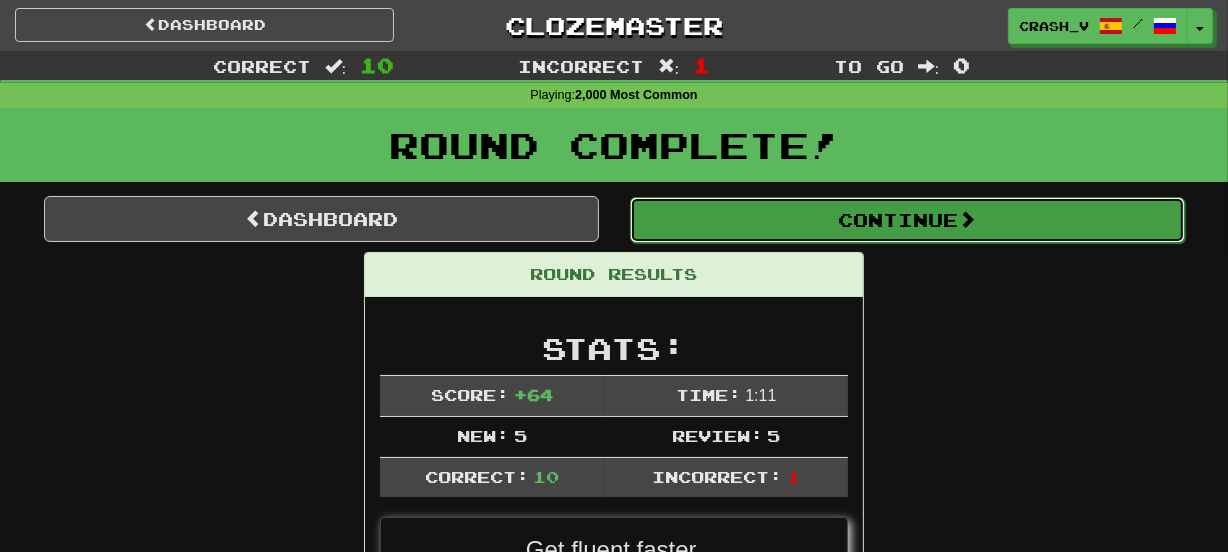 click on "Continue" at bounding box center (907, 220) 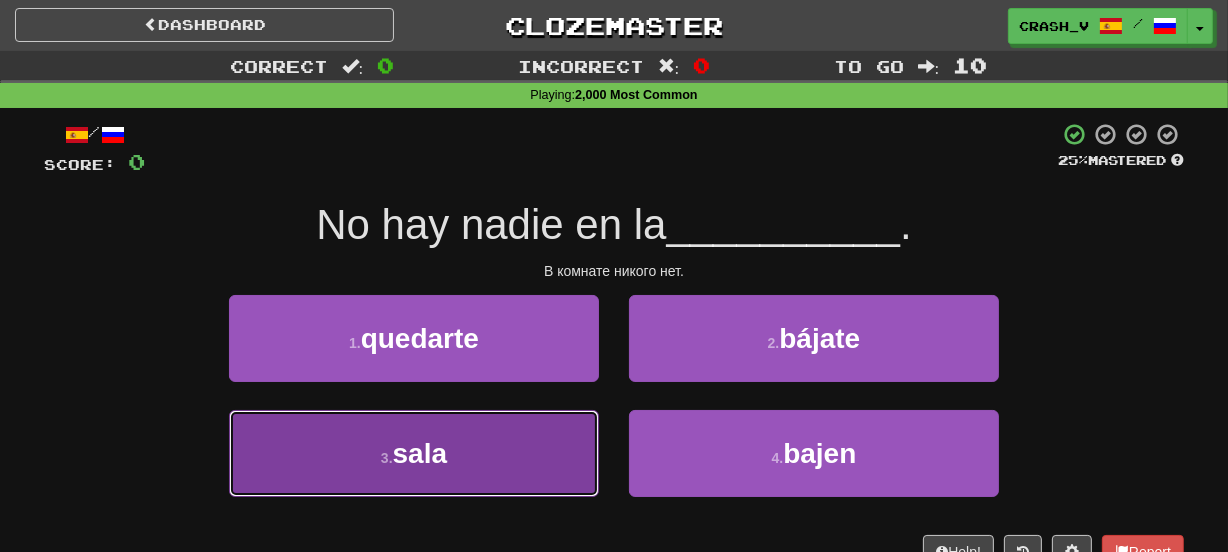 click on "3 .  sala" at bounding box center (414, 453) 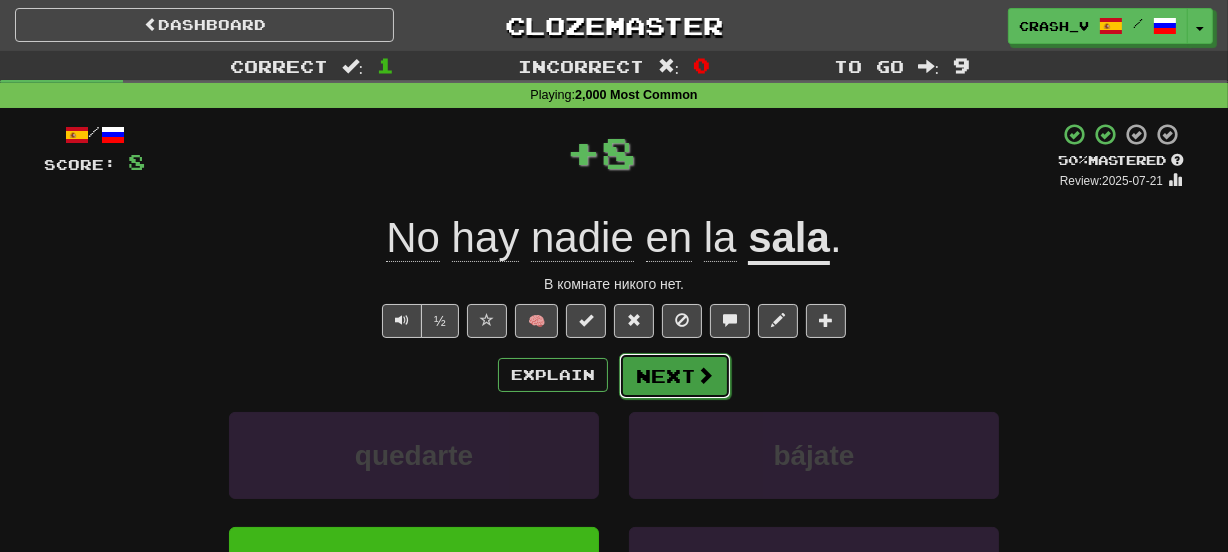 click on "Next" at bounding box center [675, 376] 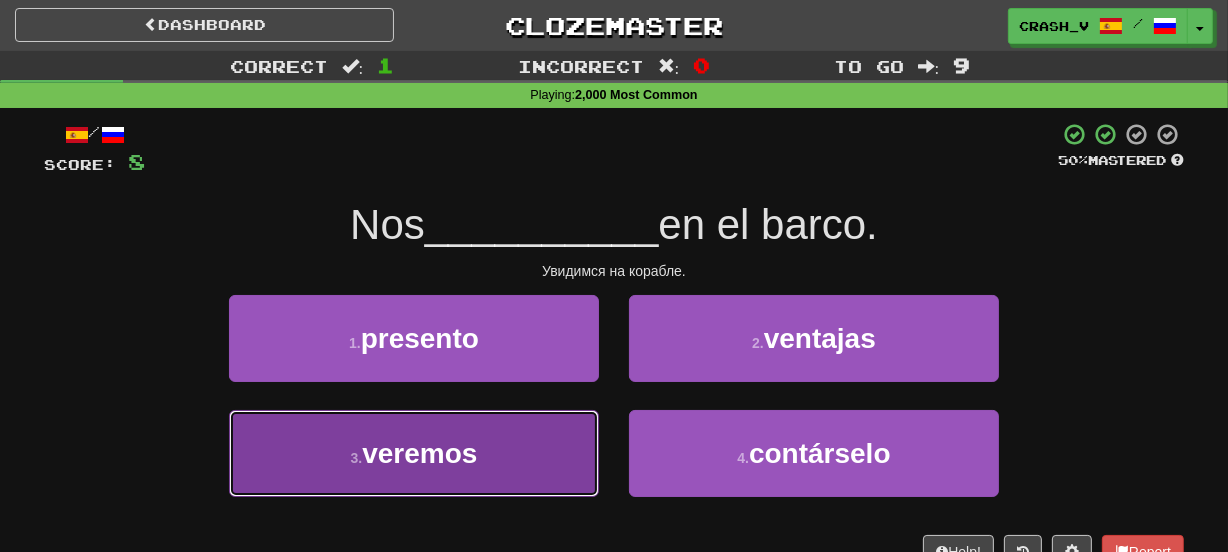 click on "3 .  veremos" at bounding box center [414, 453] 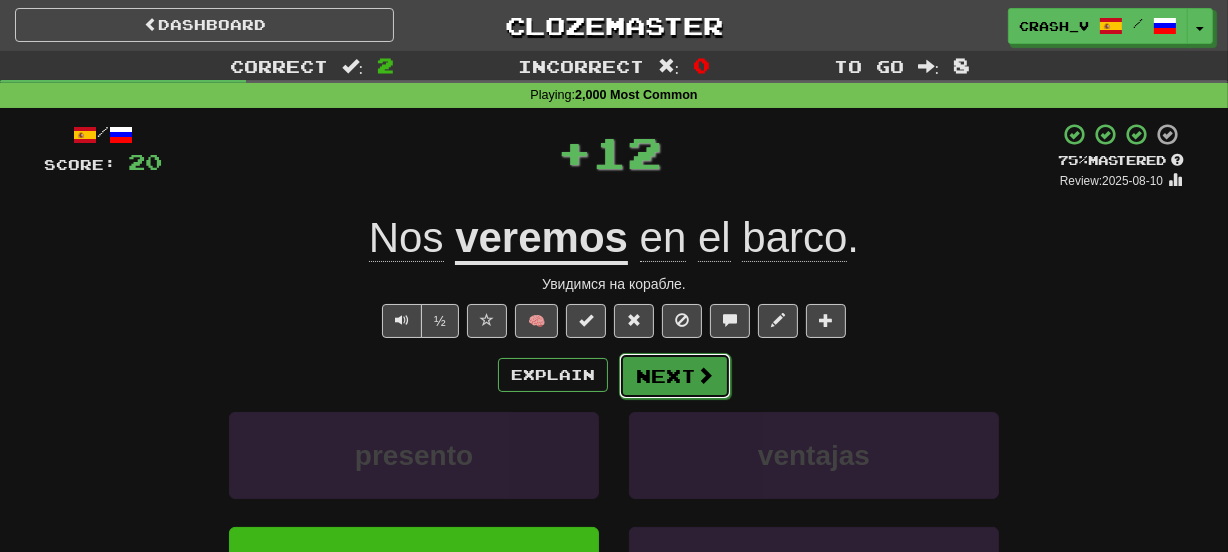 click on "Next" at bounding box center [675, 376] 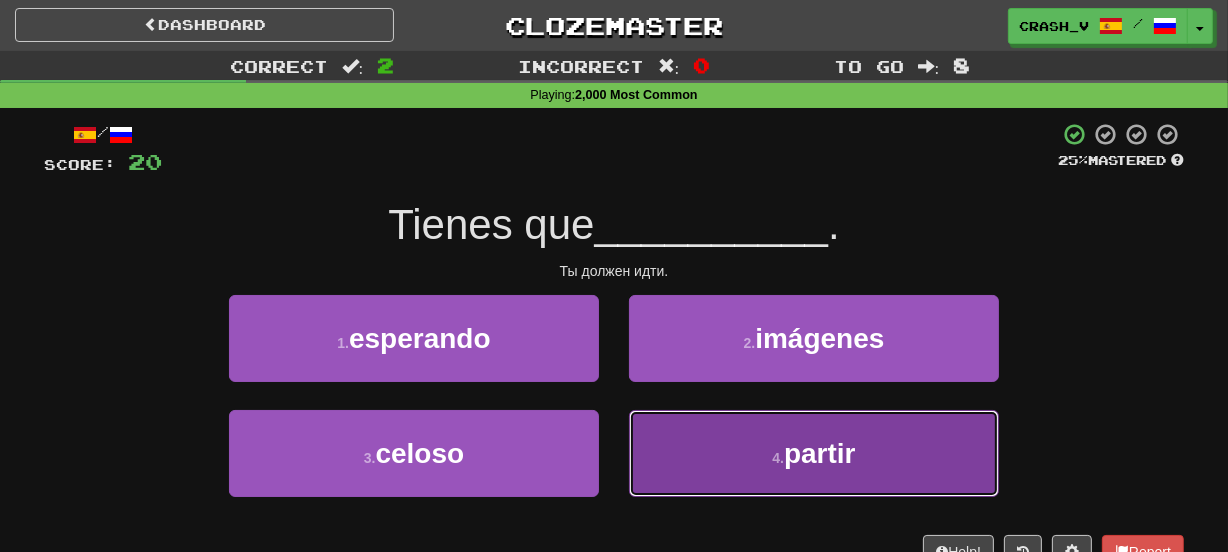 click on "4 .  partir" at bounding box center [814, 453] 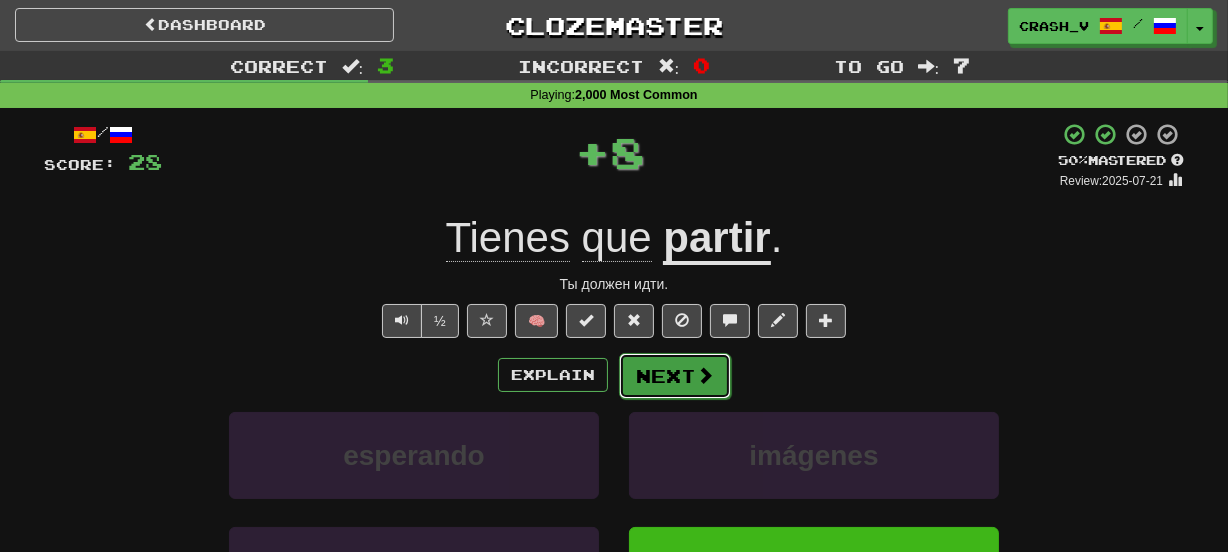 click on "Next" at bounding box center (675, 376) 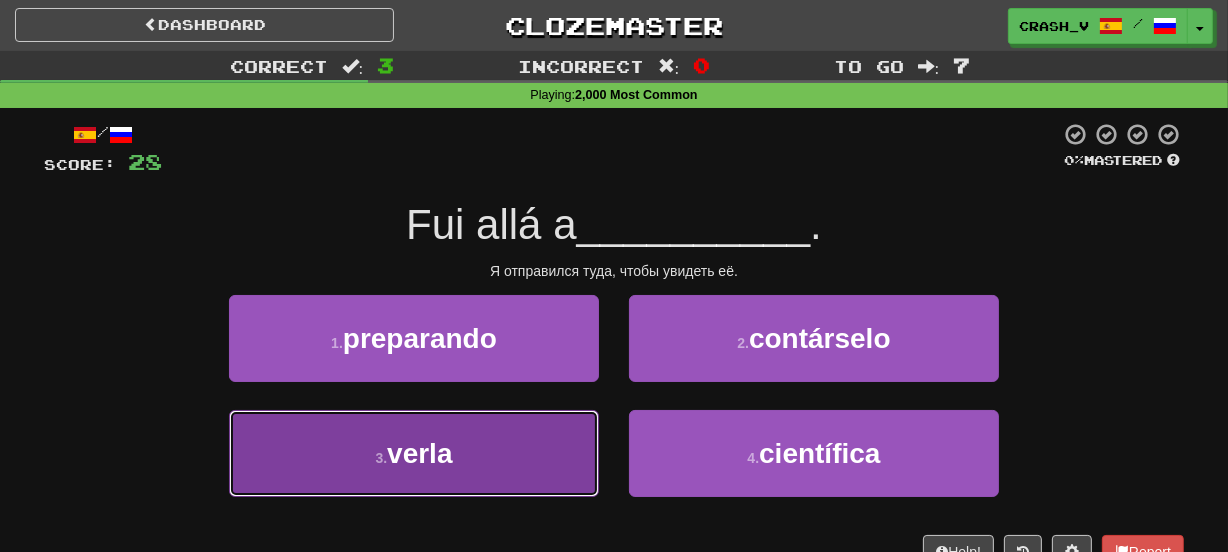 click on "3 .  verla" at bounding box center [414, 453] 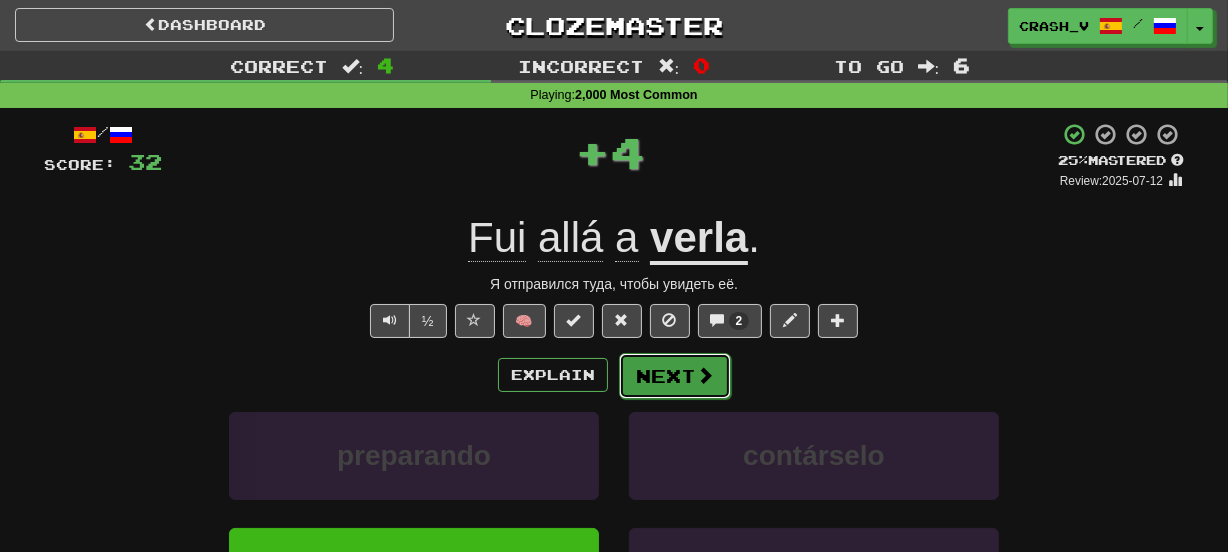 click on "Next" at bounding box center (675, 376) 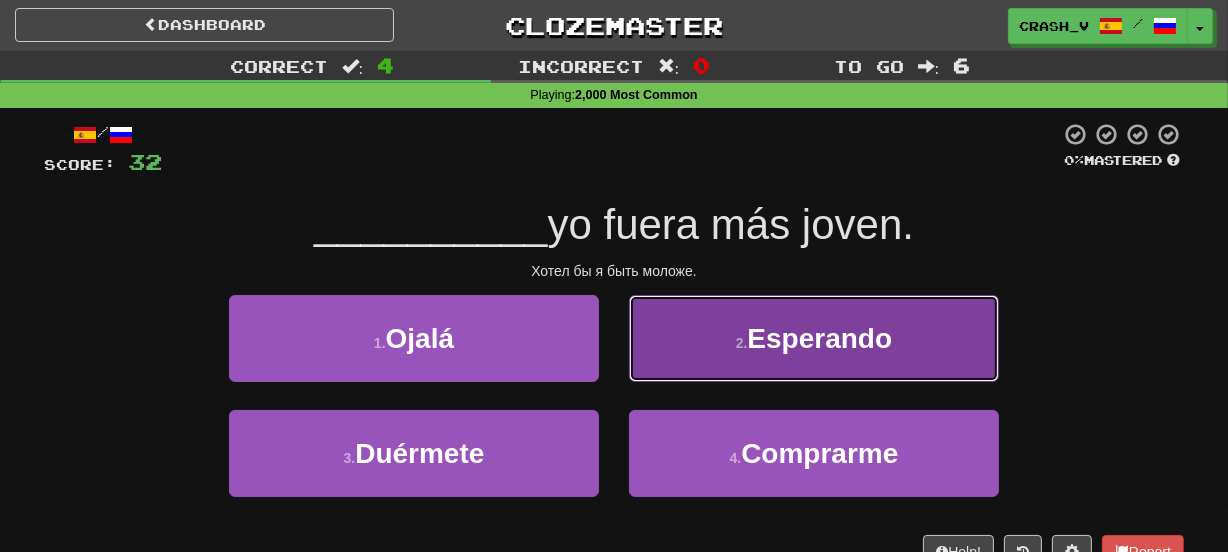 click on "2 .  Esperando" at bounding box center (814, 338) 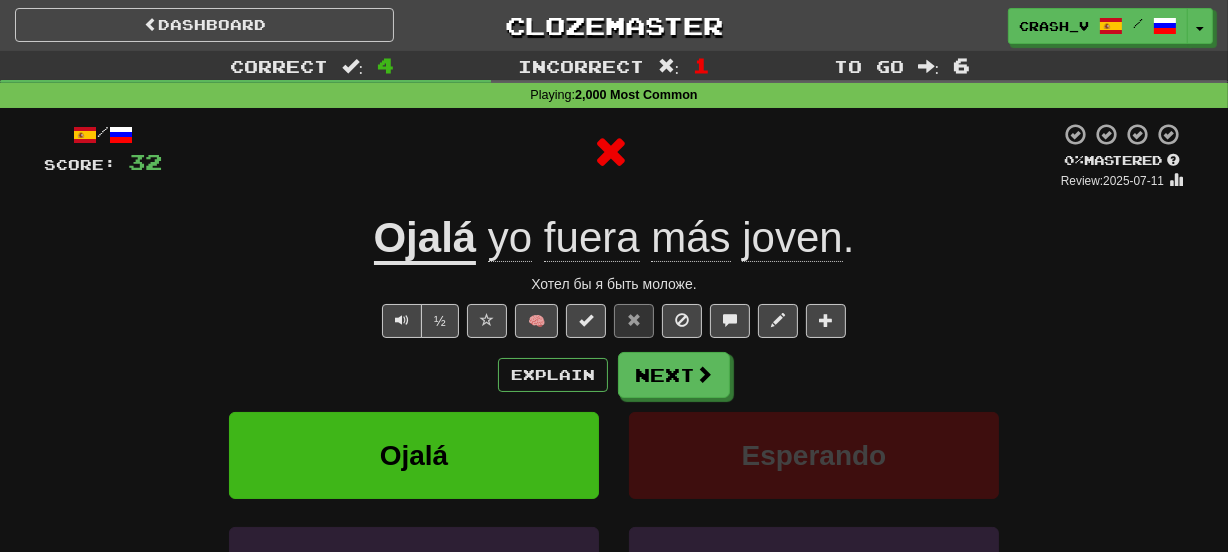 click on "Ojalá" at bounding box center (425, 239) 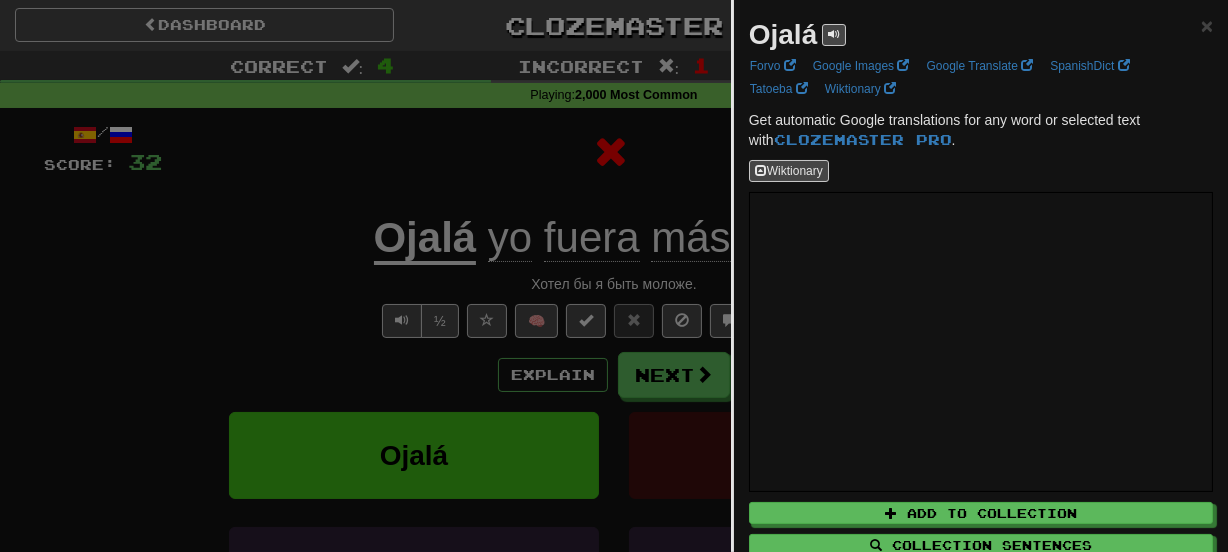 click on "Ojalá" at bounding box center (783, 34) 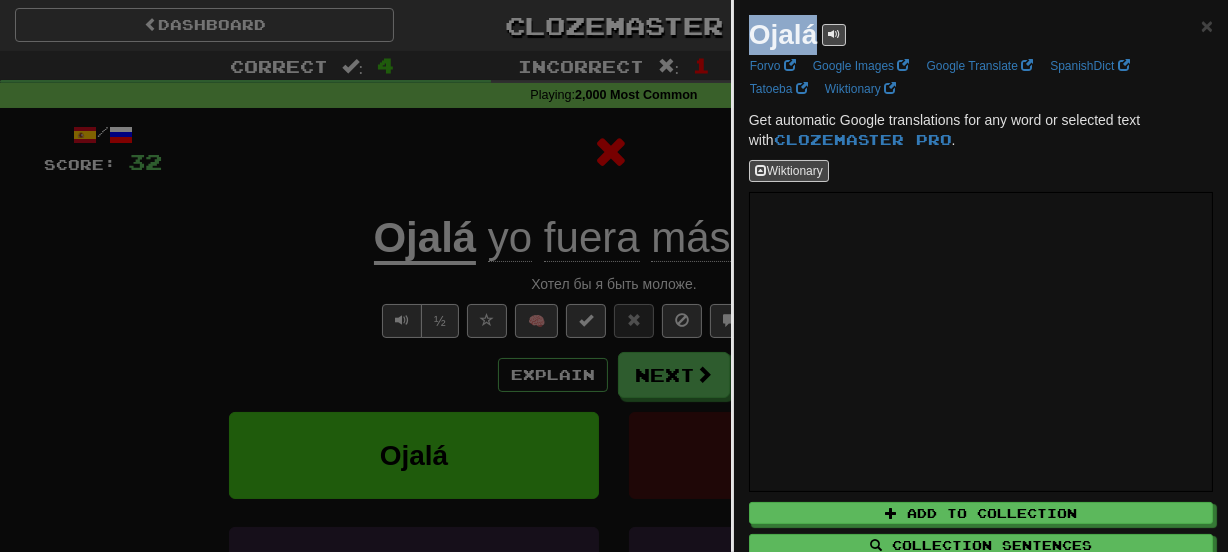click on "Ojalá" at bounding box center [783, 34] 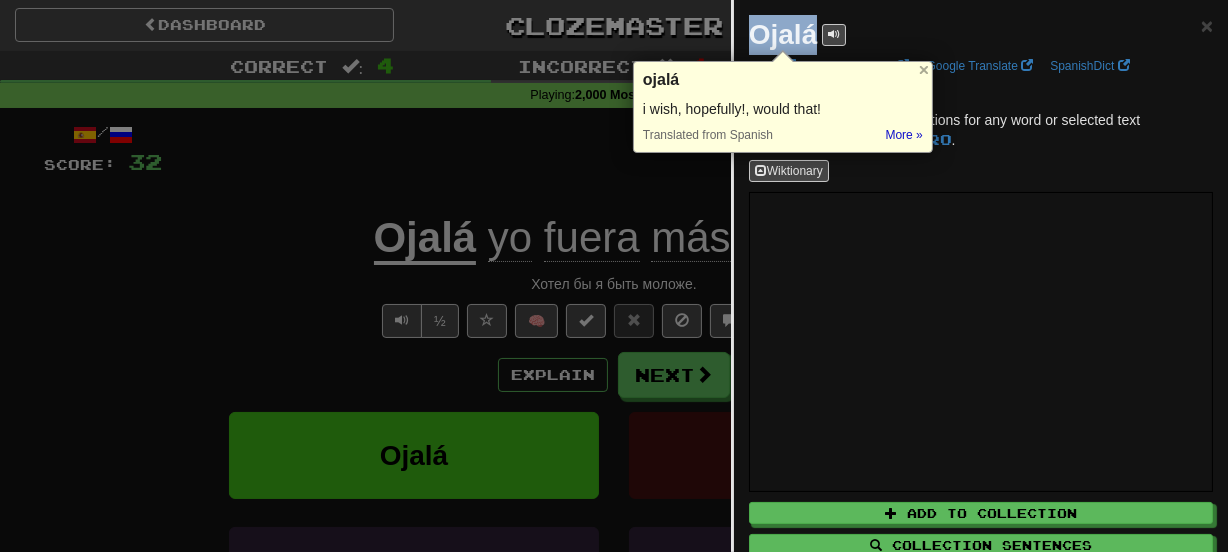 click on "Dashboard
Clozemaster
crash_v
/
Toggle Dropdown
Dashboard
Leaderboard
Activity Feed
Notifications
Profile
Discussions
Azərbaycanca
/
English
Streak:
0
Review:
0
Points Today: 0
Deutsch
/
Polski
Streak:
0
Review:
20
Points Today: 0
Deutsch
/
English
Streak:
24
Review:
40
Points Today: 0
Deutsch
/
Português
Streak:
0
Review:
20
Points Today: 0
Deutsch
/
Español
Streak:
0
Review:
20
Points Today: 0
Deutsch
/
Svenska
Streak:
0
Review:
20
Points Today: 0
Deutsch
/
Français
Streak:
0
Review:
20
Points Today: 0
Deutsch
/
Русский" at bounding box center (614, 822) 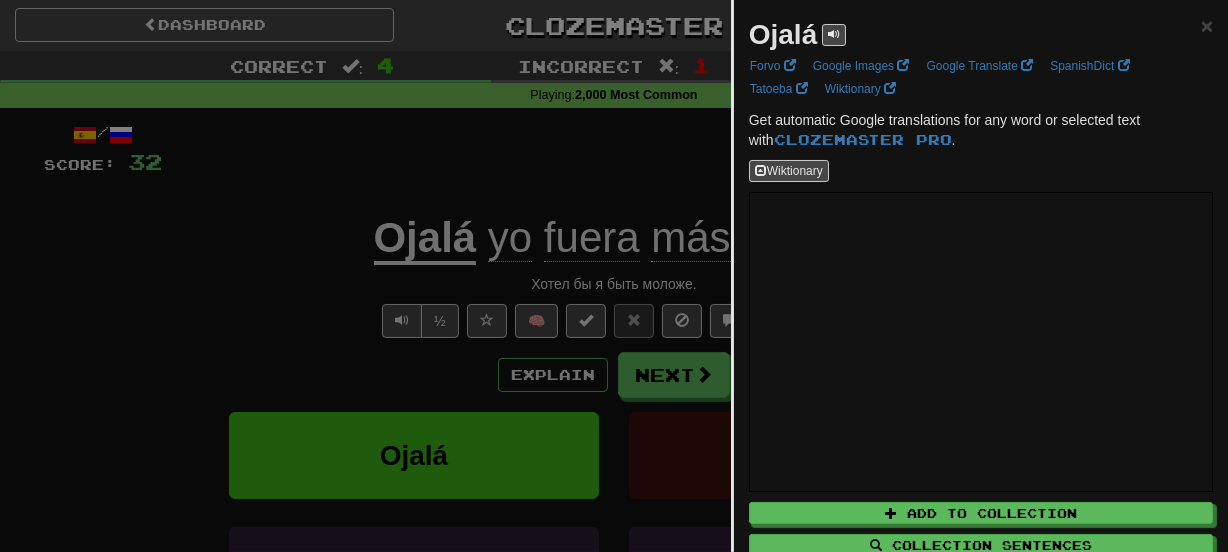 click at bounding box center [614, 276] 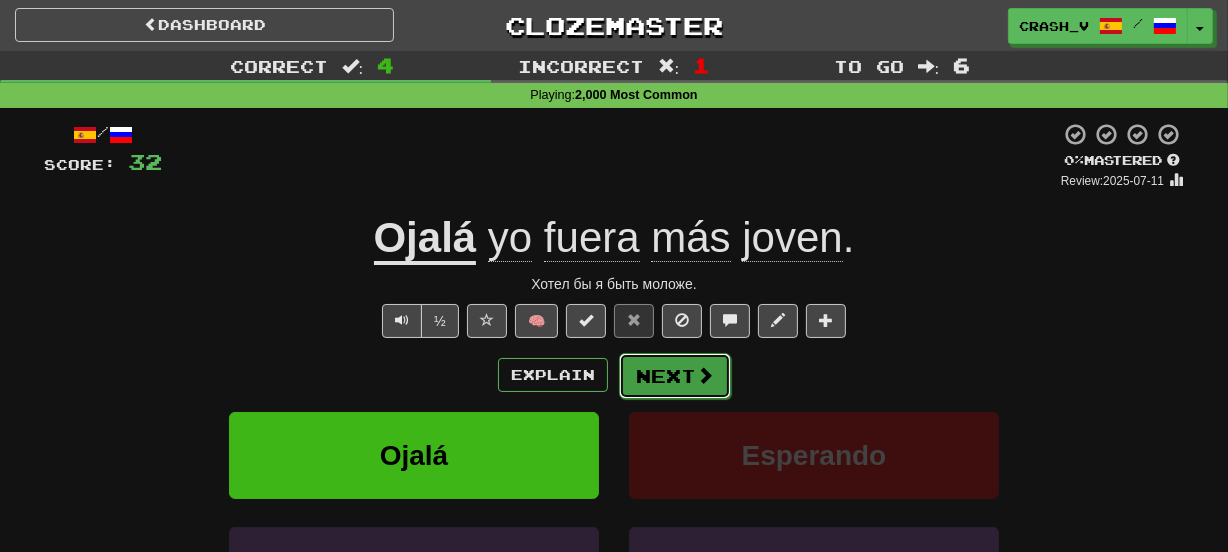 click on "Next" at bounding box center [675, 376] 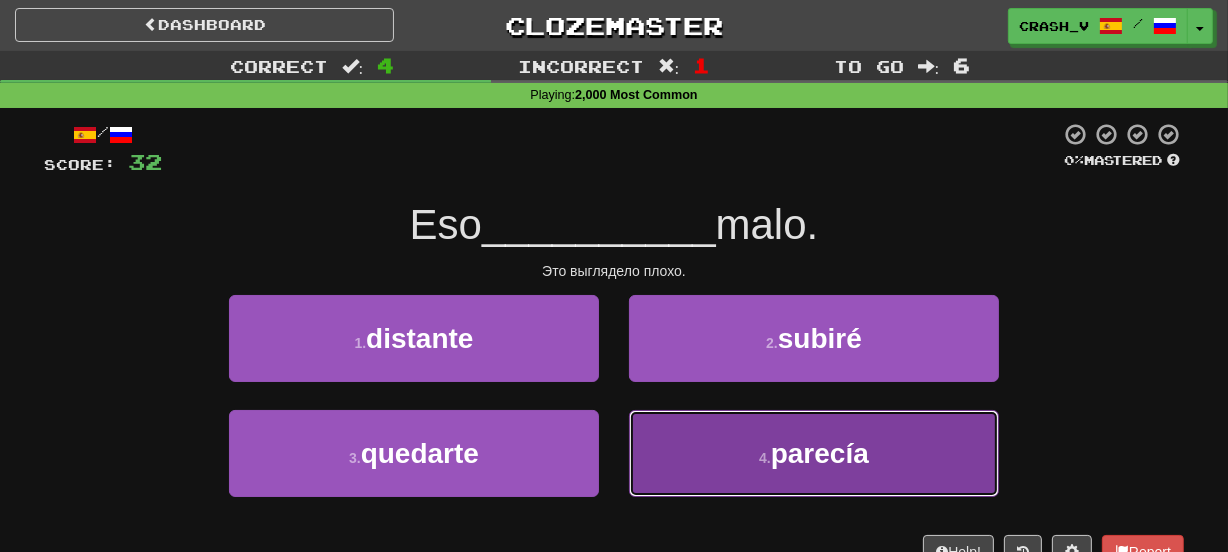 click on "4 .  parecía" at bounding box center [814, 453] 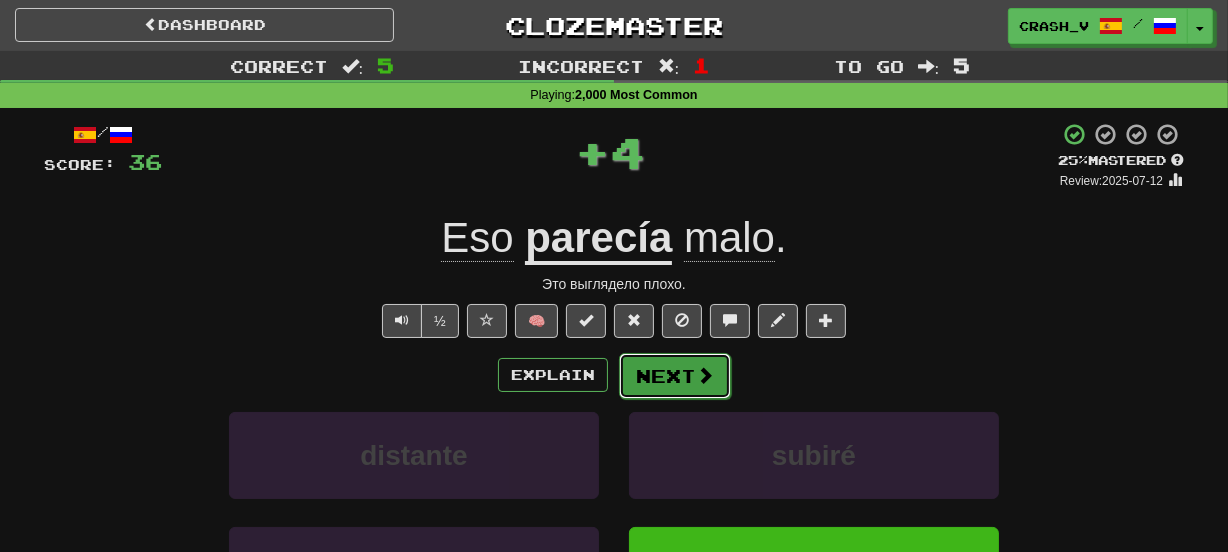 click on "Next" at bounding box center [675, 376] 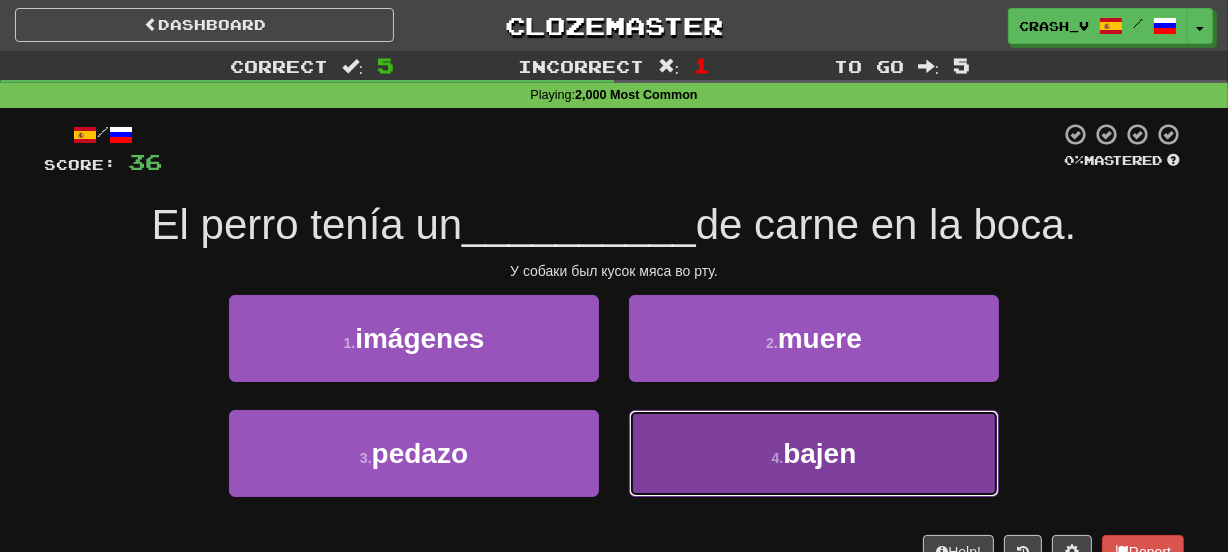 click on "4 .  bajen" at bounding box center (814, 453) 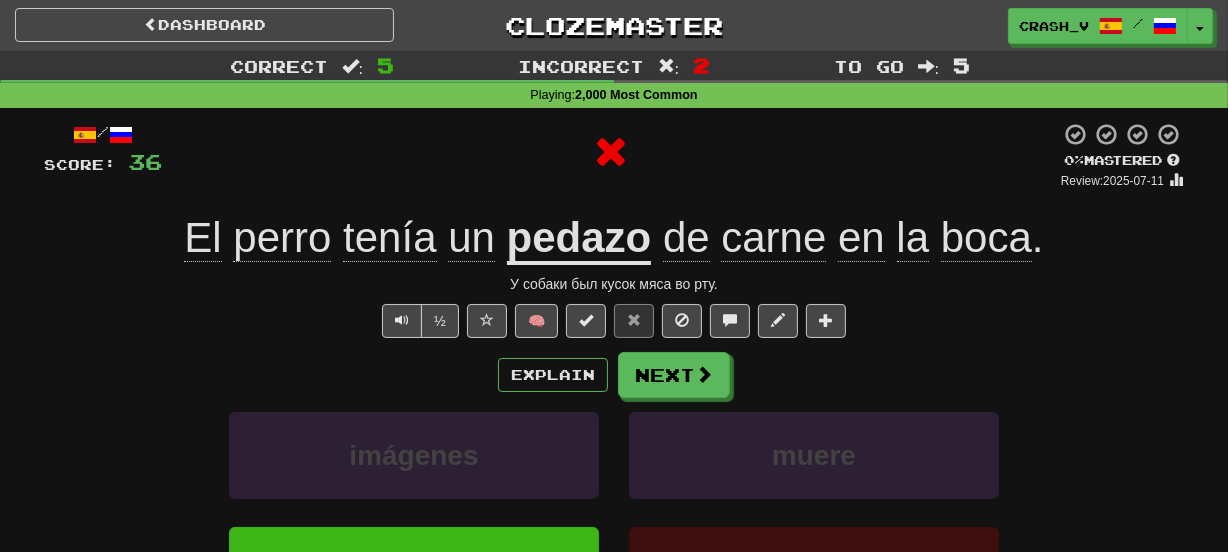click on "pedazo" at bounding box center [579, 239] 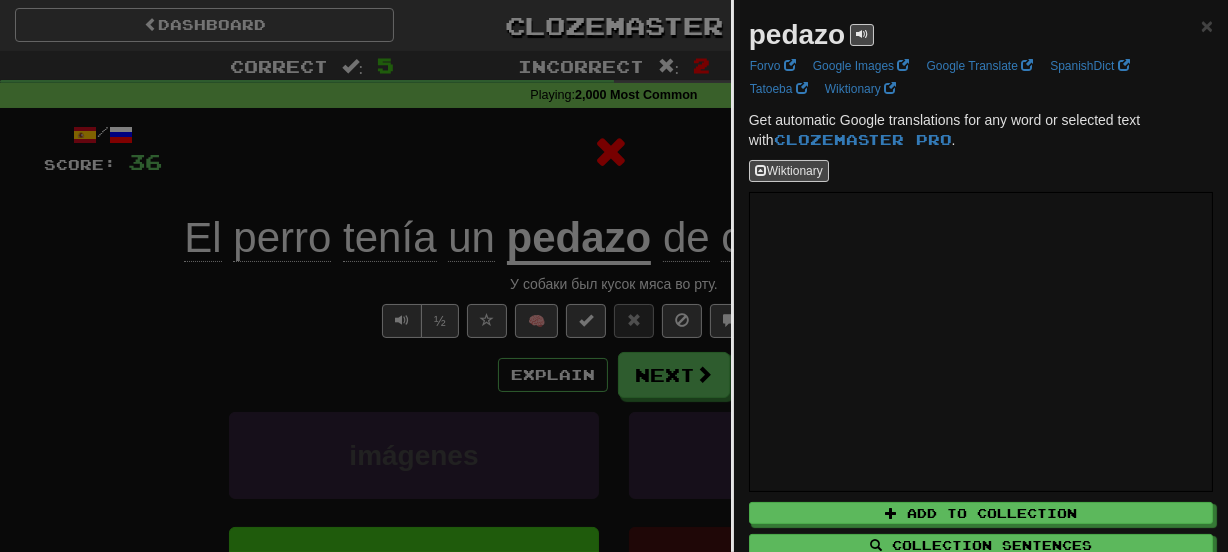 click on "pedazo" at bounding box center (797, 34) 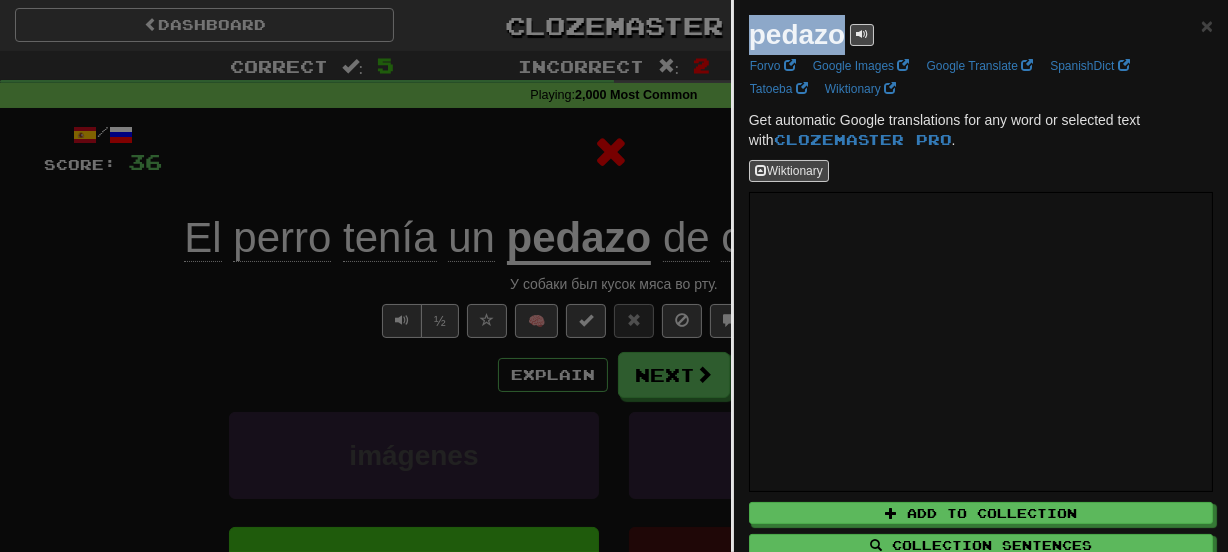click on "pedazo" at bounding box center (797, 34) 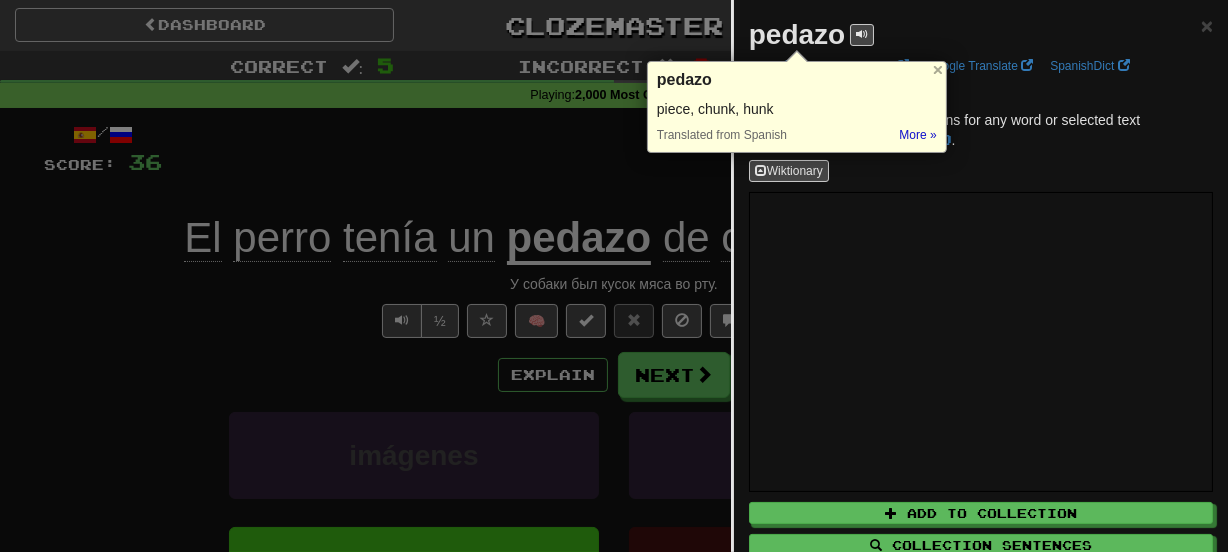 click at bounding box center (614, 276) 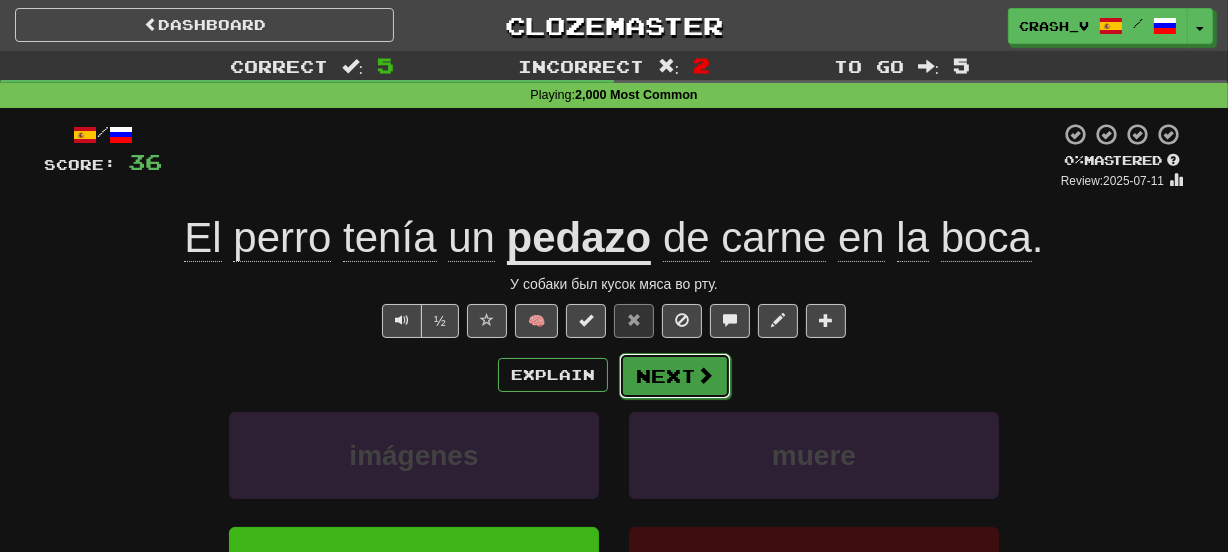 click on "Next" at bounding box center (675, 376) 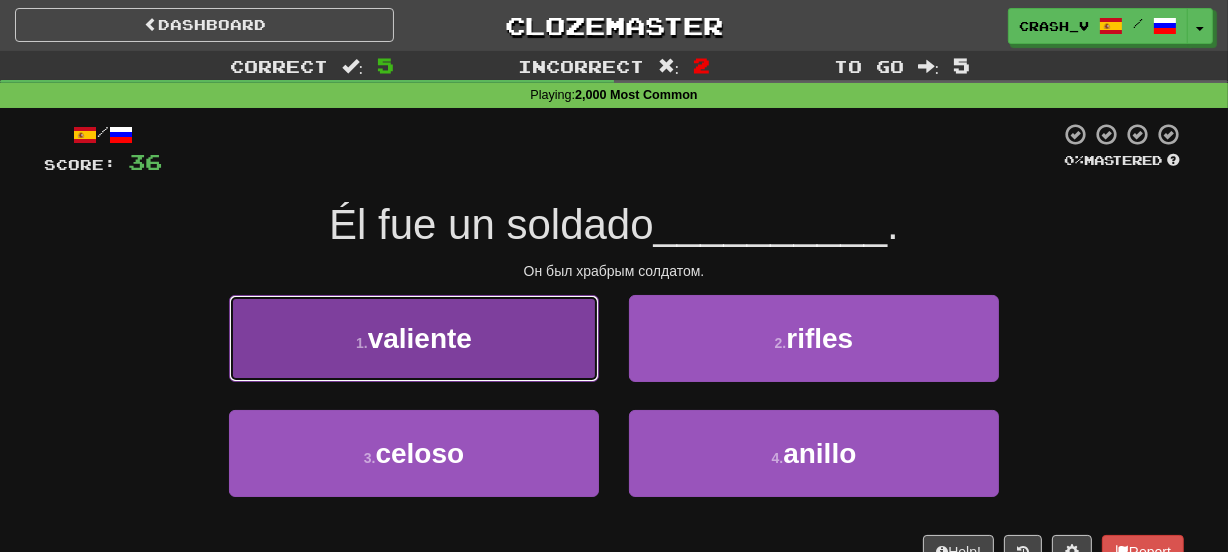 click on "1 .  valiente" at bounding box center (414, 338) 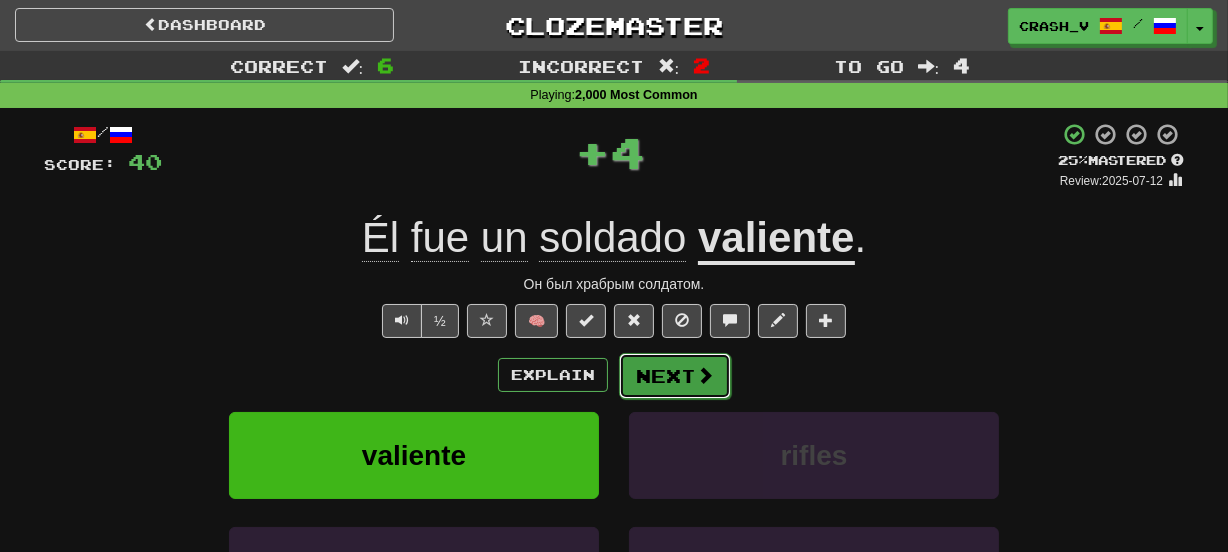 click on "Next" at bounding box center [675, 376] 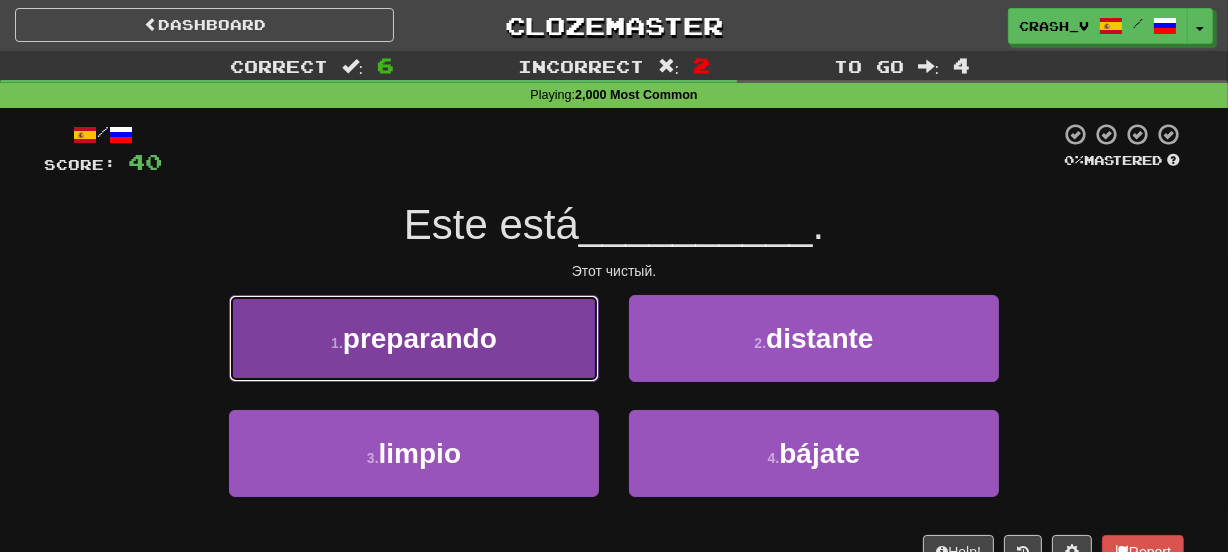 click on "1 .  preparando" at bounding box center [414, 338] 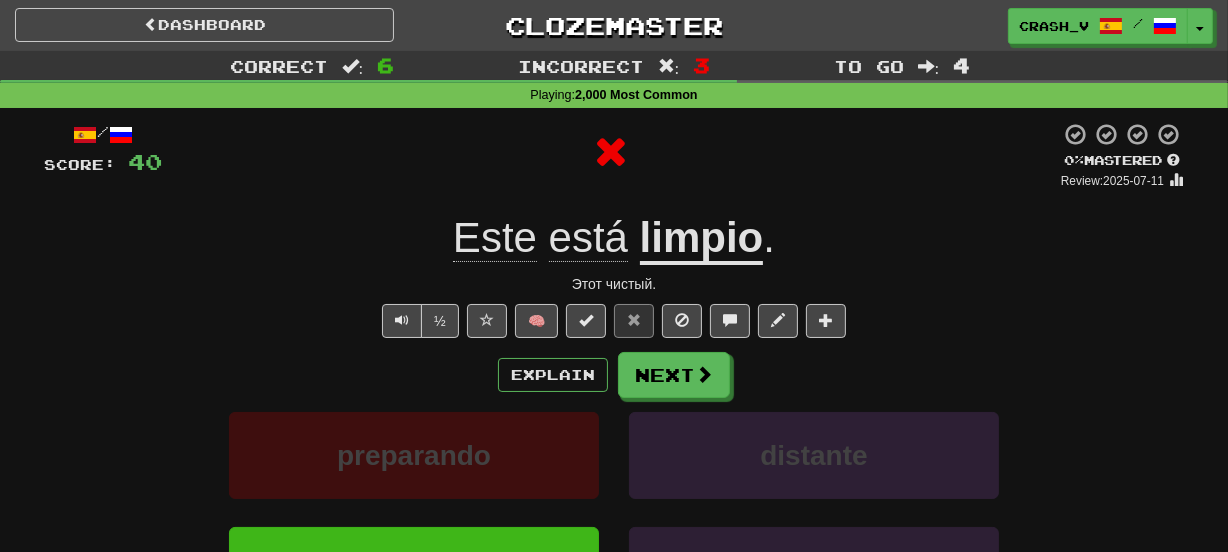 click on "limpio" at bounding box center [702, 239] 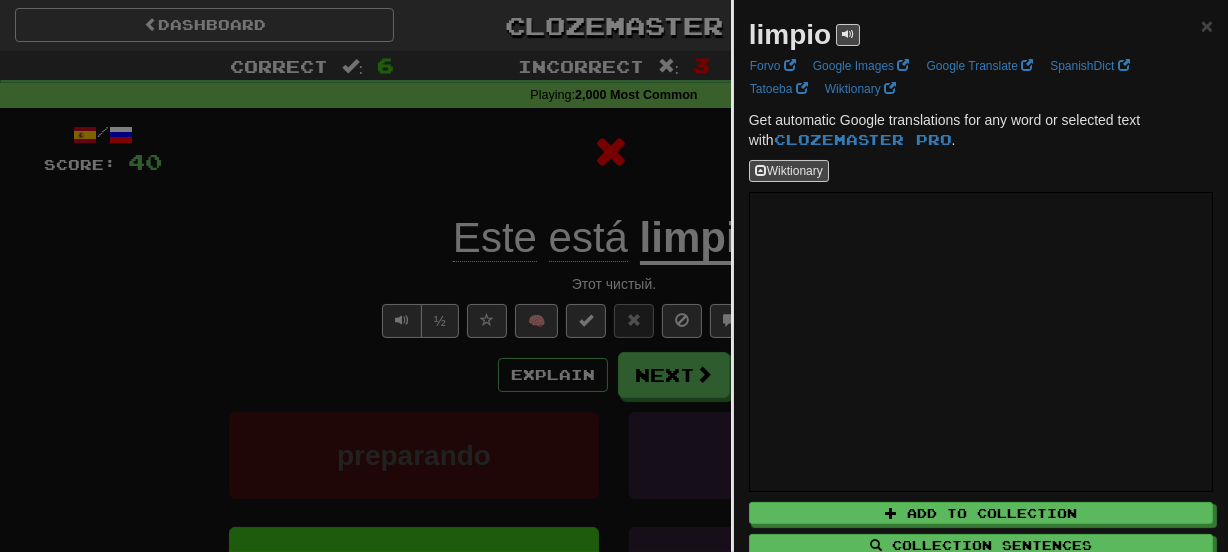 click on "limpio" at bounding box center [790, 34] 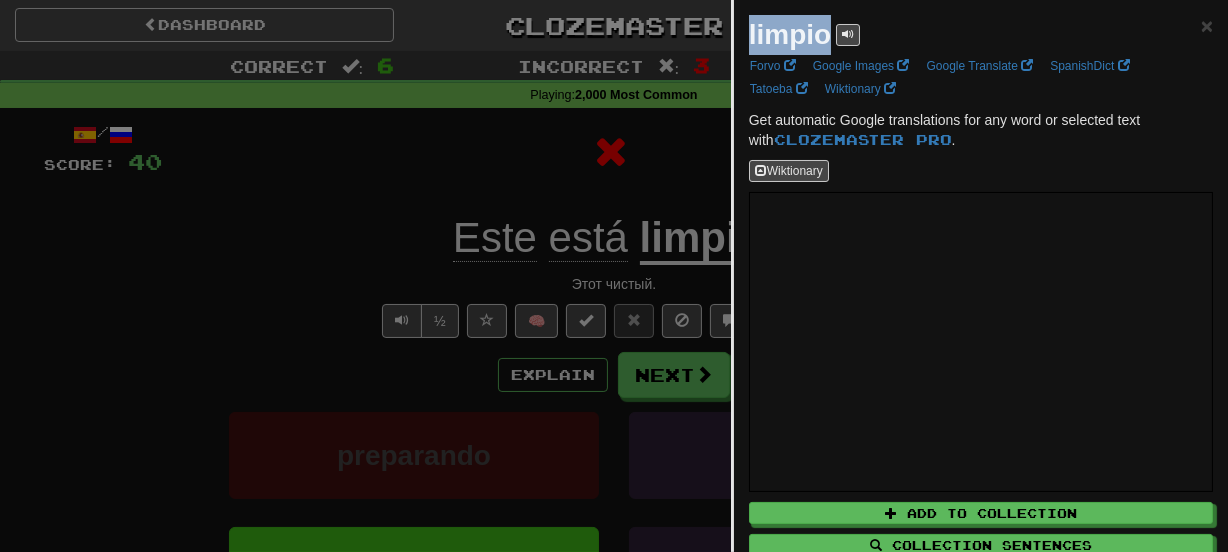 click on "limpio" at bounding box center (790, 34) 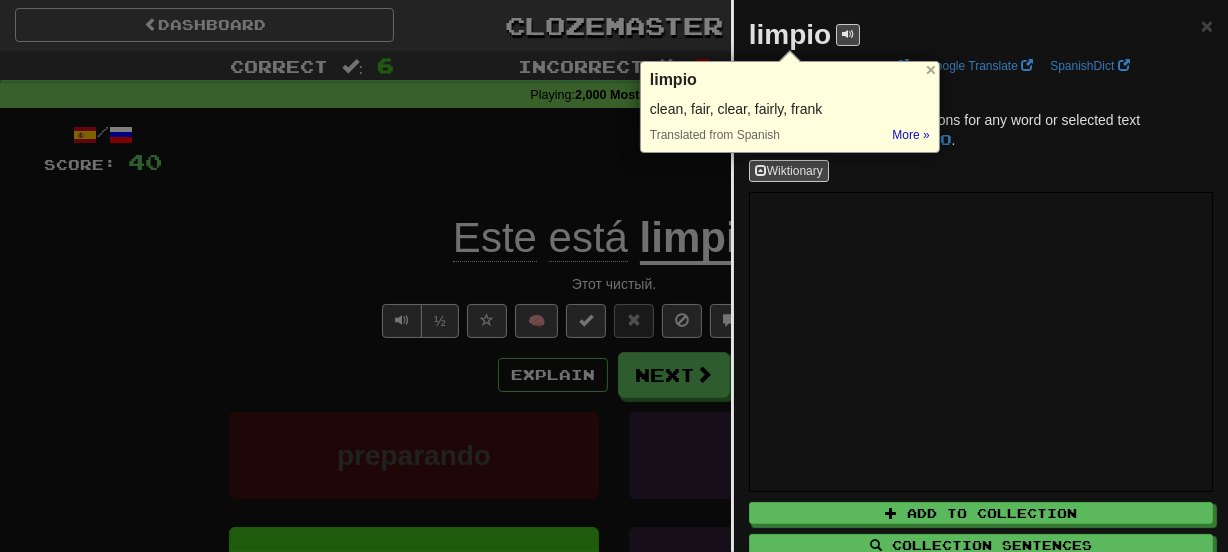 click at bounding box center [614, 276] 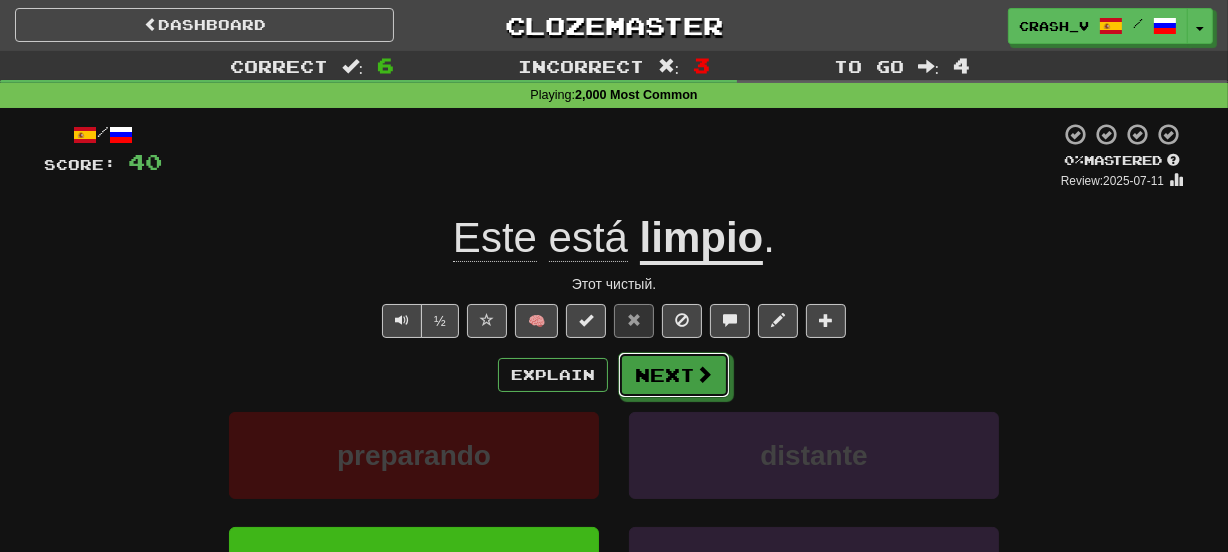 click on "Next" at bounding box center [674, 375] 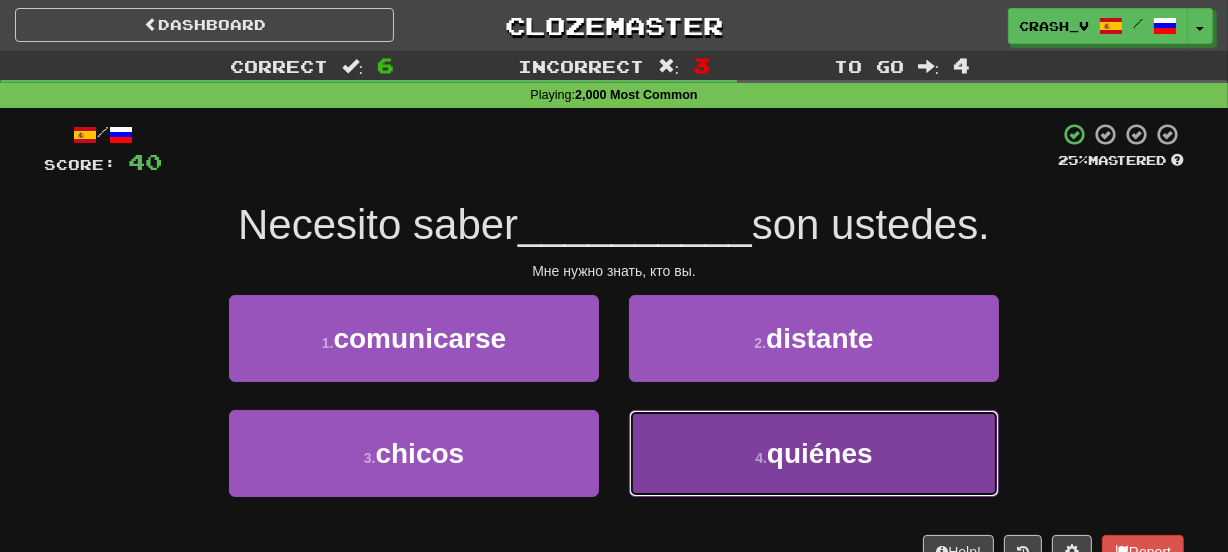 click on "4 .  quiénes" at bounding box center [814, 453] 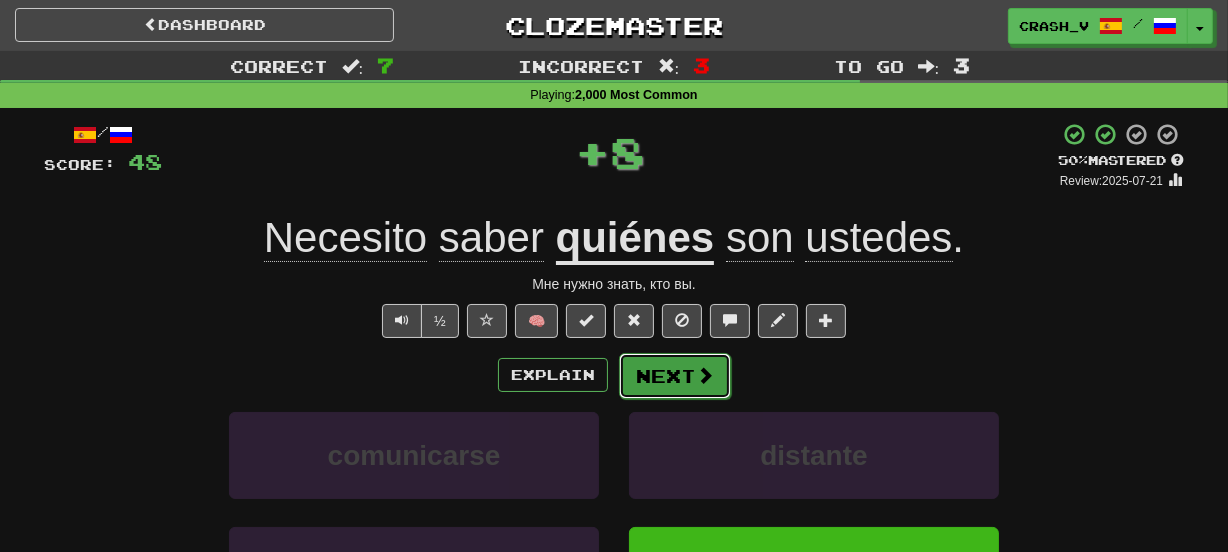 click on "Next" at bounding box center (675, 376) 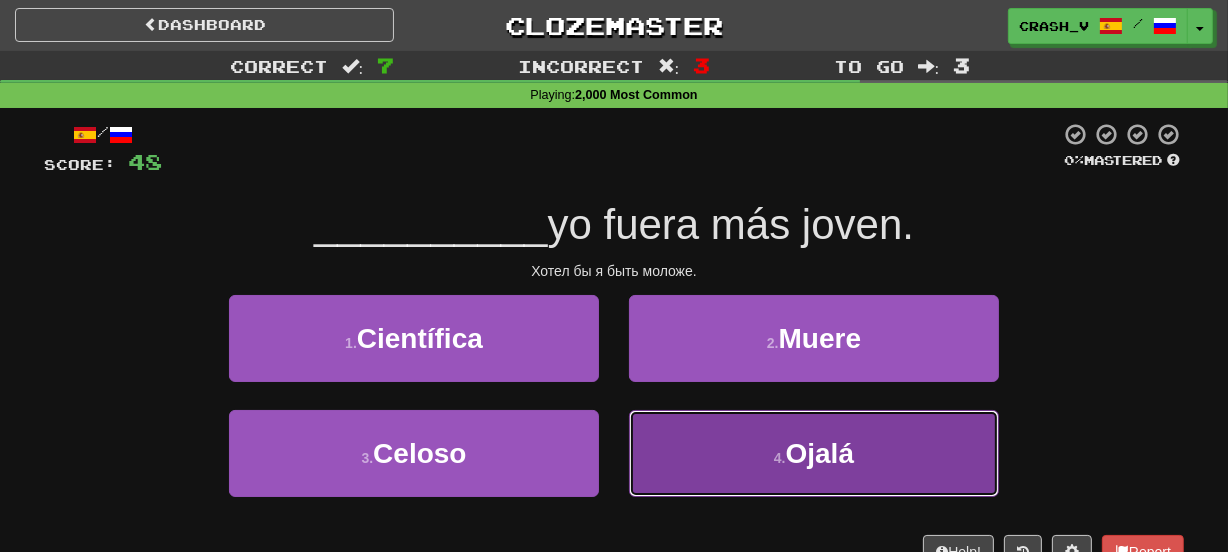 click on "4 .  Ojalá" at bounding box center [814, 453] 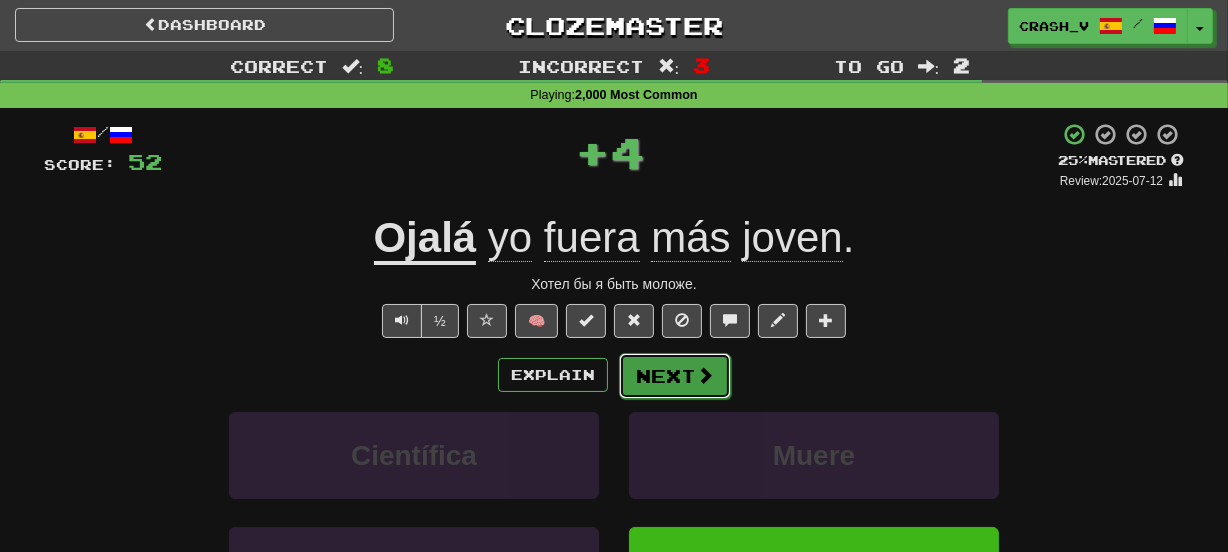click on "Next" at bounding box center [675, 376] 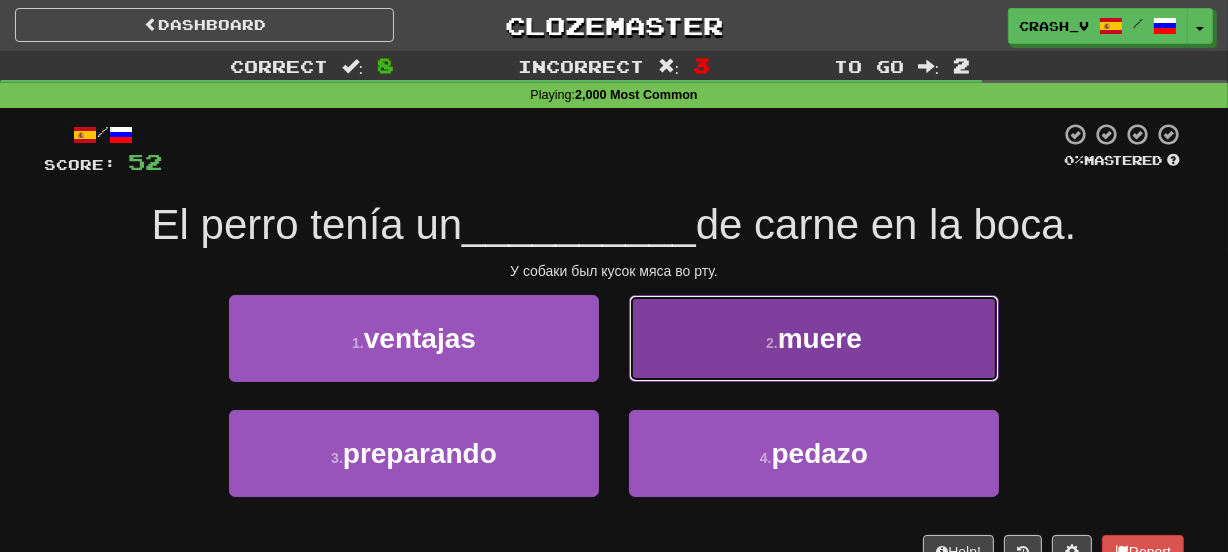 click on "2 .  muere" at bounding box center (814, 338) 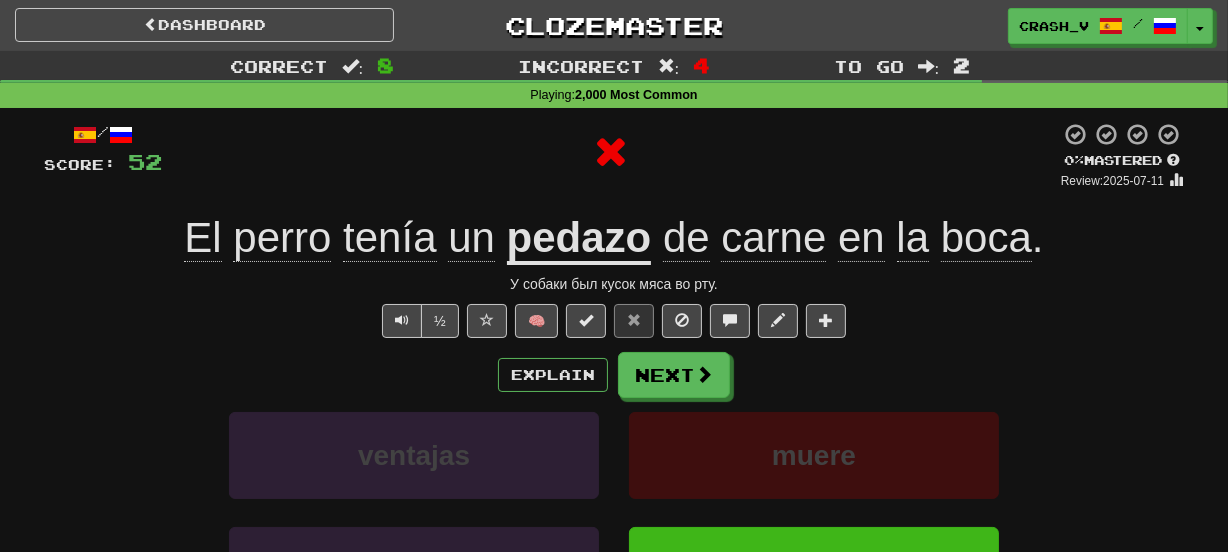click on "pedazo" at bounding box center (579, 239) 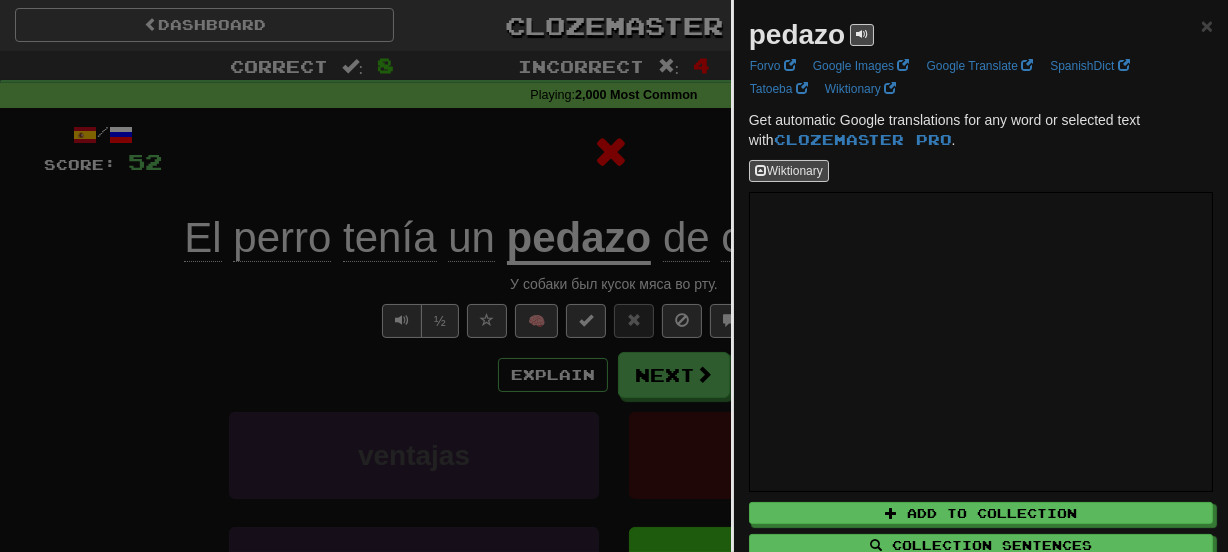 click on "pedazo" at bounding box center [797, 34] 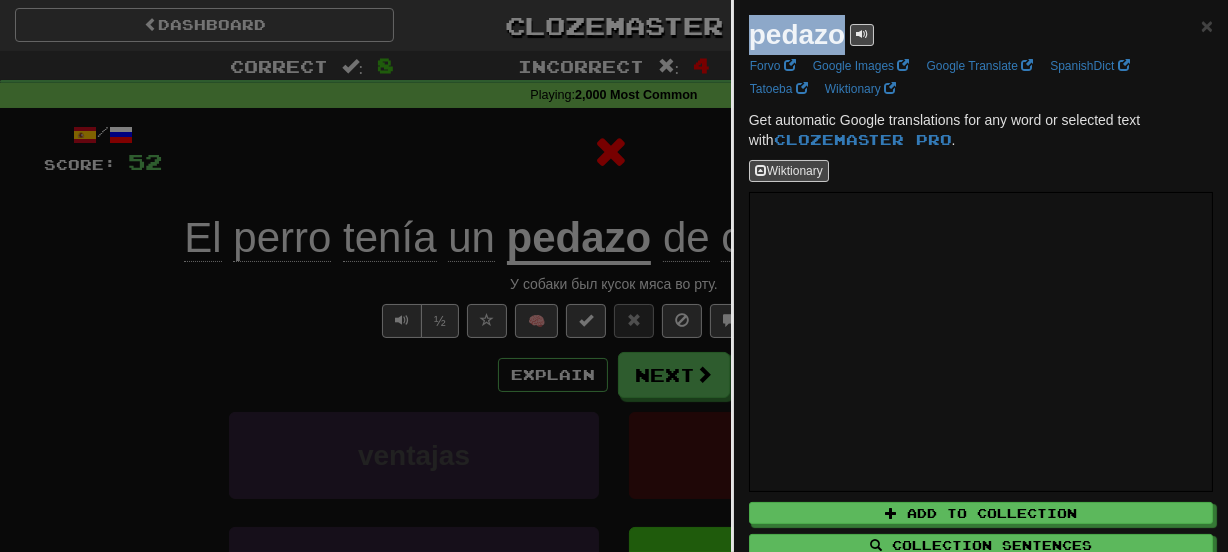 click on "pedazo" at bounding box center [797, 34] 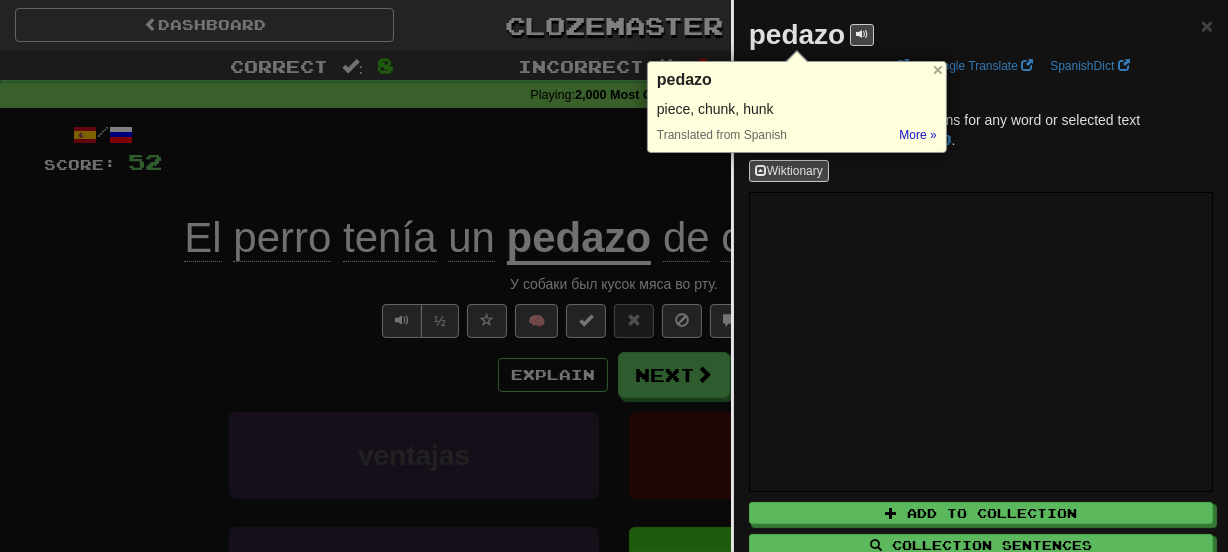 click at bounding box center (614, 276) 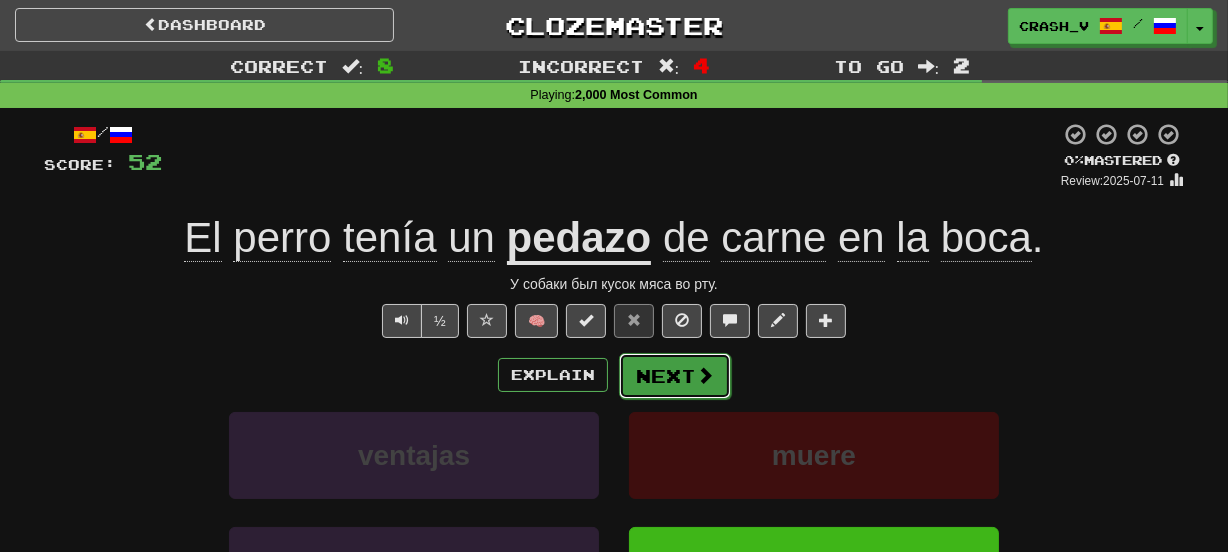 click on "Next" at bounding box center (675, 376) 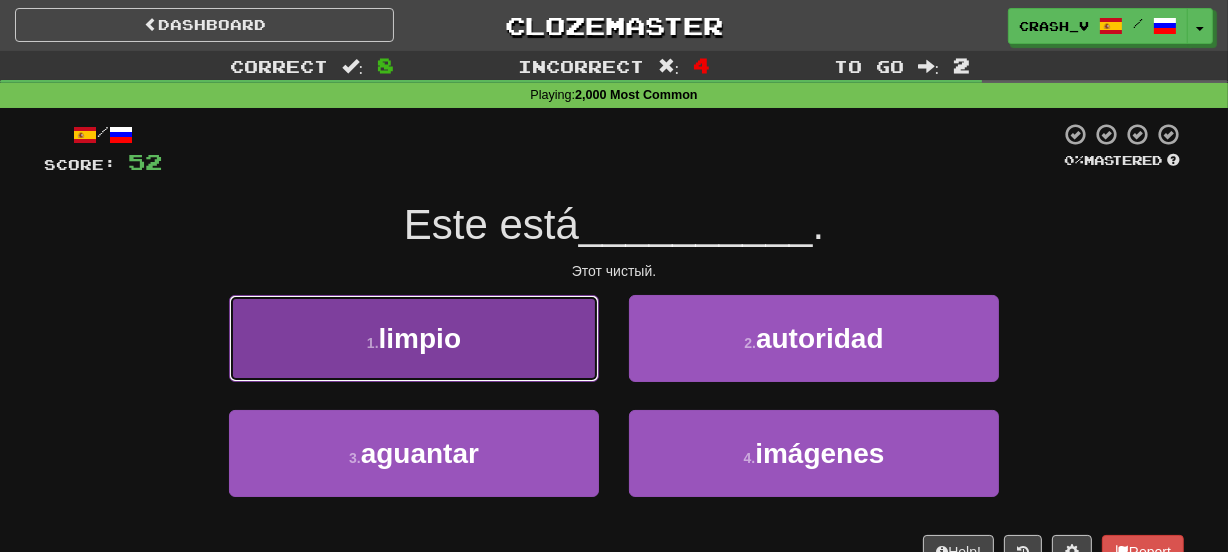 click on "1 .  limpio" at bounding box center [414, 338] 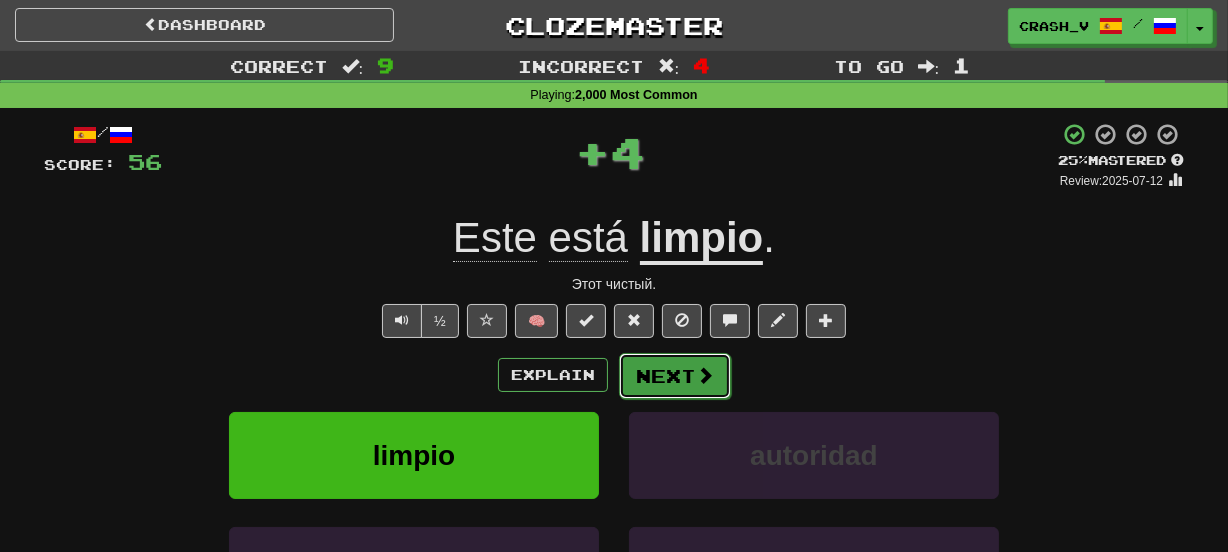 click on "Next" at bounding box center (675, 376) 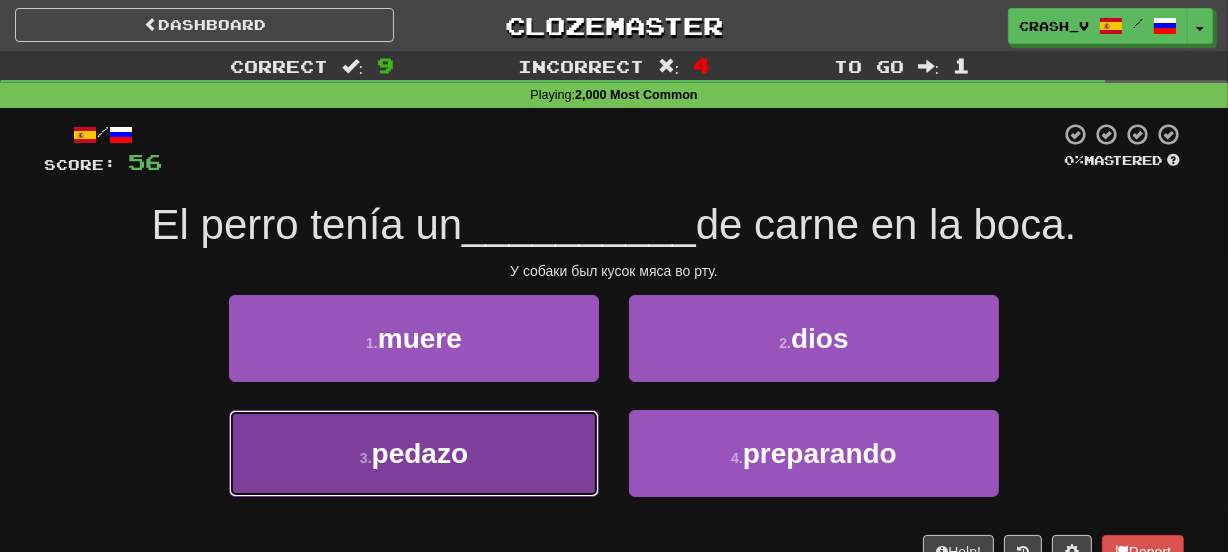 click on "3 .  pedazo" at bounding box center [414, 453] 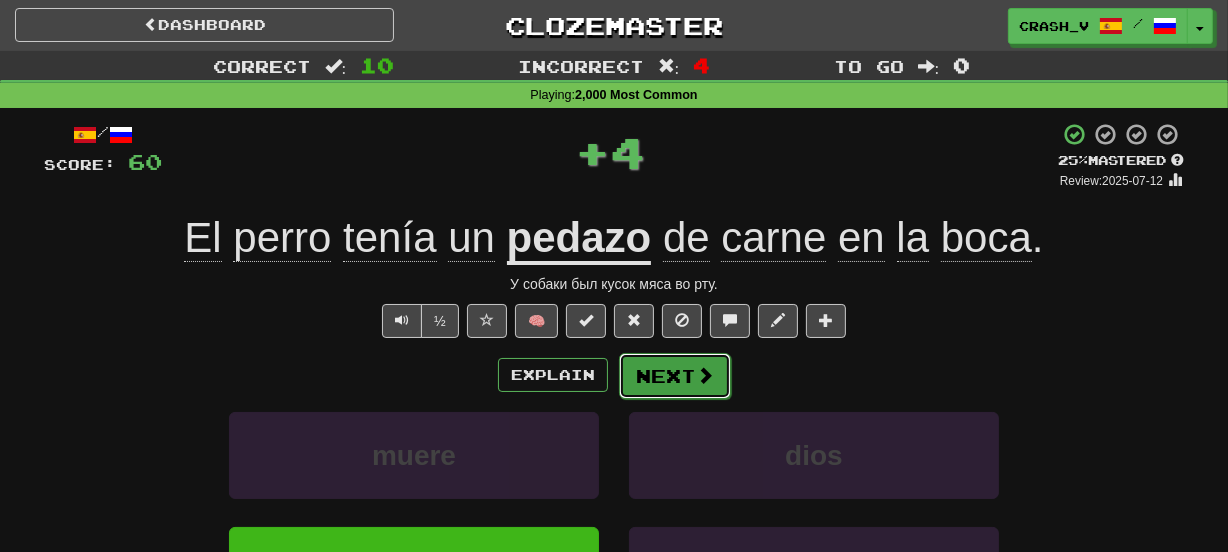 click on "Next" at bounding box center [675, 376] 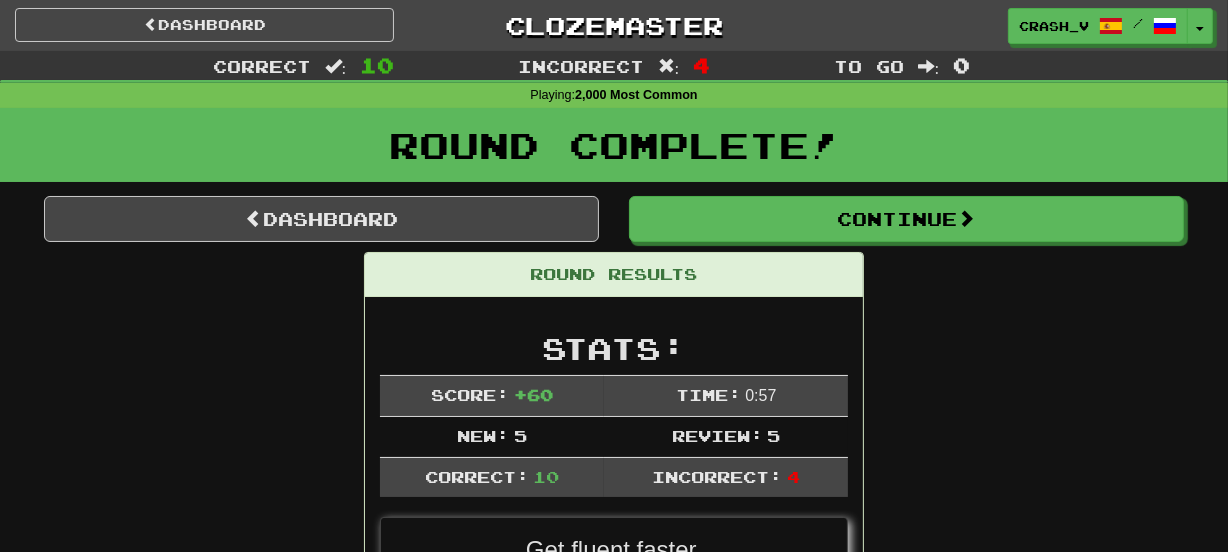 click on "Dashboard Continue  Round Results Stats: Score:   + 60 Time:   0 : 57 New:   5 Review:   5 Correct:   10 Incorrect:   4 Get fluent faster. Get  Clozemaster Pro   Progress: 2,000 Most Common Playing:  2,542  /  5,983 + 5 42.403% 42.487% Mastered:  236  /  5,983 3.945% Ready for Review:  2325  /  Level:  88 2,229  points to level  89  - keep going! Ranked:  13 th  this week ( 36  points to  12 th ) Sentences:  Report No hay nadie en la  sala . В комнате никого нет.  Report Nos  veremos  en el barco. Увидимся на корабле.  Report Tienes que  partir . Ты должен идти. 2  Report Fui allá a  verla . Я отправился туда, чтобы увидеть её.  Report Ojalá  yo fuera más joven. Хотел бы я быть моложе.  Report Eso  parecía  malo. Это выглядело плохо.  Report El perro tenía un  pedazo  de carne en la boca. У собаки был кусок мяса во рту.  Report Él fue un soldado  valiente .  Report ." at bounding box center (614, 1190) 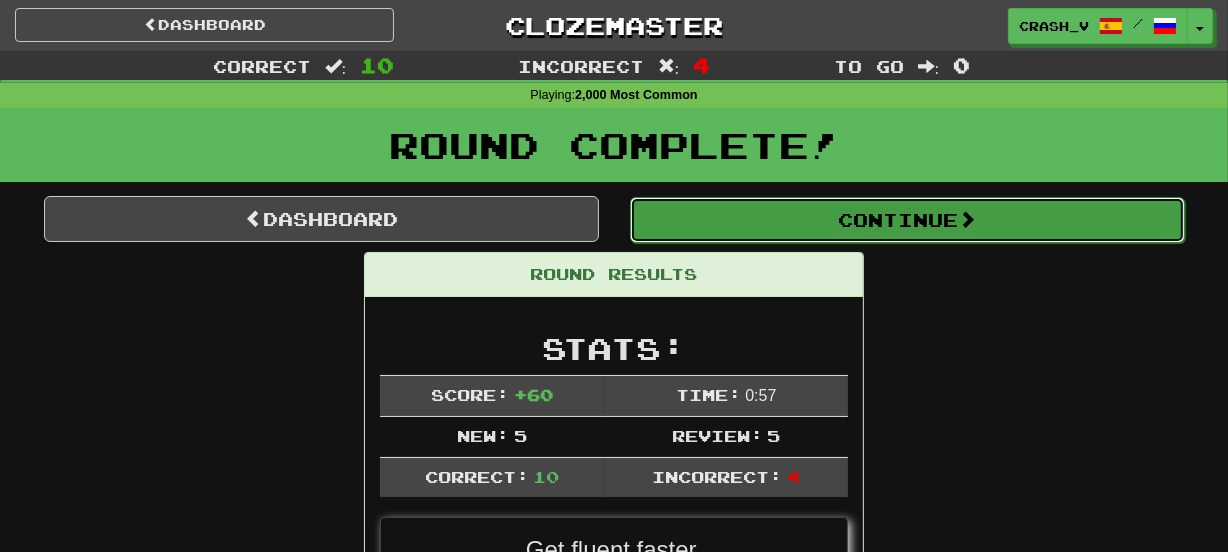 click on "Continue" at bounding box center [907, 220] 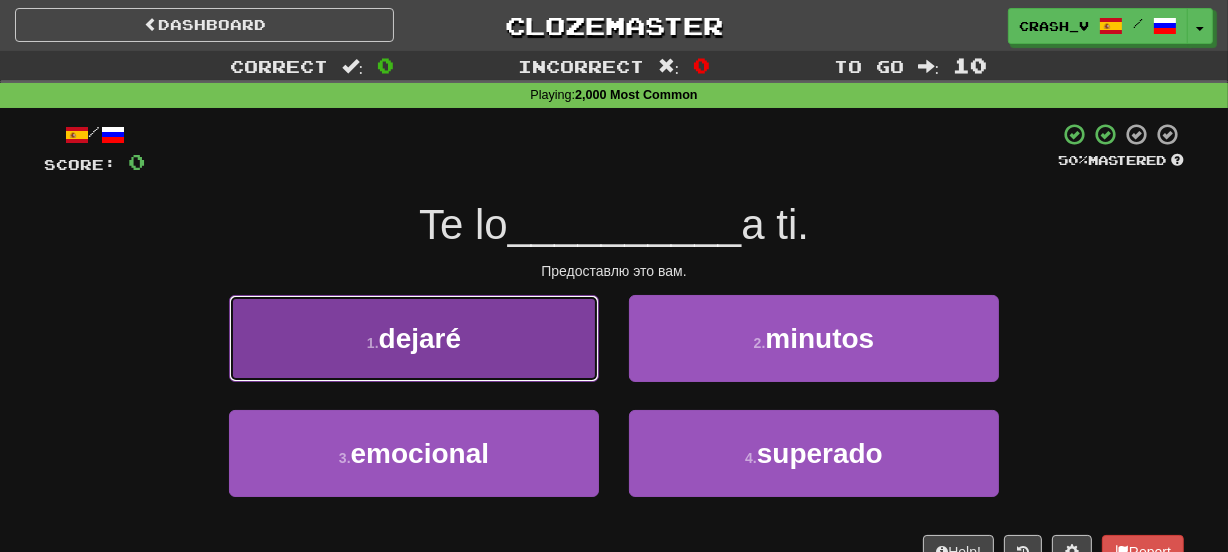 click on "1 .  dejaré" at bounding box center [414, 338] 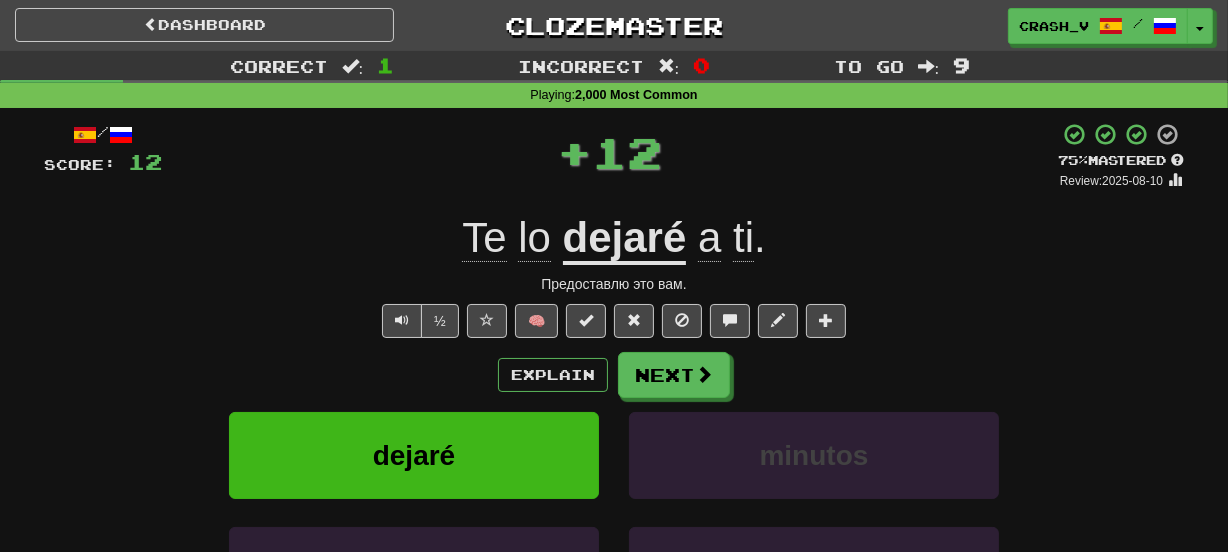 click on "dejaré" at bounding box center [625, 239] 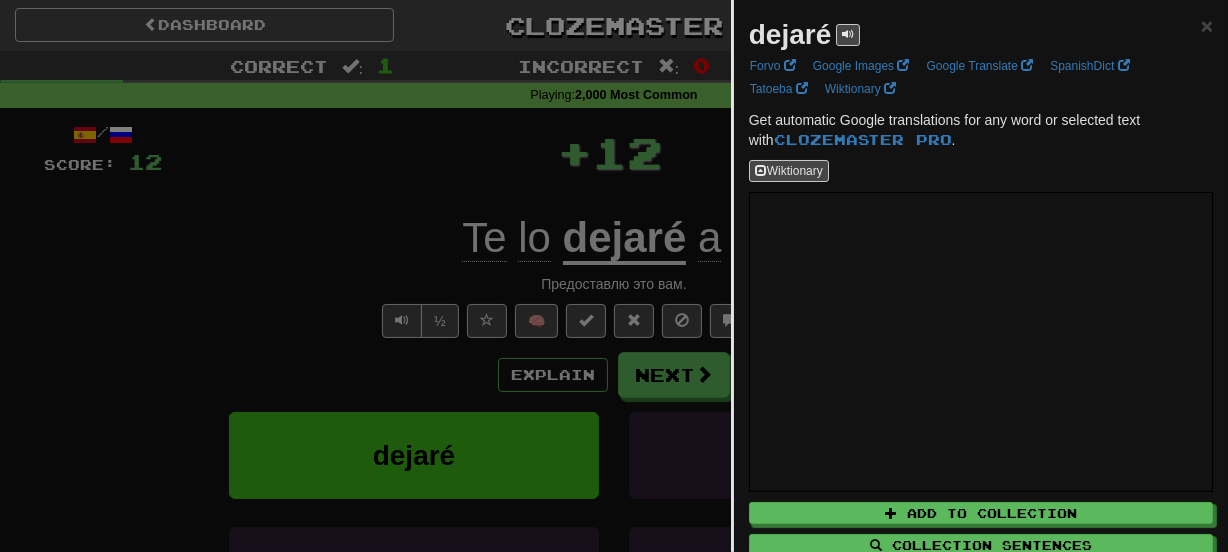 click on "dejaré" at bounding box center [790, 34] 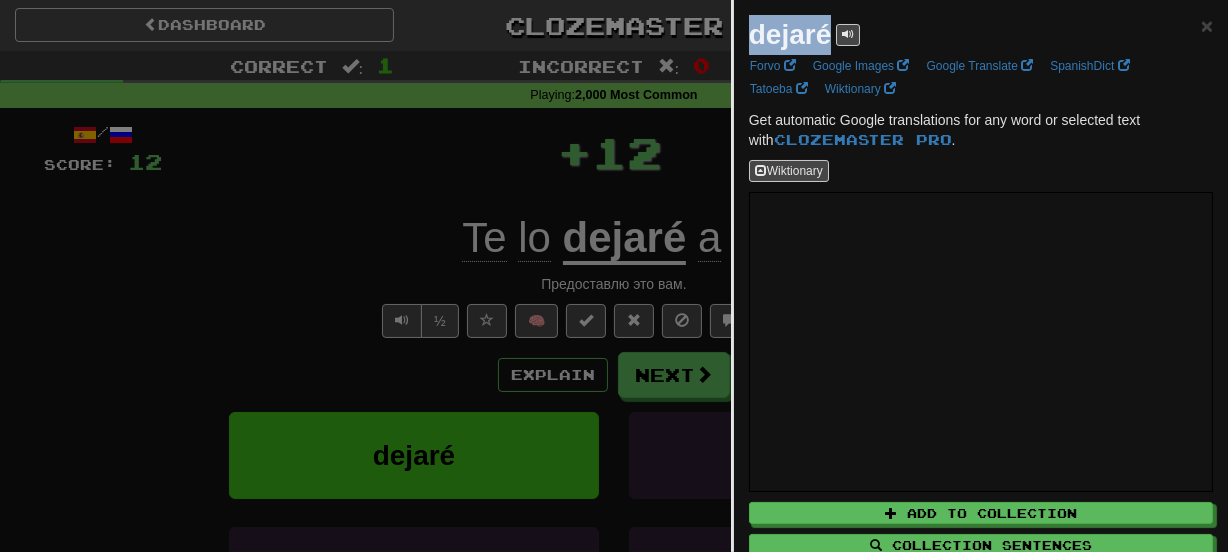 click on "dejaré" at bounding box center (790, 34) 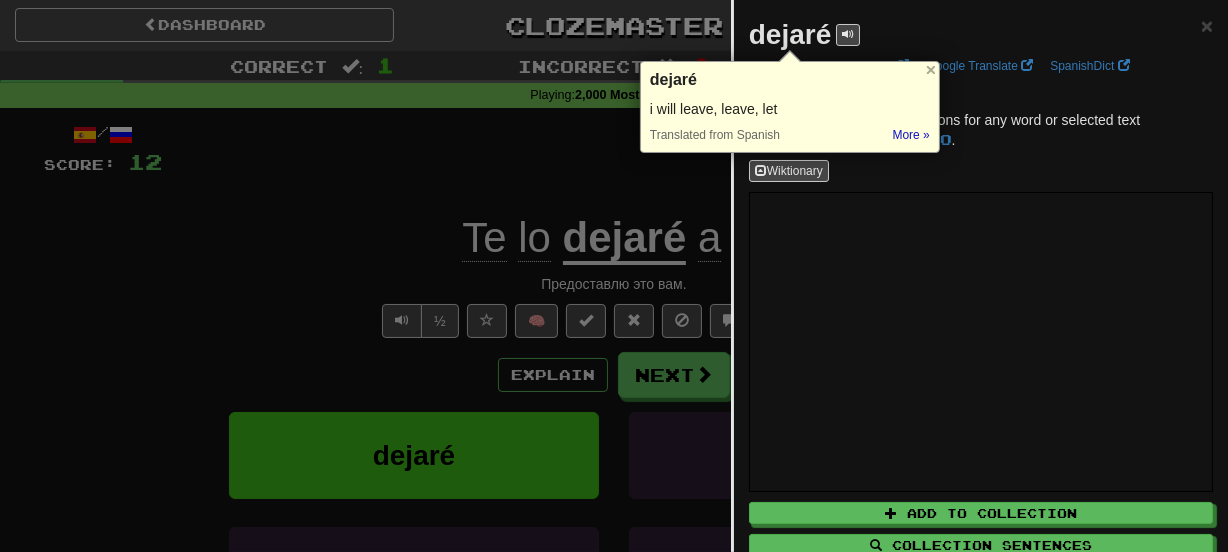 click at bounding box center [614, 276] 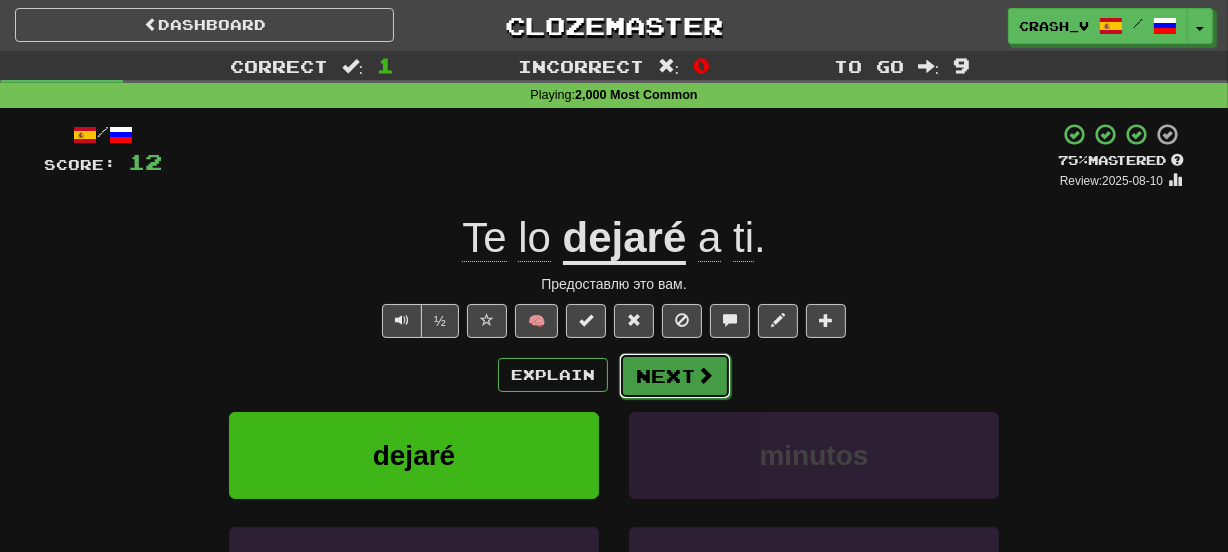 click on "Next" at bounding box center (675, 376) 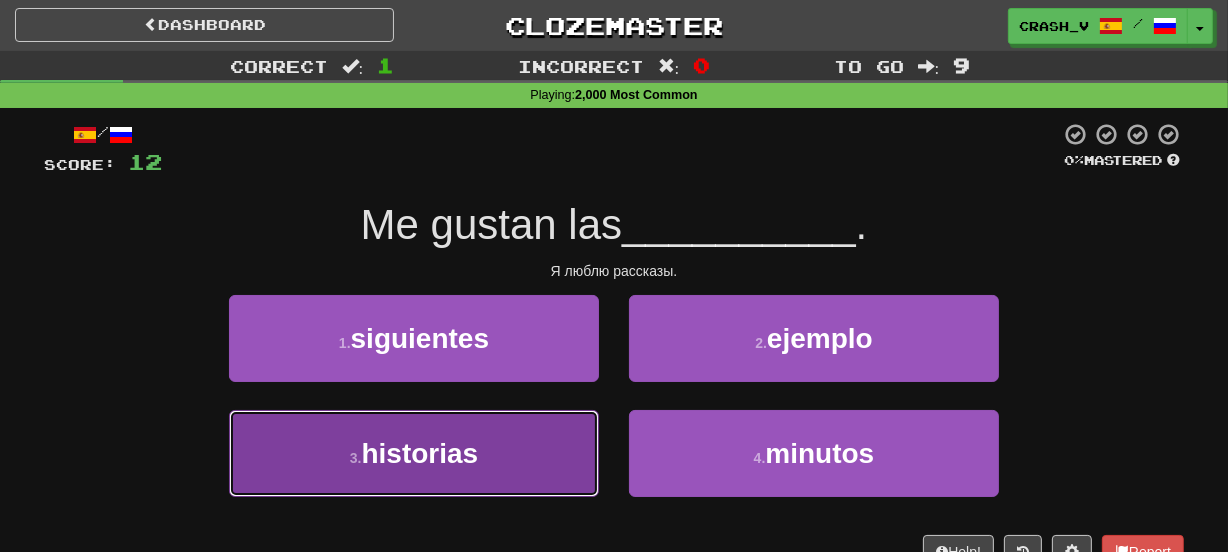 click on "3 .  historias" at bounding box center [414, 453] 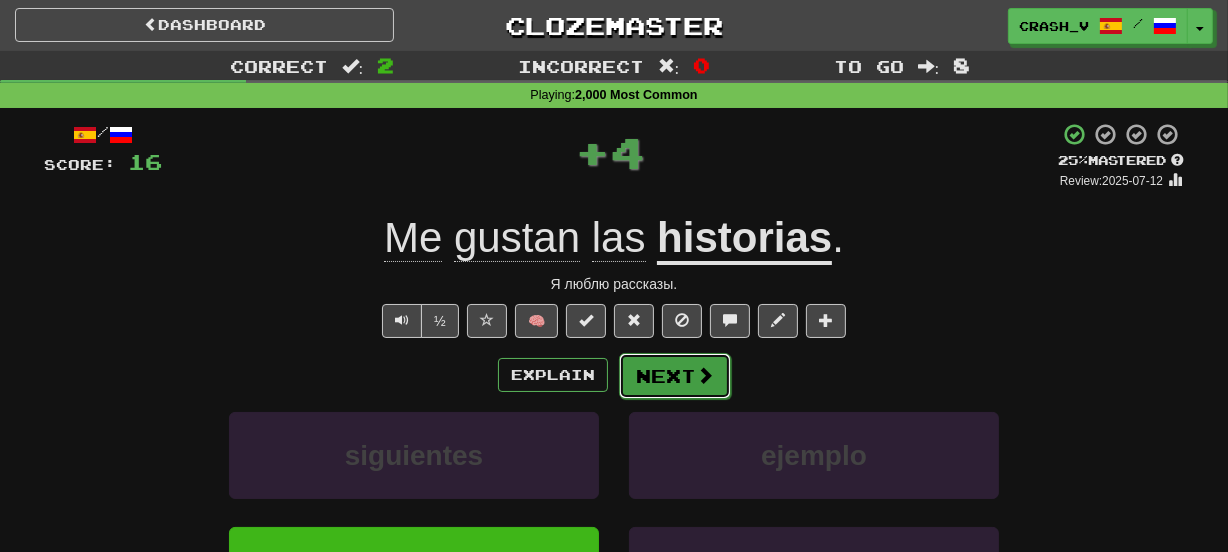 click on "Next" at bounding box center [675, 376] 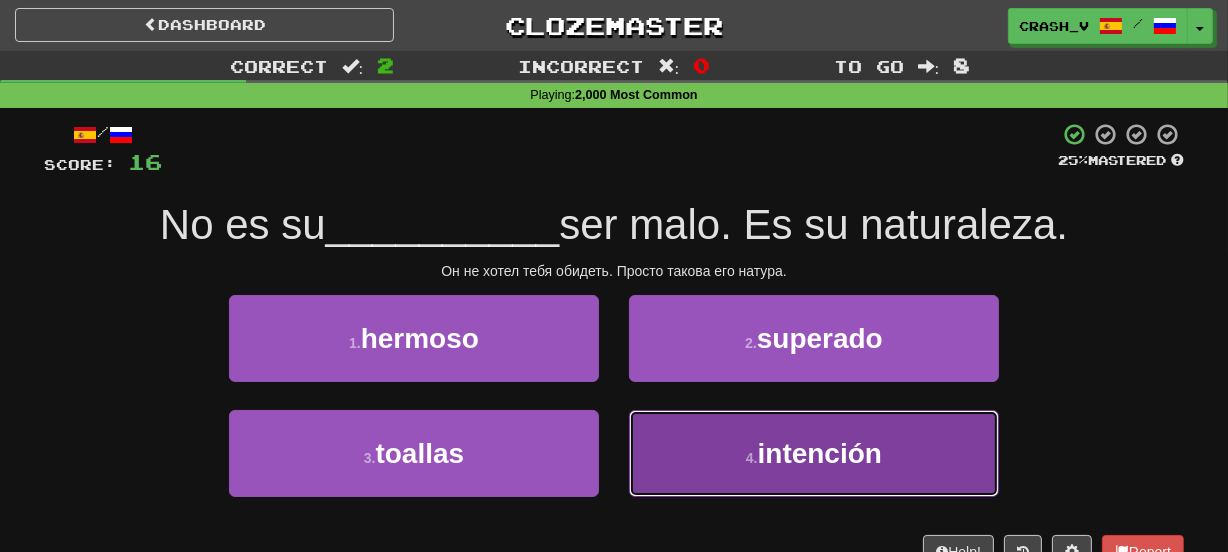 click on "4 .  intención" at bounding box center [814, 453] 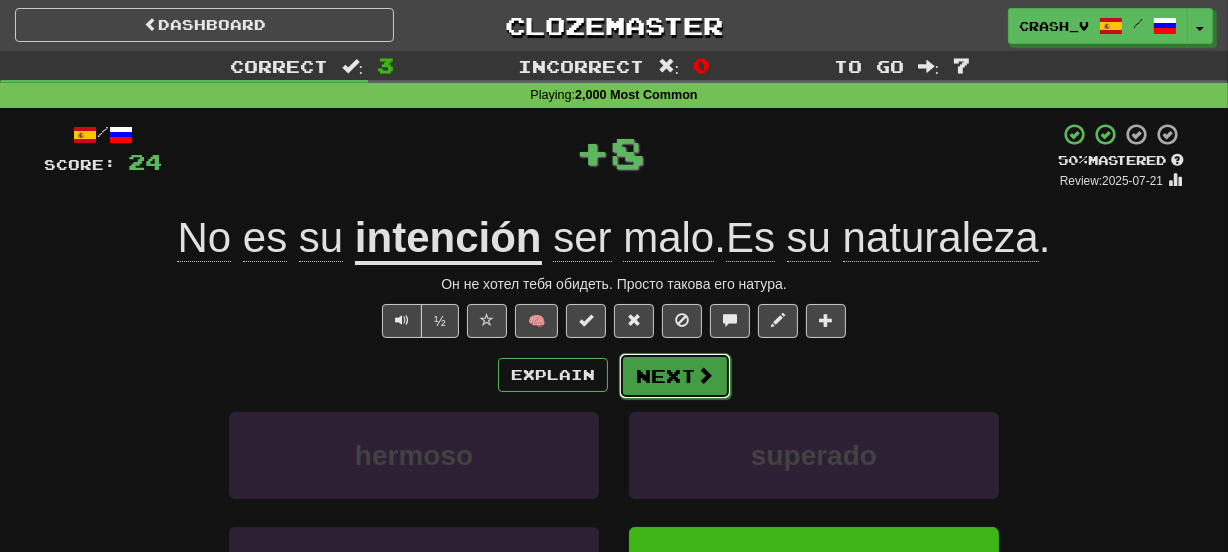 click on "Next" at bounding box center [675, 376] 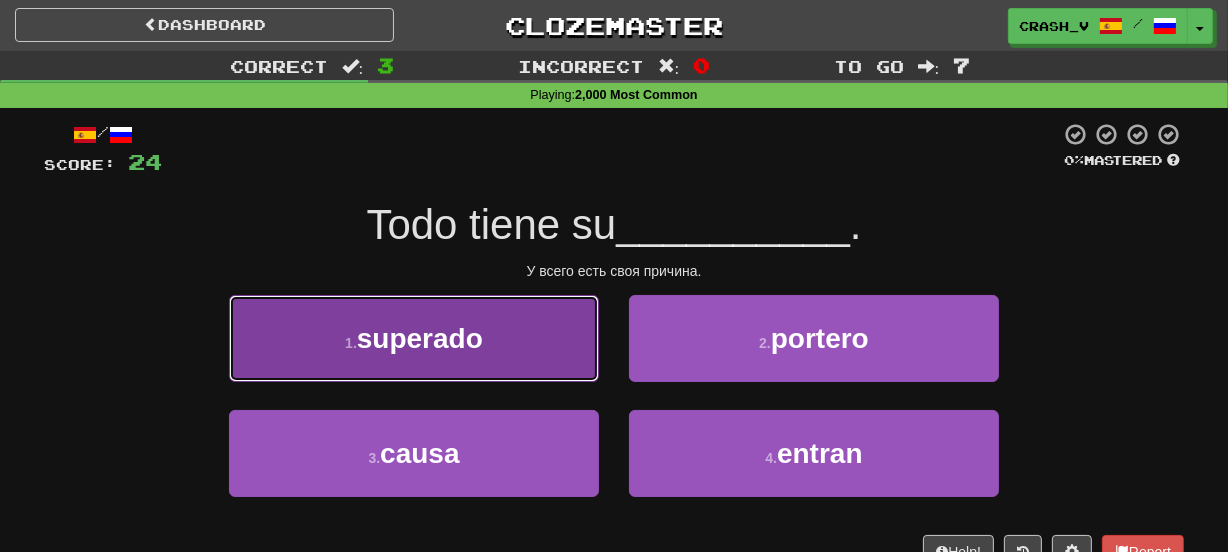 click on "1 .  superado" at bounding box center (414, 338) 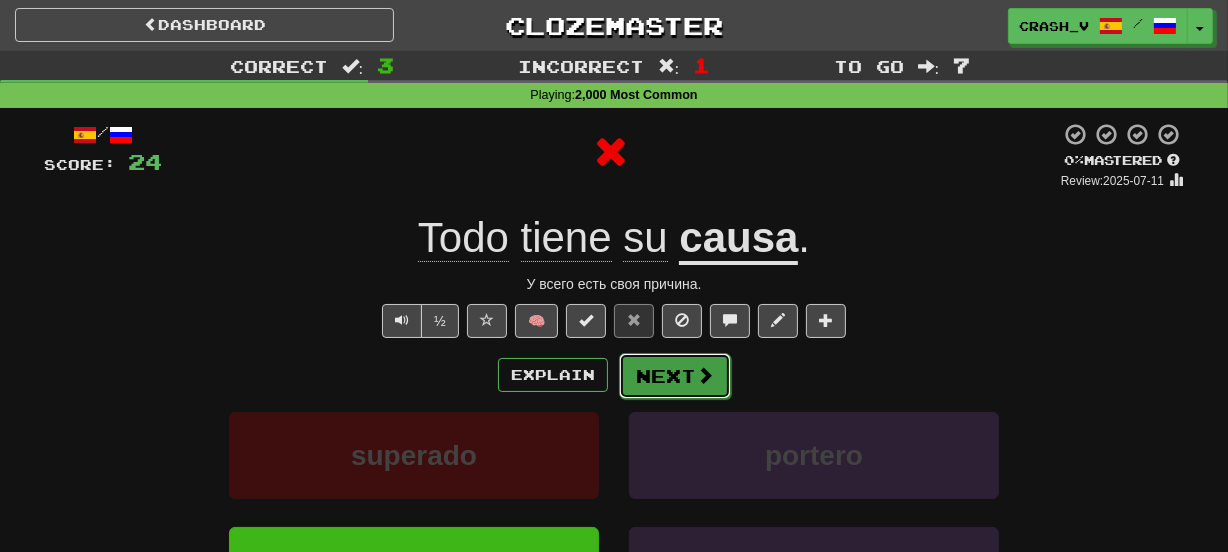 click on "Next" at bounding box center [675, 376] 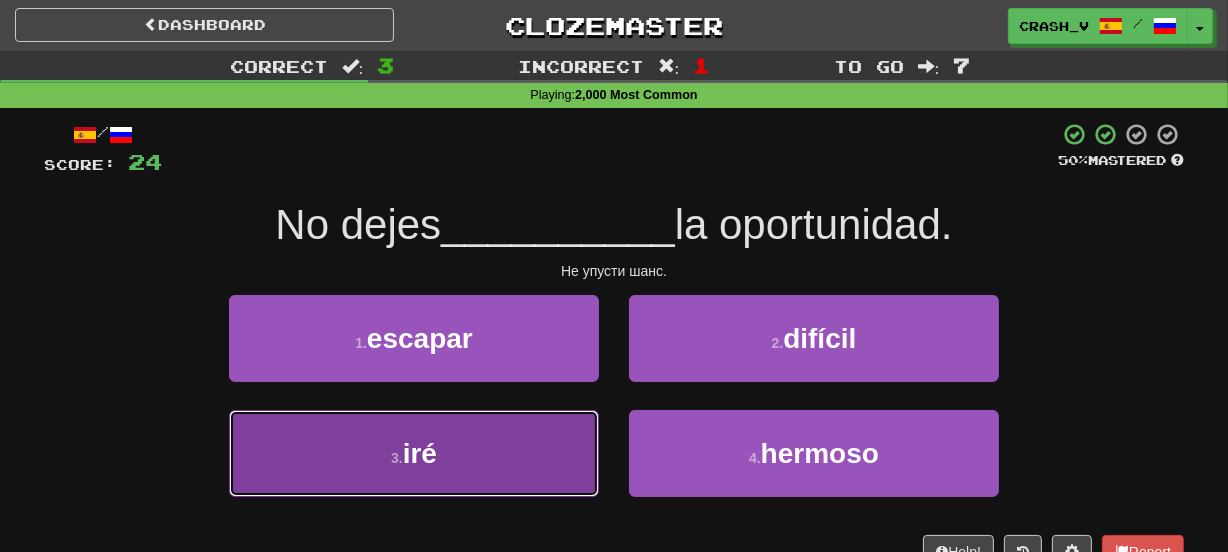 click on "3 .  iré" at bounding box center [414, 453] 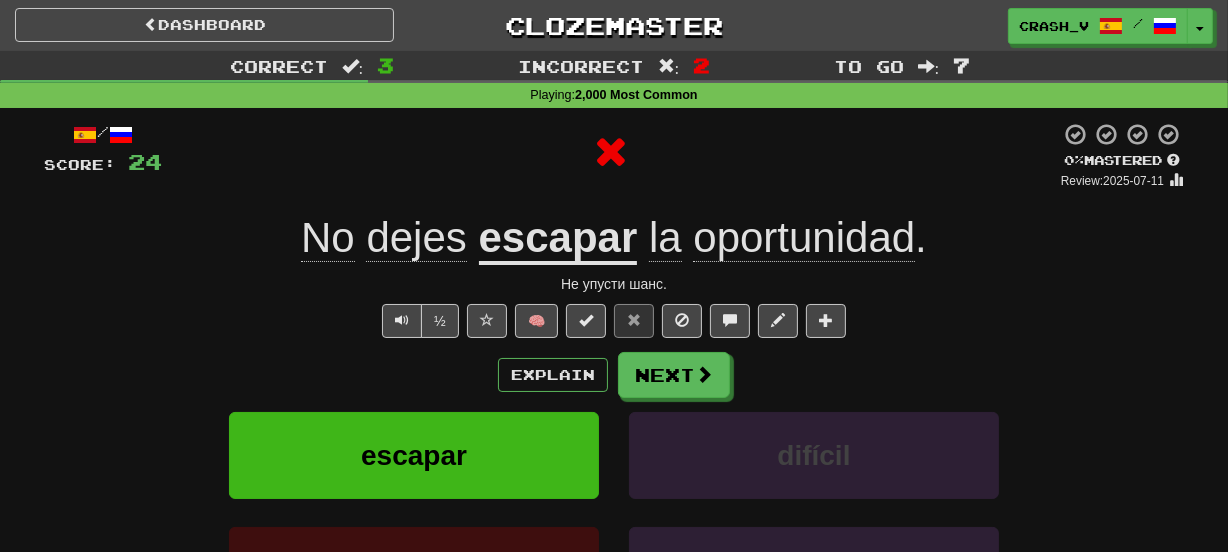 click on "escapar" at bounding box center (558, 239) 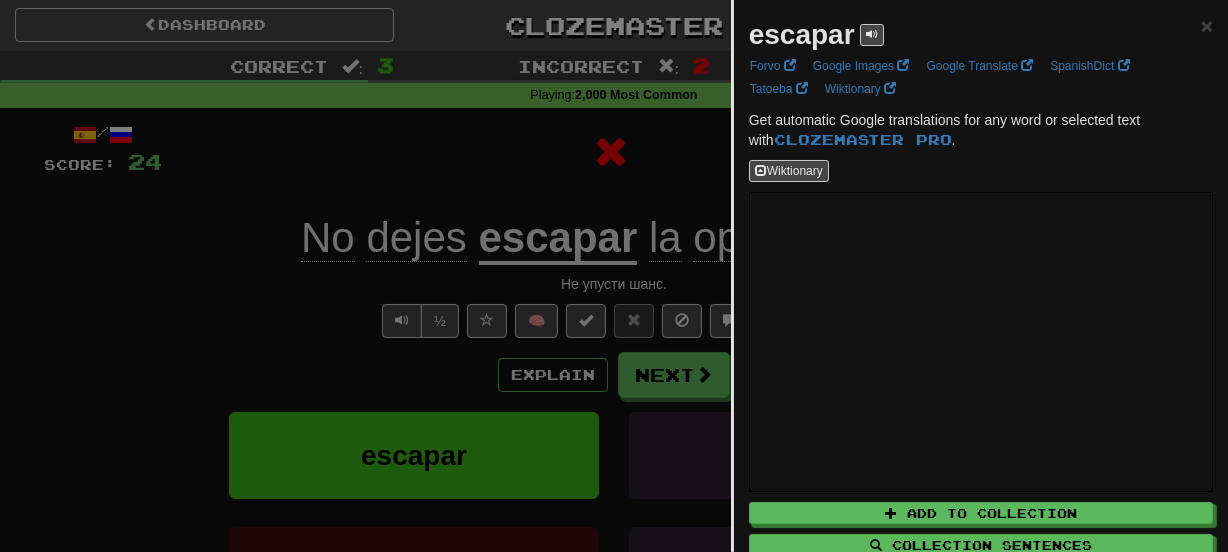 click on "escapar" at bounding box center (802, 34) 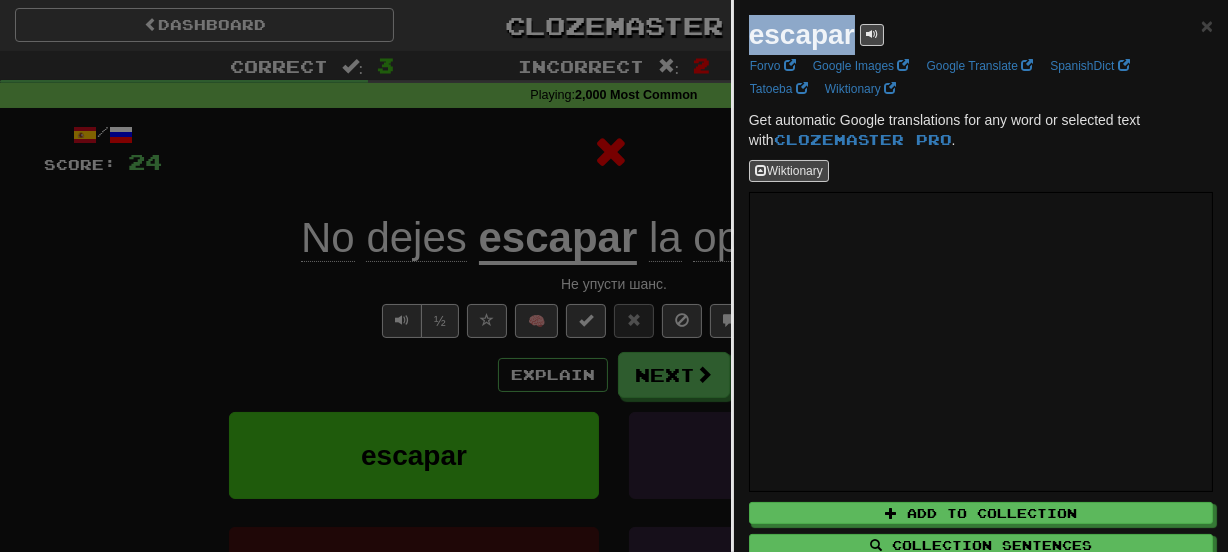 click on "escapar" at bounding box center [802, 34] 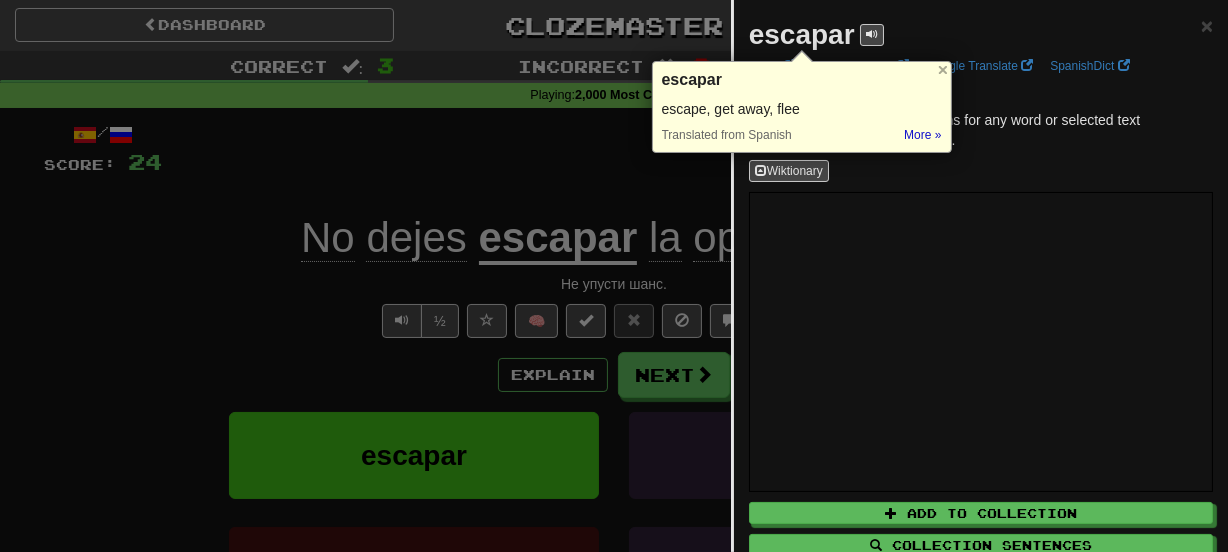 click at bounding box center [614, 276] 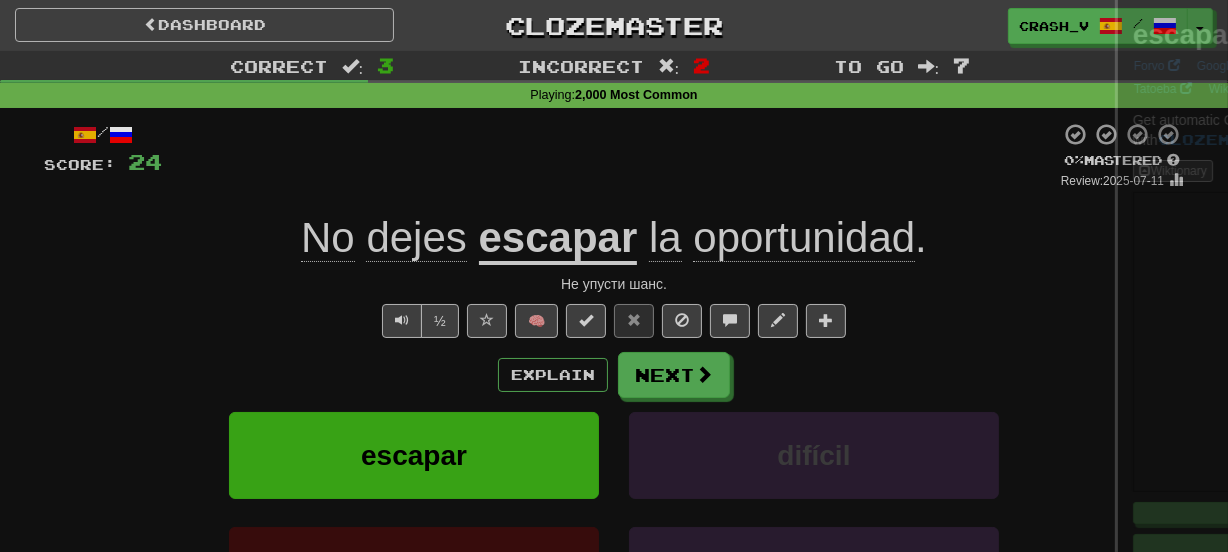 click on "dejes" 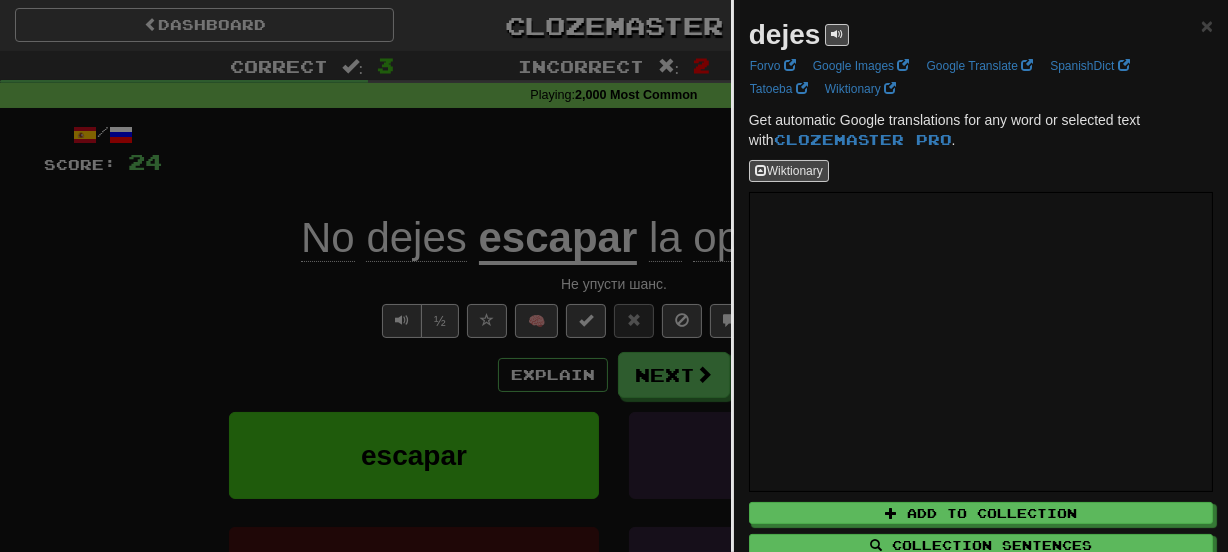 click on "dejes" at bounding box center (785, 34) 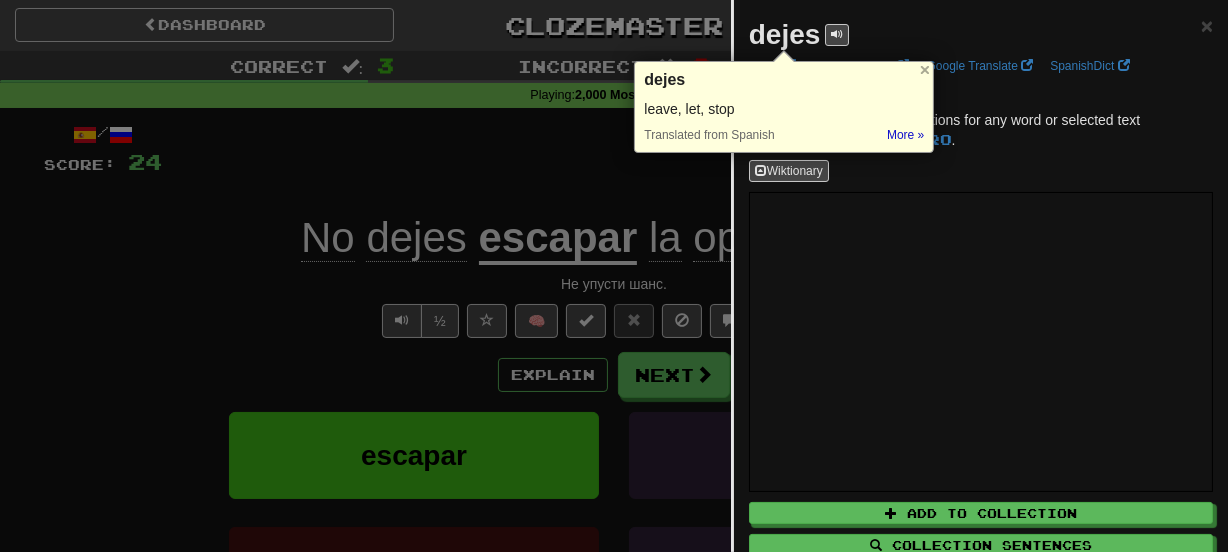 click at bounding box center (614, 276) 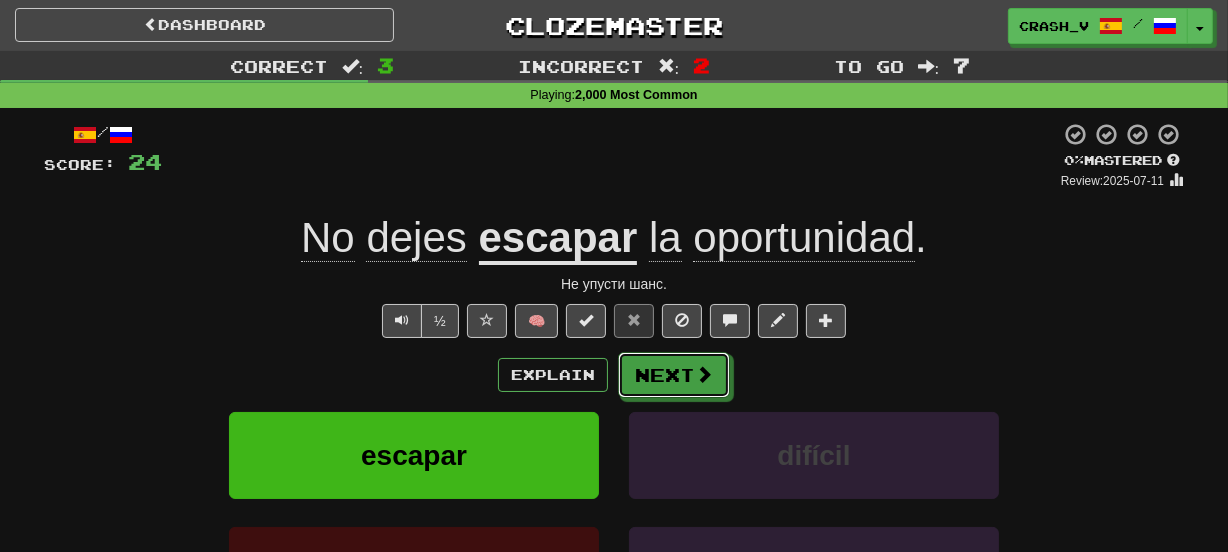 click at bounding box center [704, 374] 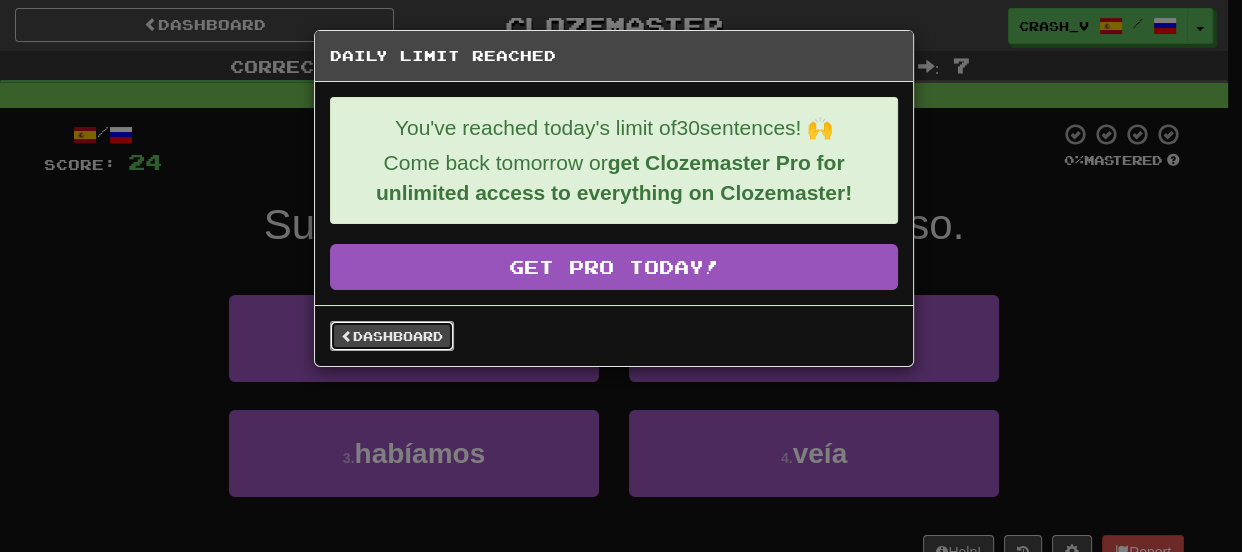 click on "Dashboard" at bounding box center [392, 336] 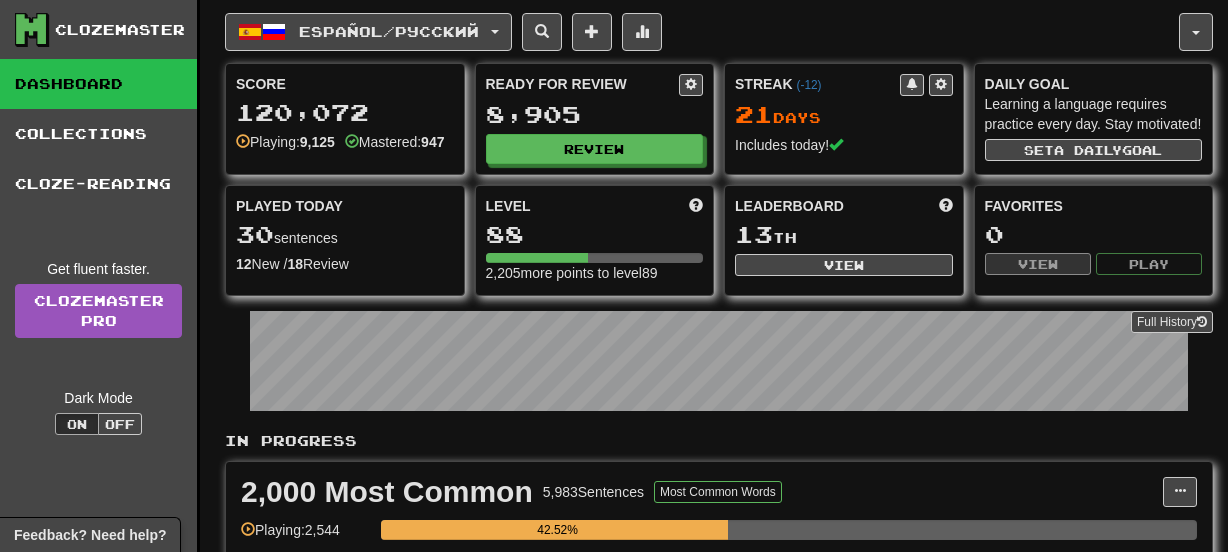 scroll, scrollTop: 0, scrollLeft: 0, axis: both 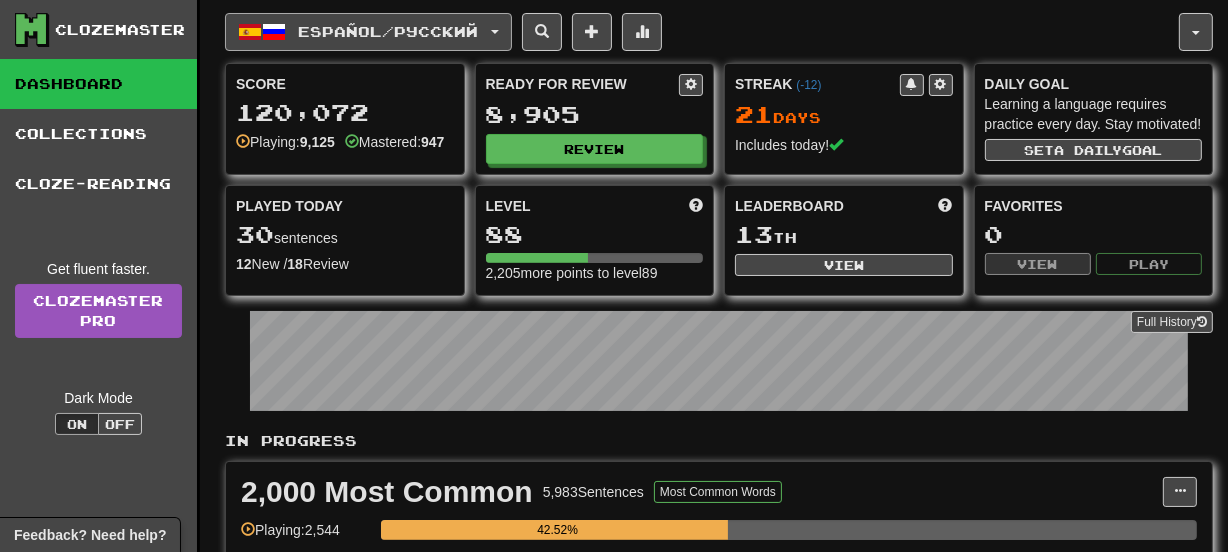 click on "Español  /  Русский" at bounding box center (389, 31) 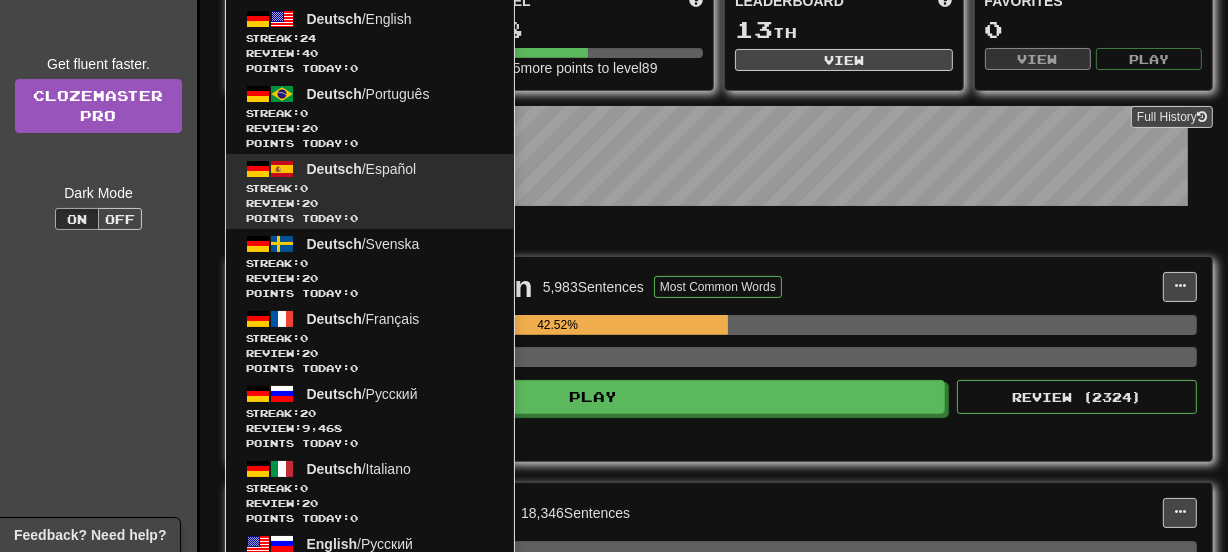 scroll, scrollTop: 218, scrollLeft: 0, axis: vertical 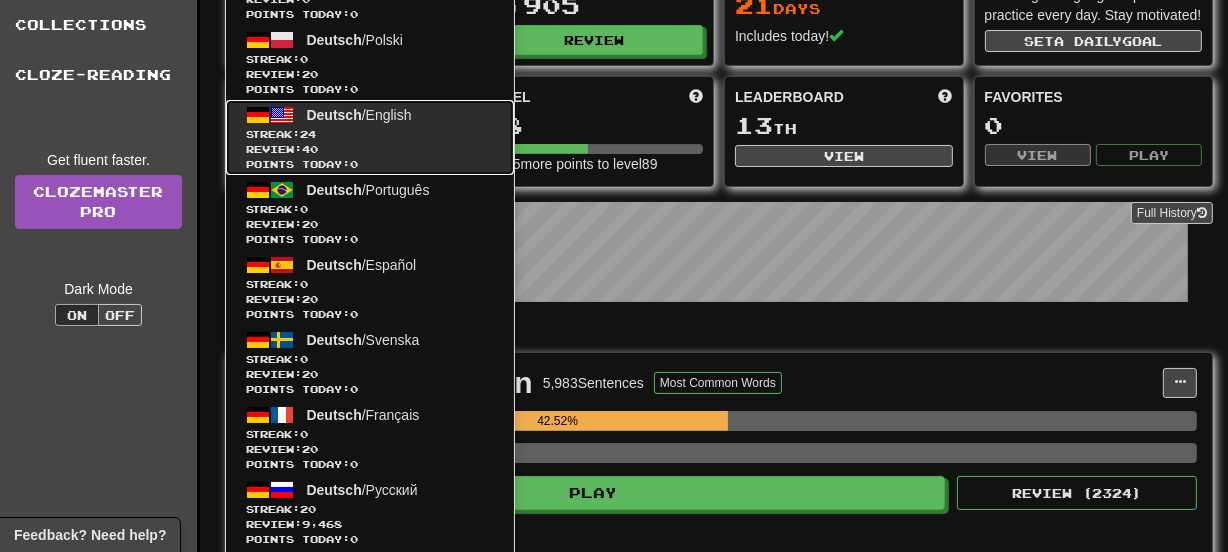 click on "Deutsch  /  English" at bounding box center (359, 115) 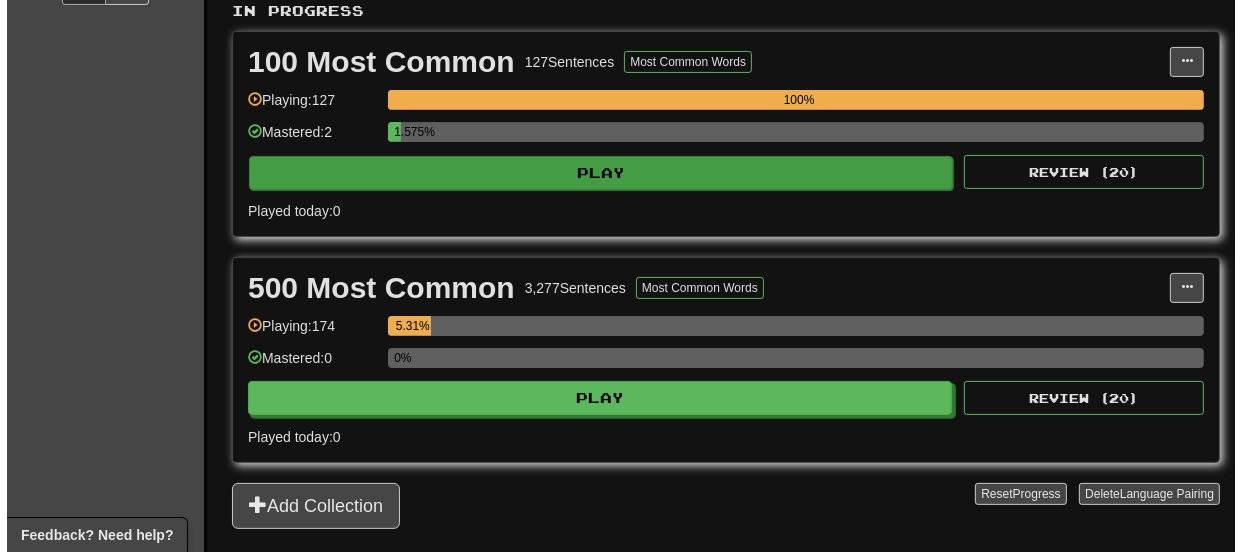 scroll, scrollTop: 436, scrollLeft: 0, axis: vertical 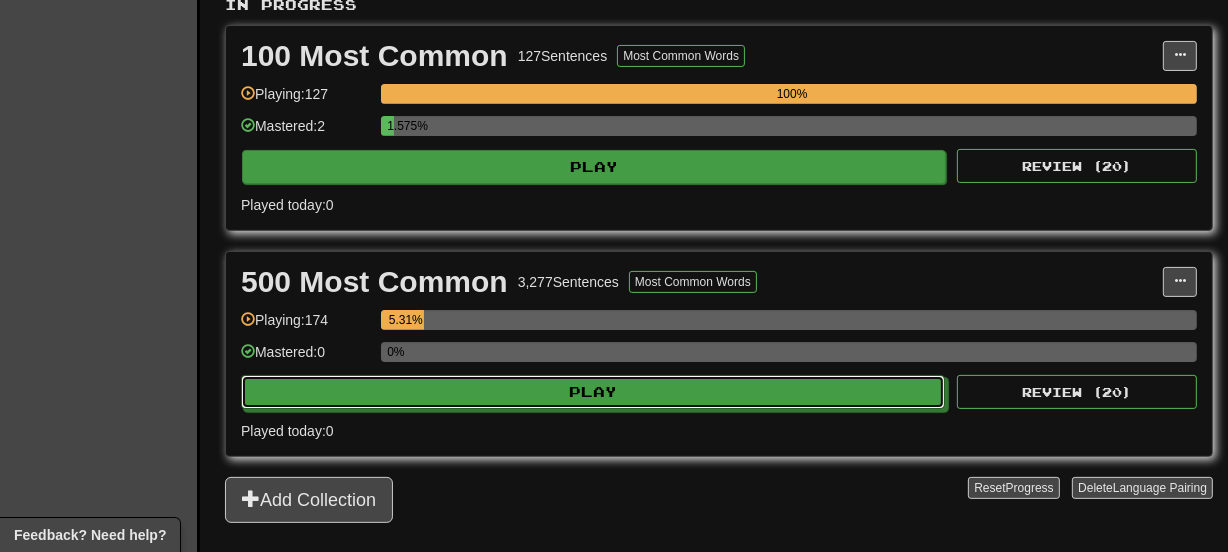 click on "Play" 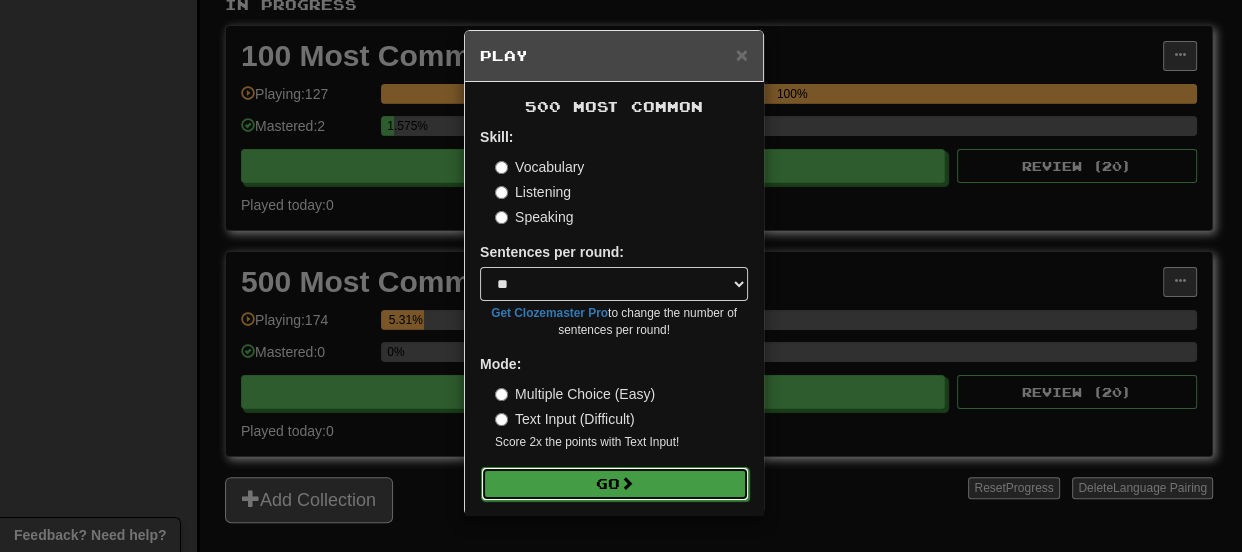 click on "Go" at bounding box center (615, 484) 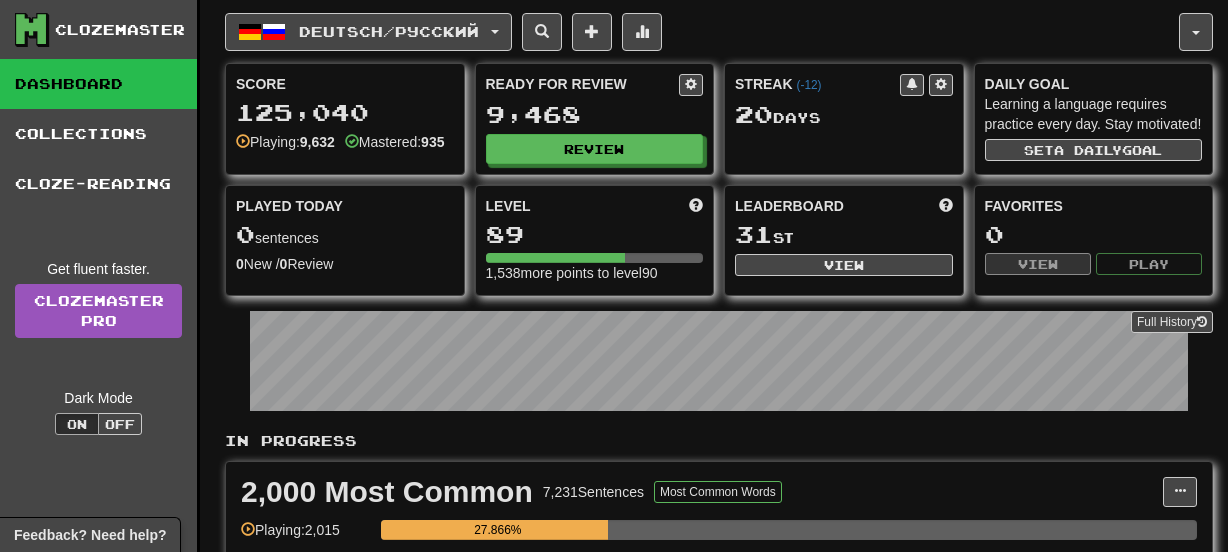 scroll, scrollTop: 0, scrollLeft: 0, axis: both 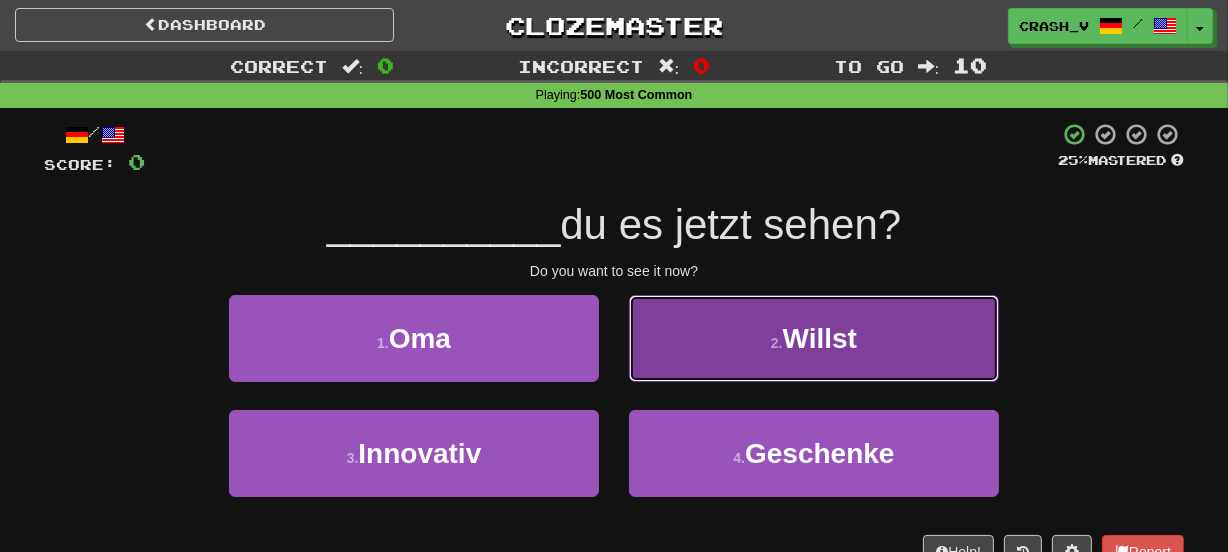 click on "2 .  Willst" at bounding box center (814, 338) 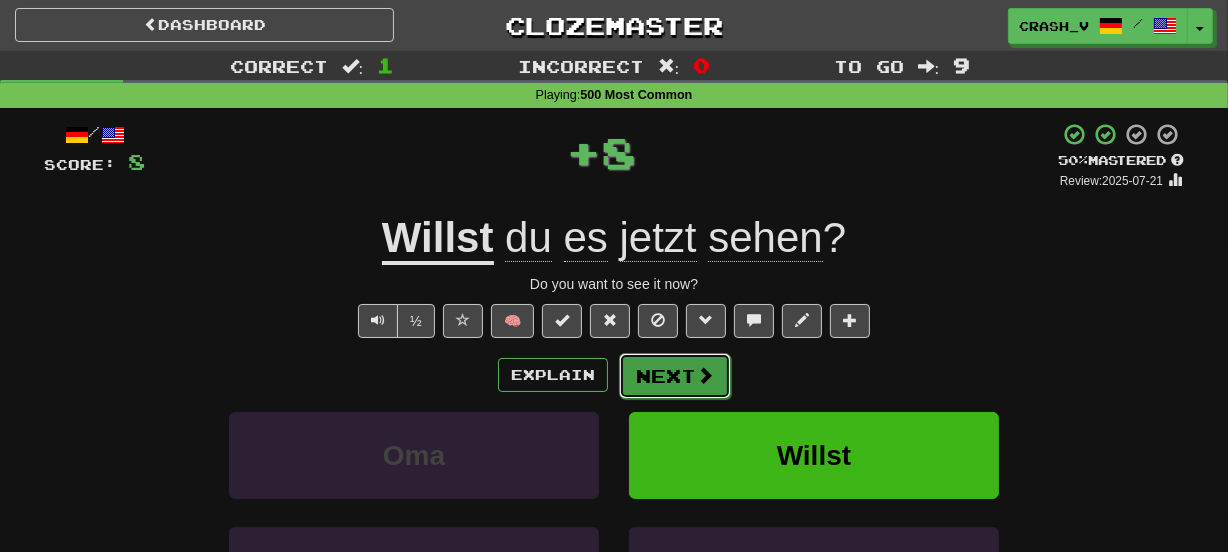 click on "Next" at bounding box center (675, 376) 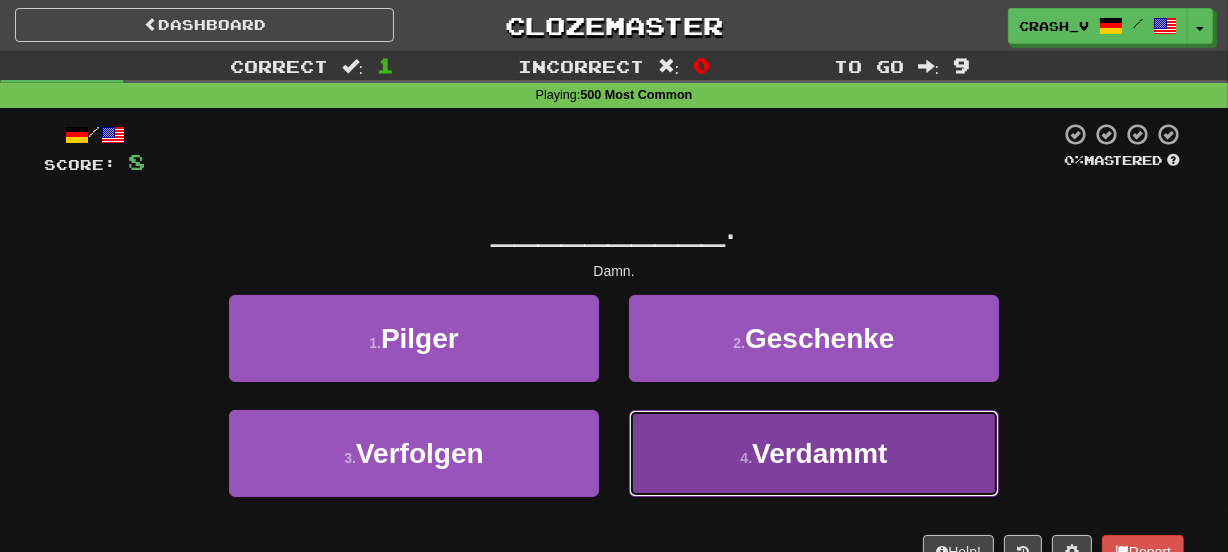 click on "4 .  Verdammt" at bounding box center (814, 453) 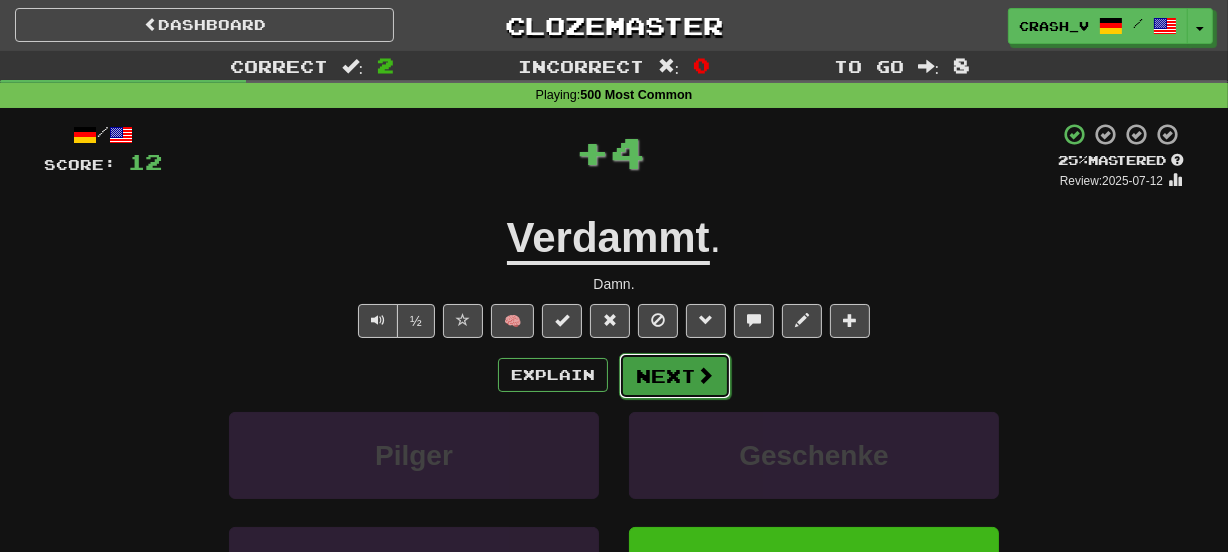 click on "Next" at bounding box center [675, 376] 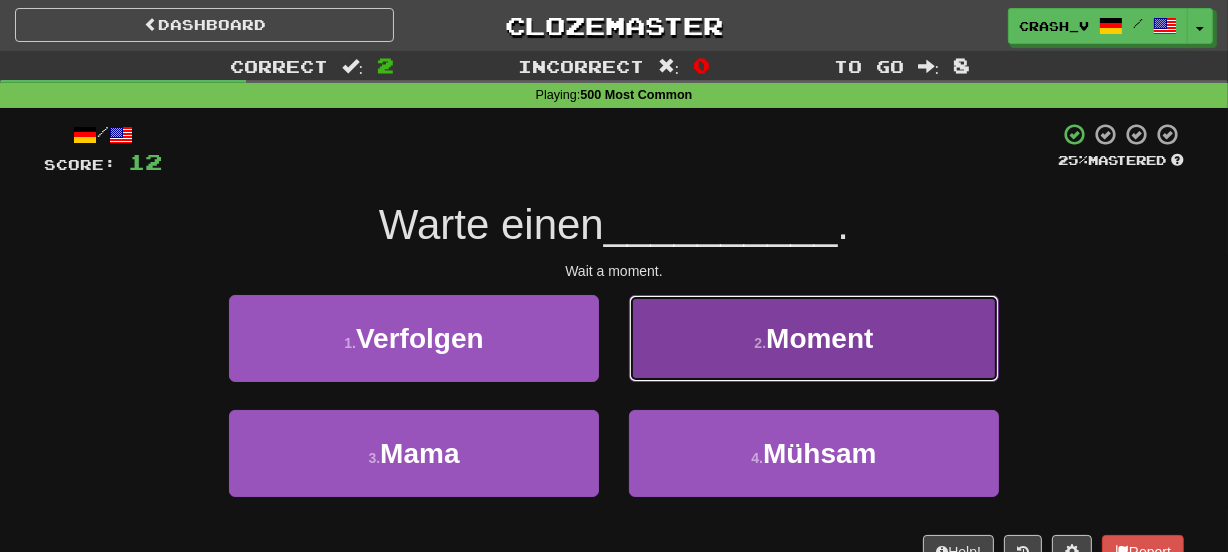 click on "2 .  Moment" at bounding box center [814, 338] 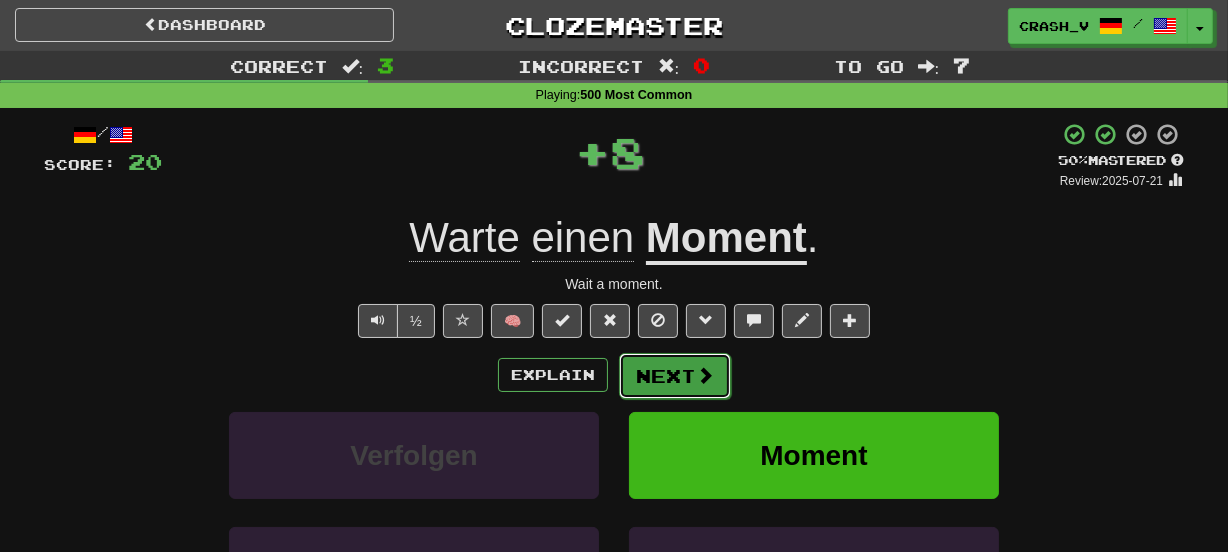 click on "Next" at bounding box center (675, 376) 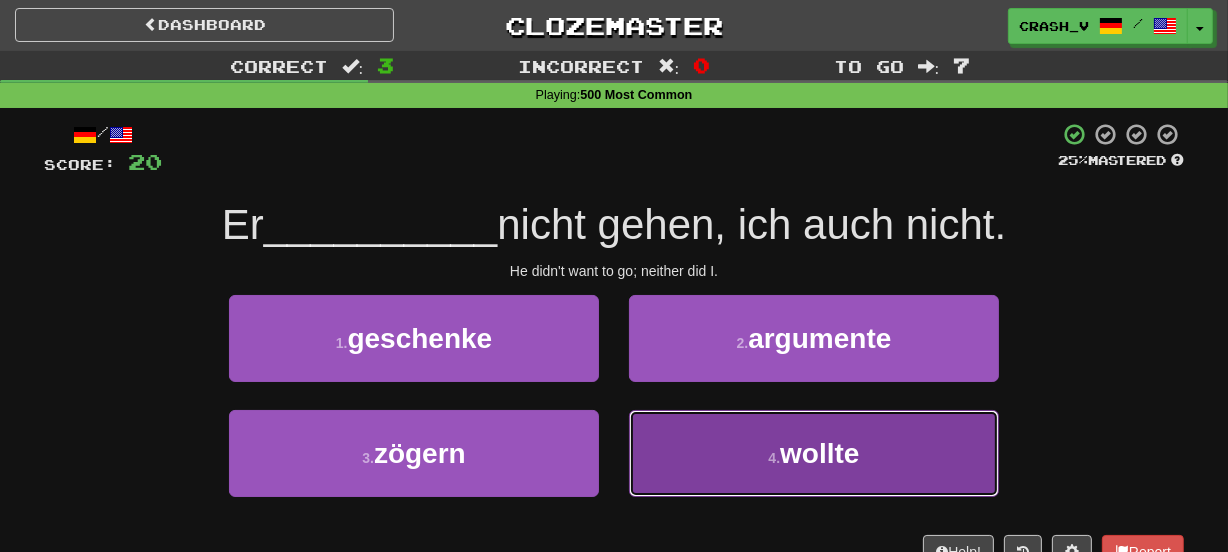 click on "4 .  wollte" at bounding box center [814, 453] 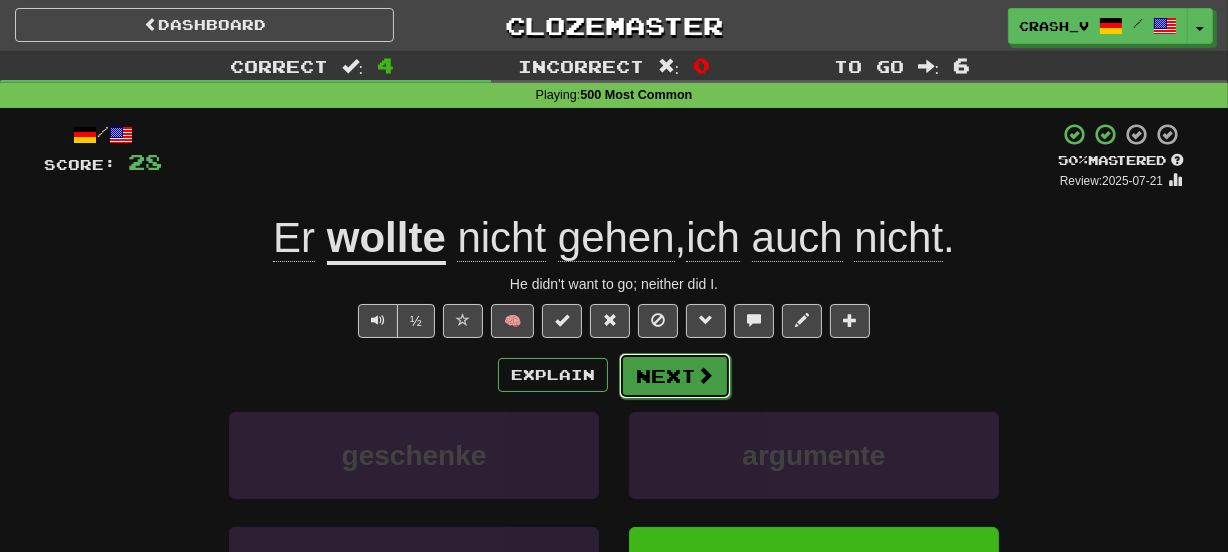 click on "Next" at bounding box center [675, 376] 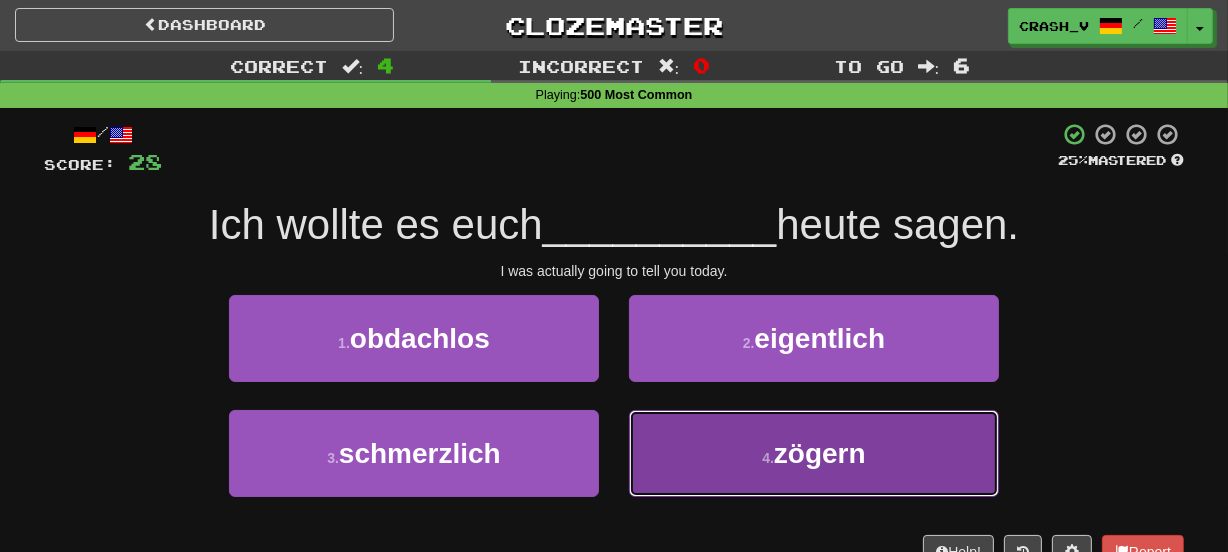 click on "4 .  zögern" at bounding box center (814, 453) 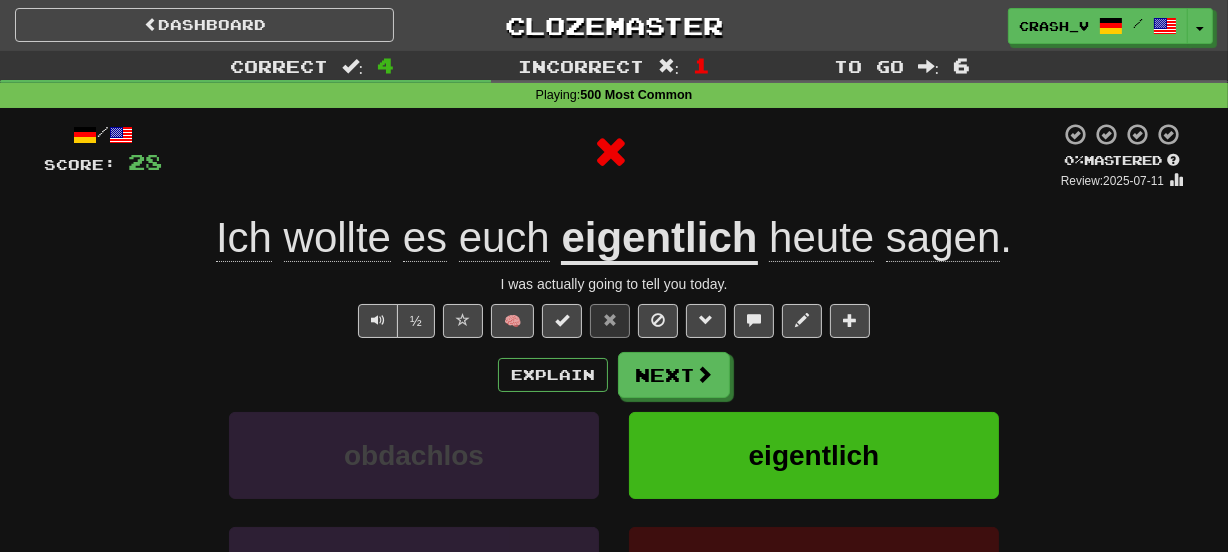 click on "eigentlich" at bounding box center (659, 239) 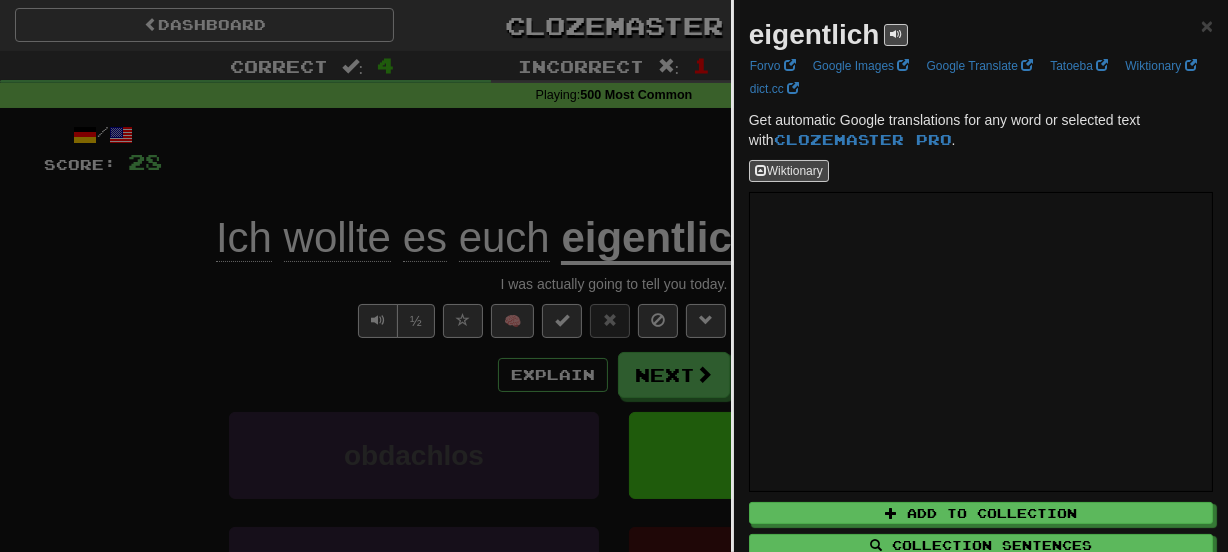 click on "eigentlich" at bounding box center (814, 34) 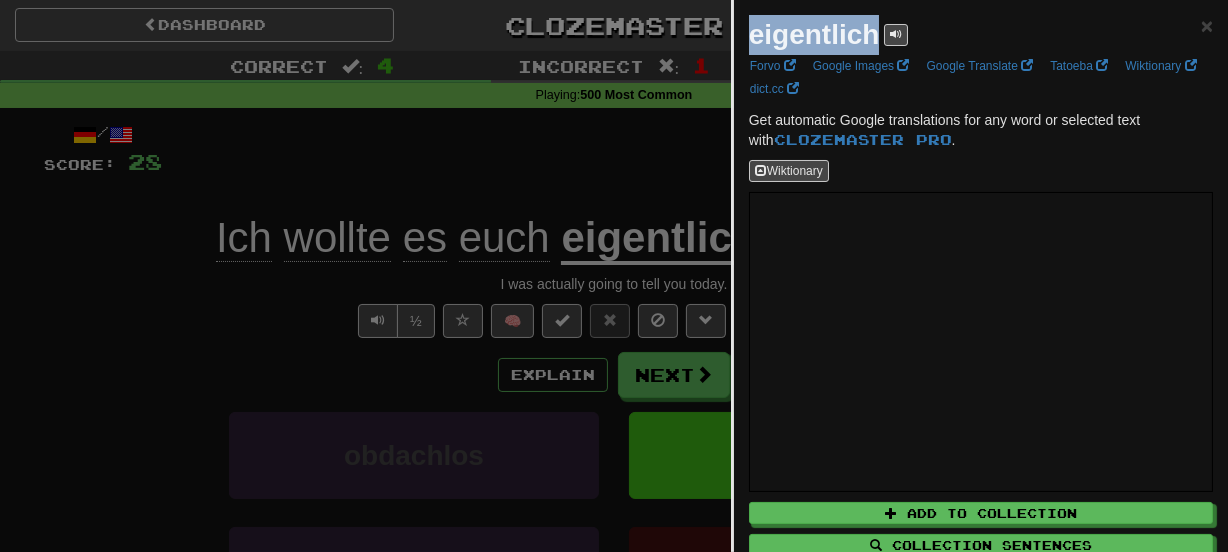 click on "eigentlich" at bounding box center [814, 34] 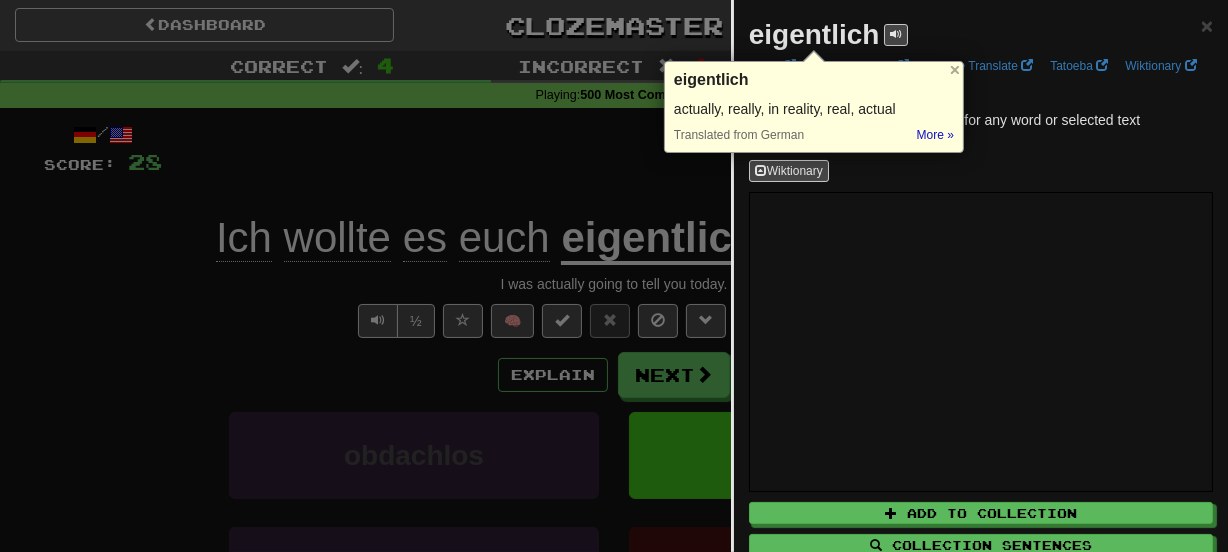 click at bounding box center [614, 276] 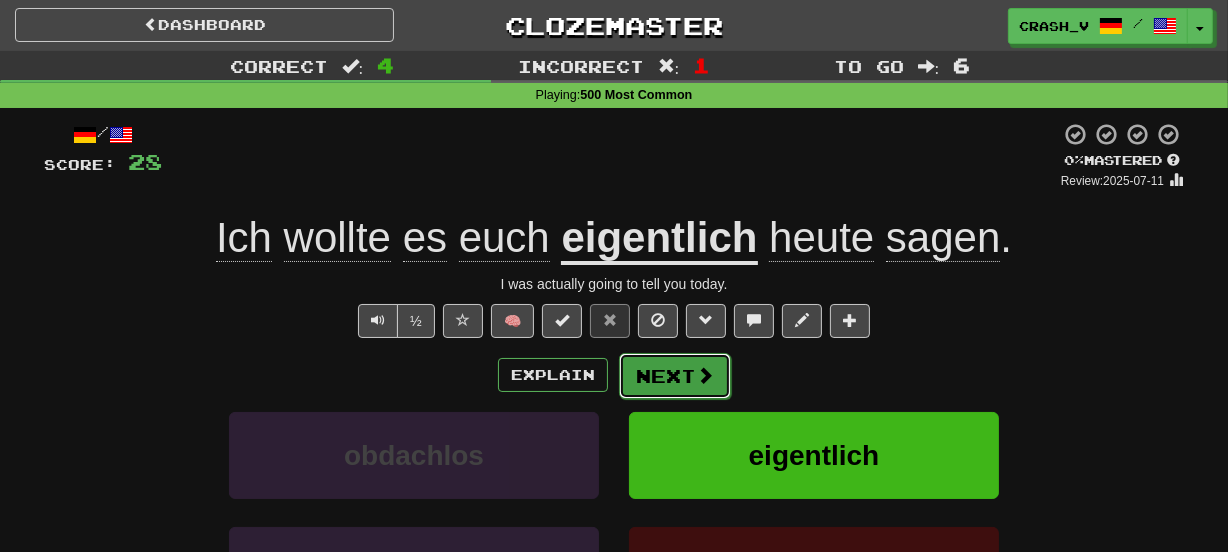 click on "Next" at bounding box center [675, 376] 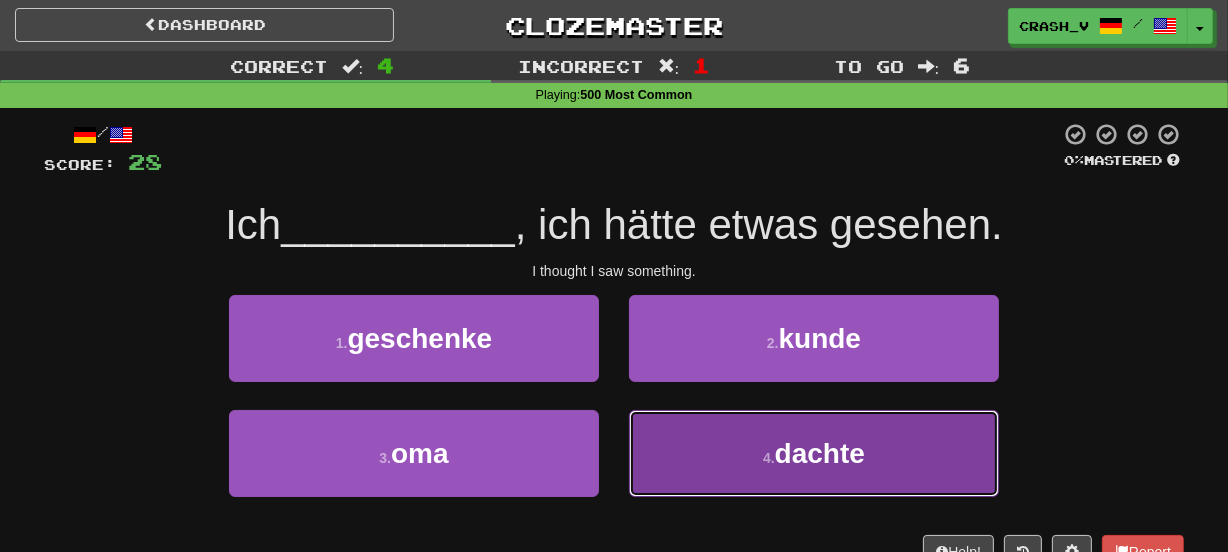 click on "4 .  dachte" at bounding box center [814, 453] 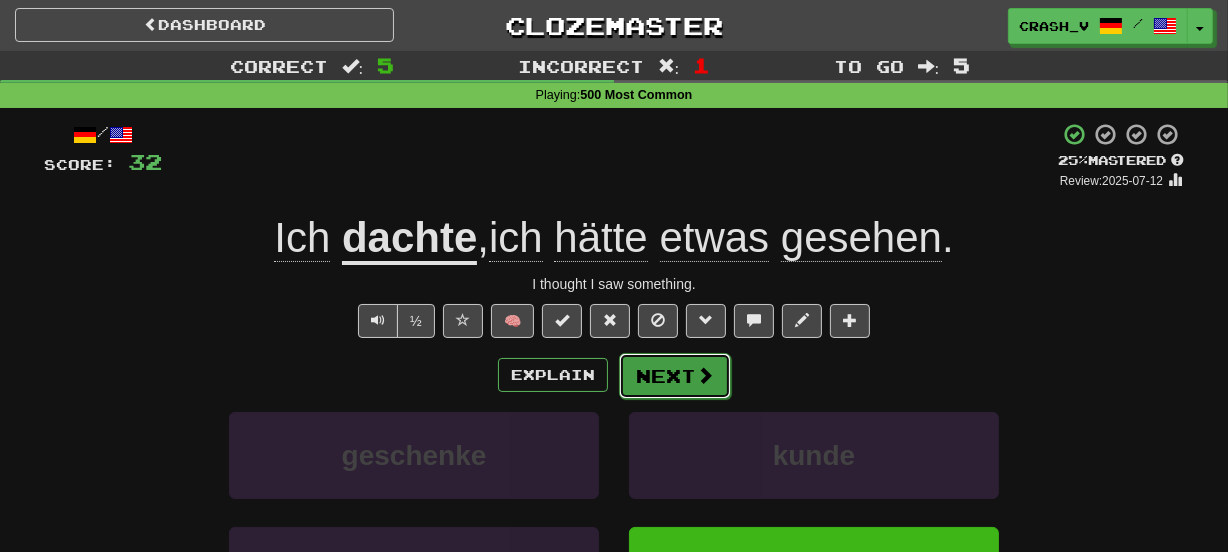 click on "Next" at bounding box center (675, 376) 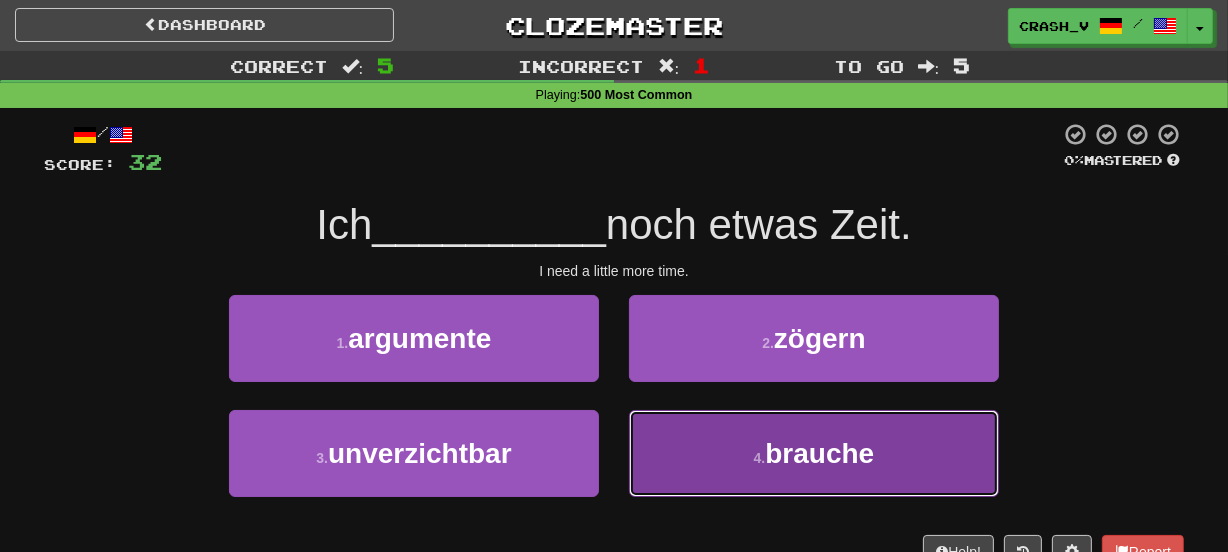 click on "4 .  brauche" at bounding box center [814, 453] 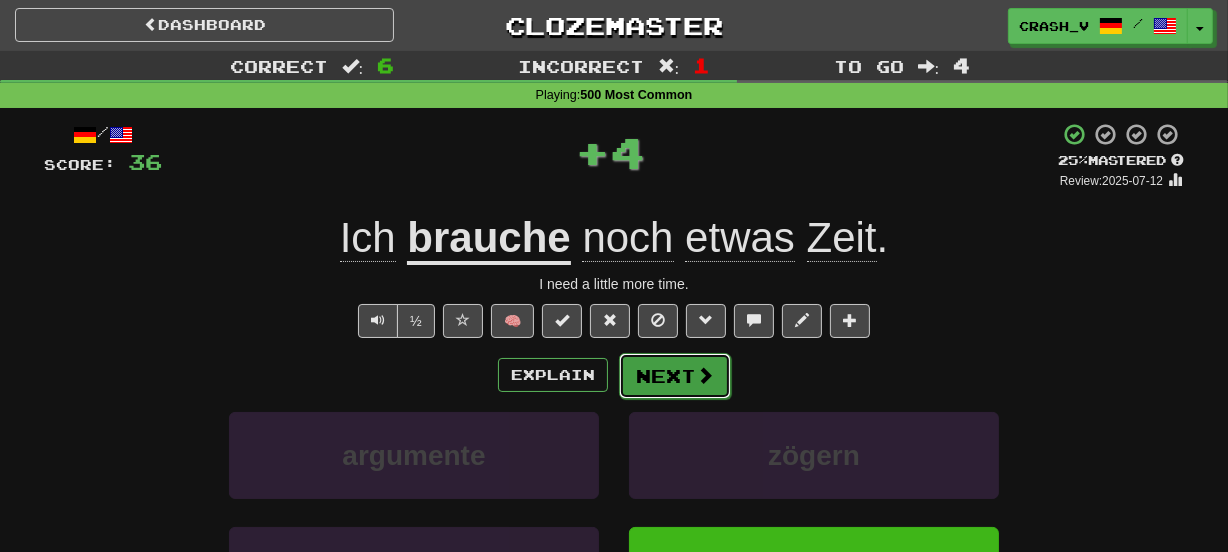 click on "Next" at bounding box center (675, 376) 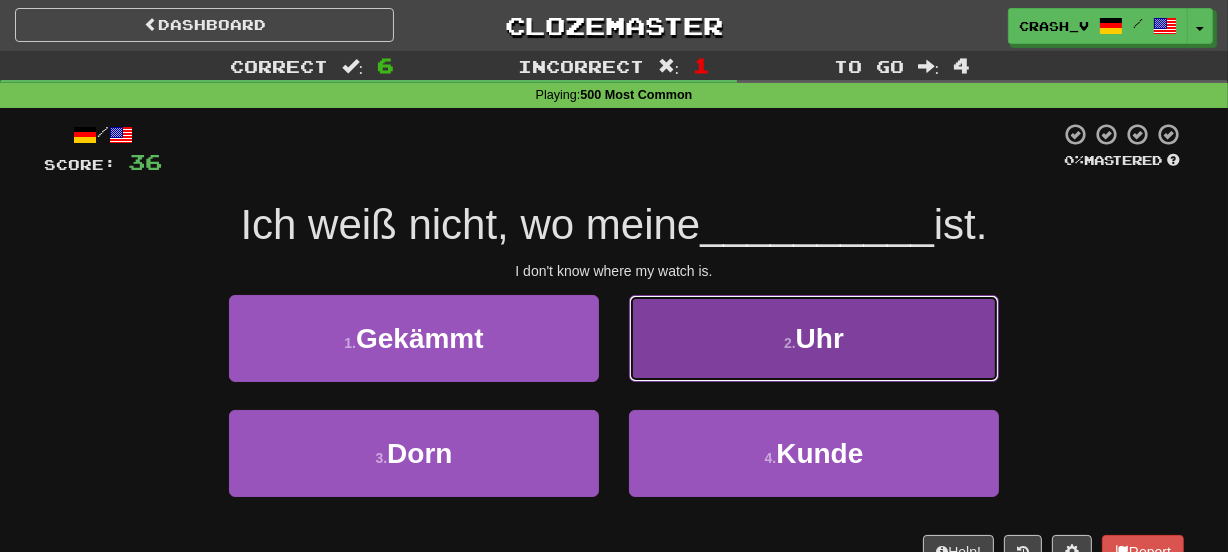 click on "2 .  Uhr" at bounding box center [814, 338] 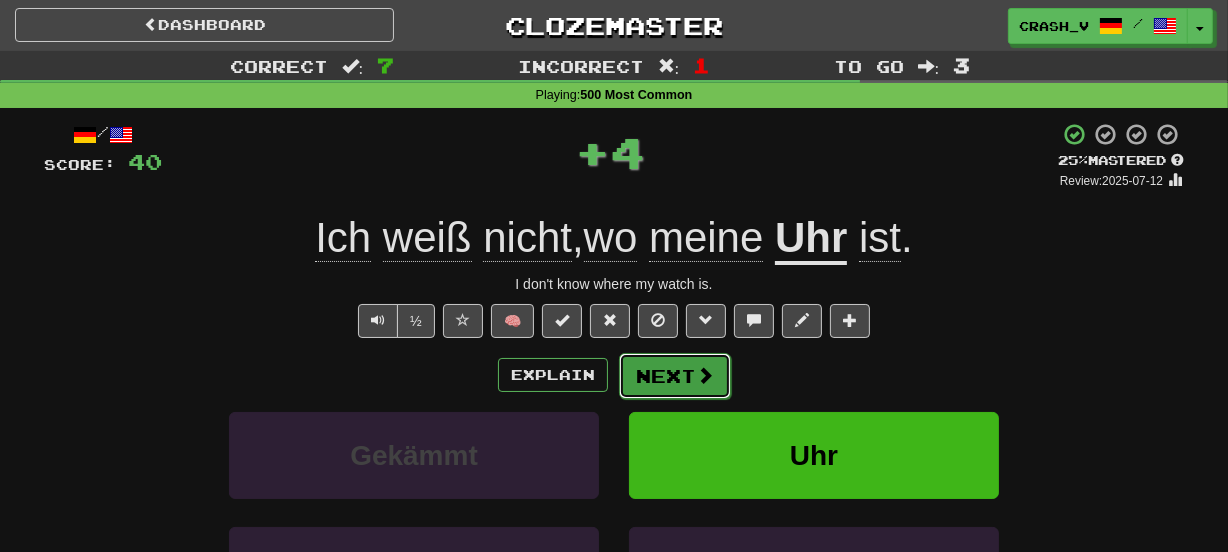 click on "Next" at bounding box center (675, 376) 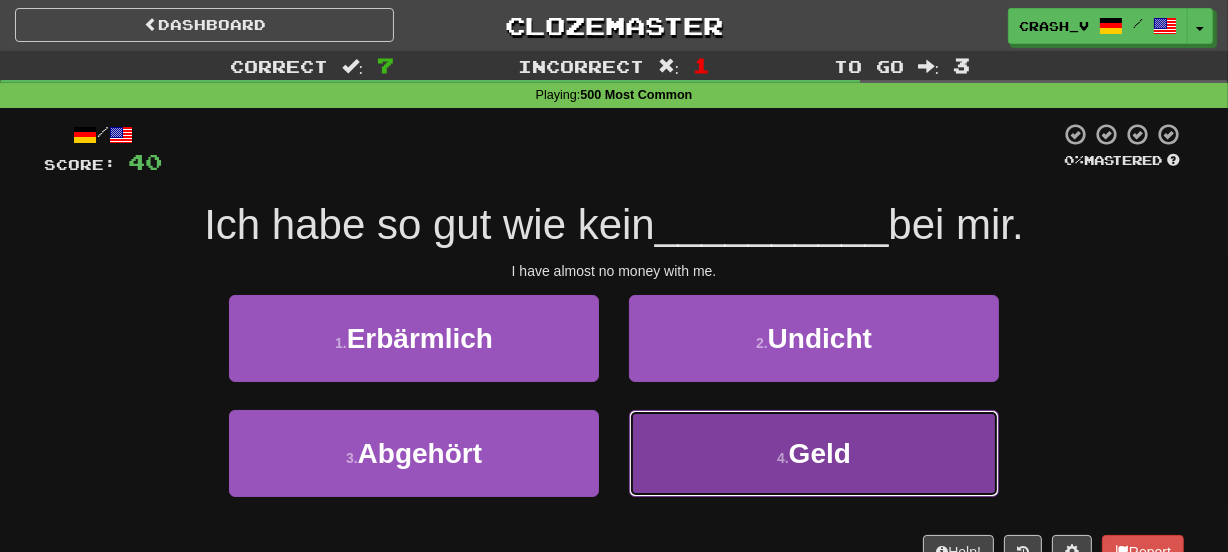 click on "4 .  Geld" at bounding box center [814, 453] 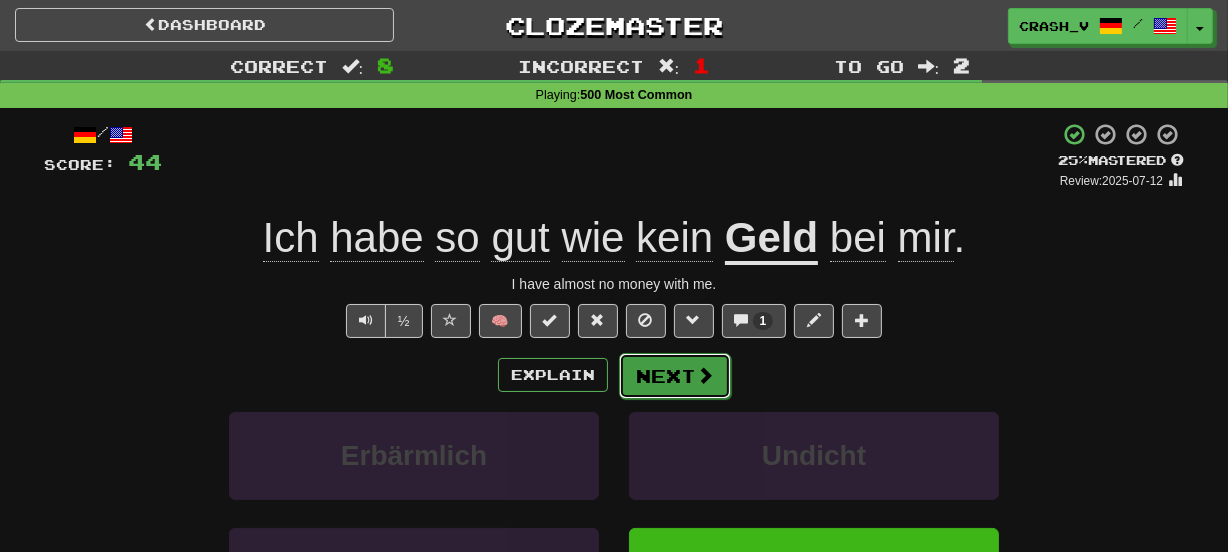 click on "Next" at bounding box center [675, 376] 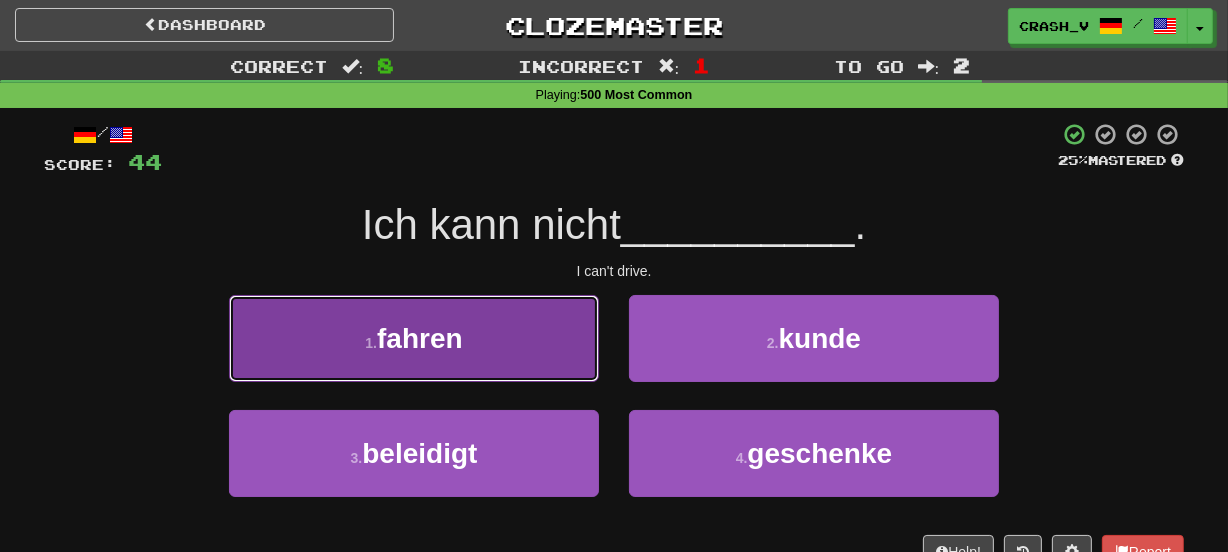 click on "1 .  fahren" at bounding box center [414, 338] 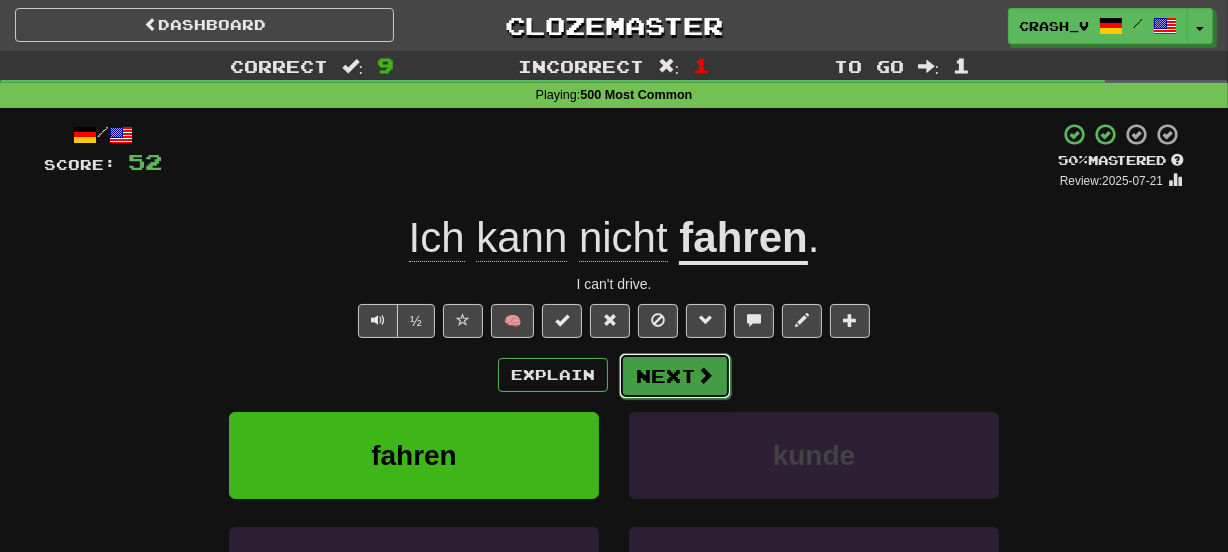 click on "Next" at bounding box center (675, 376) 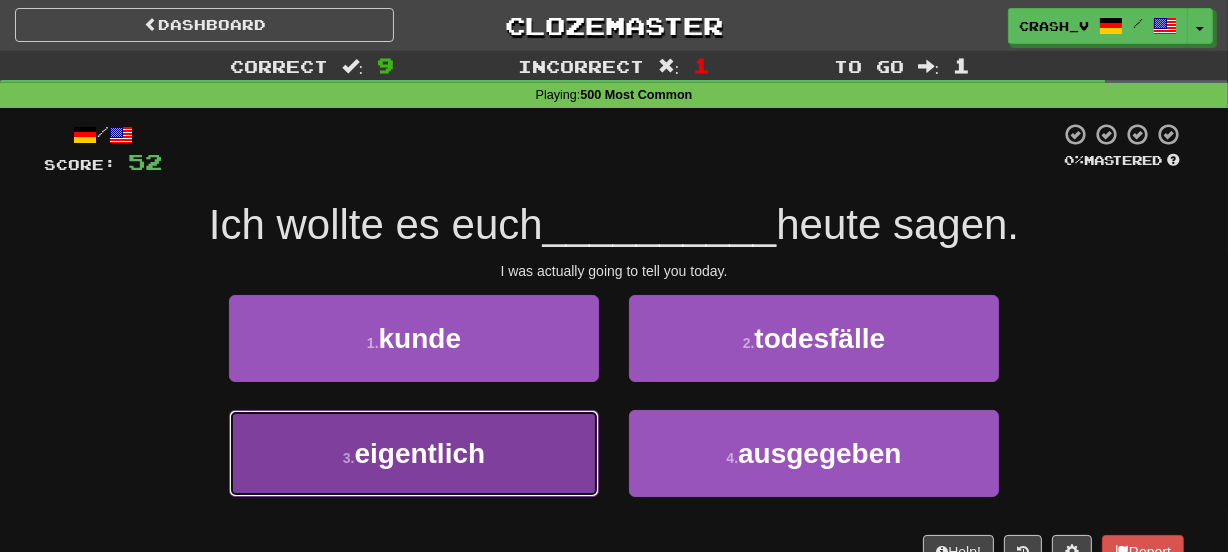 click on "3 .  eigentlich" at bounding box center [414, 453] 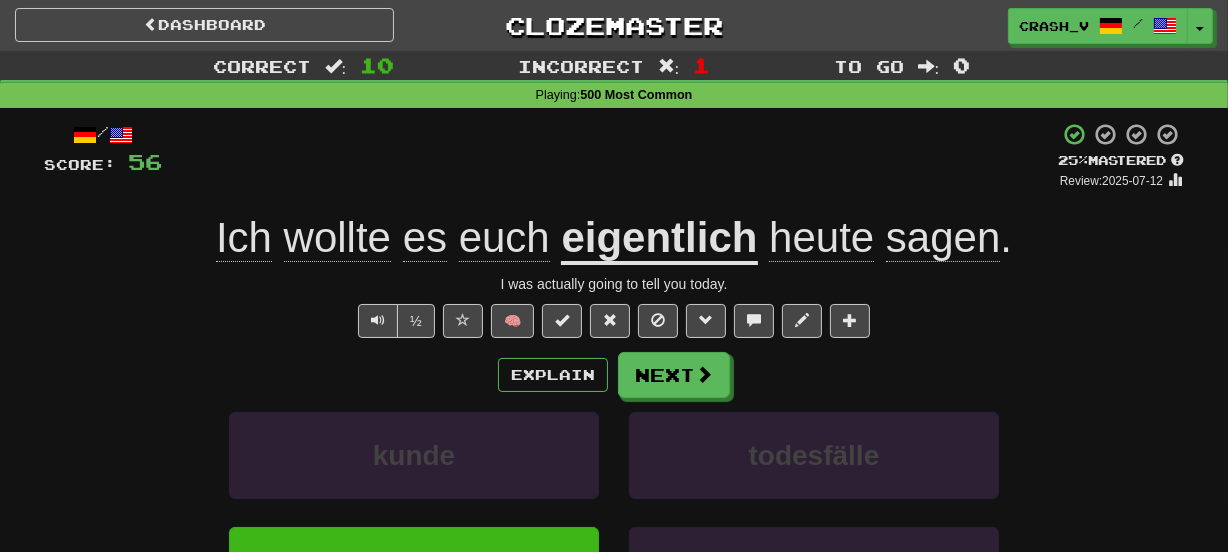 click on "eigentlich" at bounding box center [659, 239] 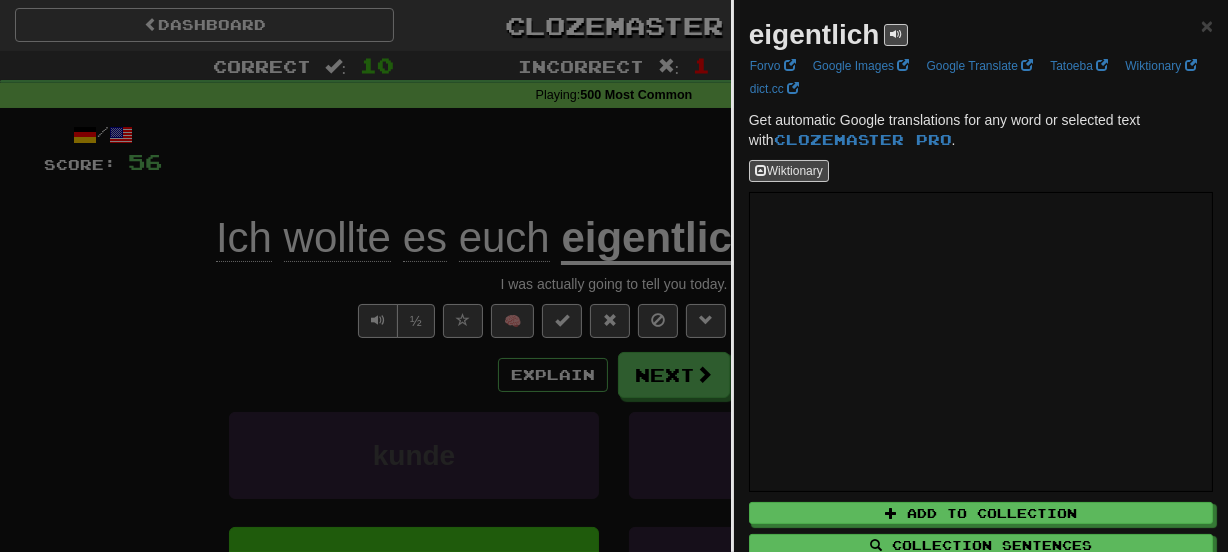 click on "eigentlich" at bounding box center [814, 34] 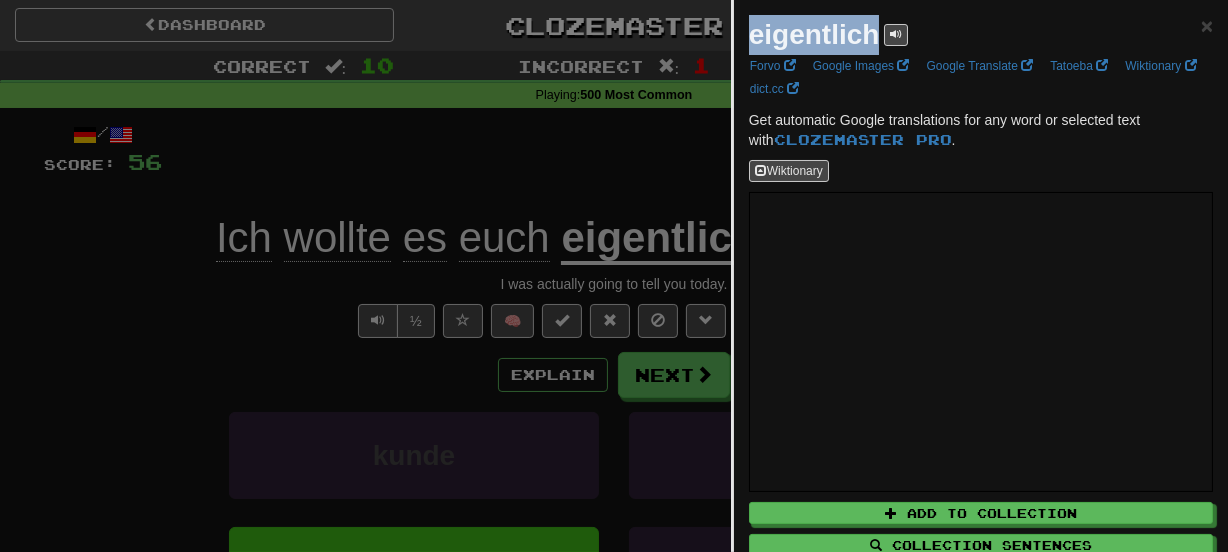 click on "eigentlich" at bounding box center [814, 34] 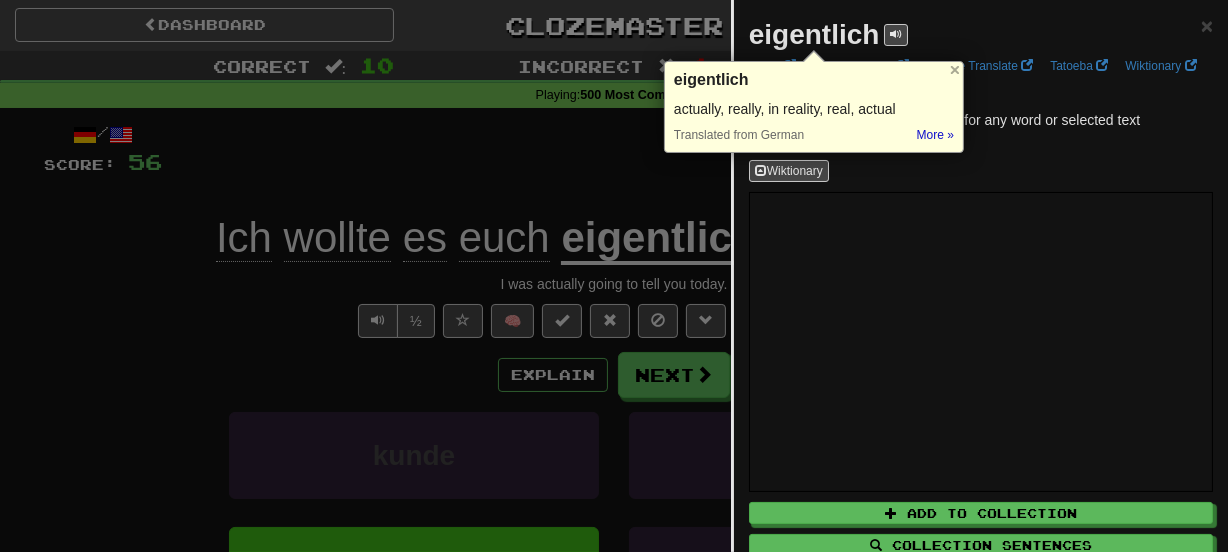 click at bounding box center (614, 276) 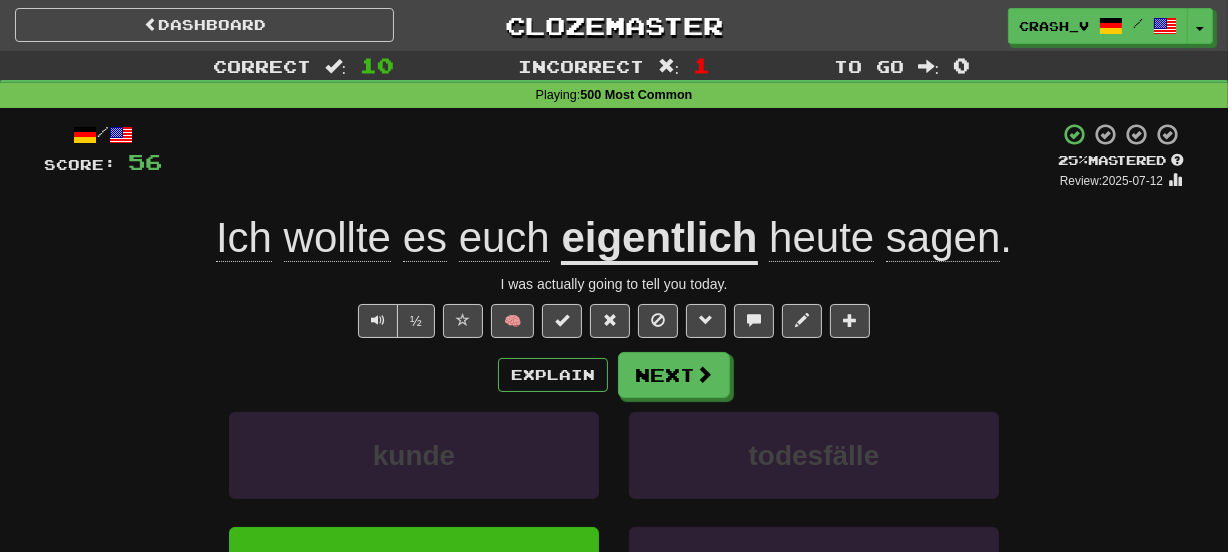 click on "eigentlich" at bounding box center (659, 239) 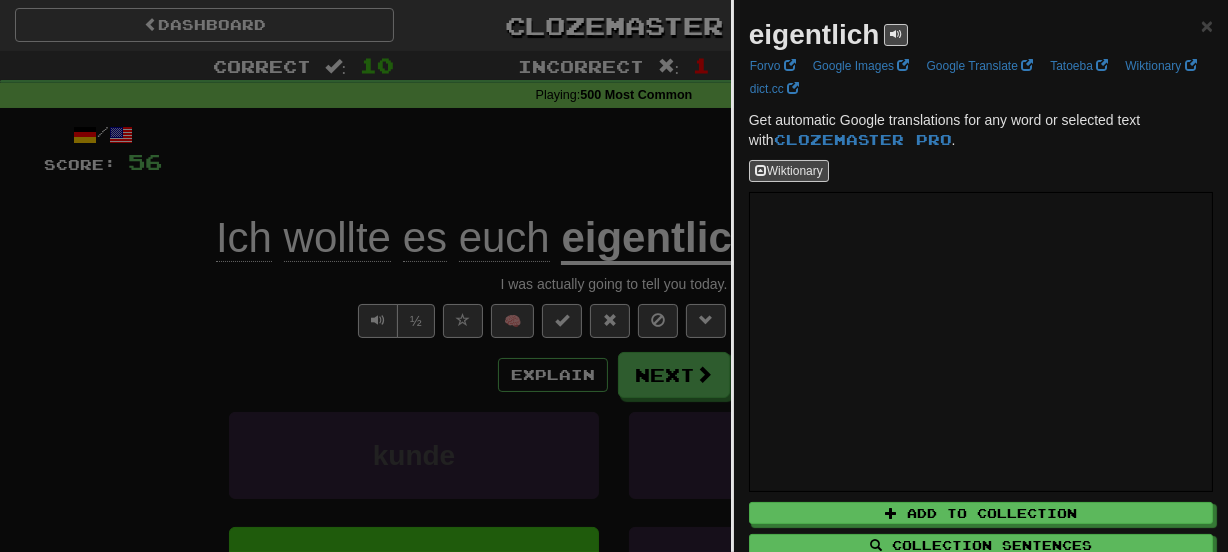 click on "eigentlich" at bounding box center (814, 34) 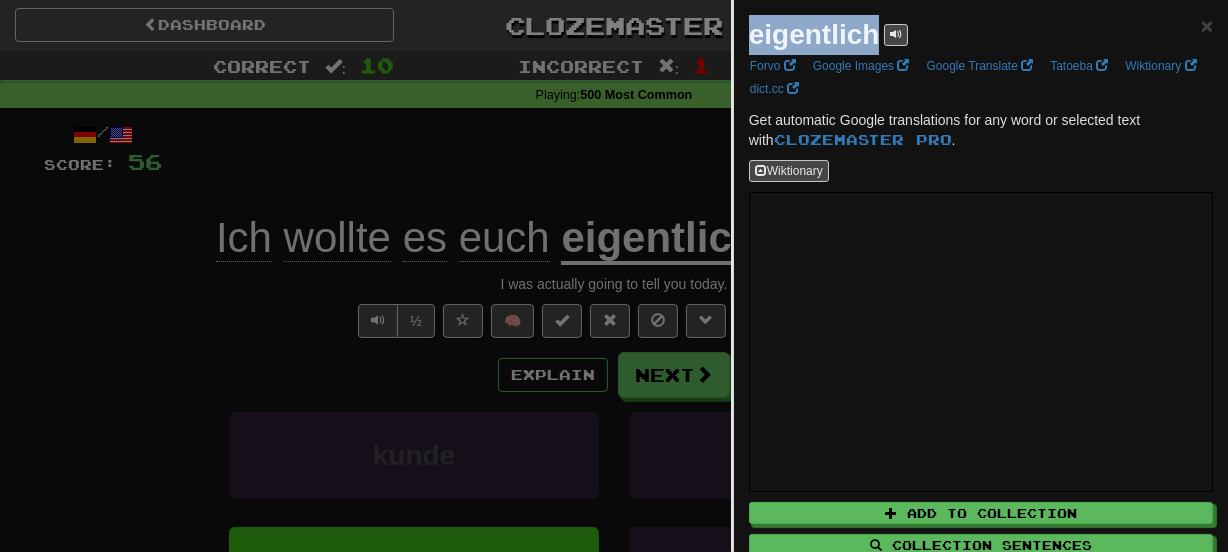 click on "eigentlich" at bounding box center (814, 34) 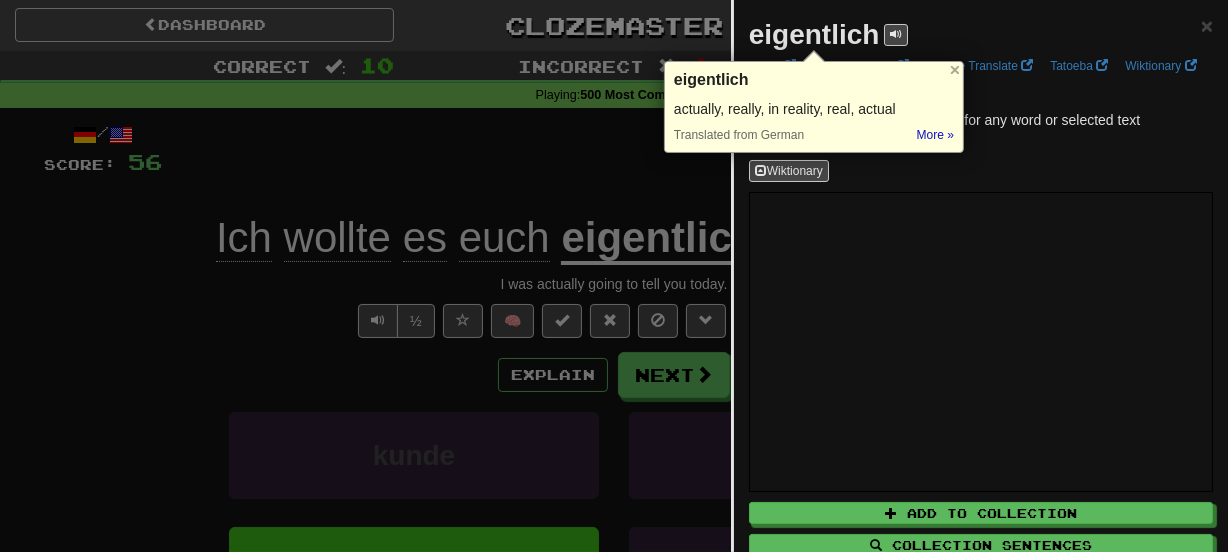 click at bounding box center [614, 276] 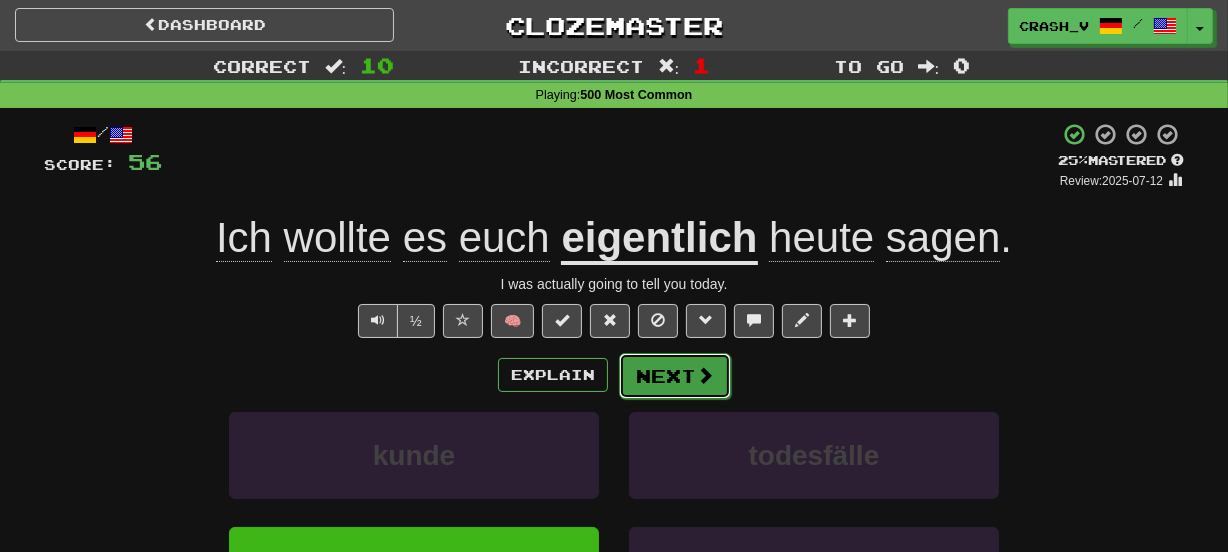 click on "Next" at bounding box center (675, 376) 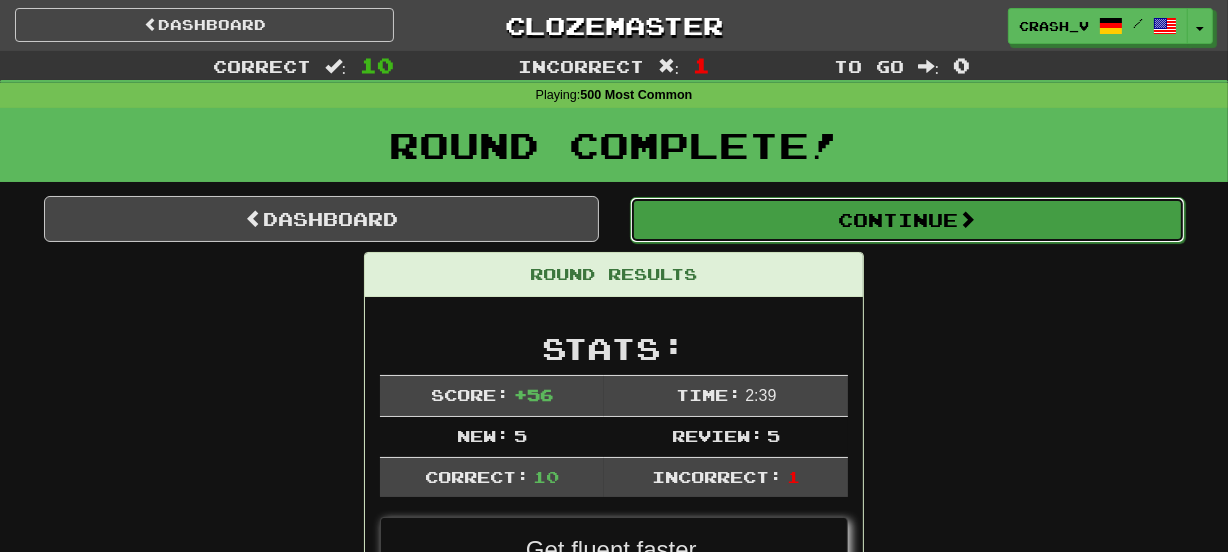 click on "Continue" at bounding box center [907, 220] 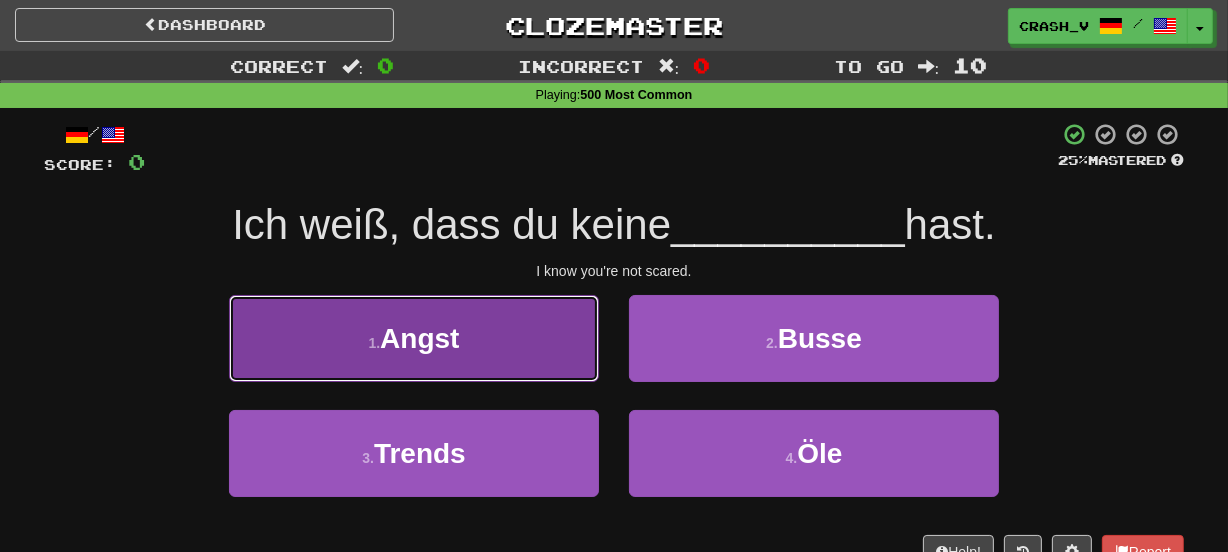 click on "1 .  Angst" at bounding box center (414, 338) 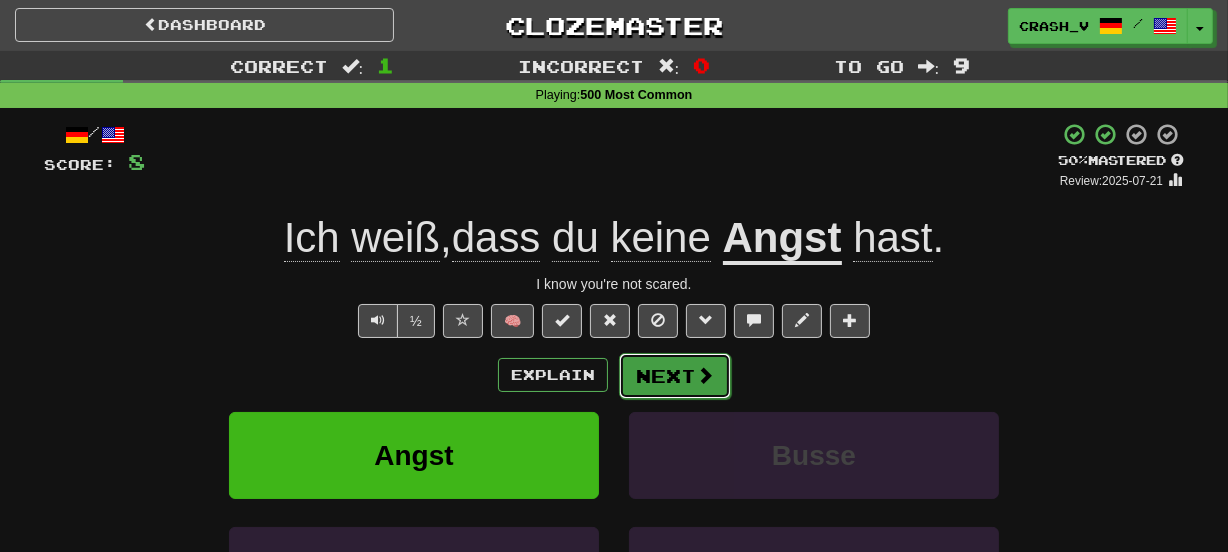 click on "Next" at bounding box center [675, 376] 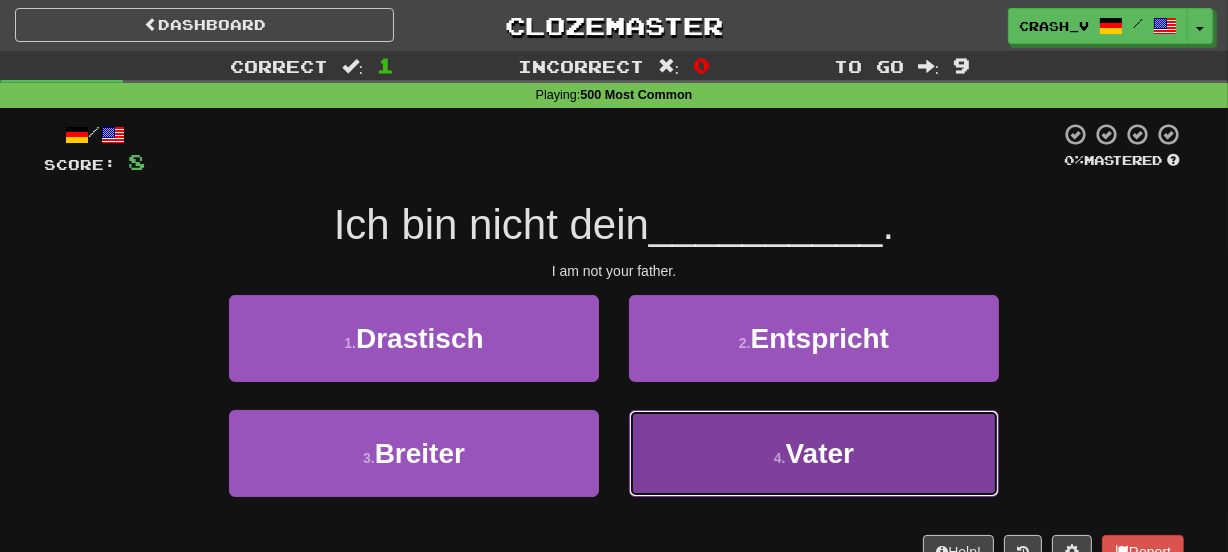 click on "4 .  Vater" at bounding box center (814, 453) 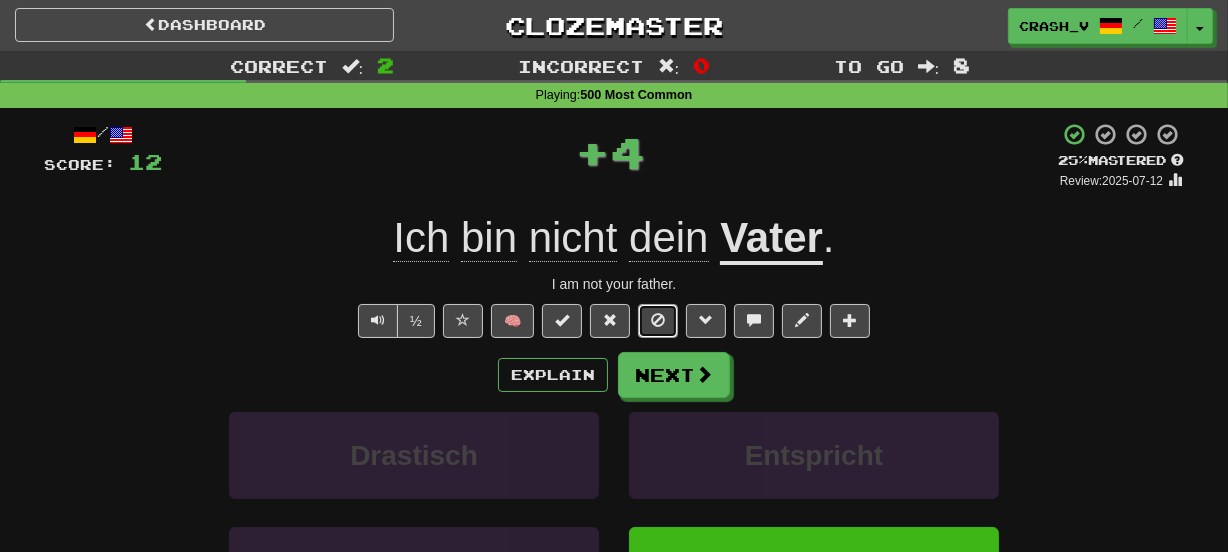 click at bounding box center (658, 321) 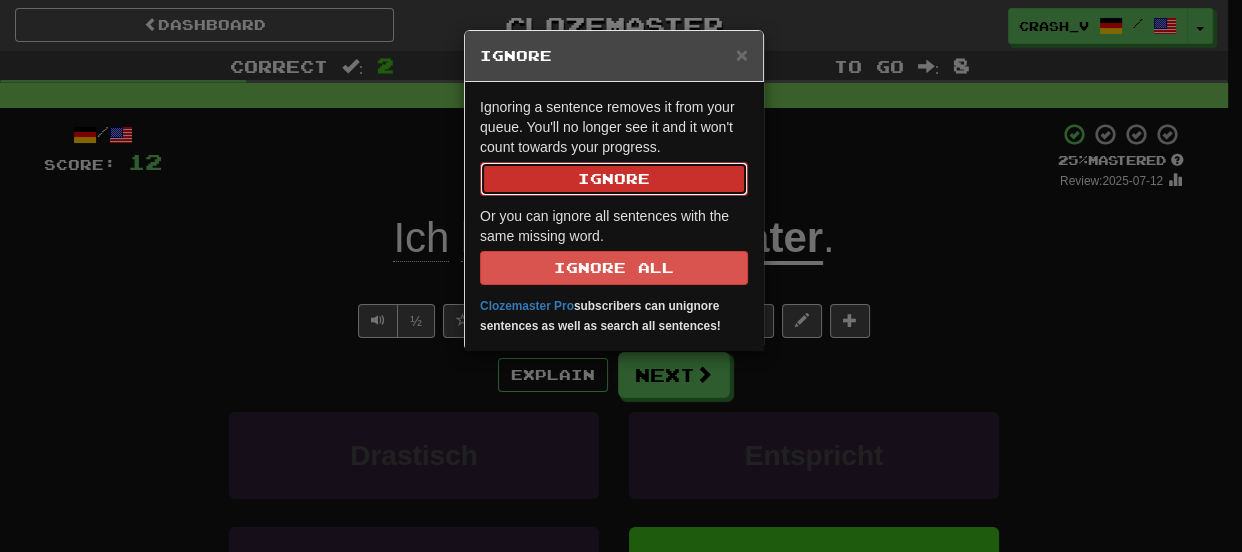 click on "Ignore" at bounding box center (614, 179) 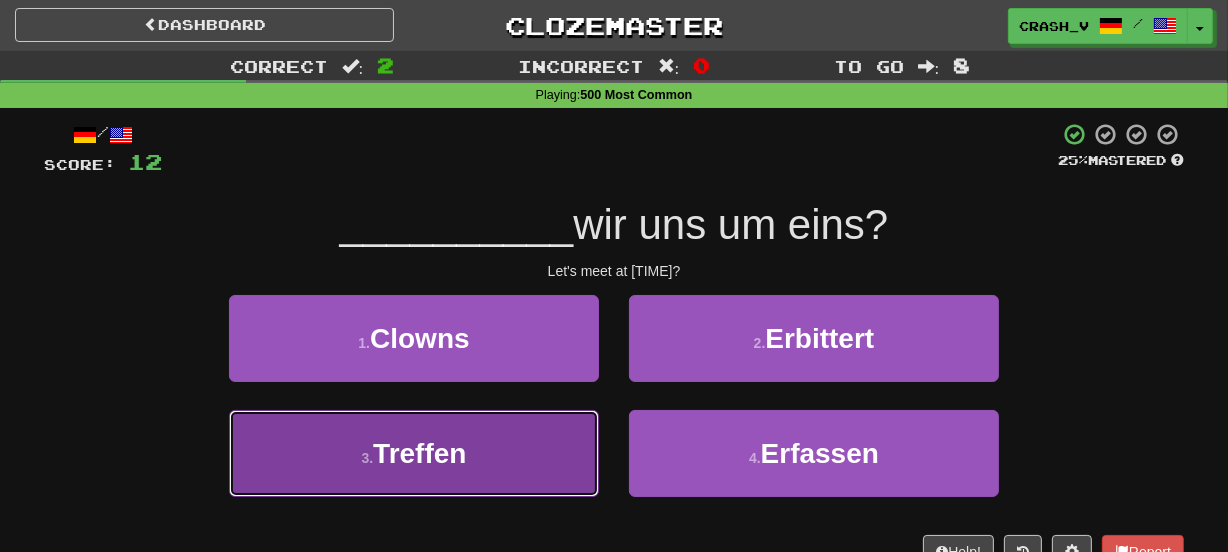 click on "3 .  Treffen" at bounding box center (414, 453) 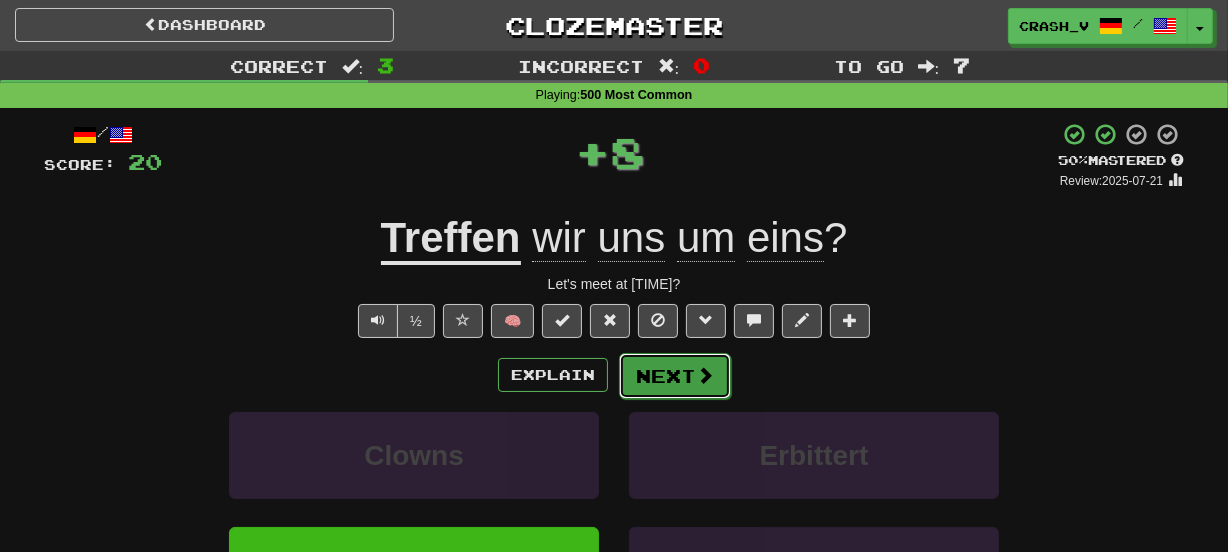 click on "Next" at bounding box center [675, 376] 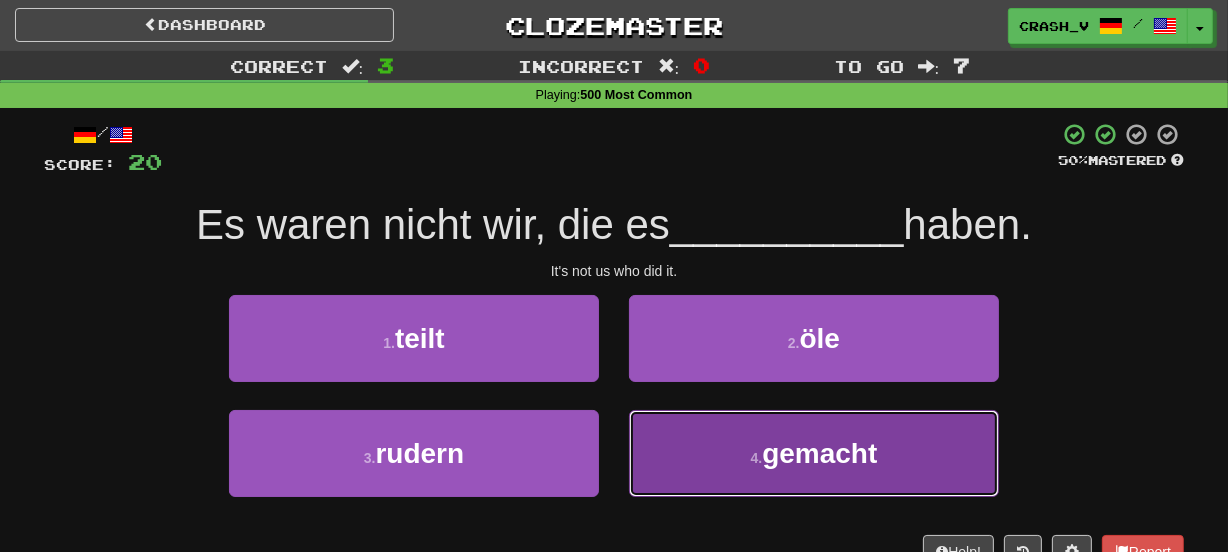 click on "4 .  gemacht" at bounding box center [814, 453] 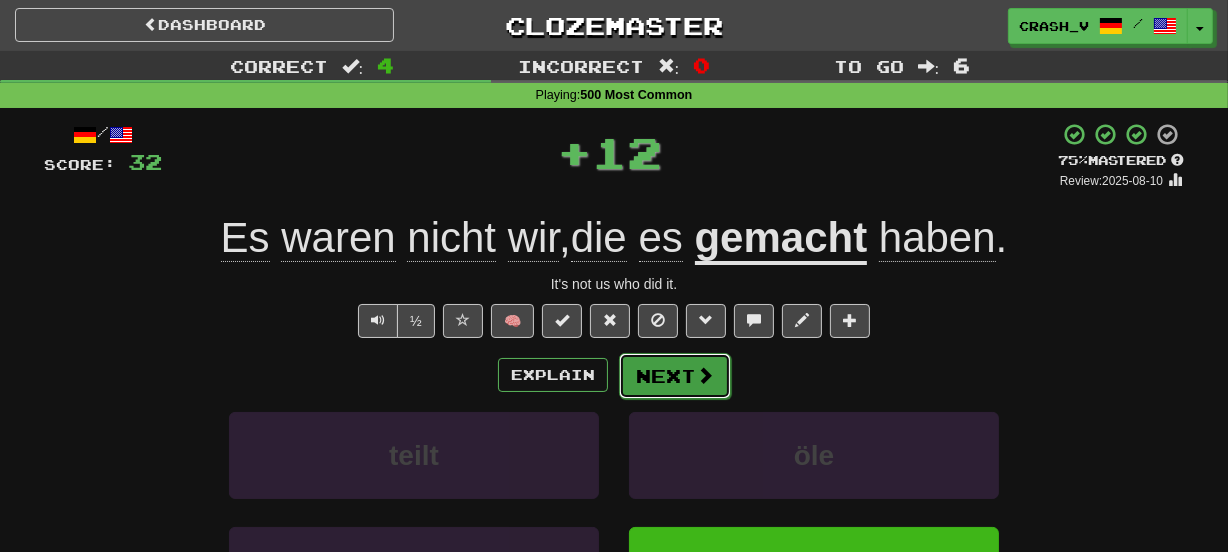 click on "Next" at bounding box center [675, 376] 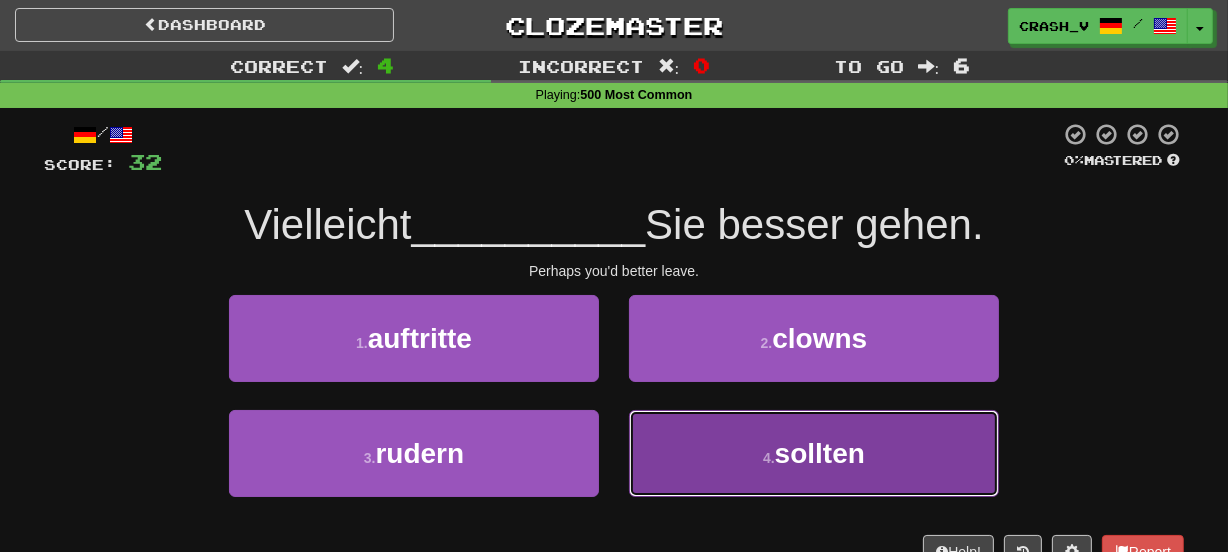 click on "4 .  sollten" at bounding box center (814, 453) 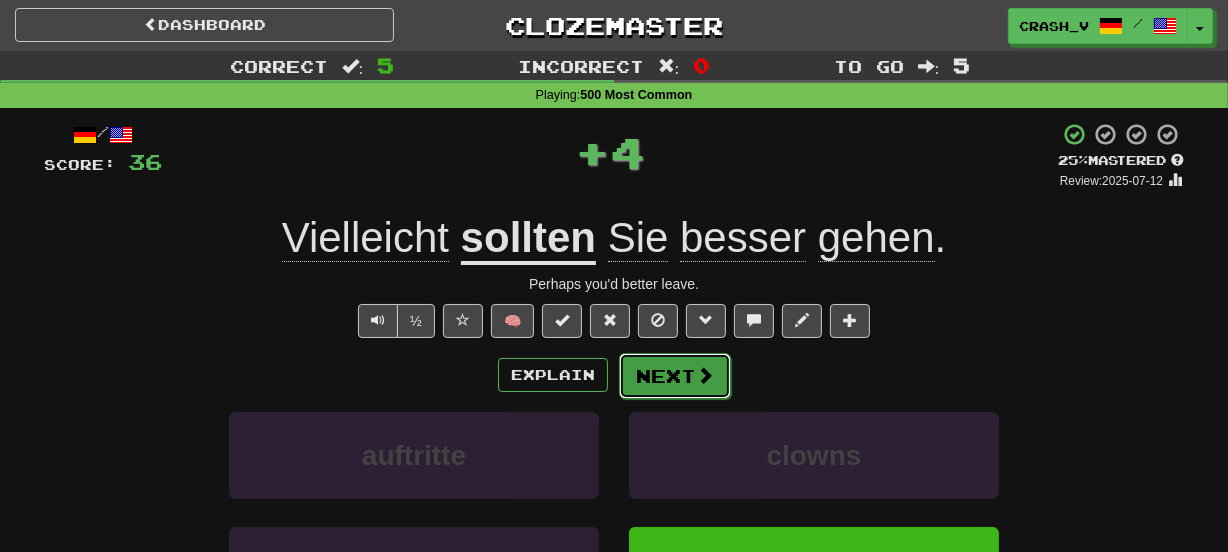 click on "Next" at bounding box center (675, 376) 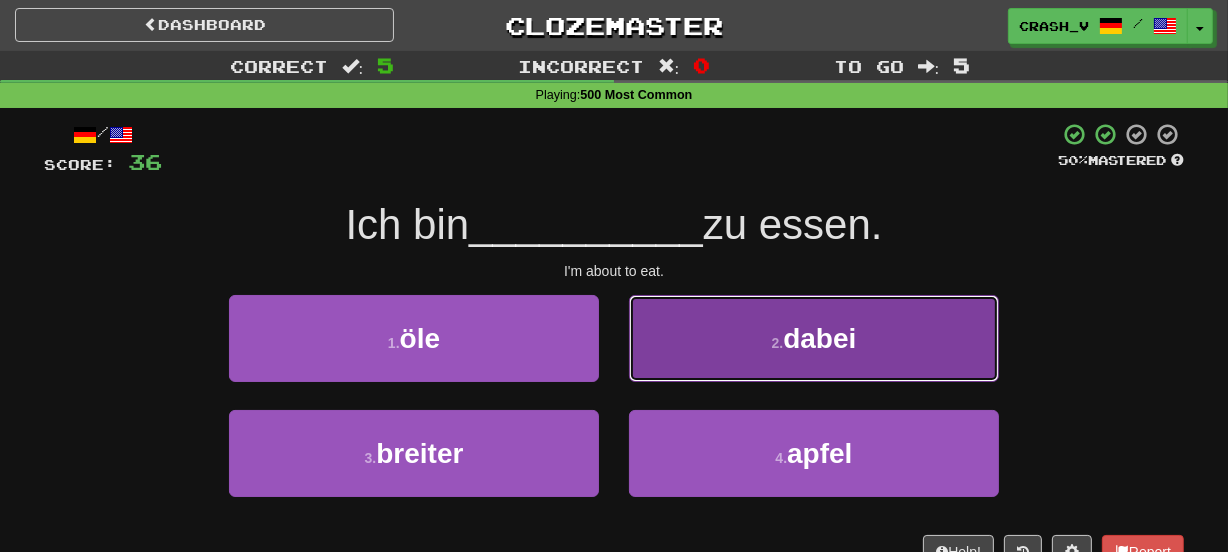 click on "2 .  dabei" at bounding box center [814, 338] 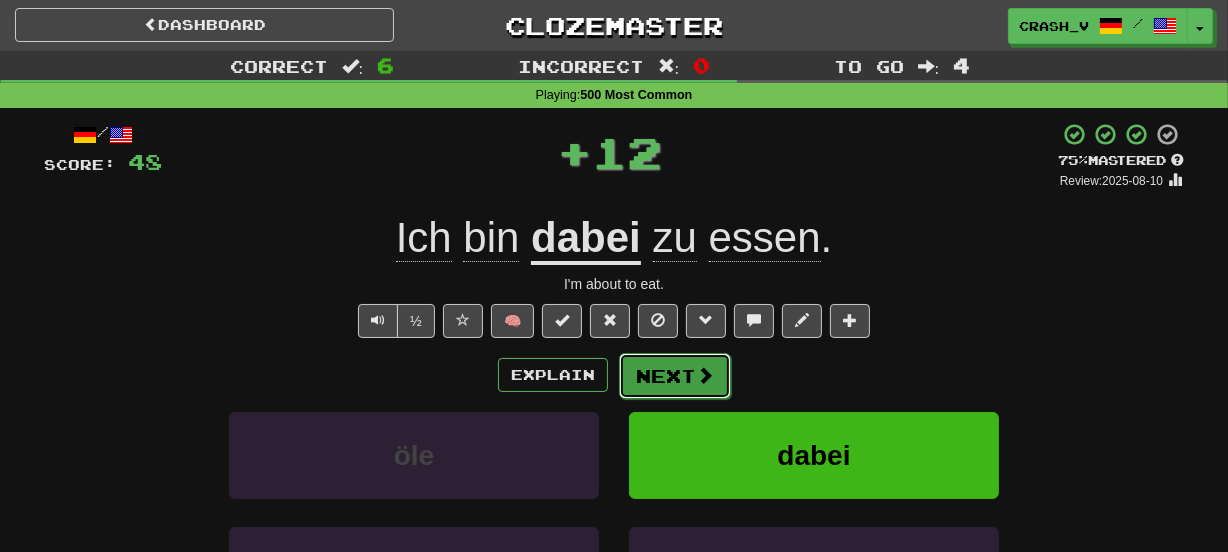click on "Next" at bounding box center (675, 376) 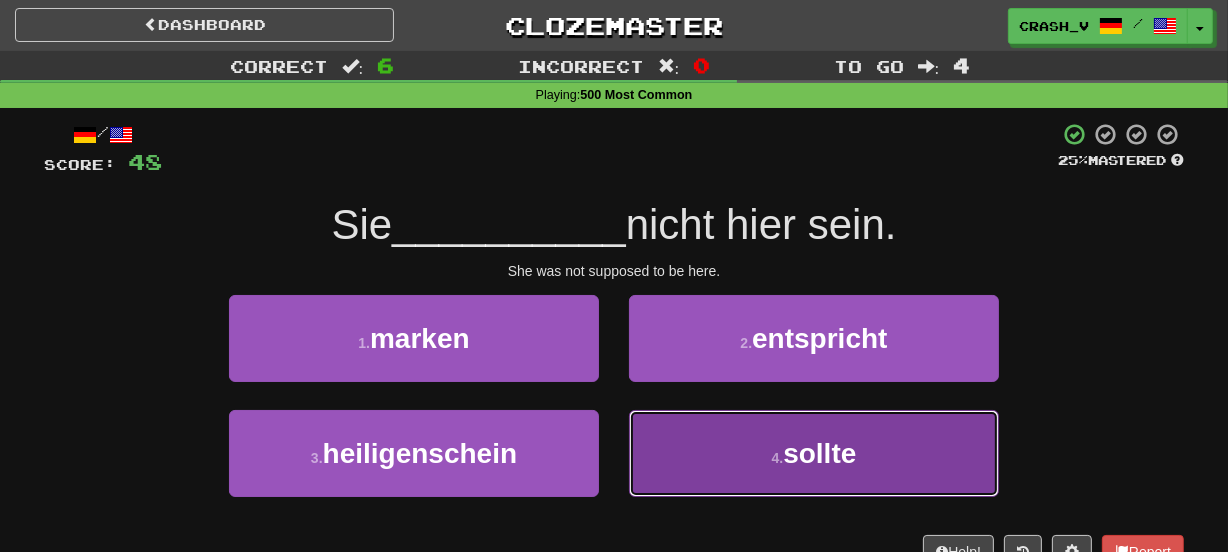 click on "4 .  sollte" at bounding box center [814, 453] 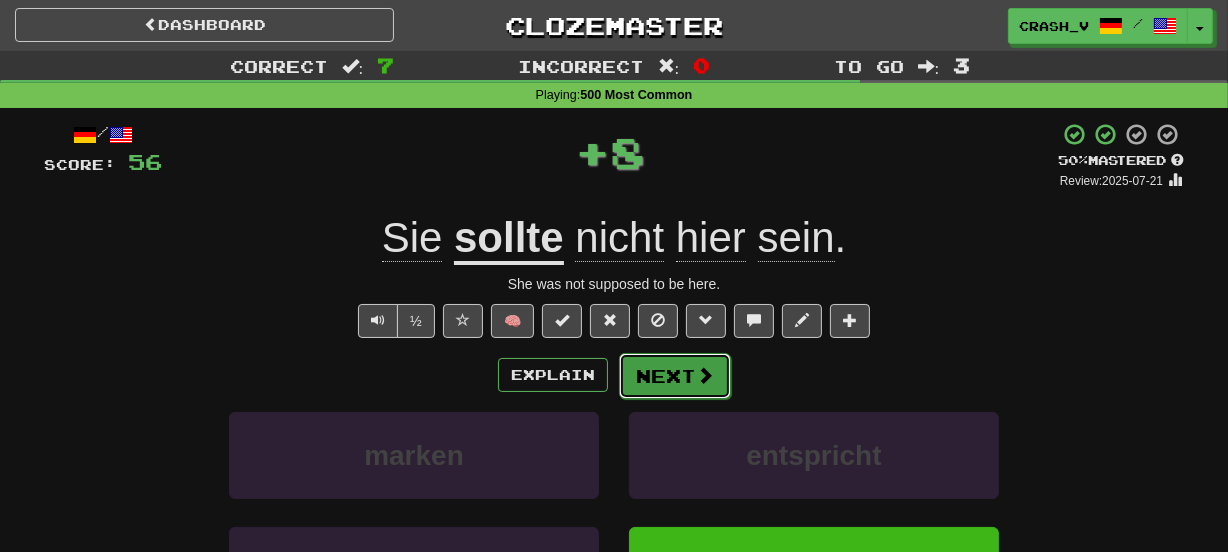 click on "Next" at bounding box center [675, 376] 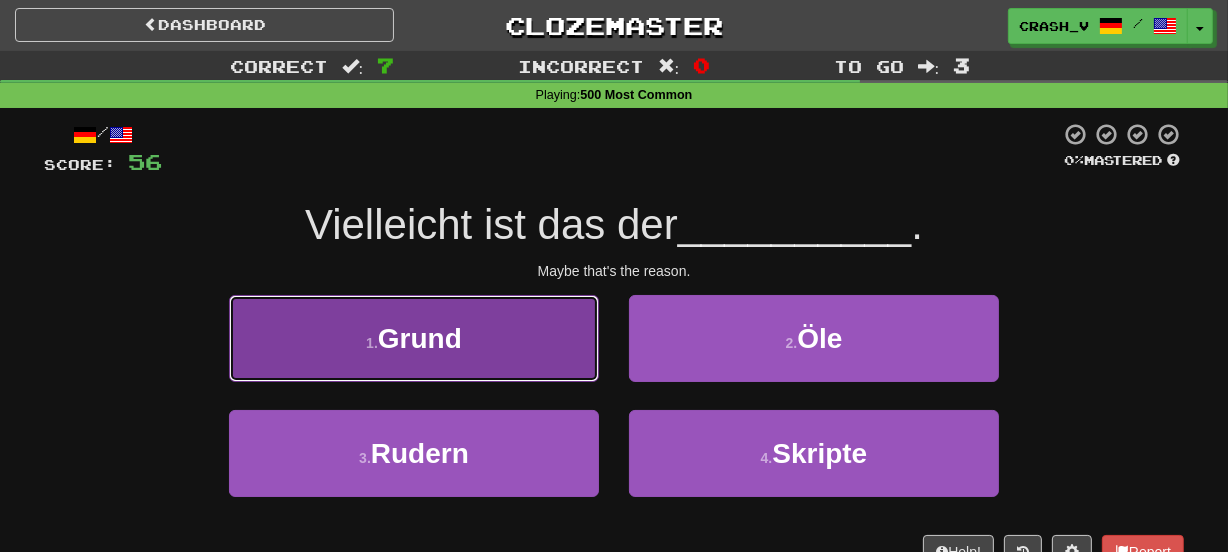 click on "1 .  Grund" at bounding box center (414, 338) 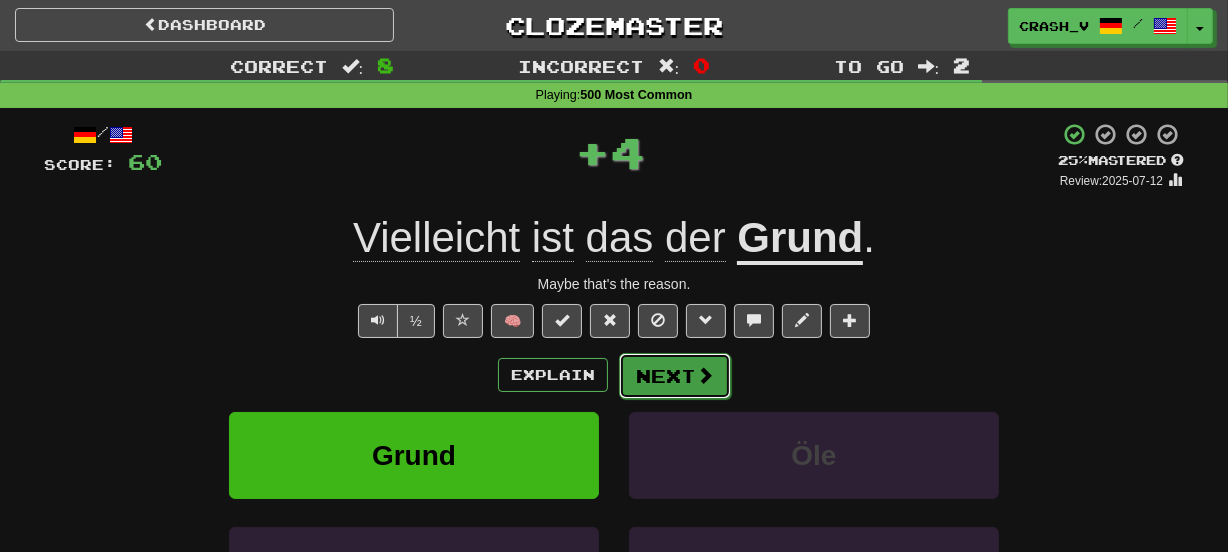 click on "Next" at bounding box center (675, 376) 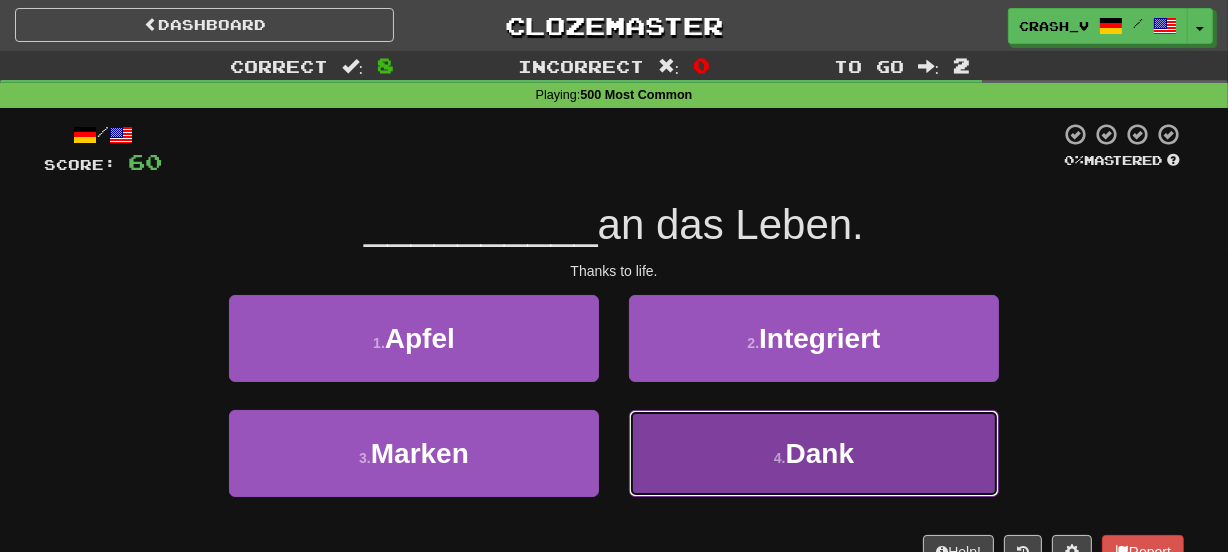 click on "4 .  Dank" at bounding box center (814, 453) 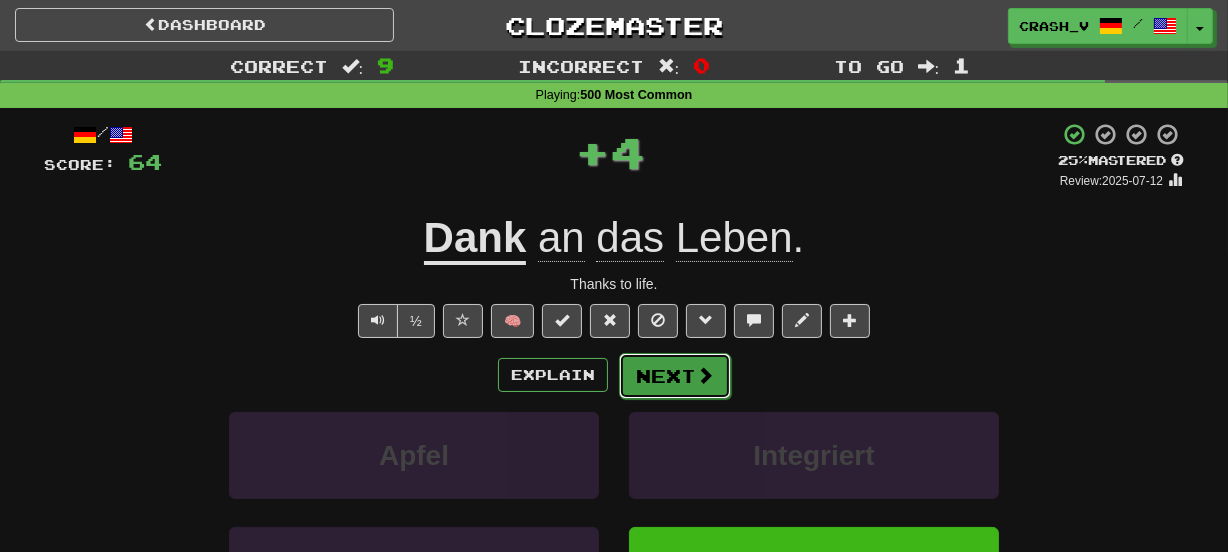 click on "Next" at bounding box center (675, 376) 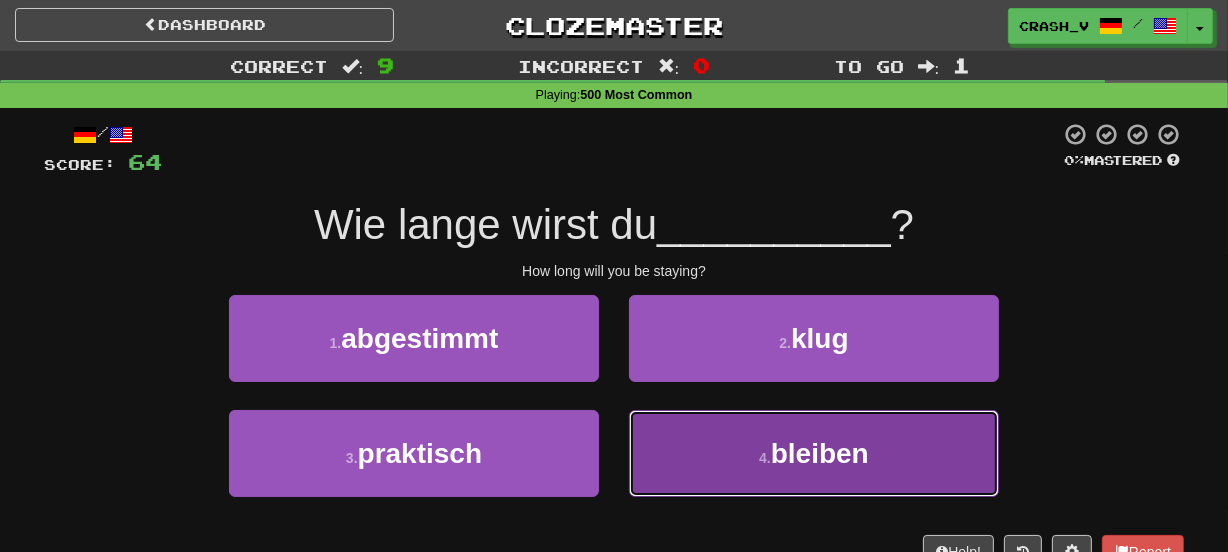 click on "4 .  bleiben" at bounding box center [814, 453] 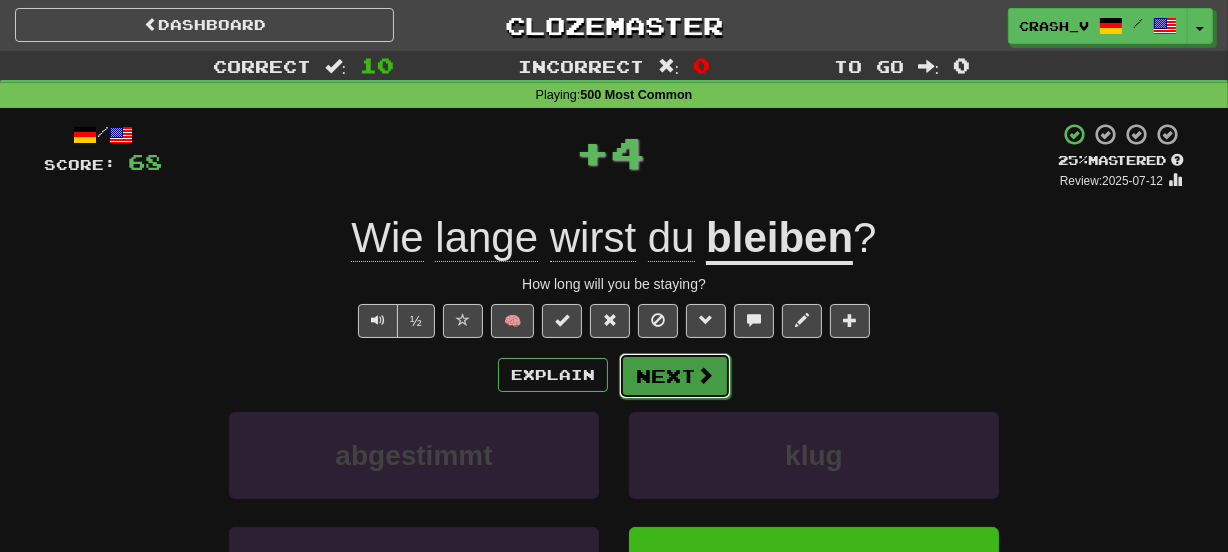 click on "Next" at bounding box center [675, 376] 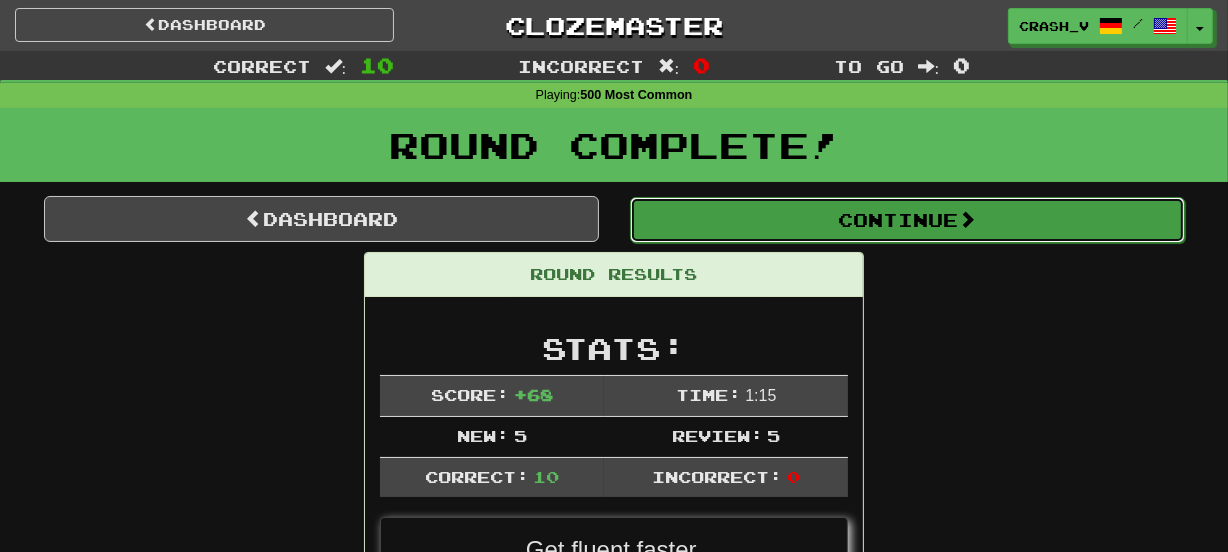 click on "Continue" at bounding box center [907, 220] 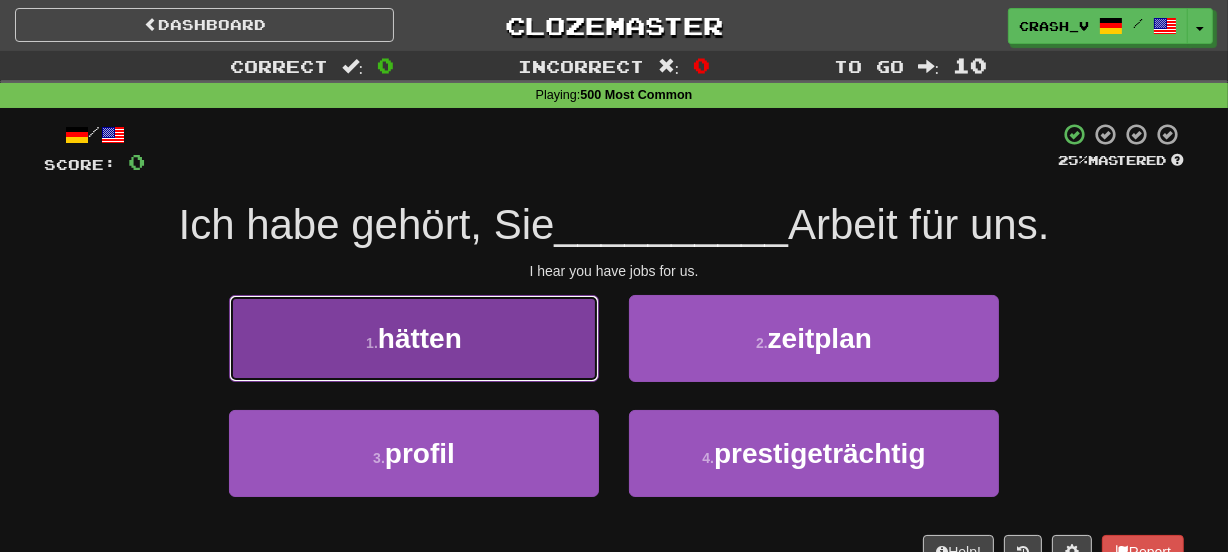 click on "1 .  hätten" at bounding box center (414, 338) 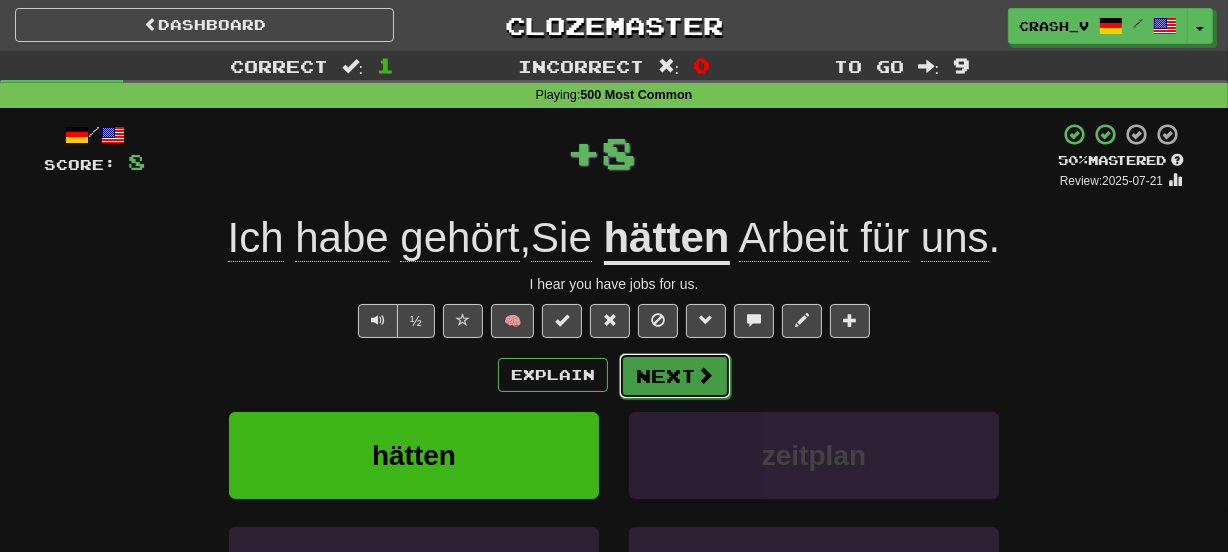 click on "Next" at bounding box center (675, 376) 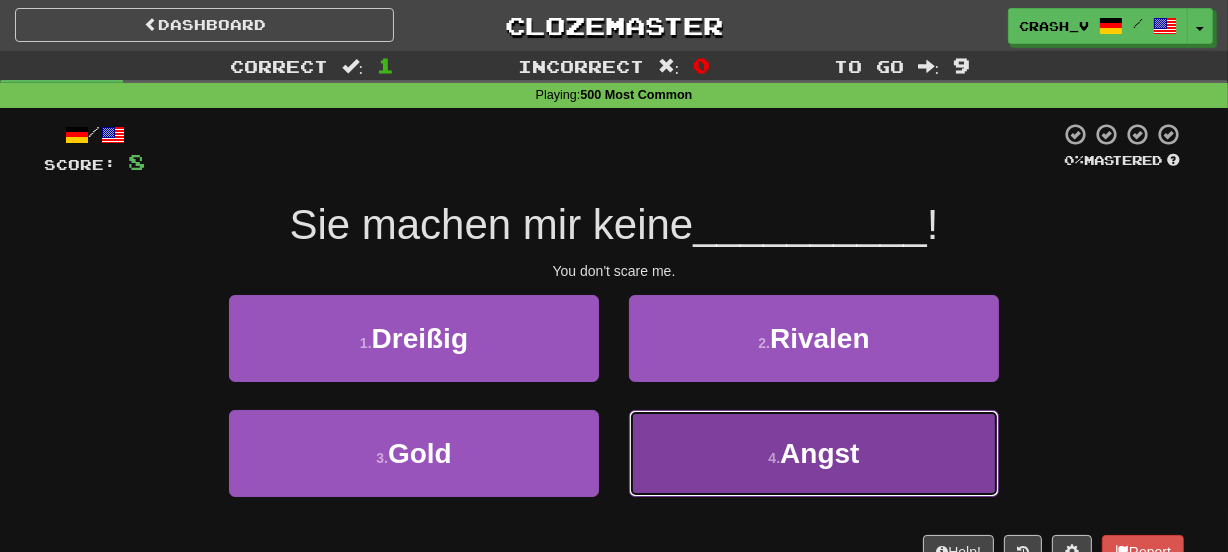 click on "4 .  Angst" at bounding box center [814, 453] 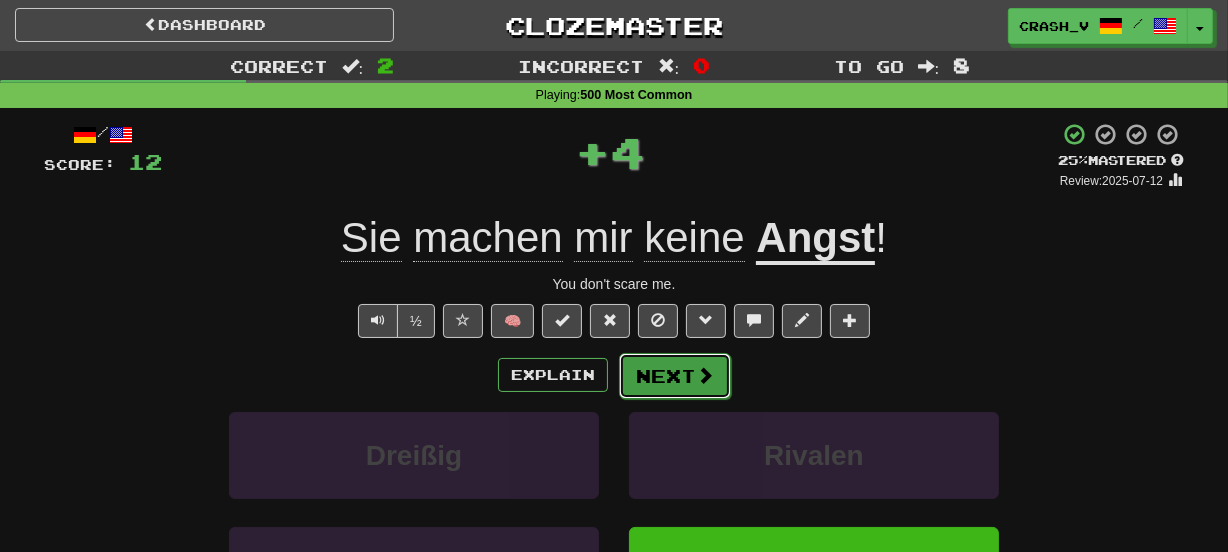 click on "Next" at bounding box center [675, 376] 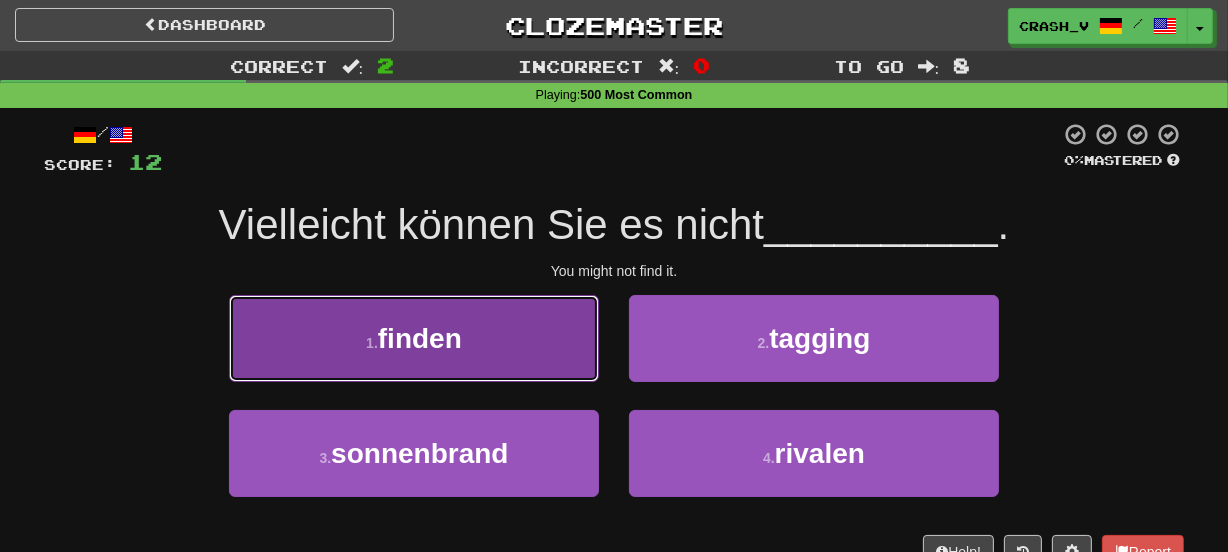 click on "1 .  finden" at bounding box center [414, 338] 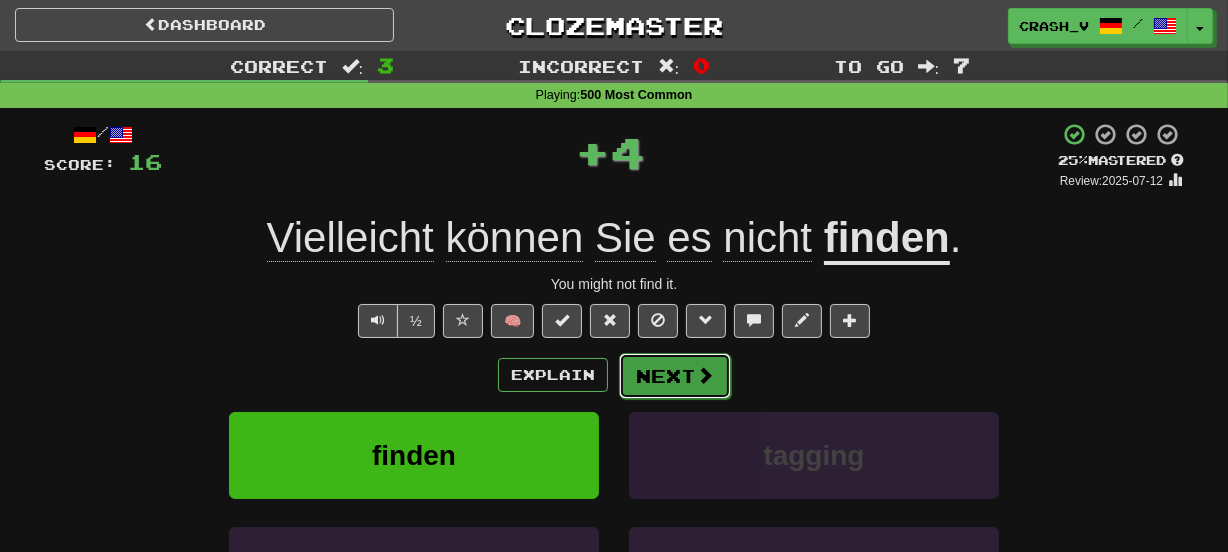 click on "Next" at bounding box center [675, 376] 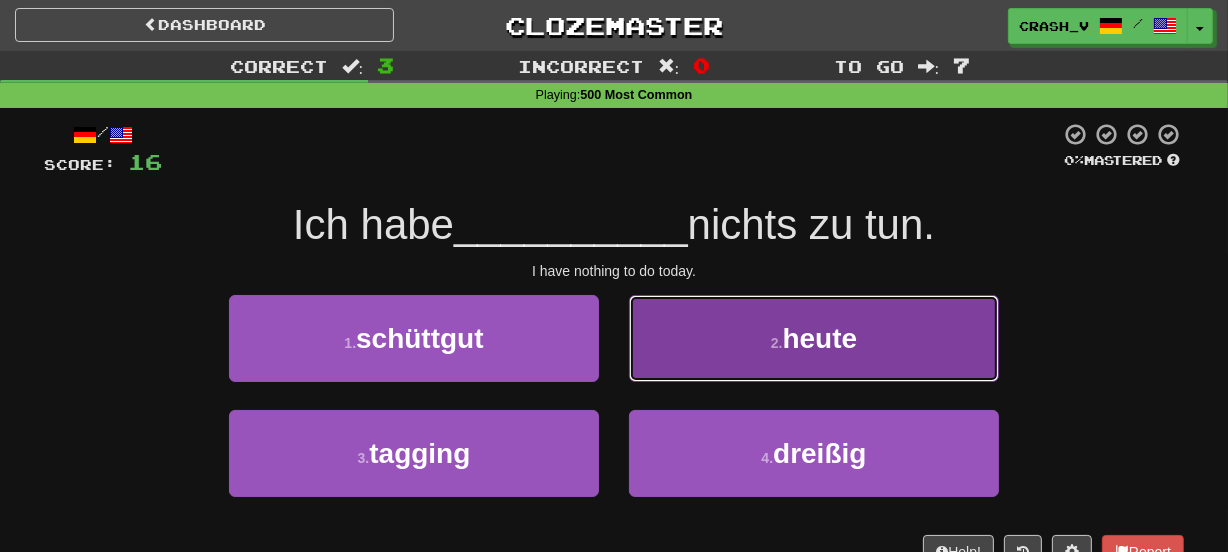 click on "2 .  heute" at bounding box center (814, 338) 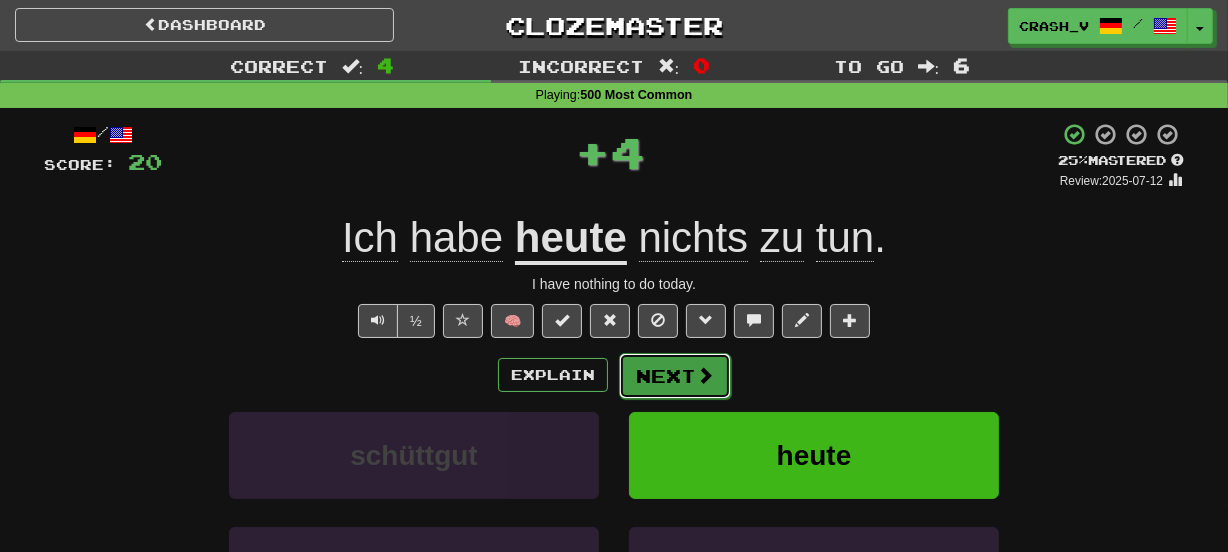 click on "Next" at bounding box center [675, 376] 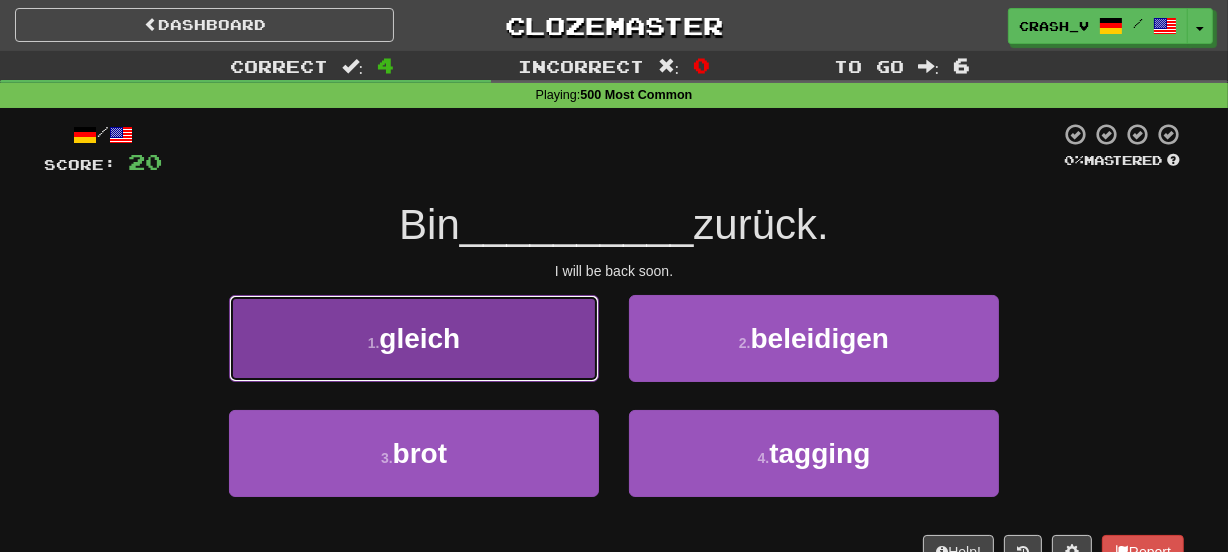 click on "1 .  gleich" at bounding box center [414, 338] 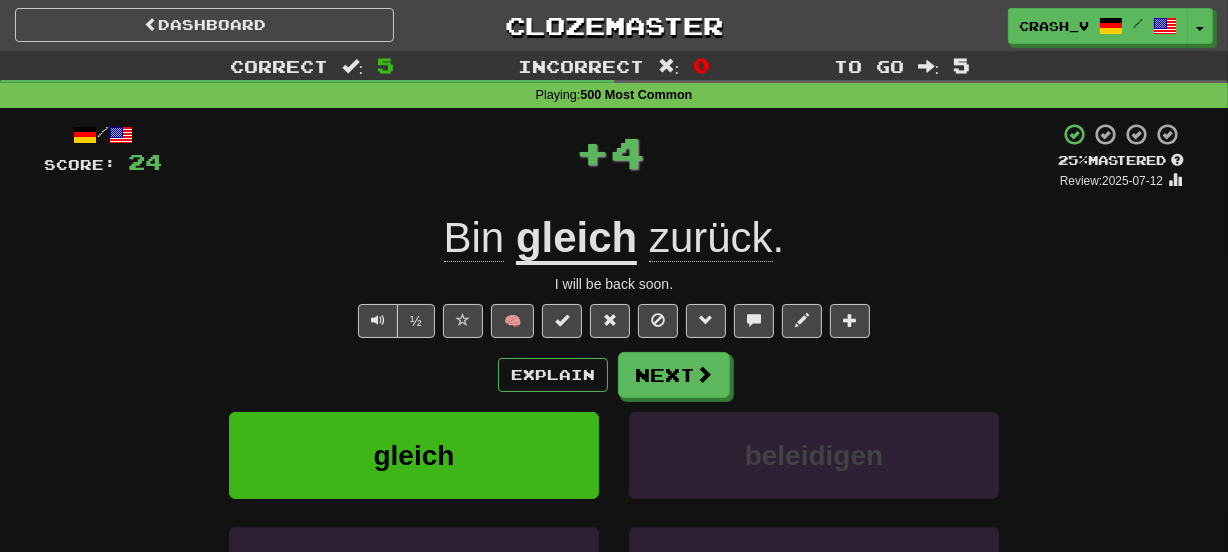 click on "gleich" at bounding box center [576, 239] 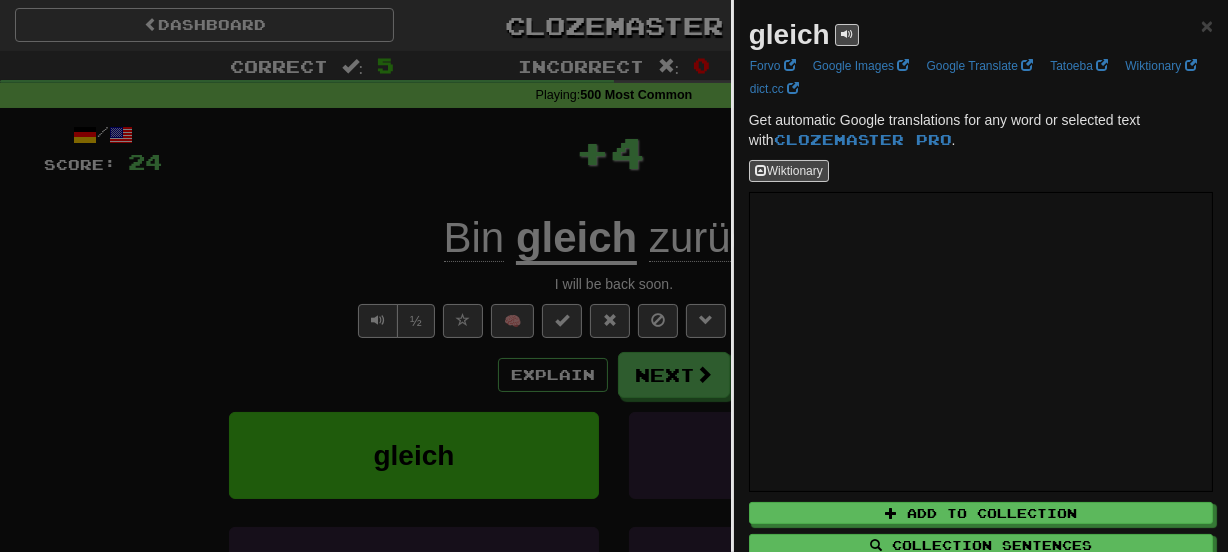 click on "gleich" at bounding box center (789, 34) 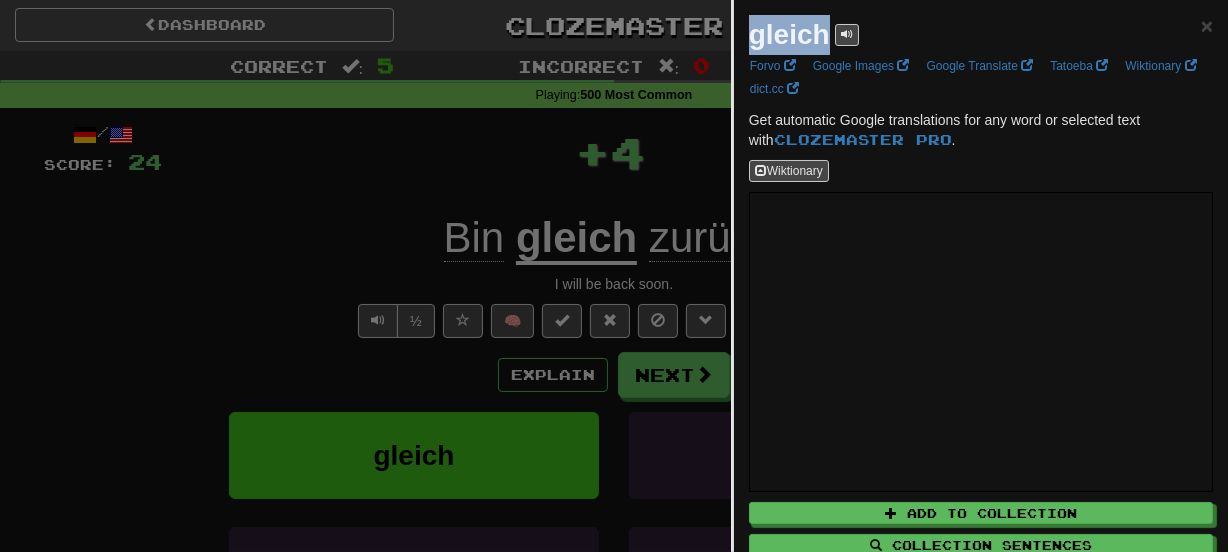 click on "gleich" at bounding box center [789, 34] 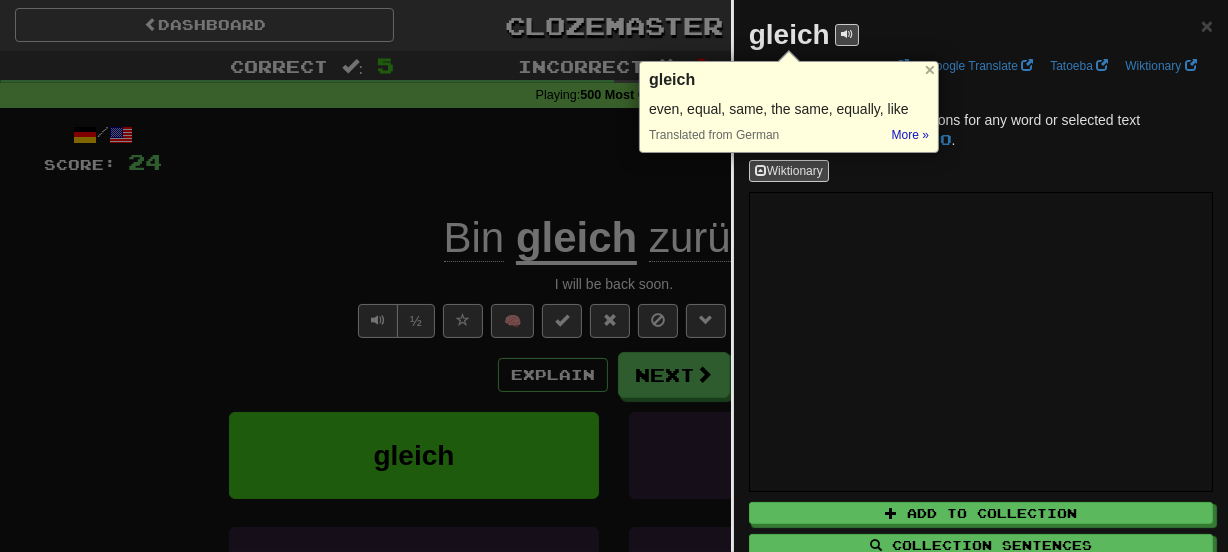 click at bounding box center [614, 276] 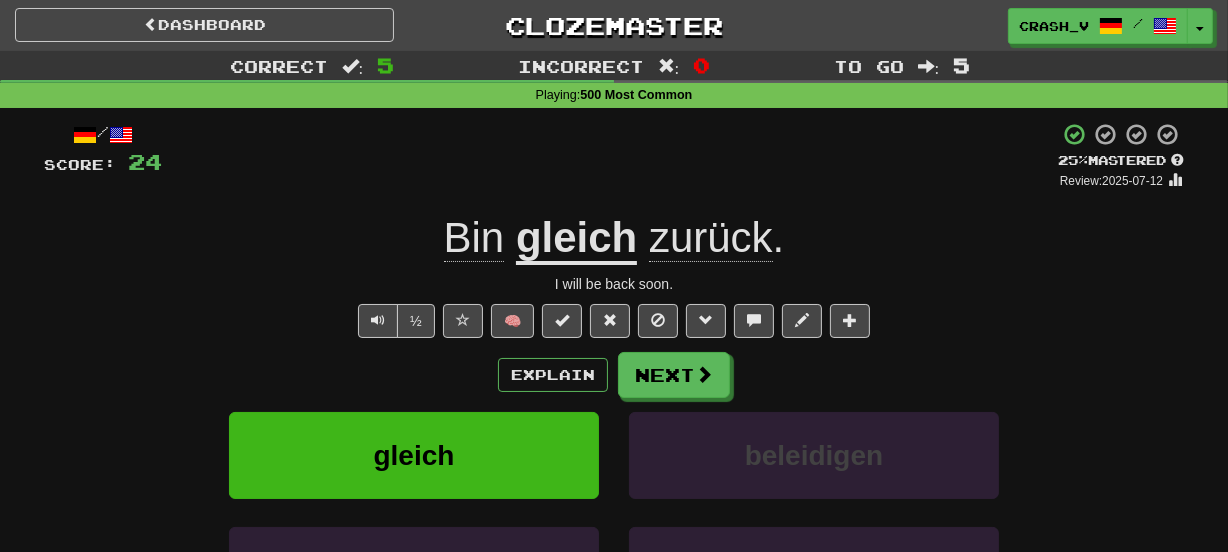click on "gleich" at bounding box center (576, 239) 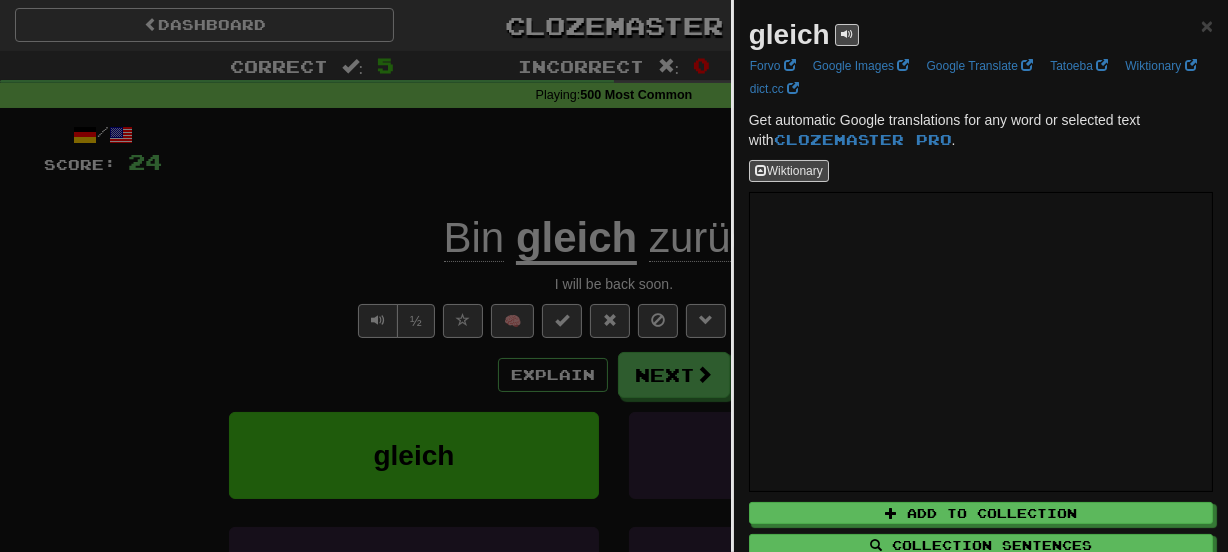 click on "gleich" at bounding box center (789, 34) 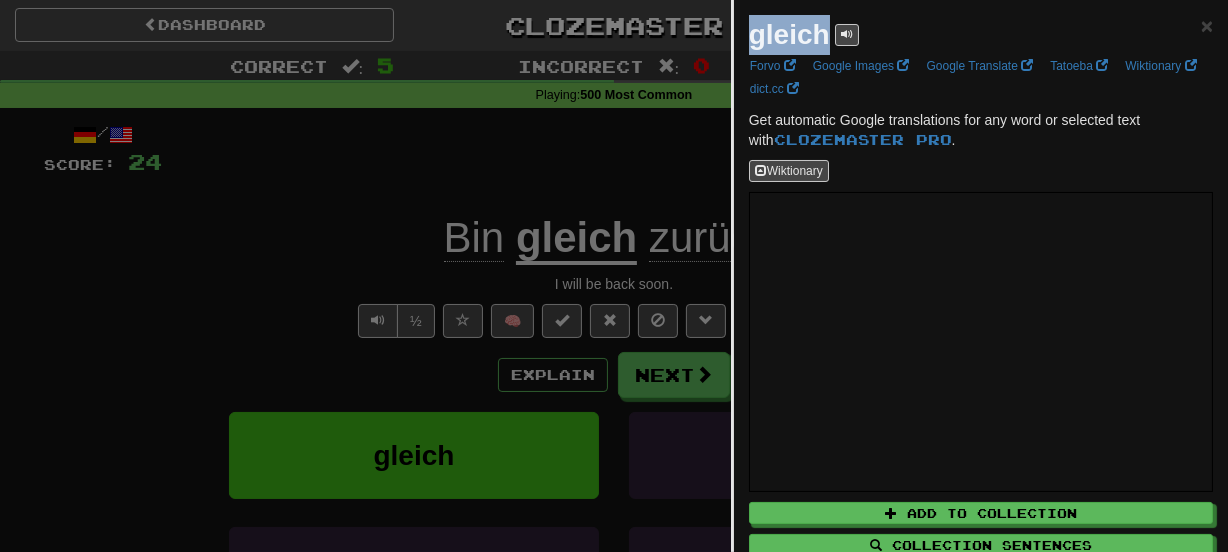 click on "gleich" at bounding box center [789, 34] 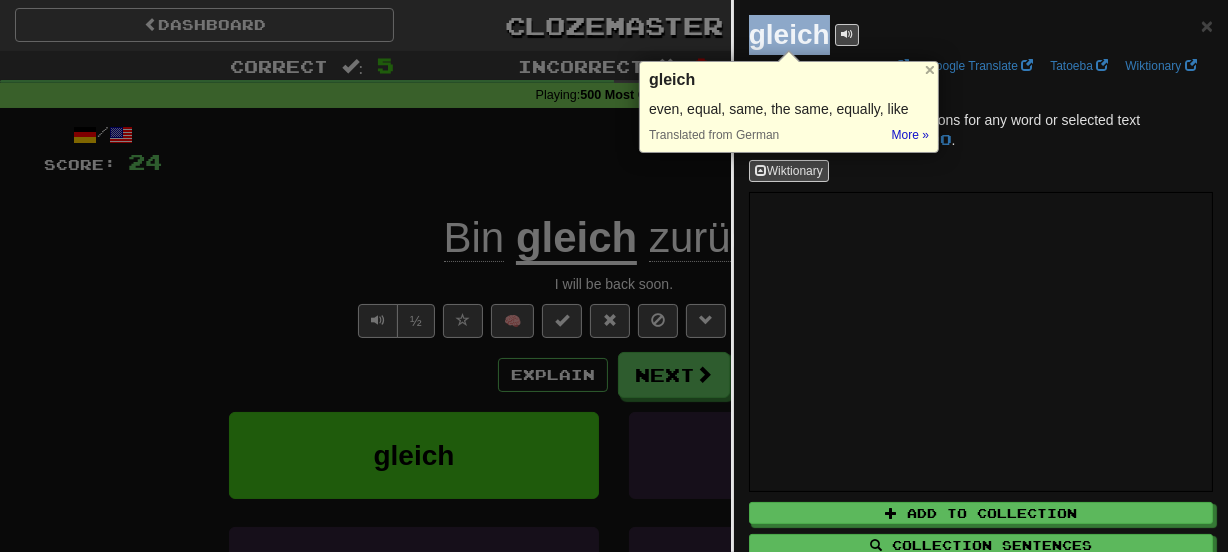 click at bounding box center (614, 276) 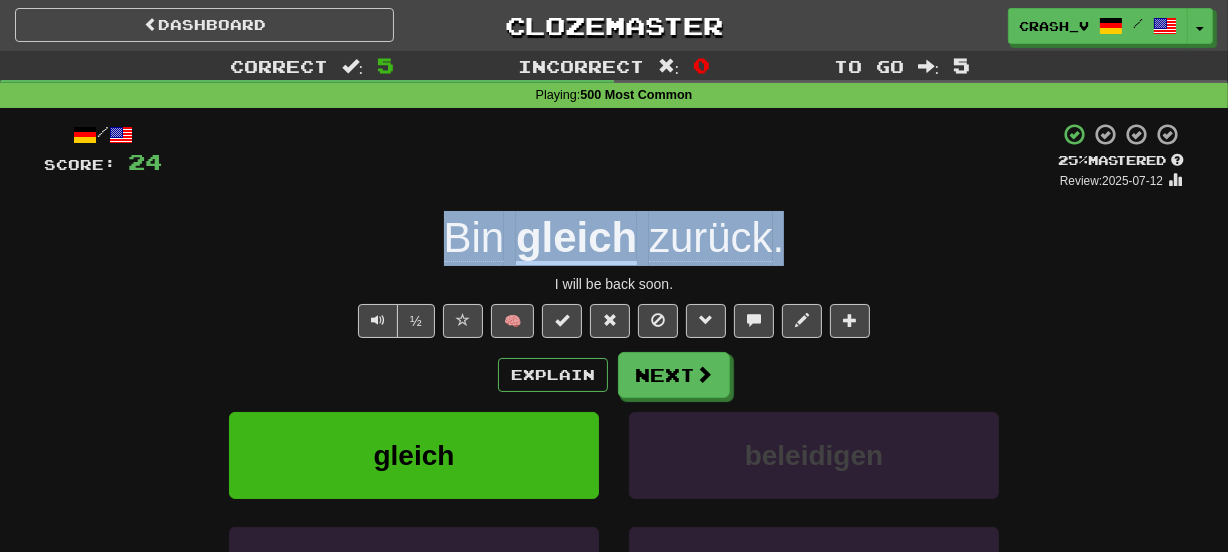 drag, startPoint x: 429, startPoint y: 229, endPoint x: 831, endPoint y: 229, distance: 402 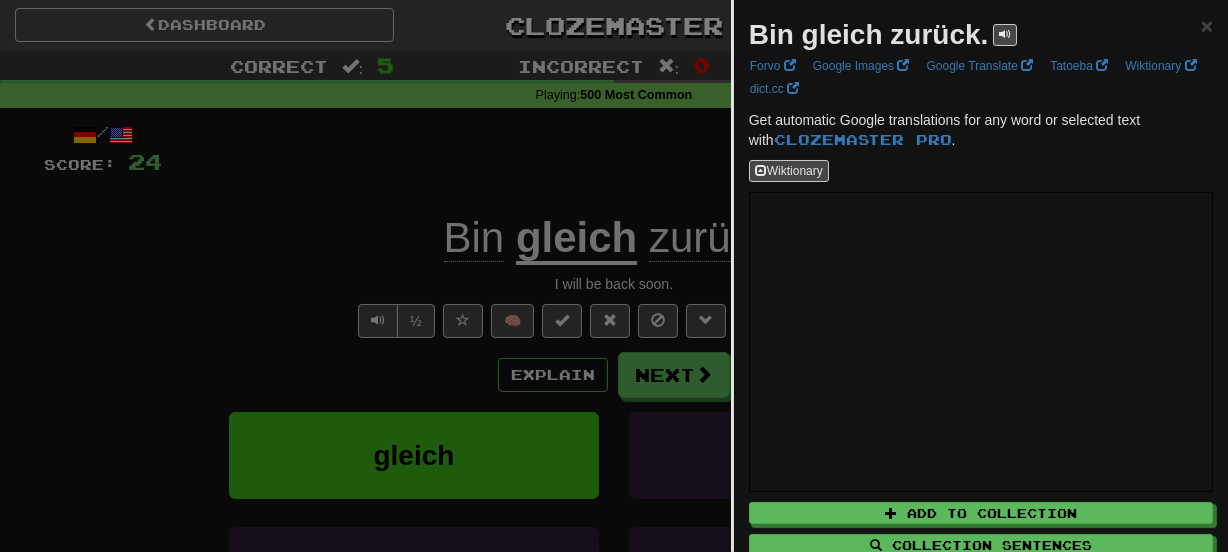 click on "Bin gleich zurück." at bounding box center (869, 34) 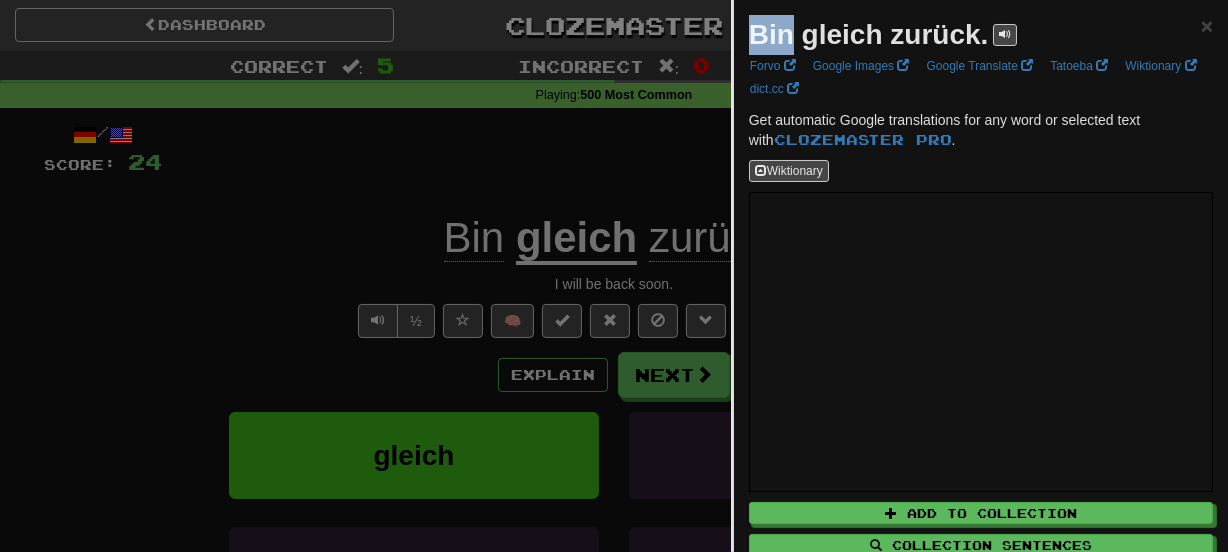 click on "Bin gleich zurück." at bounding box center (869, 34) 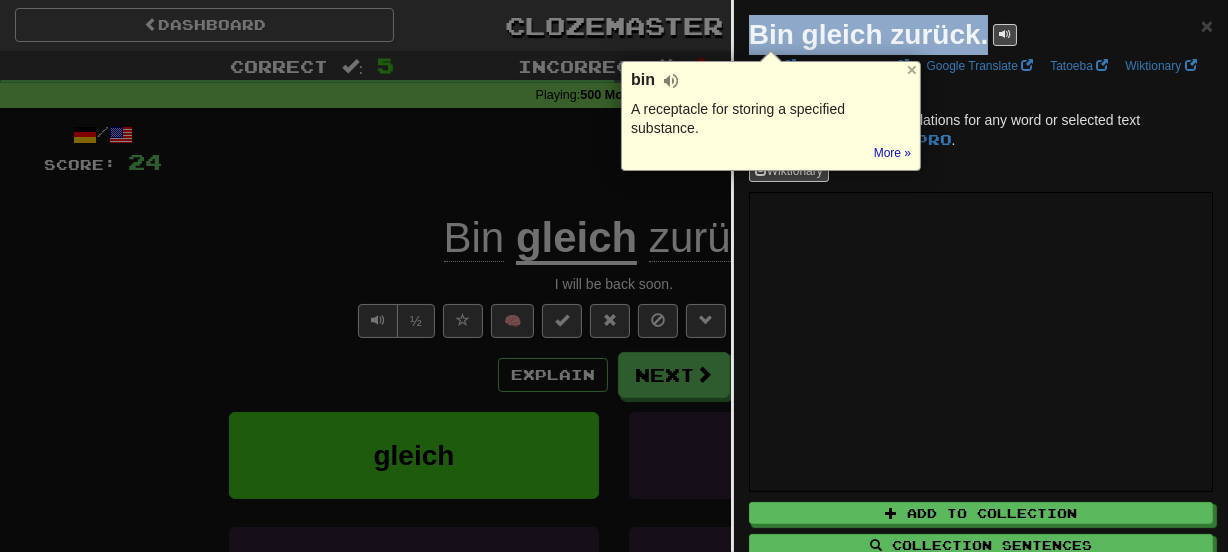 click on "Bin gleich zurück." at bounding box center (869, 34) 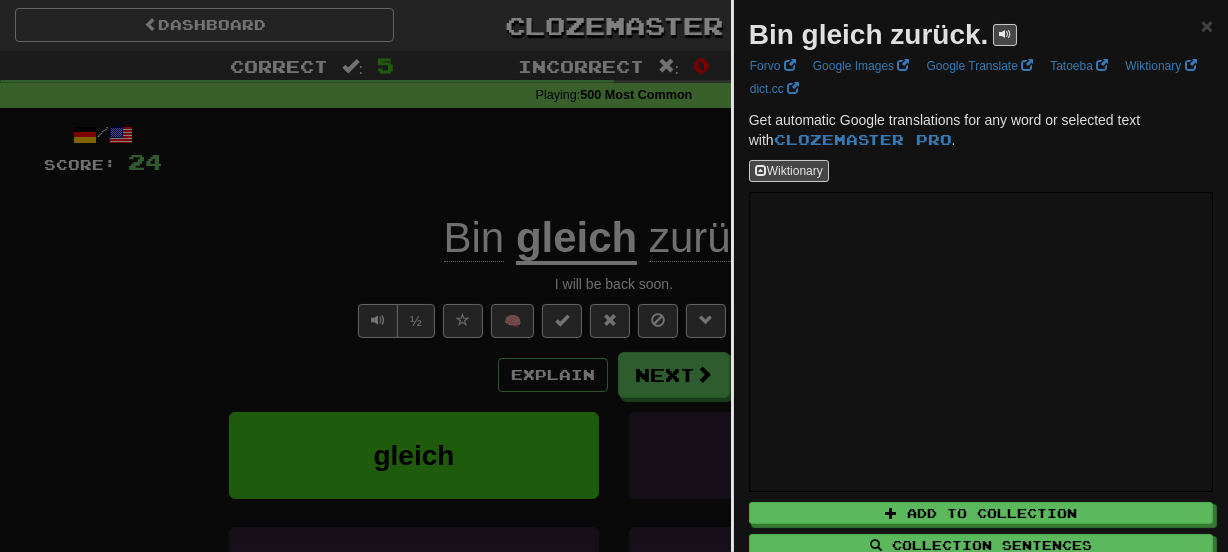 click at bounding box center [614, 276] 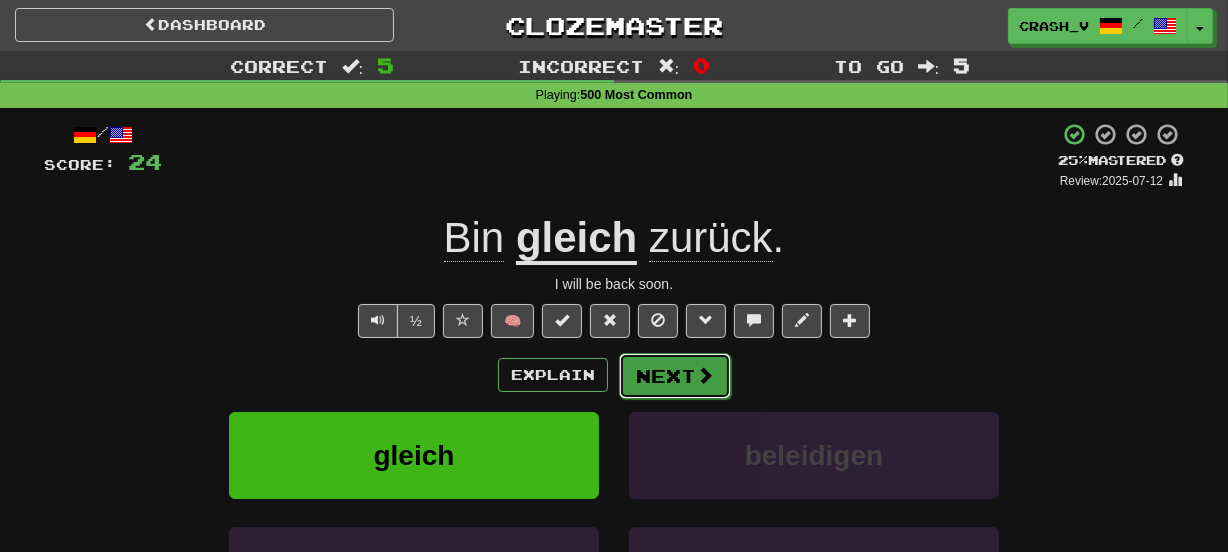 click on "Next" at bounding box center (675, 376) 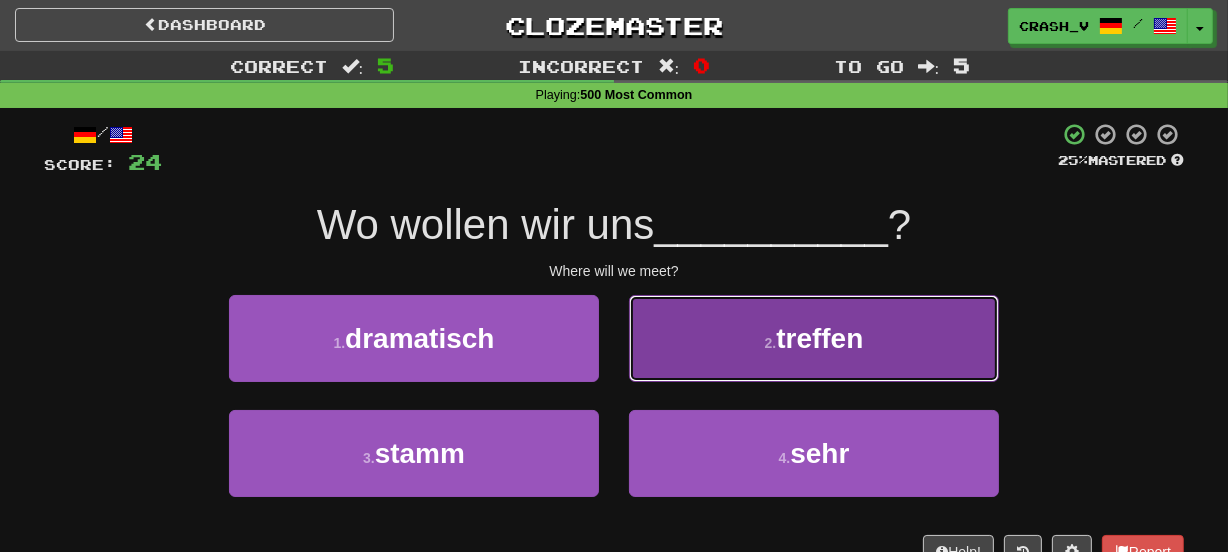 click on "2 .  treffen" at bounding box center [814, 338] 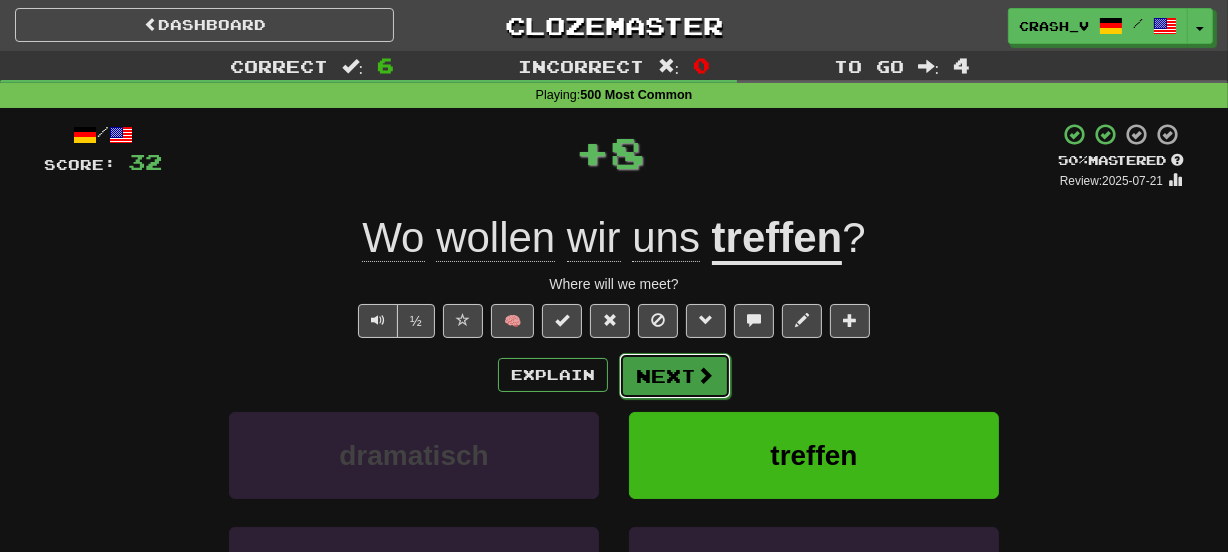 click on "Next" at bounding box center [675, 376] 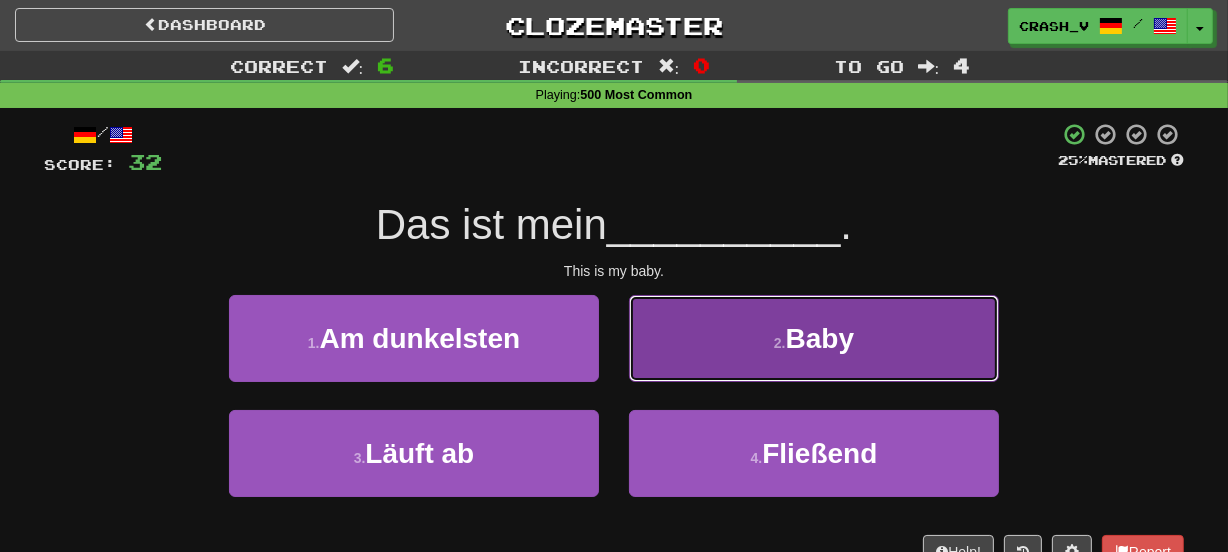 click on "2 .  Baby" at bounding box center [814, 338] 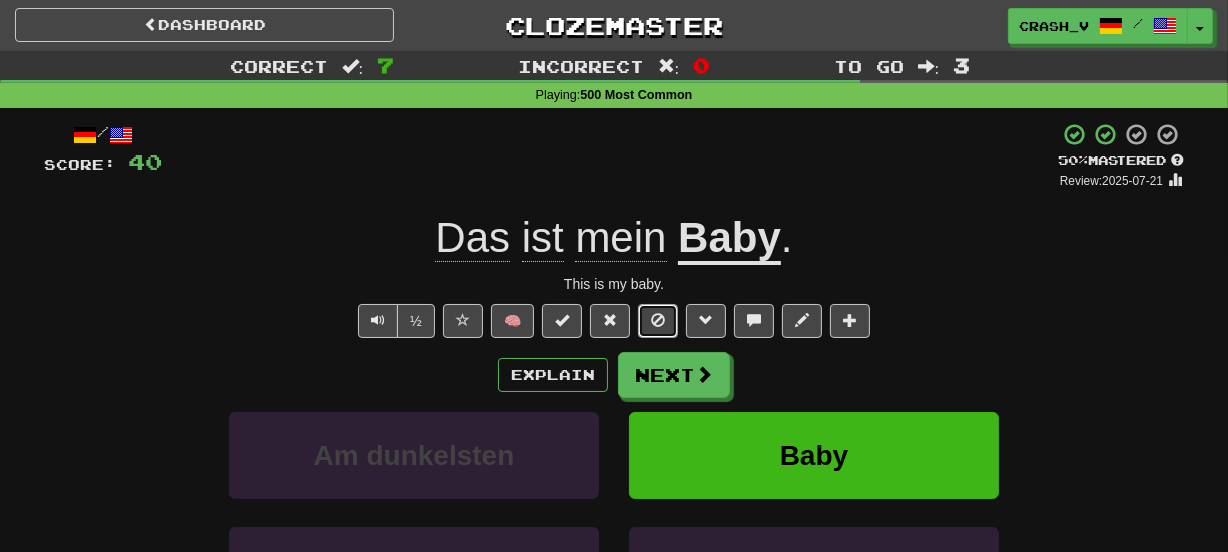 click at bounding box center [658, 320] 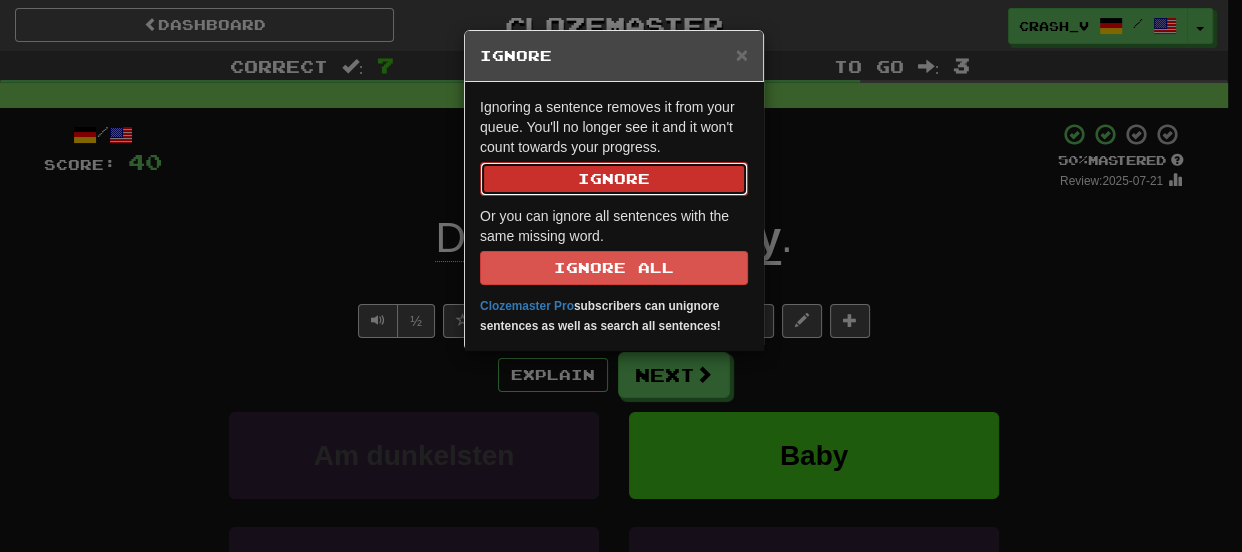 click on "Ignore" at bounding box center [614, 179] 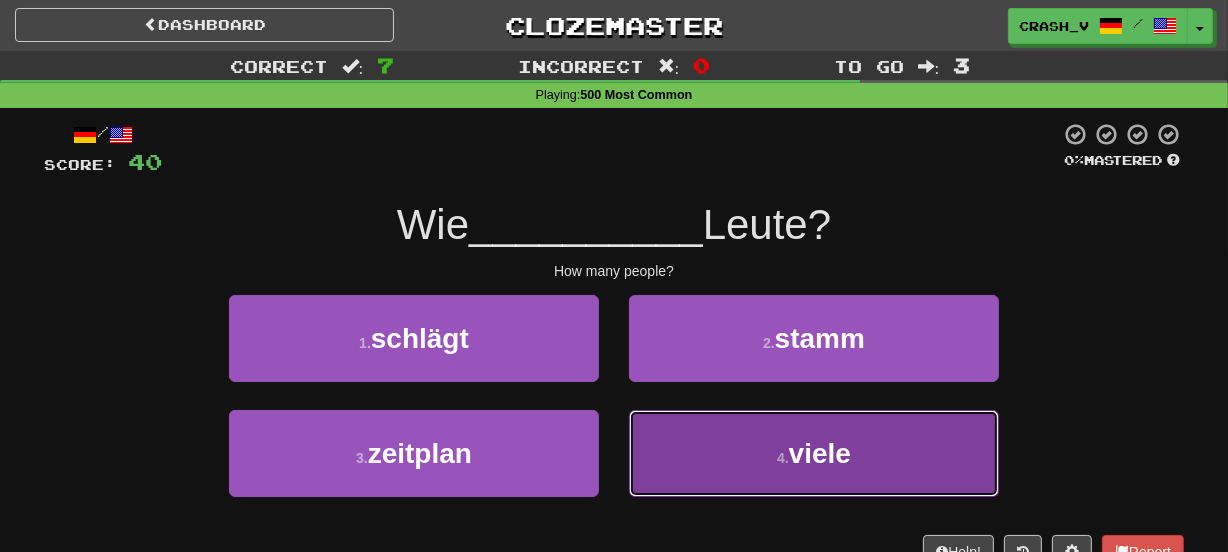 click on "4 .  viele" at bounding box center [814, 453] 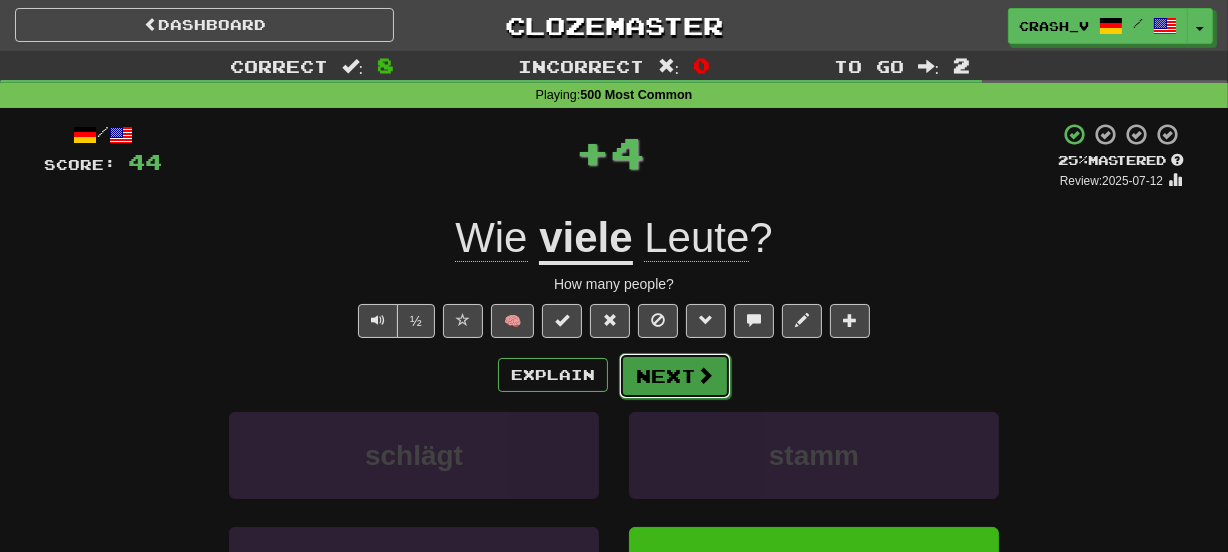 click on "Next" at bounding box center (675, 376) 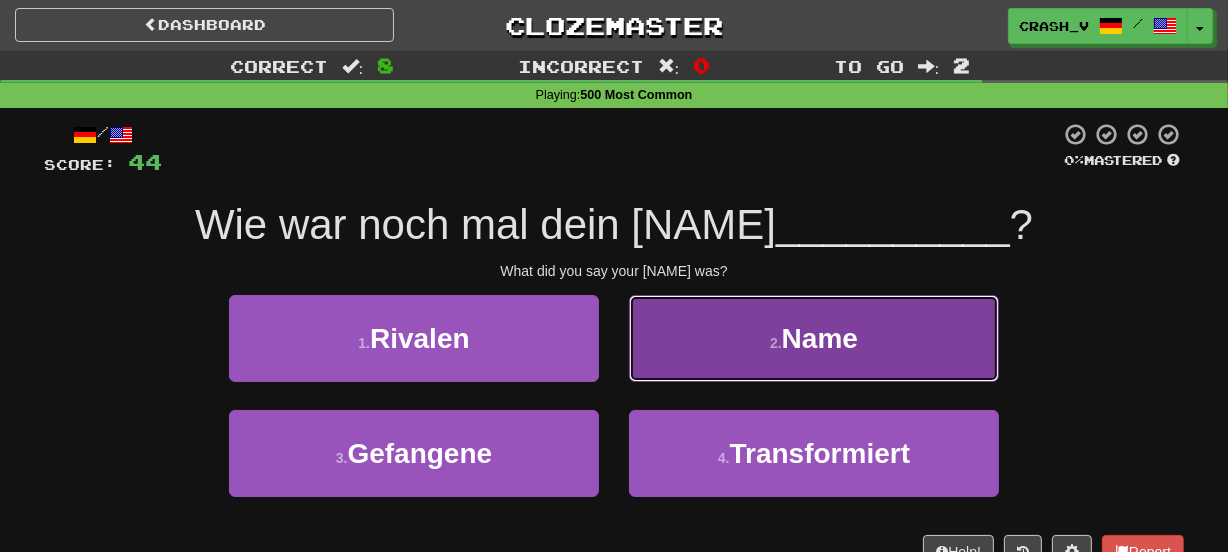 click on "2 .  Name" at bounding box center [814, 338] 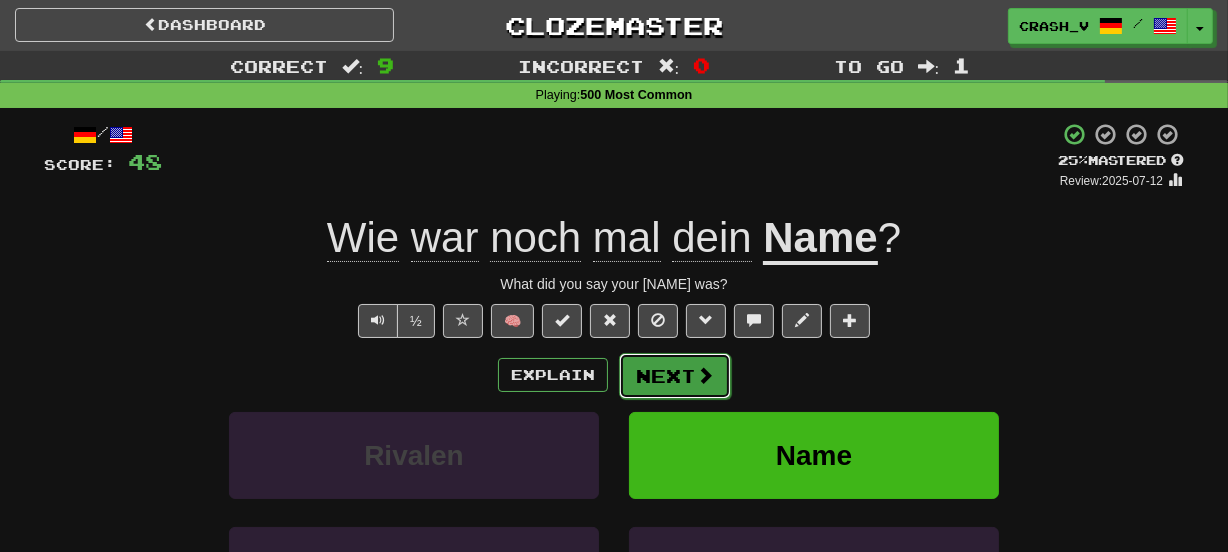click at bounding box center (705, 375) 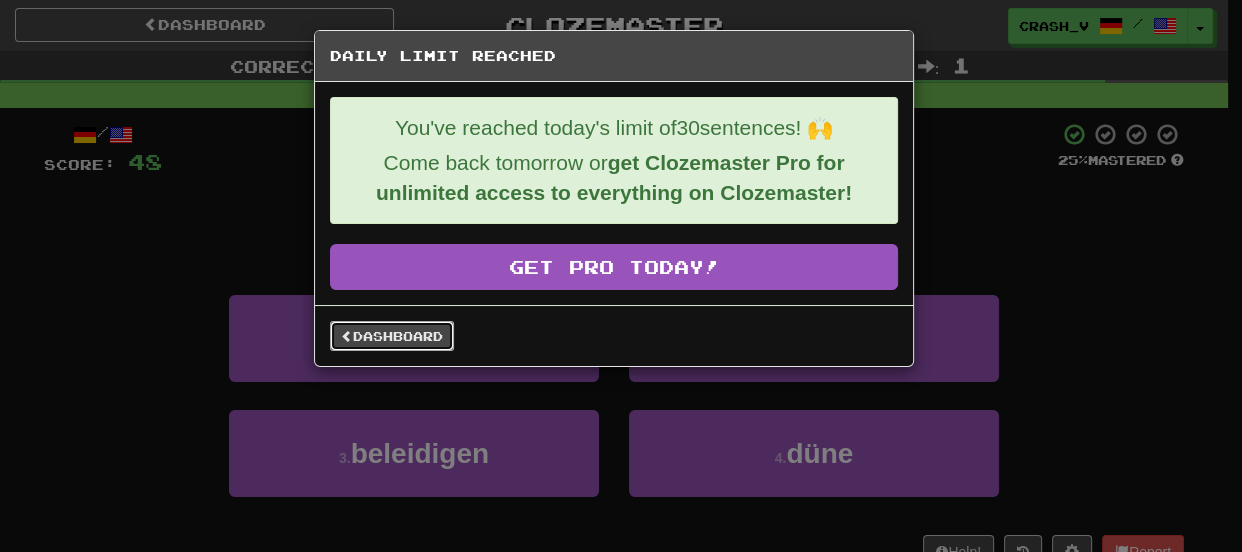 click on "Dashboard" at bounding box center [392, 336] 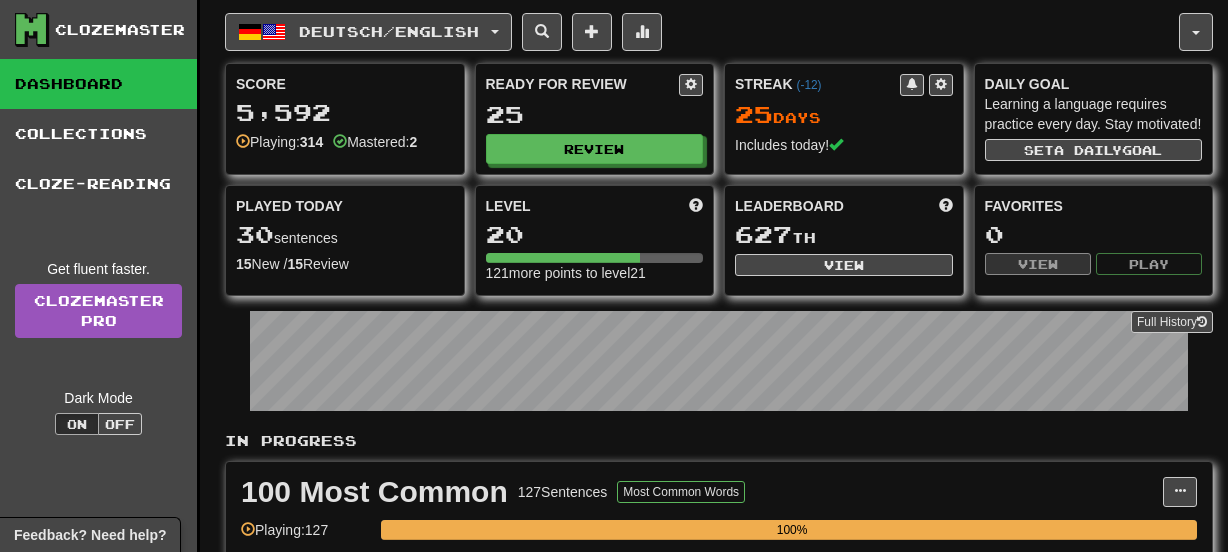 scroll, scrollTop: 0, scrollLeft: 0, axis: both 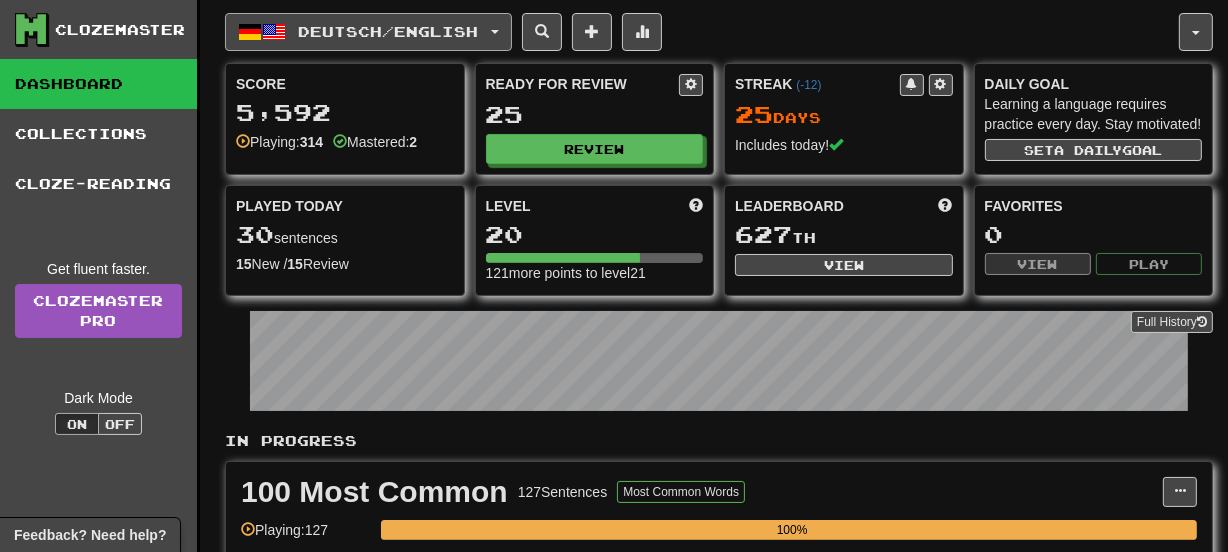 click on "Deutsch  /  English" at bounding box center (368, 32) 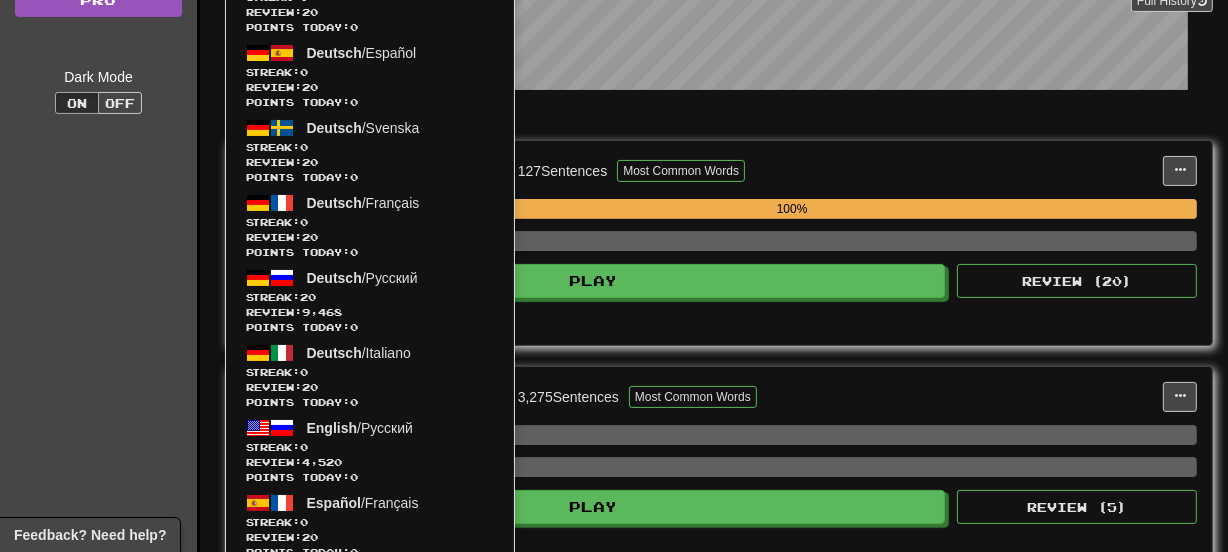 scroll, scrollTop: 307, scrollLeft: 0, axis: vertical 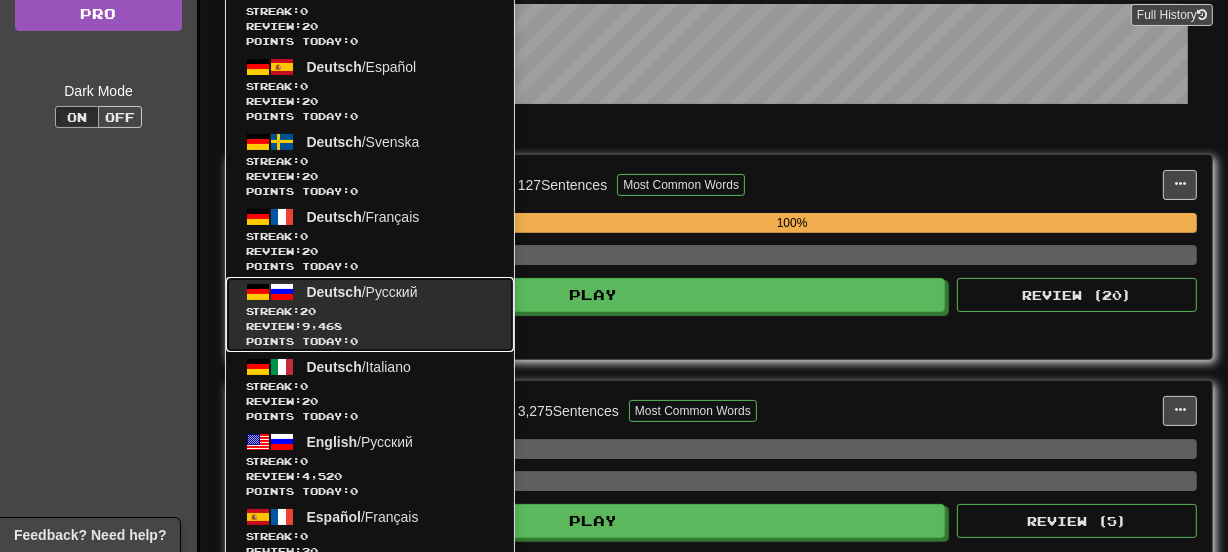 click on "20" at bounding box center (308, 311) 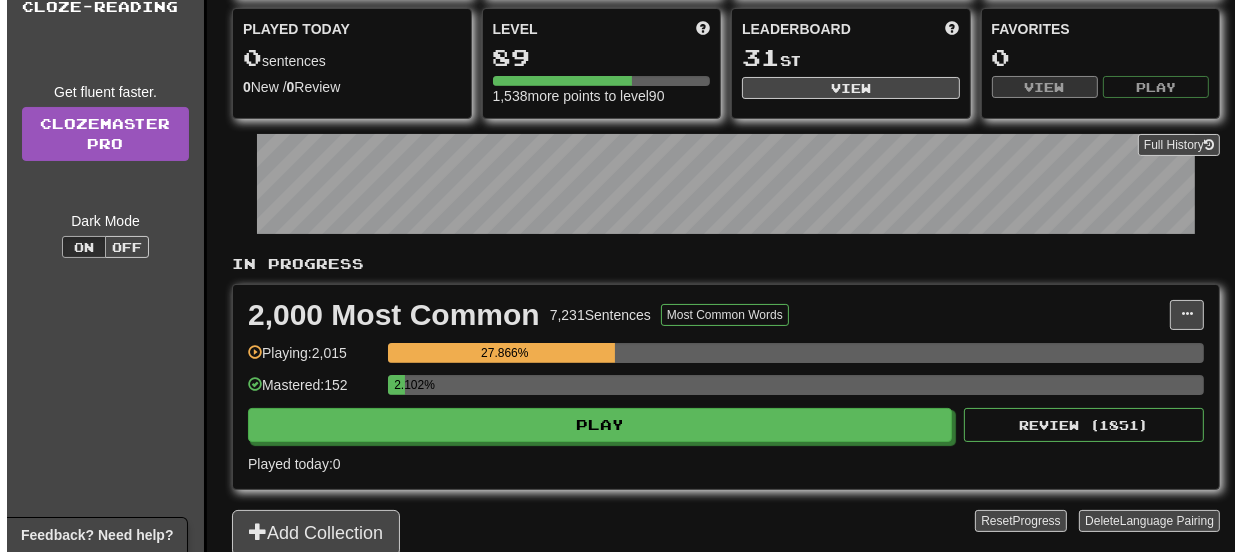 scroll, scrollTop: 218, scrollLeft: 0, axis: vertical 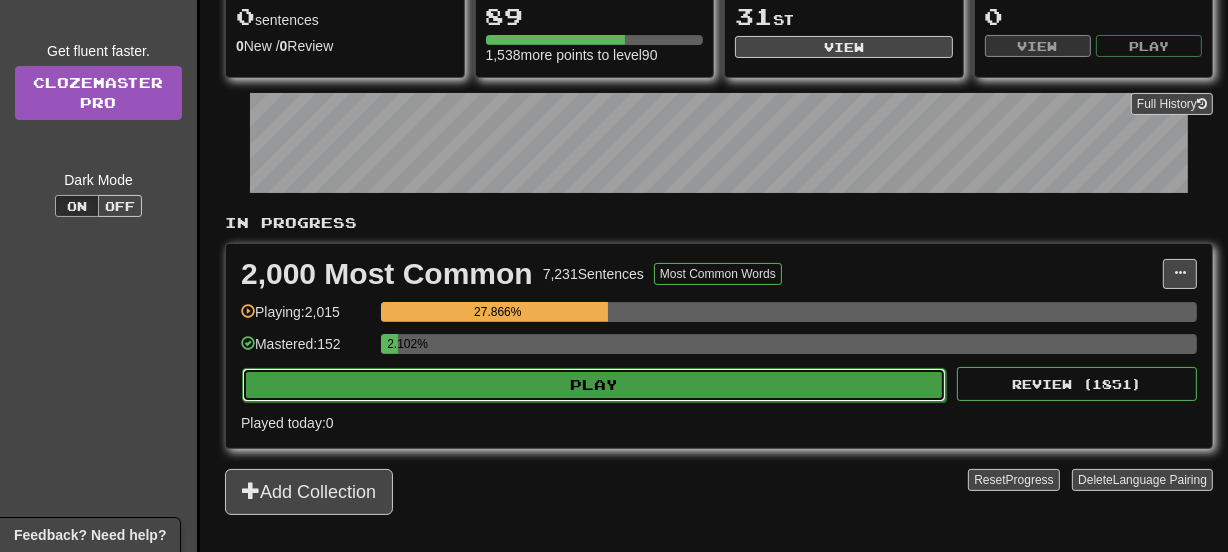 click on "Play" at bounding box center [594, 385] 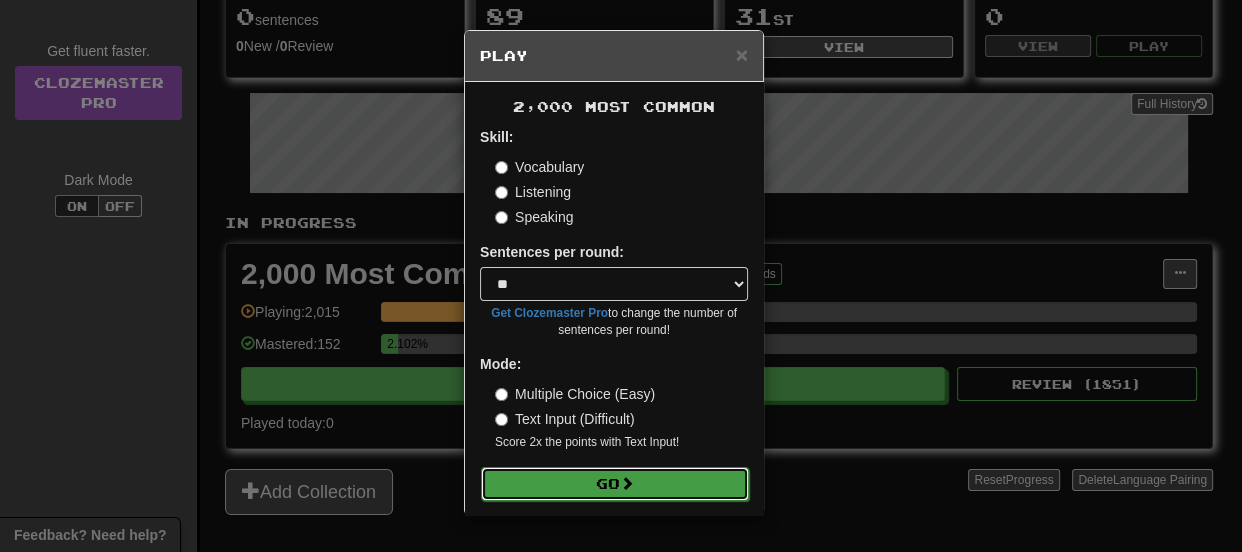 click on "Go" at bounding box center (615, 484) 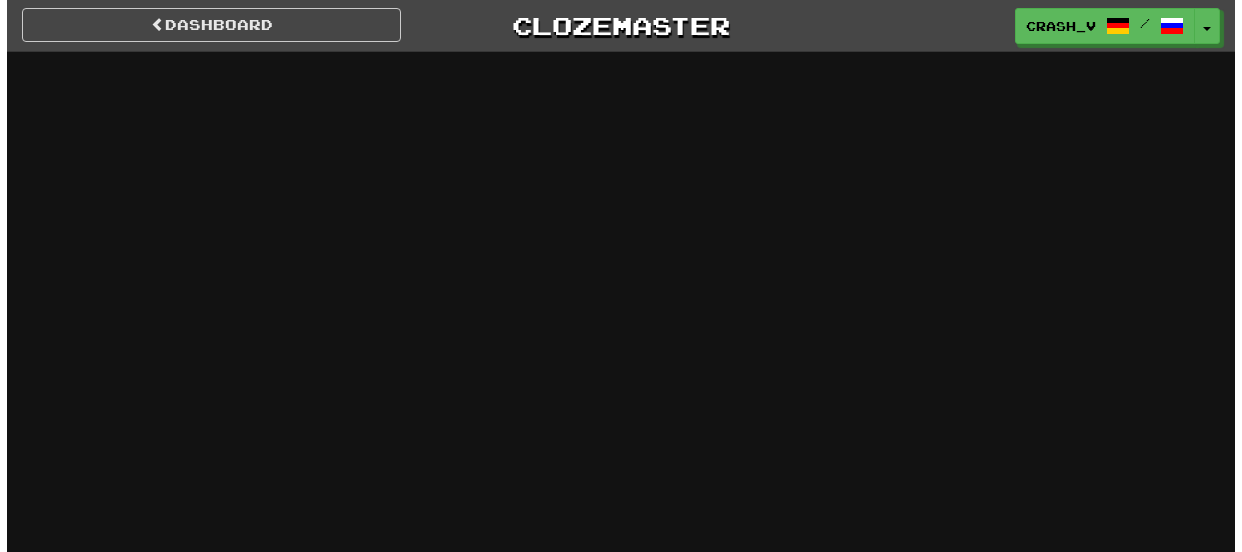 scroll, scrollTop: 0, scrollLeft: 0, axis: both 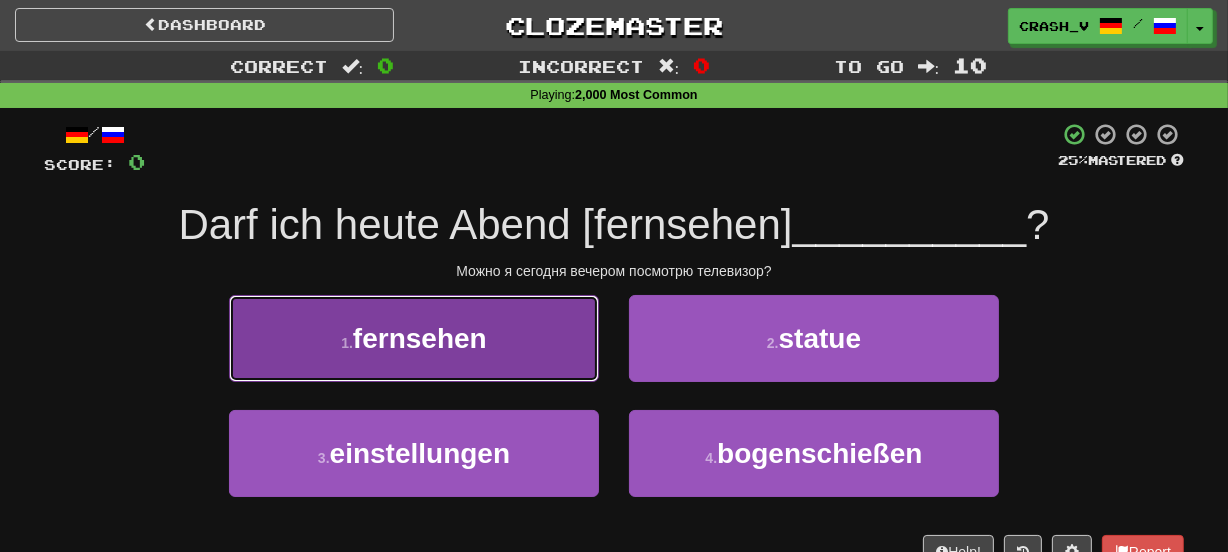 click on "1 .  fernsehen" at bounding box center [414, 338] 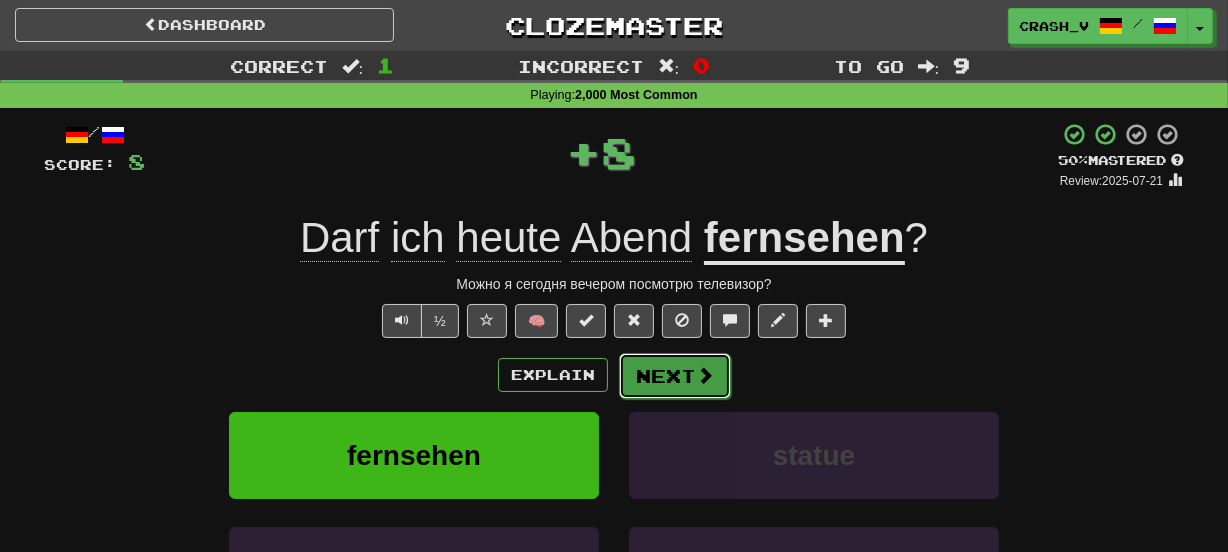 click on "Next" at bounding box center (675, 376) 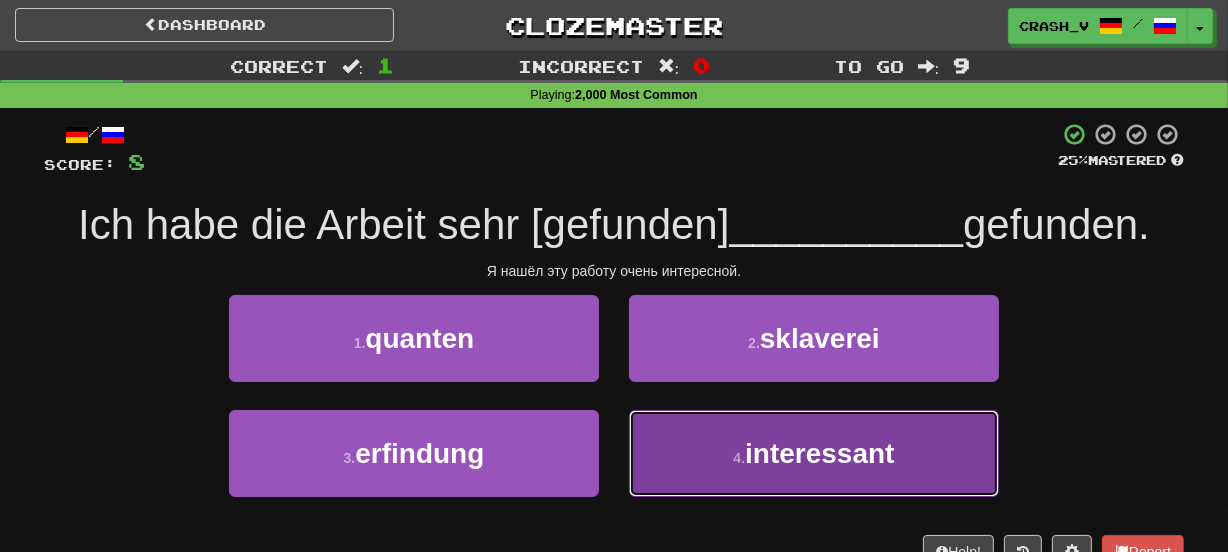 click on "4 .  interessant" at bounding box center (814, 453) 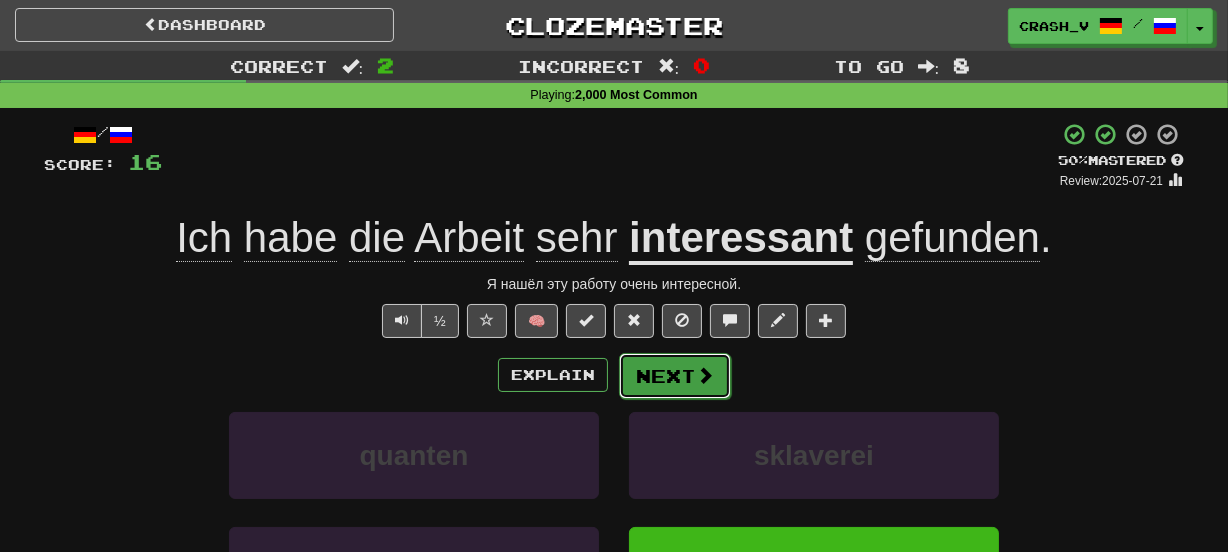 click on "Next" at bounding box center (675, 376) 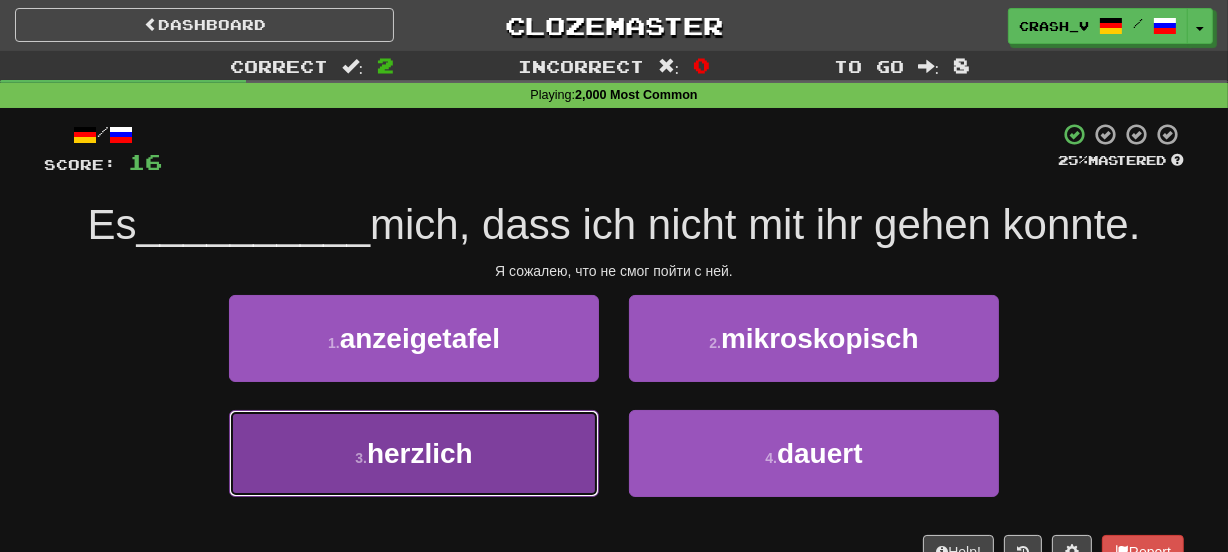 click on "3 .  herzlich" at bounding box center [414, 453] 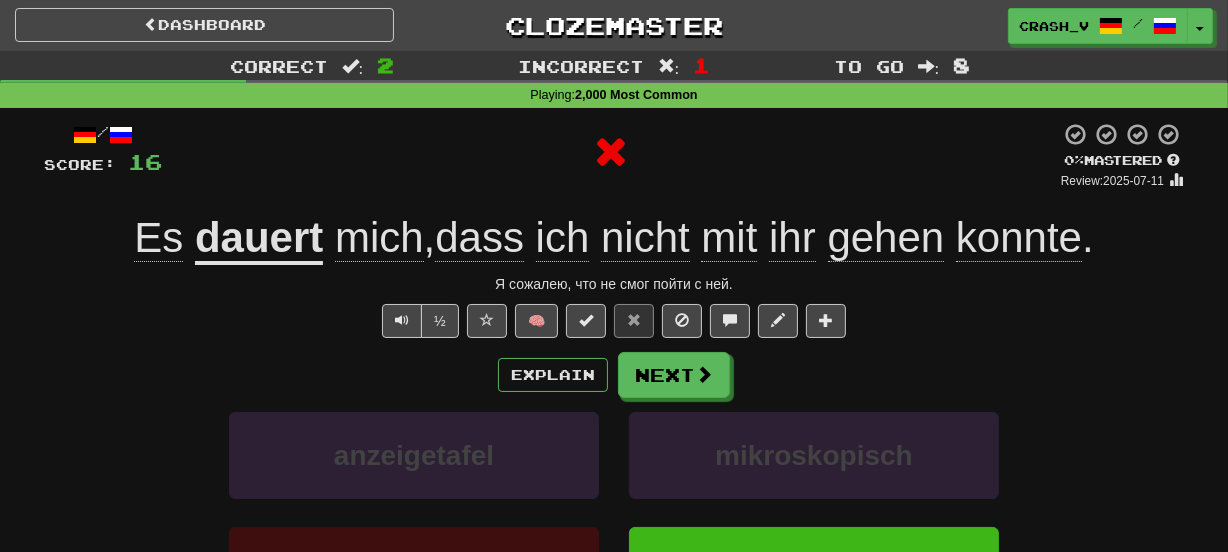 click on "dauert" at bounding box center (259, 239) 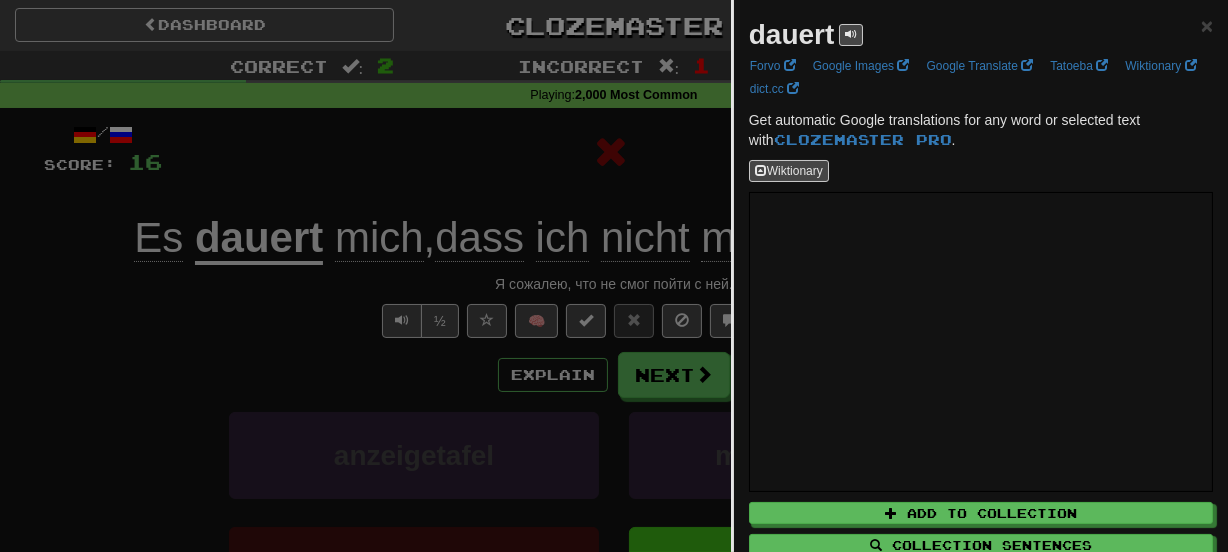 click on "dauert × Forvo Google Images Google Translate Tatoeba Wiktionary dict.cc Get automatic Google translations for any word or selected text with Clozemaster Pro. Wiktionary Add to Collection Collection Sentences All Sentences Use Popover" at bounding box center [981, 322] 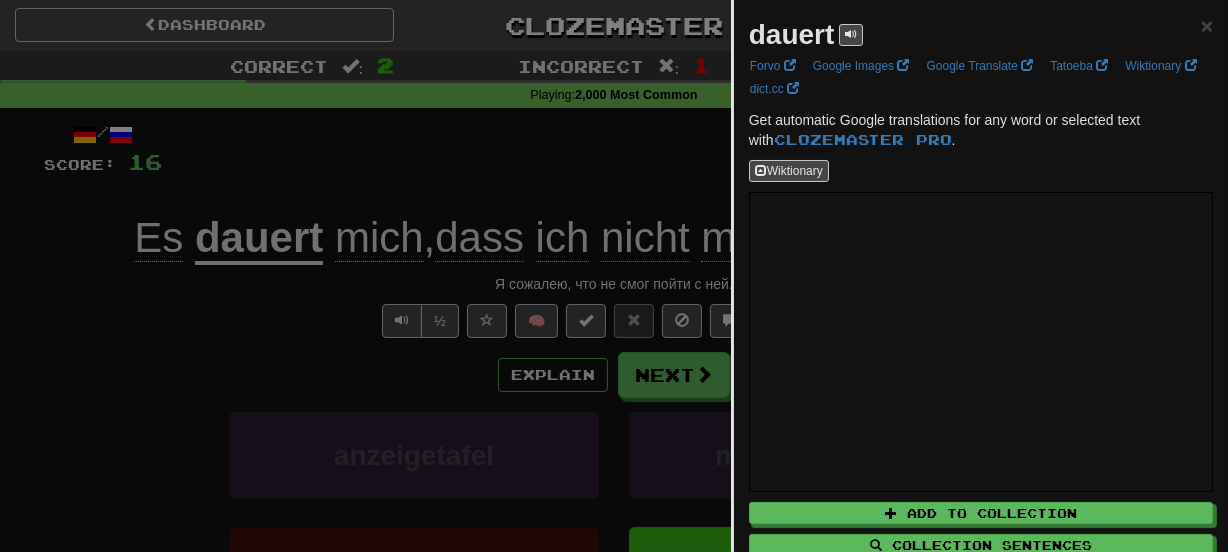 click on "dauert" at bounding box center (792, 34) 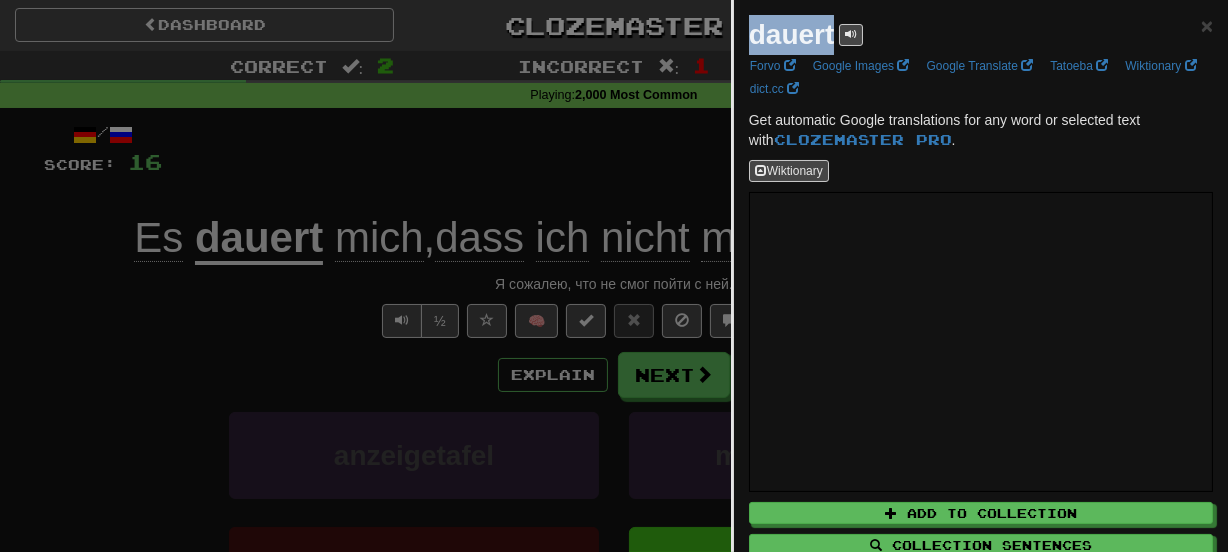 click on "dauert" at bounding box center [792, 34] 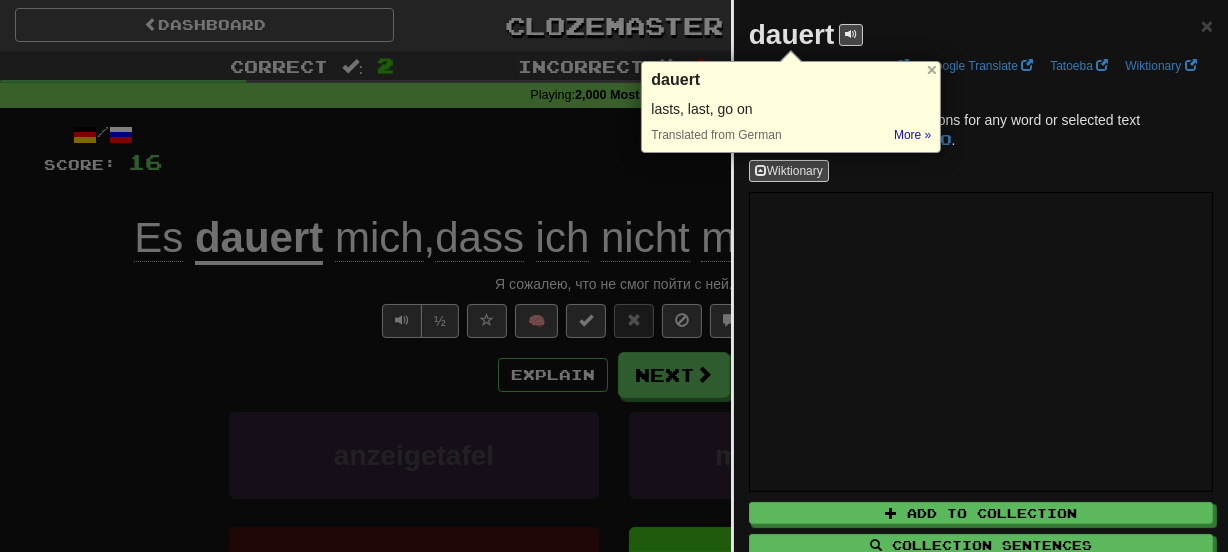 click at bounding box center [614, 276] 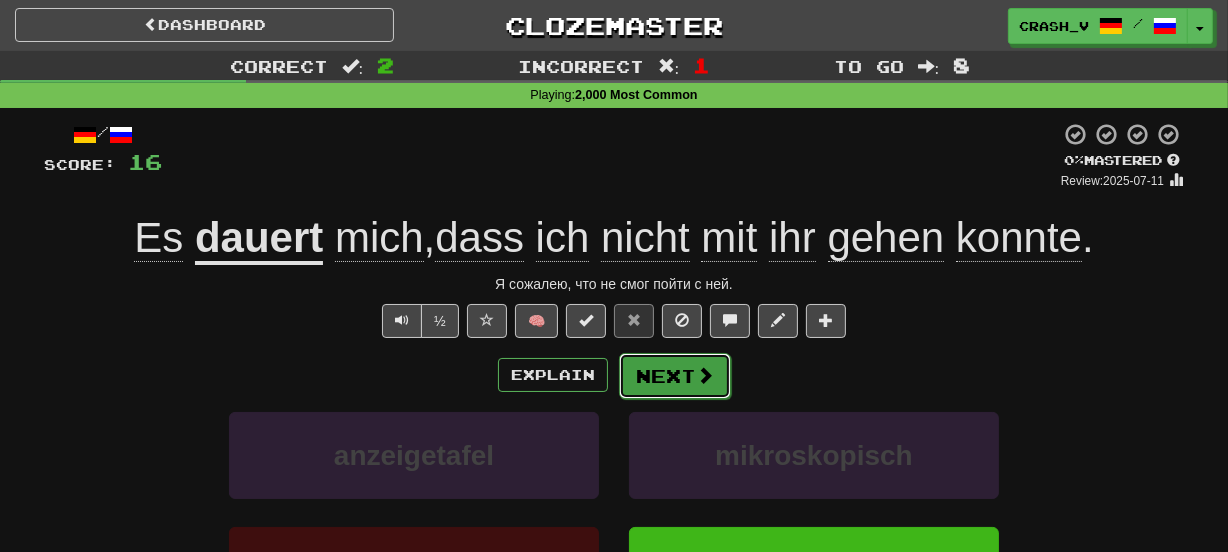 click on "Next" at bounding box center (675, 376) 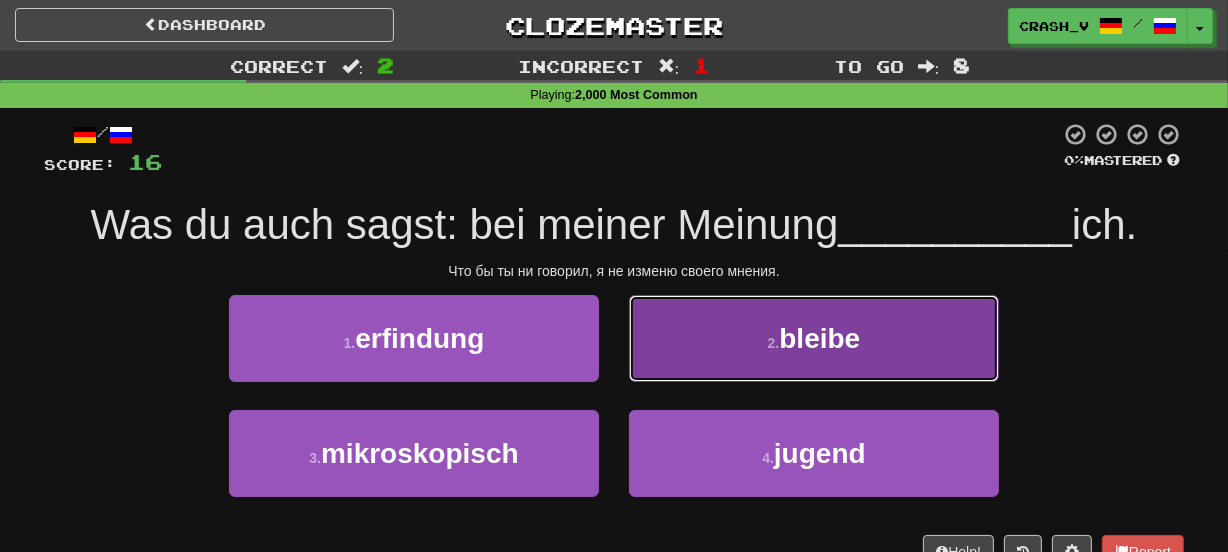 click on "2 .  bleibe" at bounding box center (814, 338) 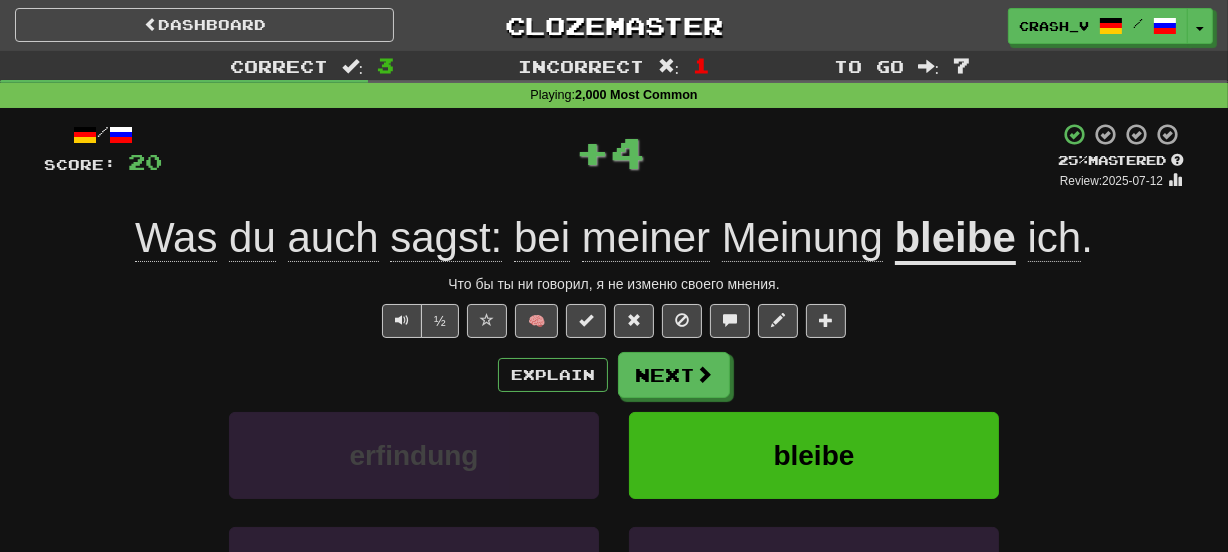 click on "bleibe" at bounding box center [955, 239] 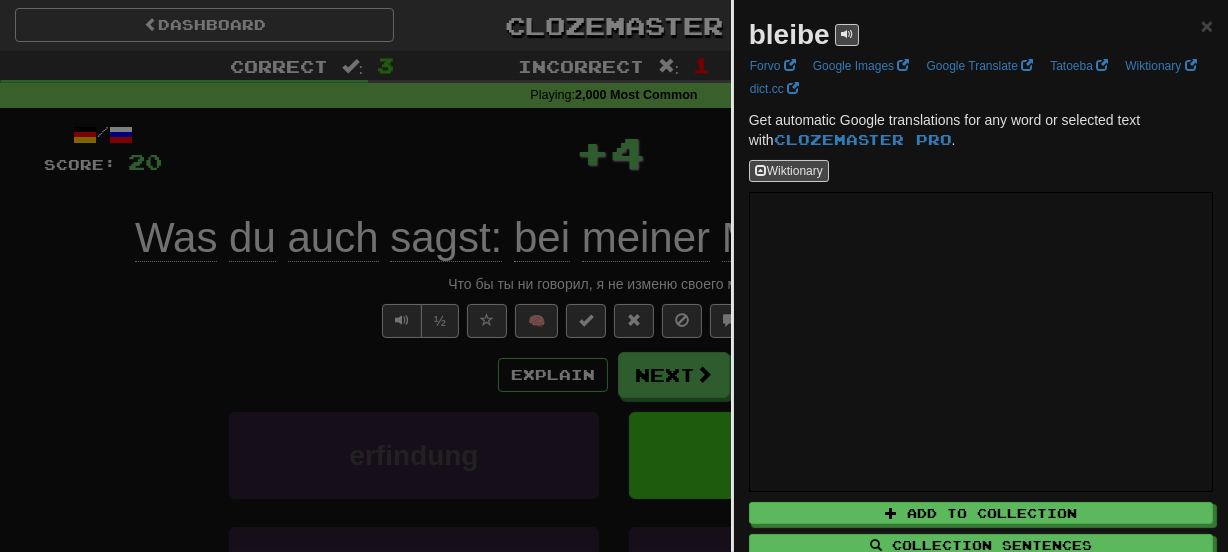 click on "bleibe" at bounding box center [789, 34] 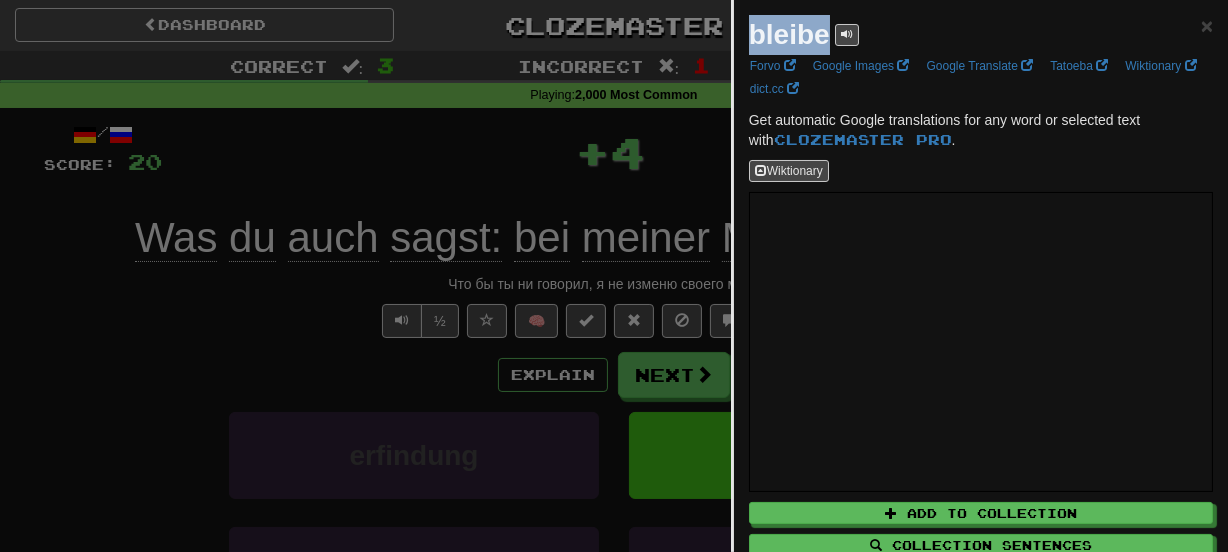 click on "bleibe" at bounding box center [789, 34] 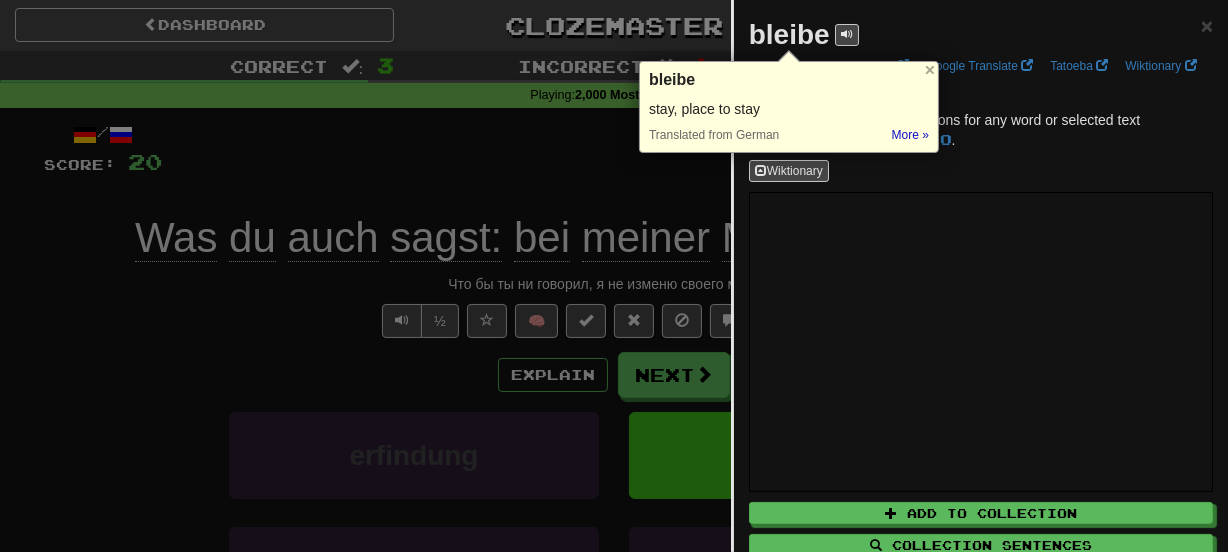 click at bounding box center [614, 276] 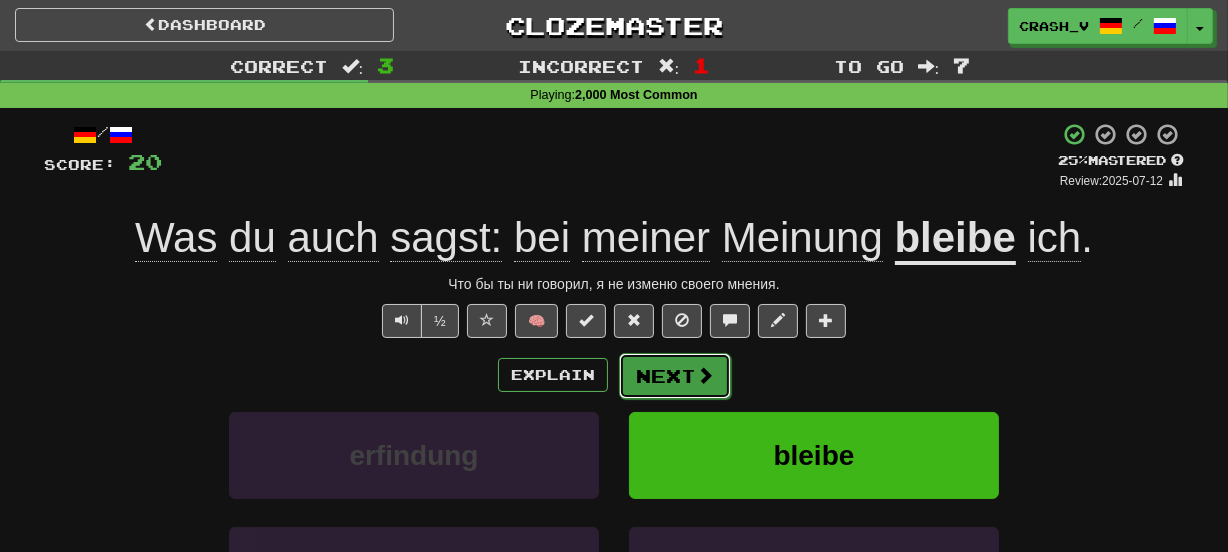 click on "Next" at bounding box center [675, 376] 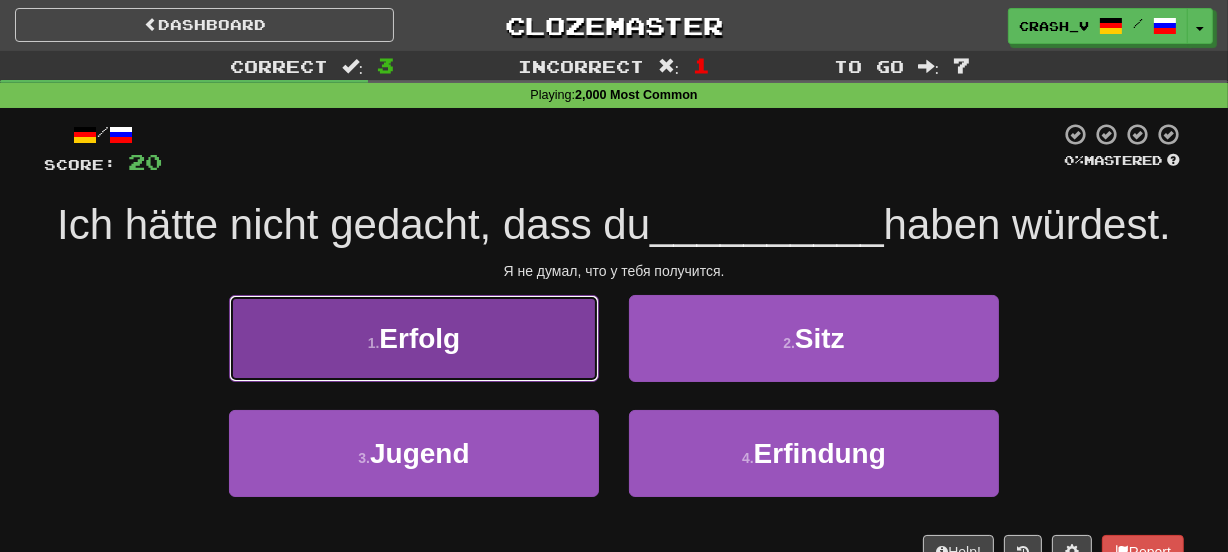 click on "1 .  Erfolg" at bounding box center (414, 338) 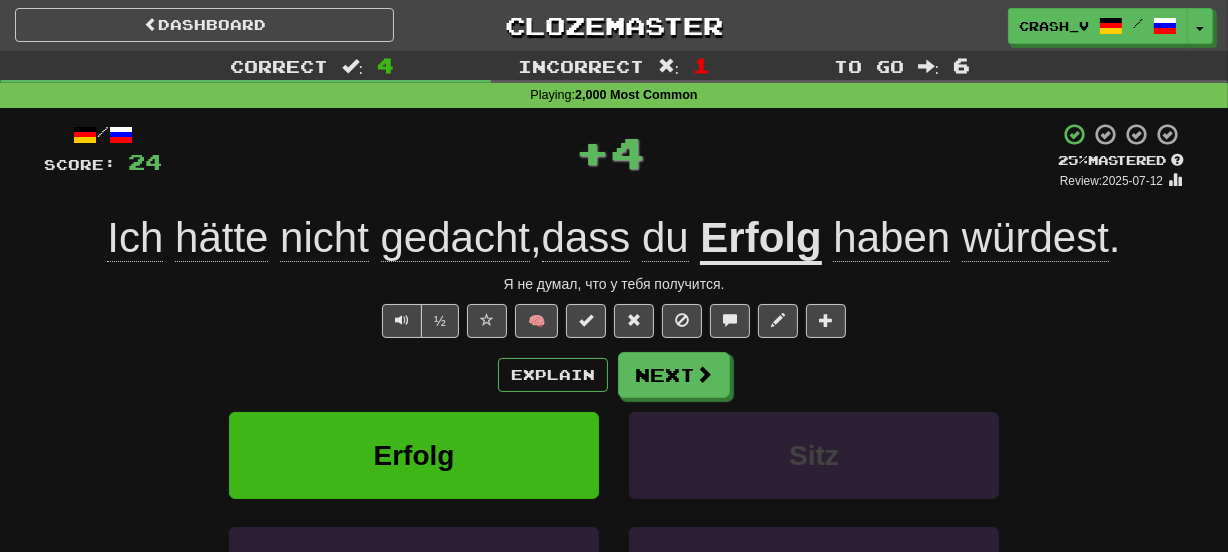 click on "Erfolg" at bounding box center (760, 239) 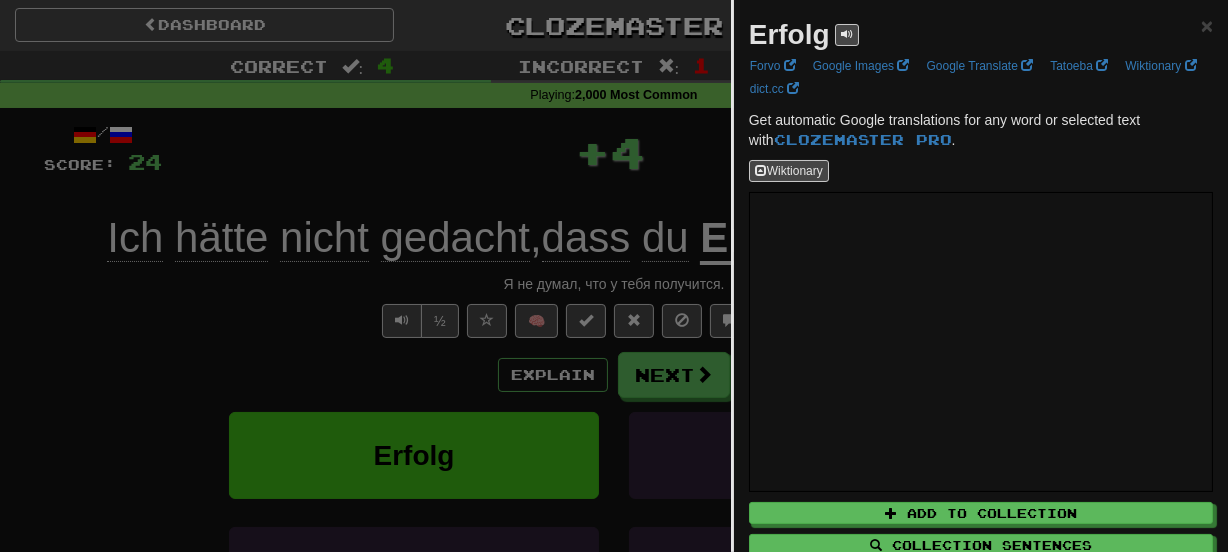 click on "Erfolg" at bounding box center [789, 34] 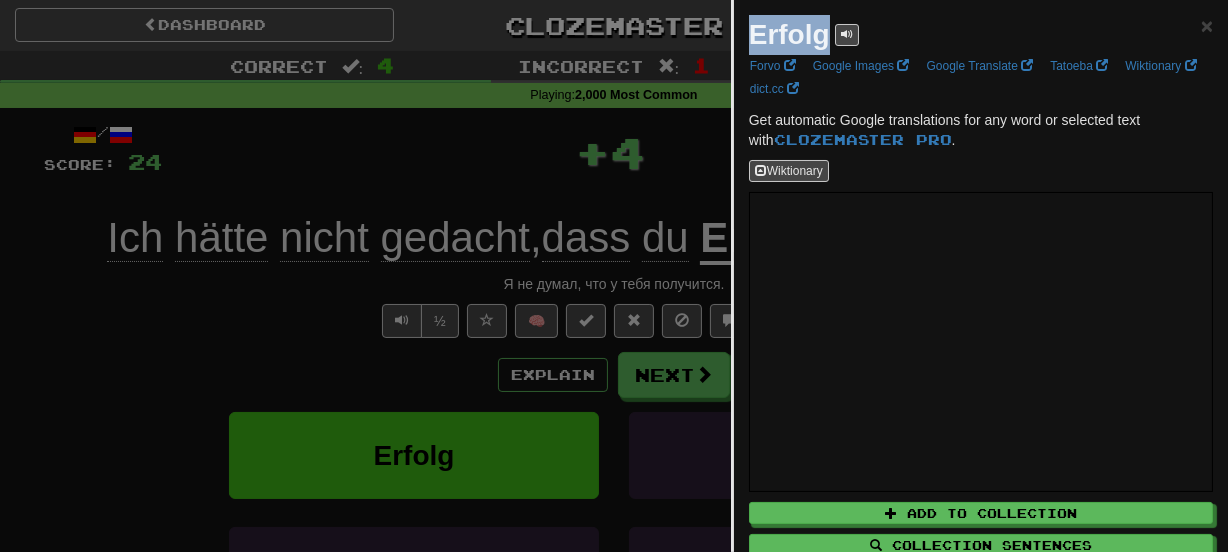 click on "Erfolg" at bounding box center [789, 34] 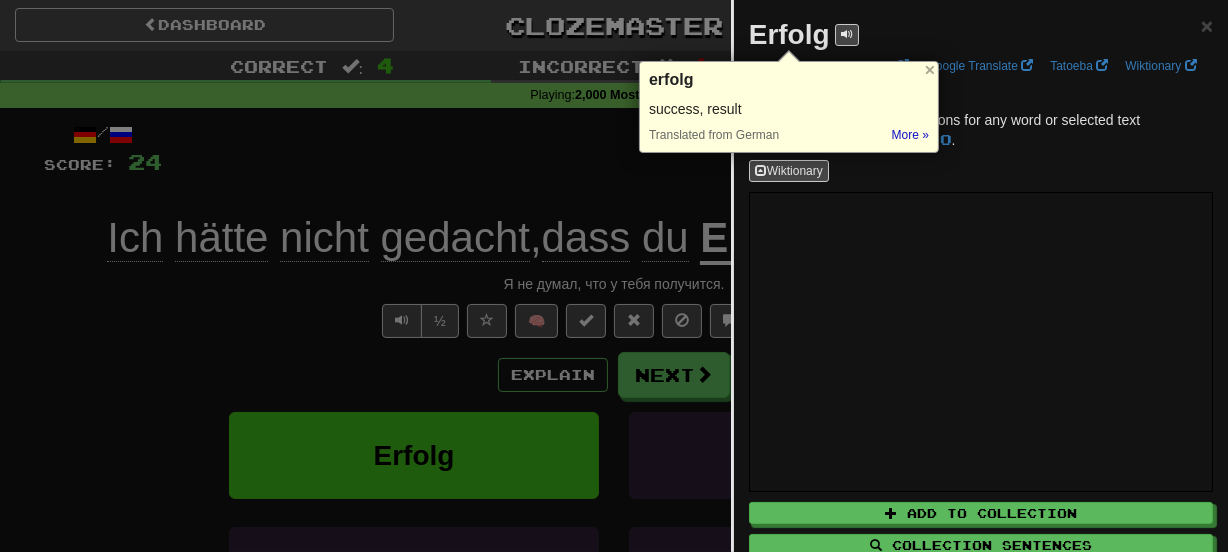 click at bounding box center [614, 276] 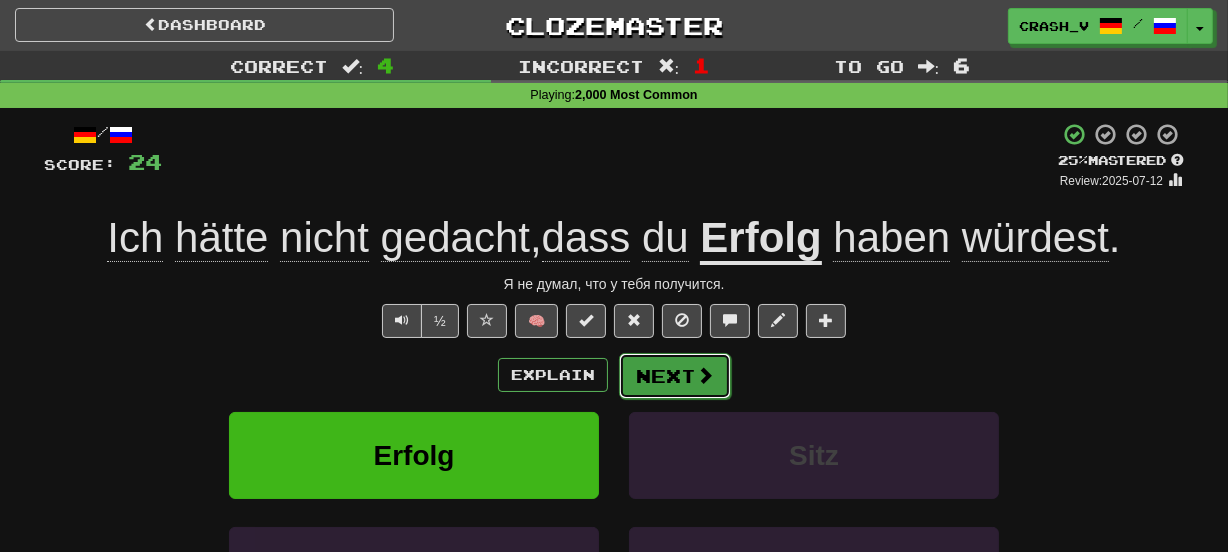 click on "Next" at bounding box center (675, 376) 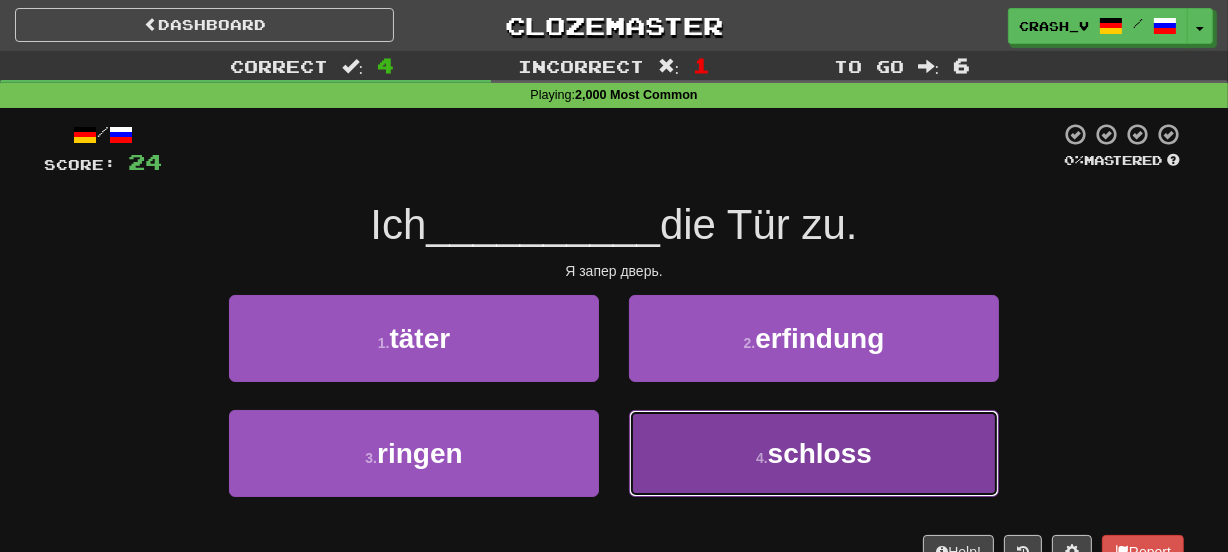 click on "4 .  schloss" at bounding box center [814, 453] 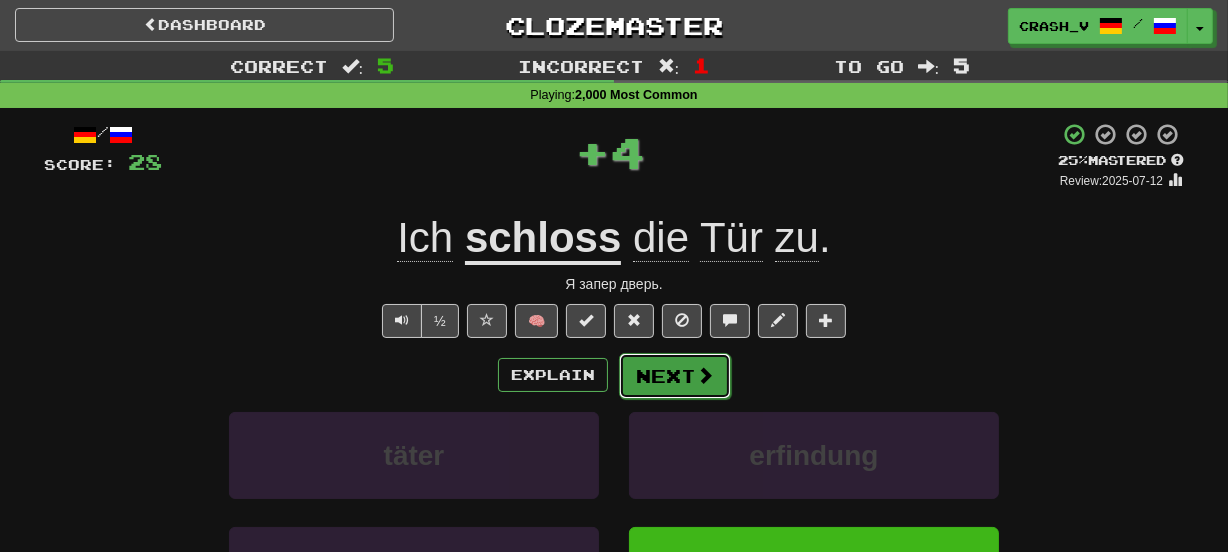 click on "Next" at bounding box center [675, 376] 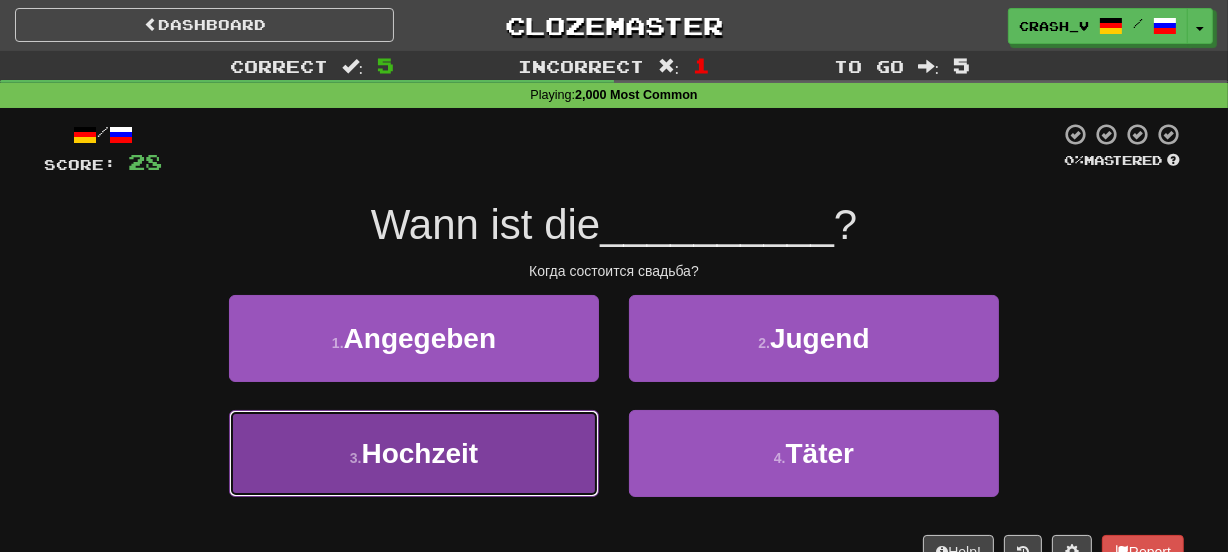 click on "3 .  Hochzeit" at bounding box center [414, 453] 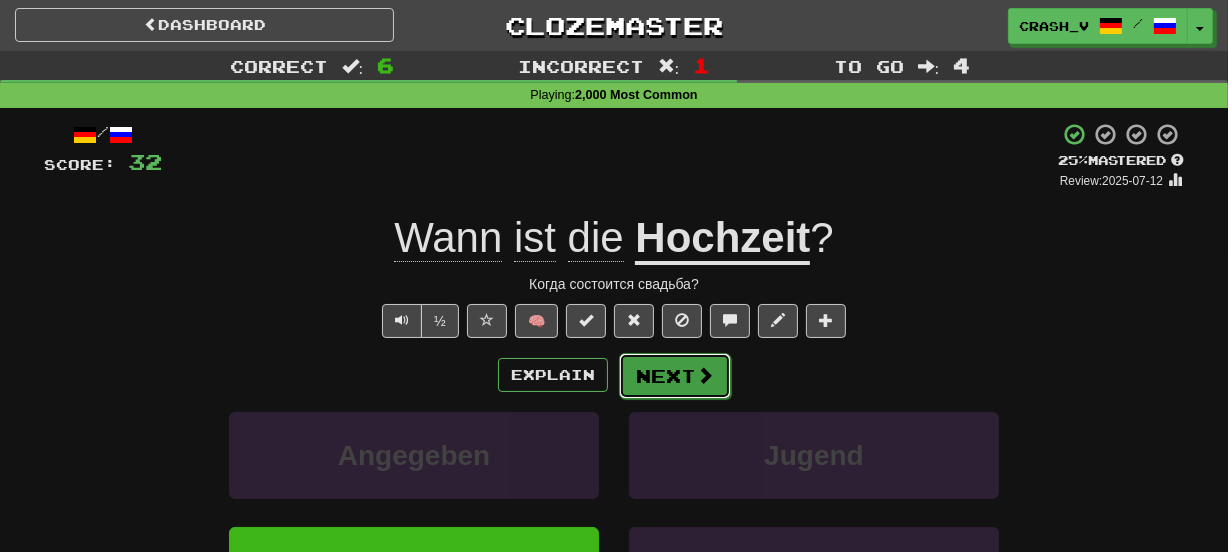 click on "Next" at bounding box center [675, 376] 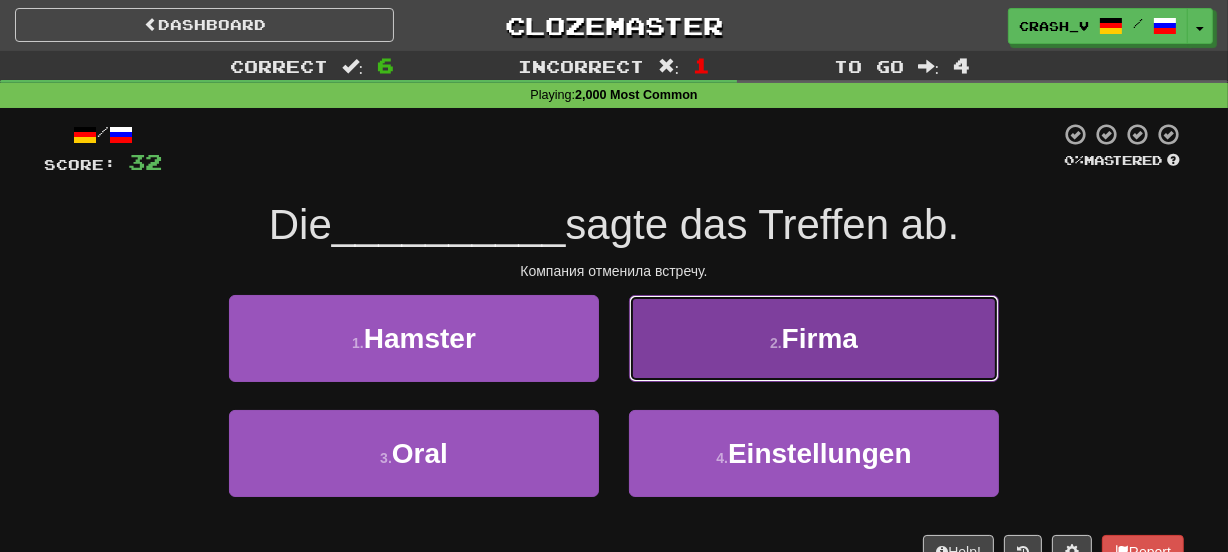 click on "2 .  Firma" at bounding box center [814, 338] 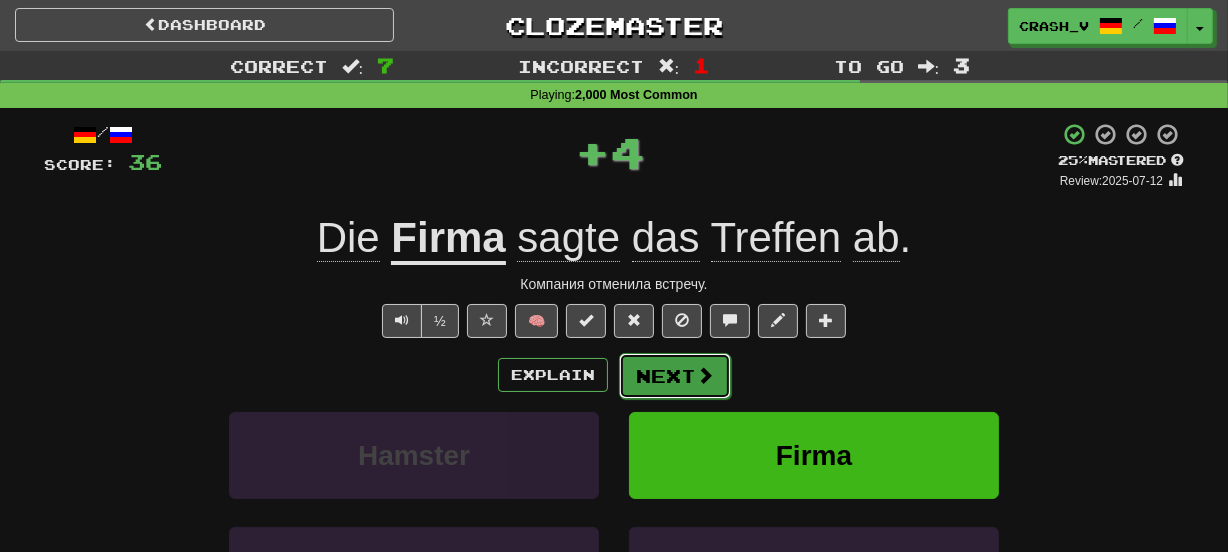 click on "Next" at bounding box center (675, 376) 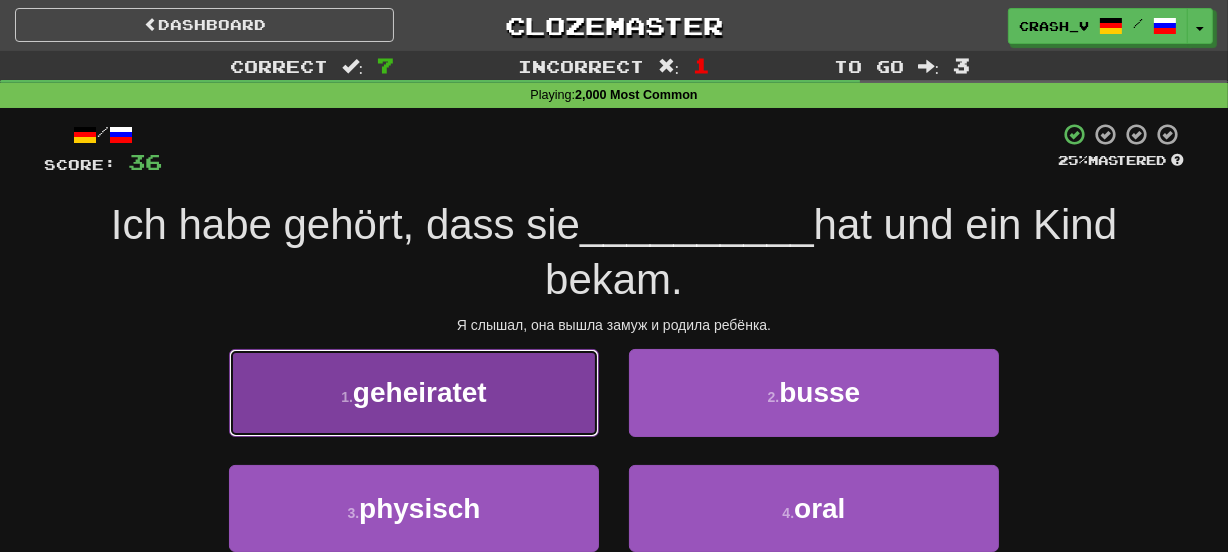 click on "1 .  geheiratet" at bounding box center [414, 392] 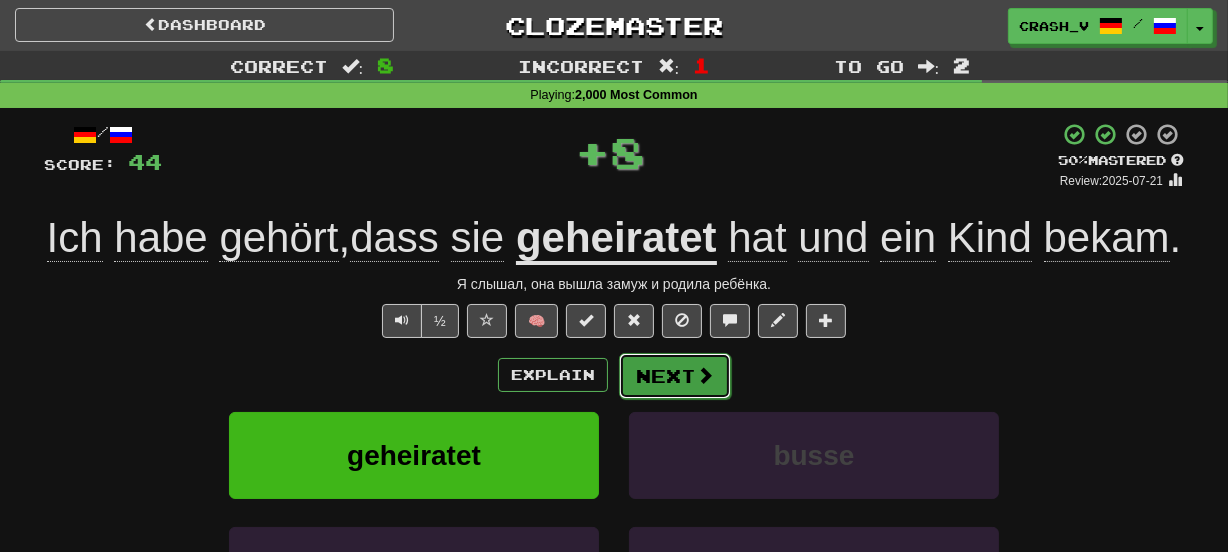 click on "Next" at bounding box center (675, 376) 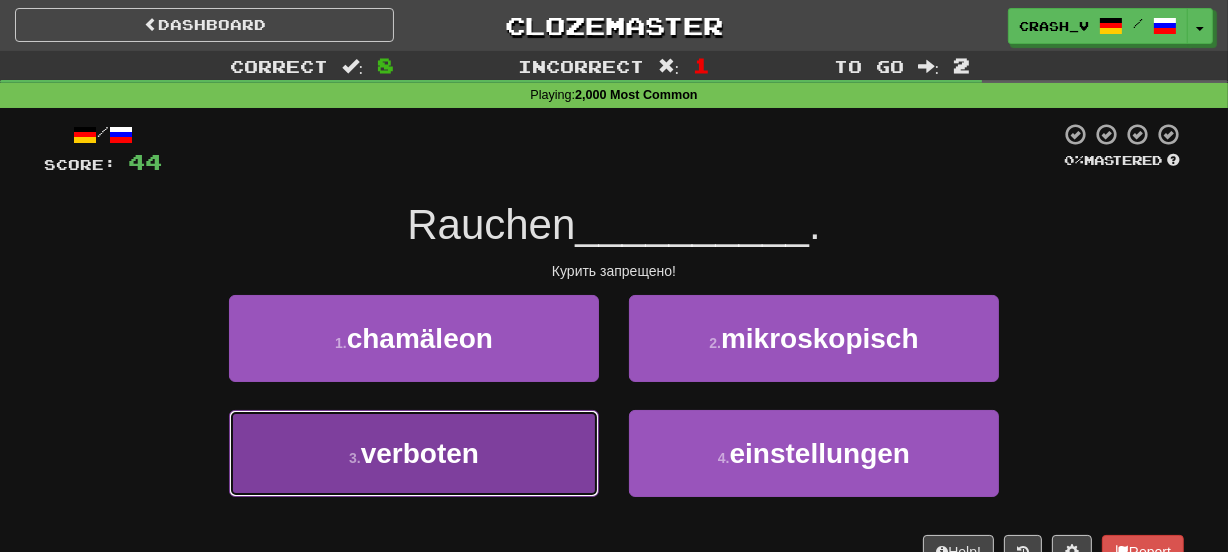 click on "3 .  verboten" at bounding box center [414, 453] 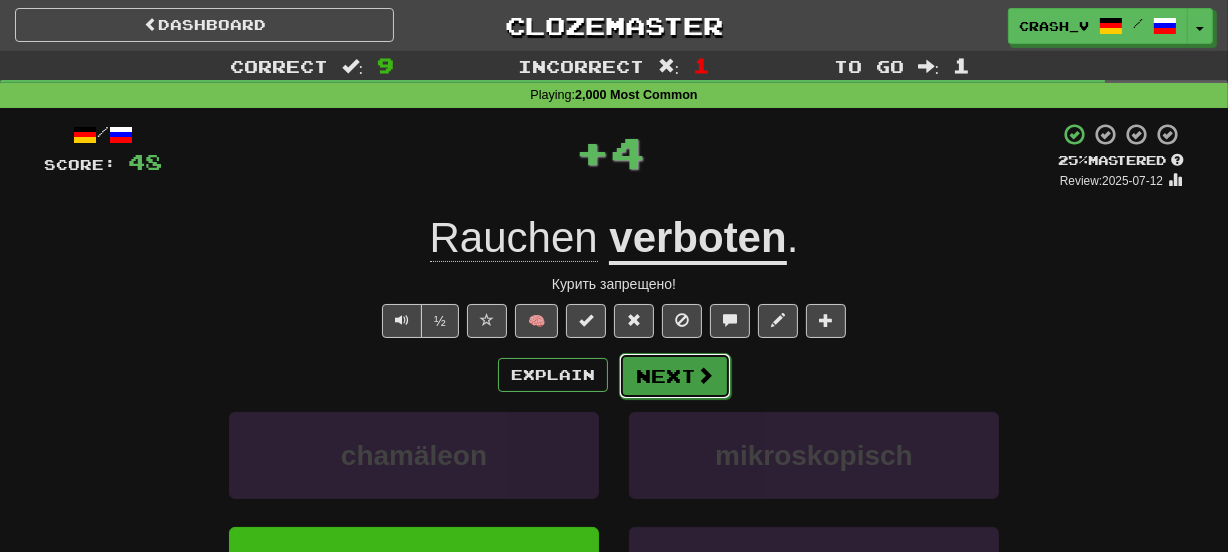 click on "Next" at bounding box center [675, 376] 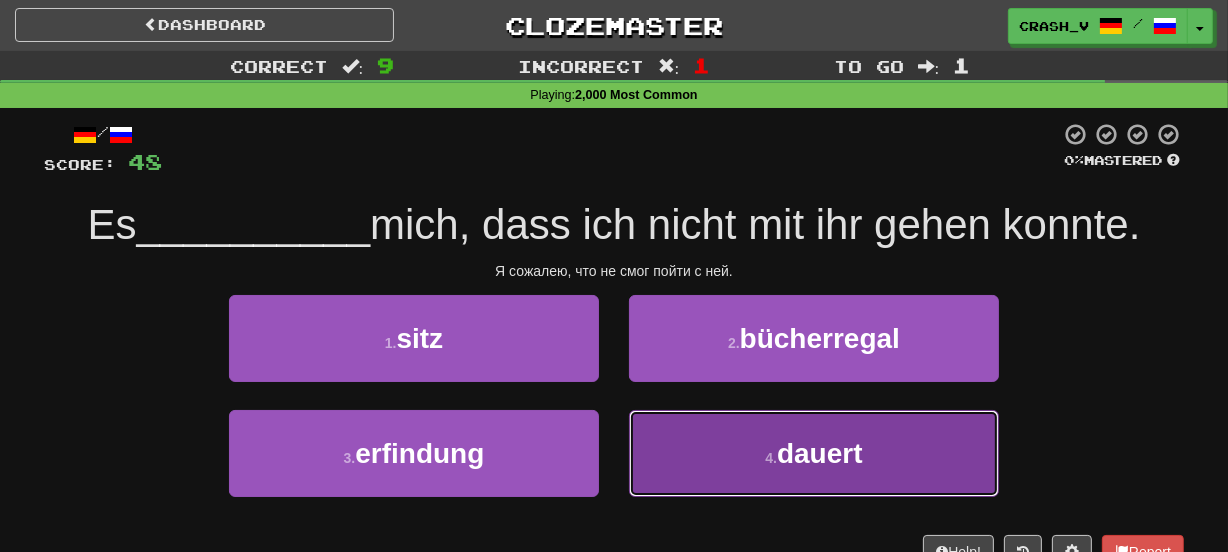 click on "4 .  dauert" at bounding box center (814, 453) 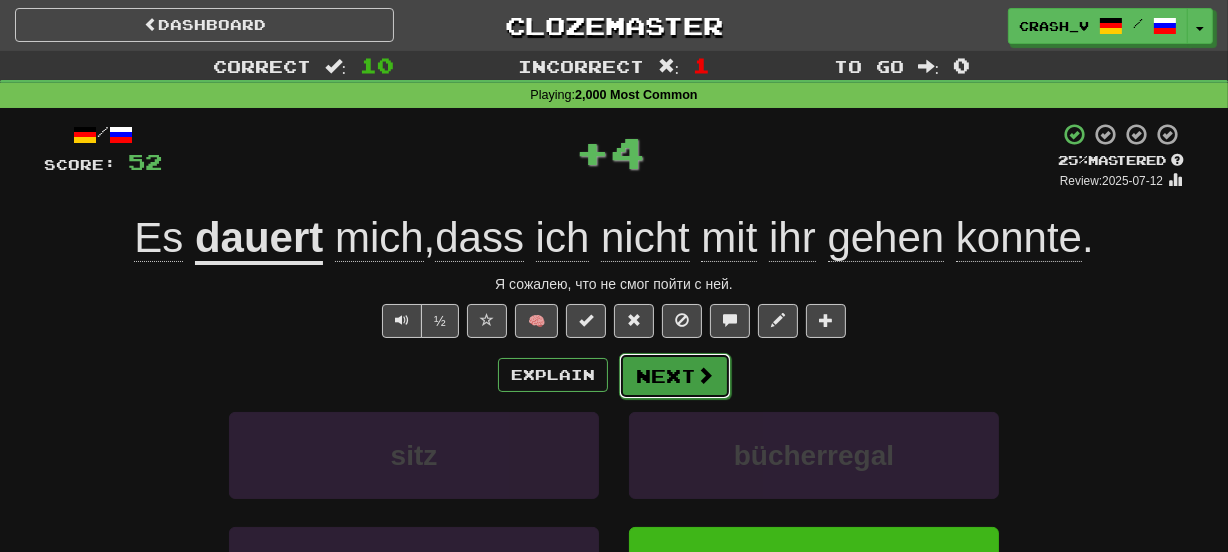 click on "Next" at bounding box center (675, 376) 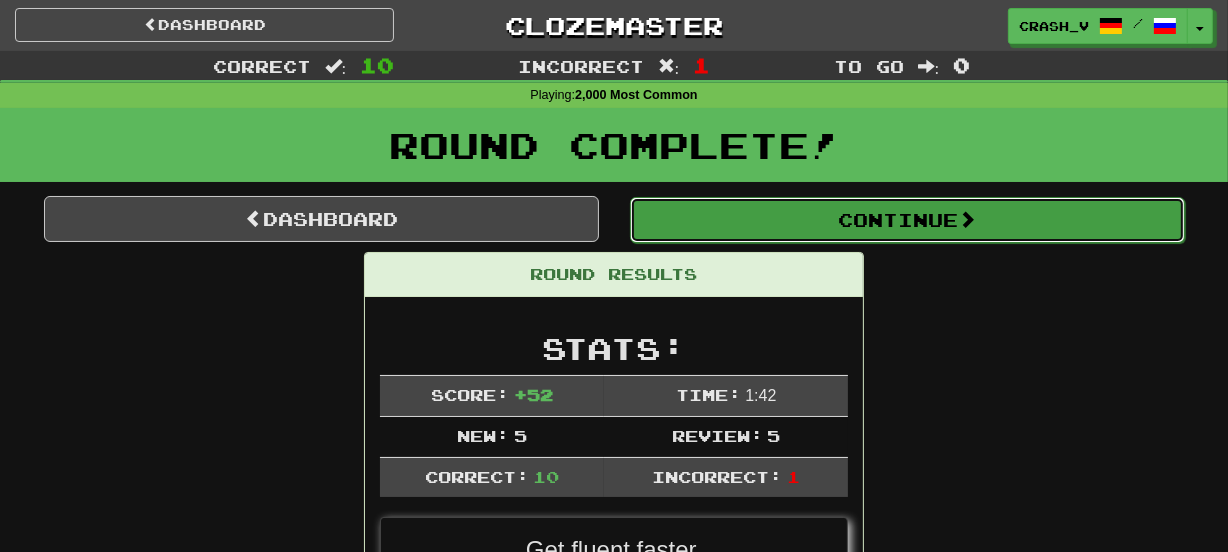 click on "Continue" at bounding box center [907, 220] 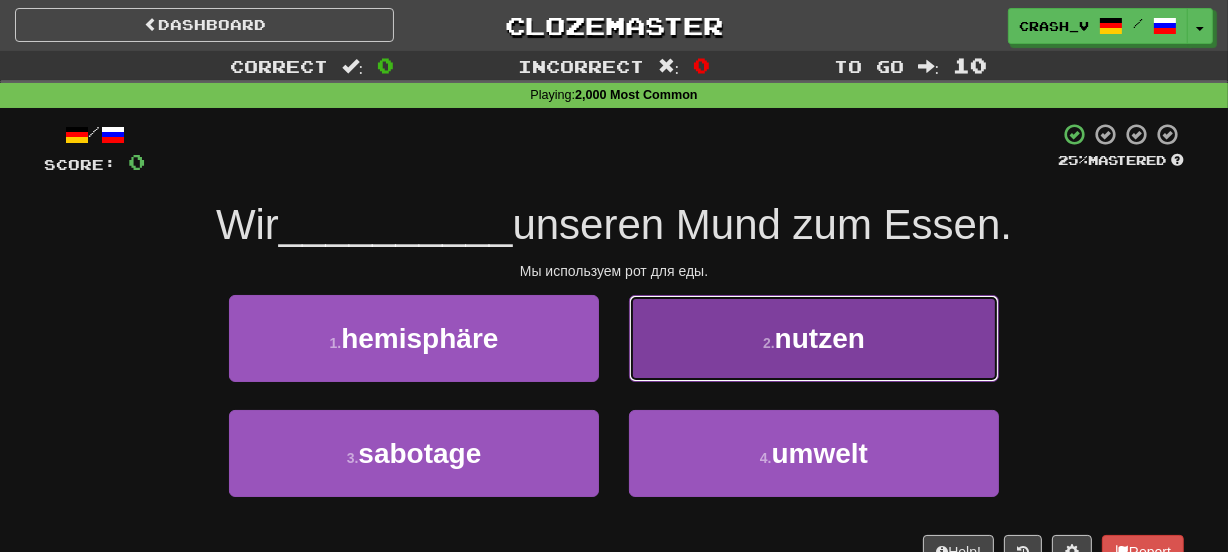 click on "2 .  nutzen" at bounding box center (814, 338) 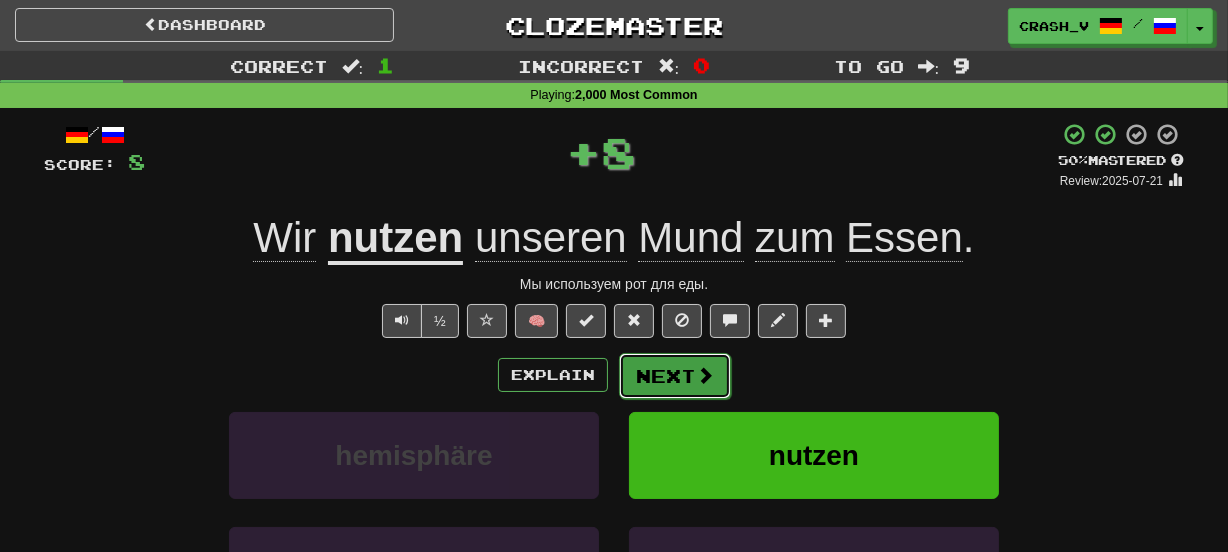 click on "Next" at bounding box center (675, 376) 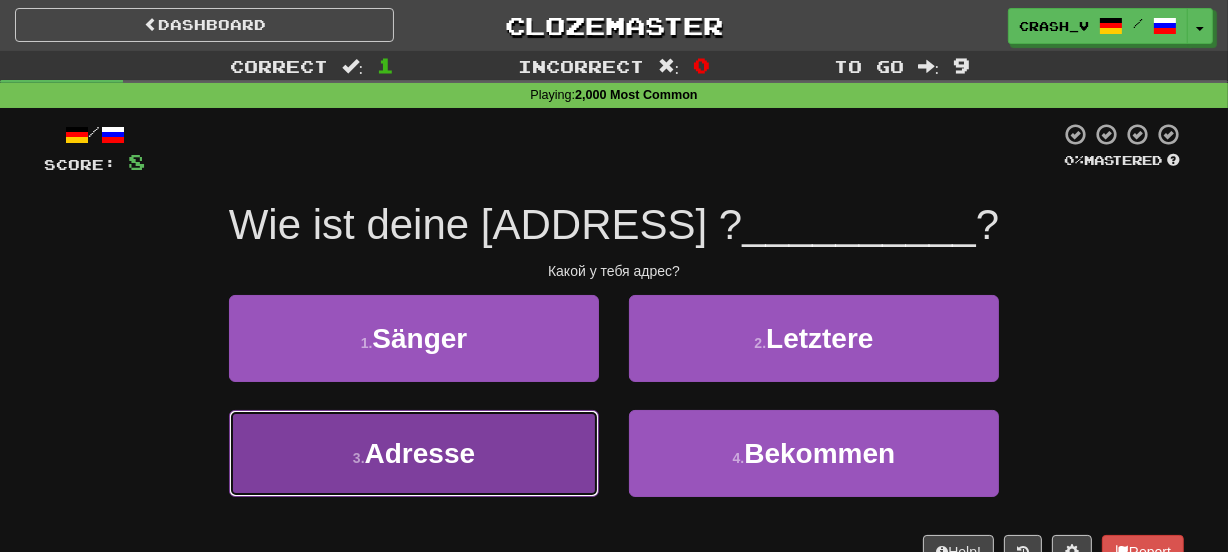 click on "3 .  Adresse" at bounding box center (414, 453) 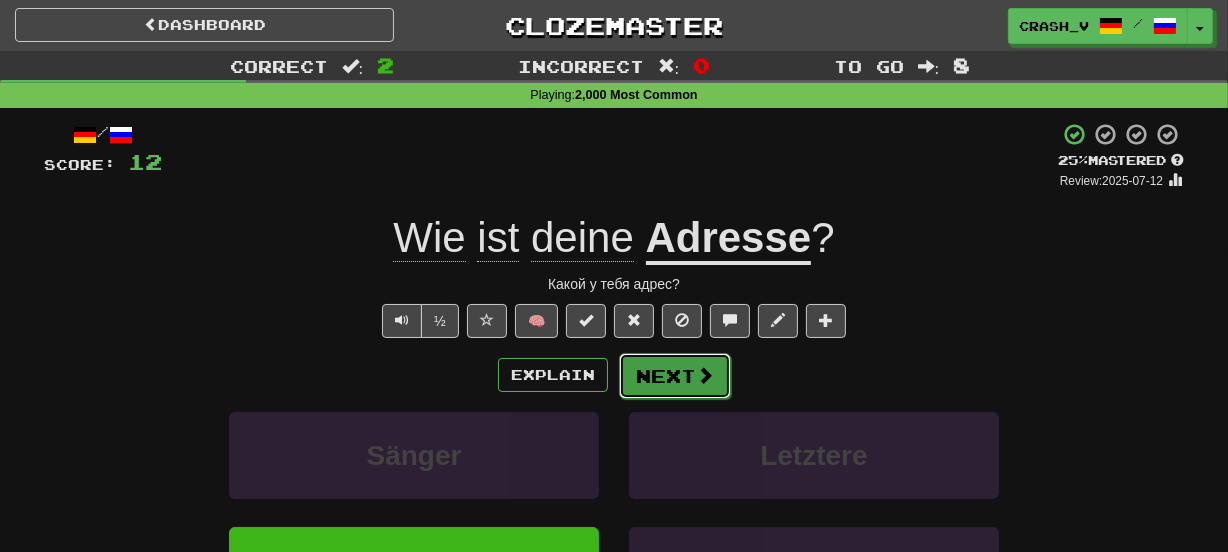 click on "Next" at bounding box center [675, 376] 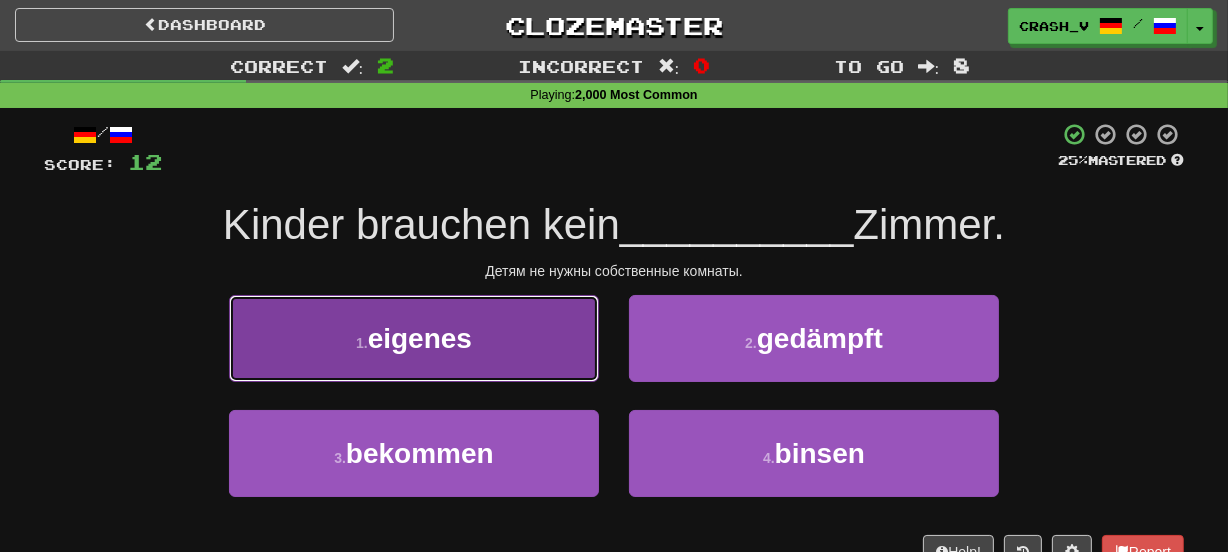 click on "1 .  eigenes" at bounding box center (414, 338) 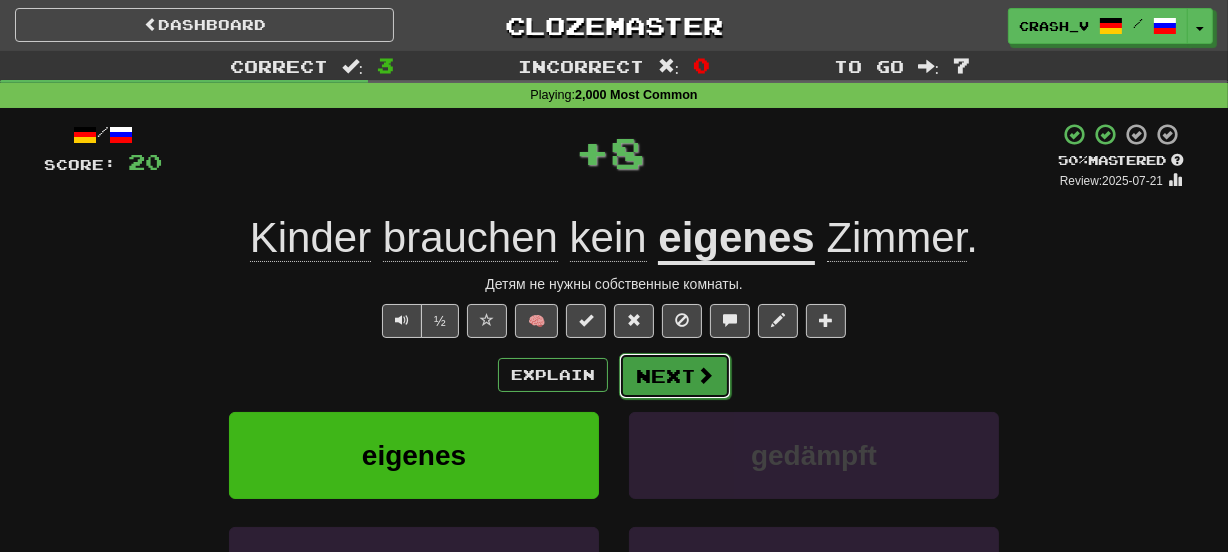 click on "Next" at bounding box center [675, 376] 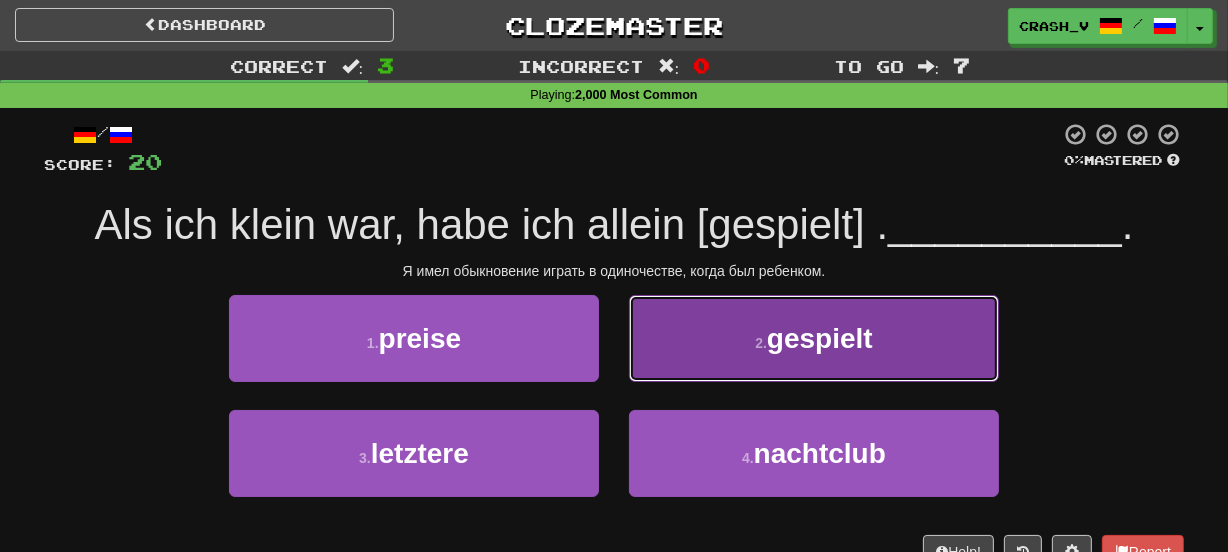 click on "2 .  gespielt" at bounding box center [814, 338] 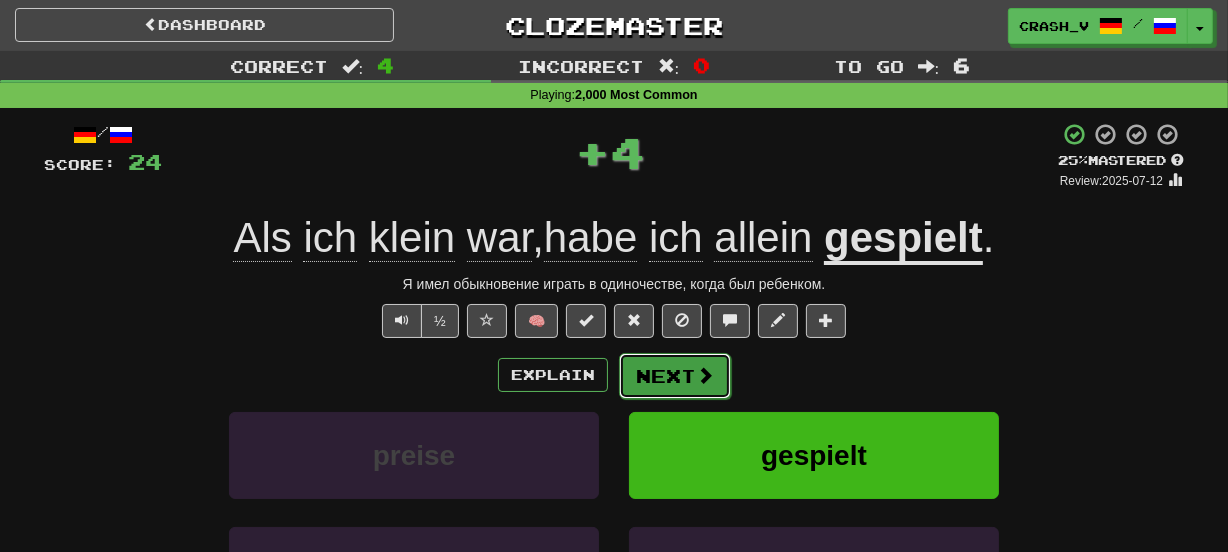 click on "Next" at bounding box center (675, 376) 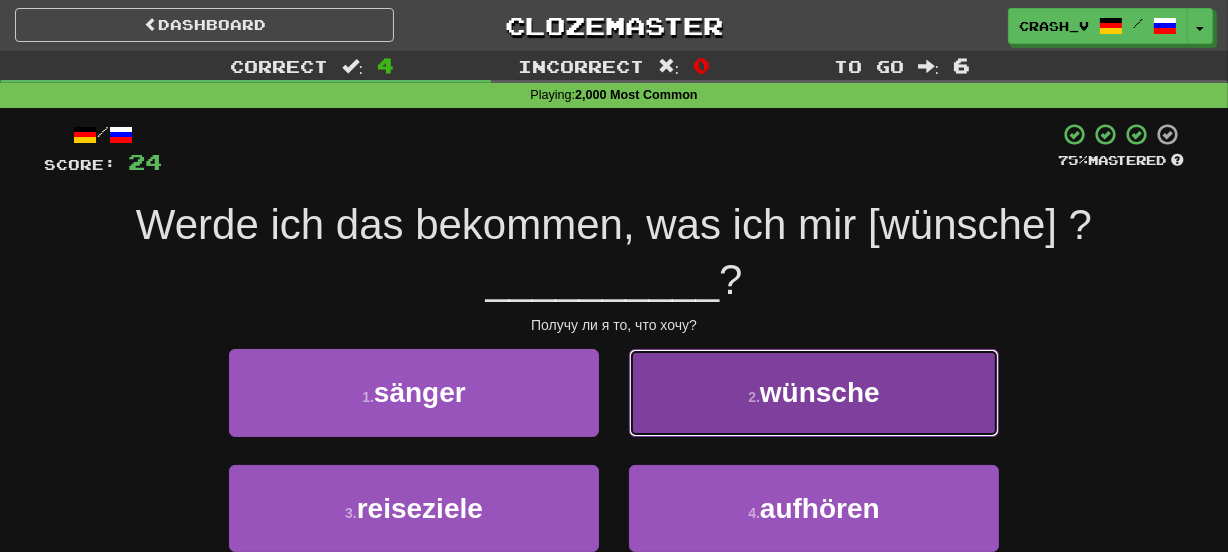 click on "2 .  wünsche" at bounding box center (814, 392) 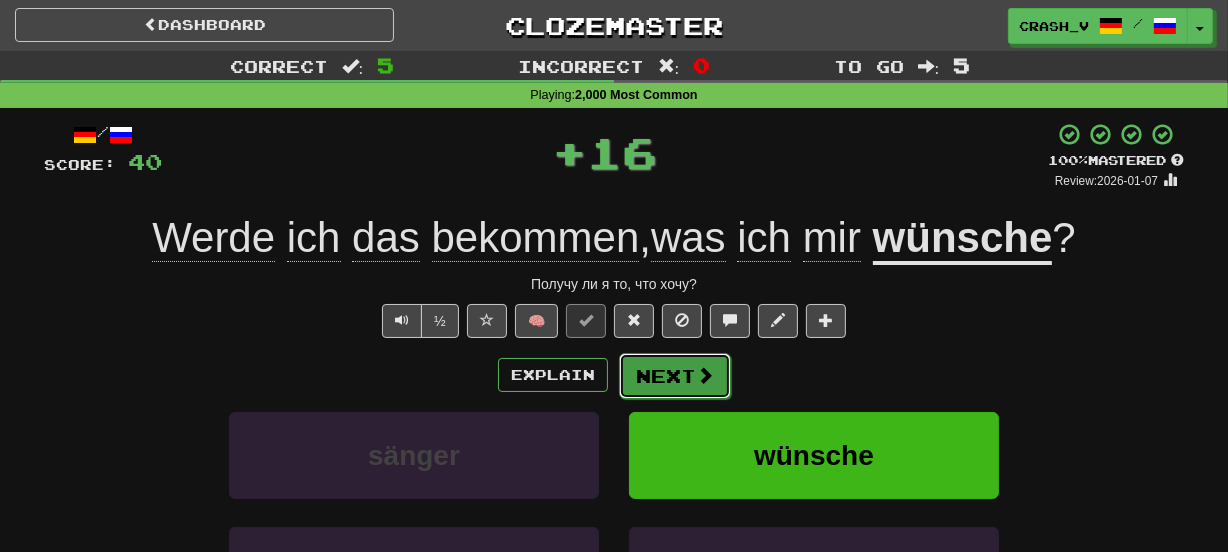 click on "Next" at bounding box center (675, 376) 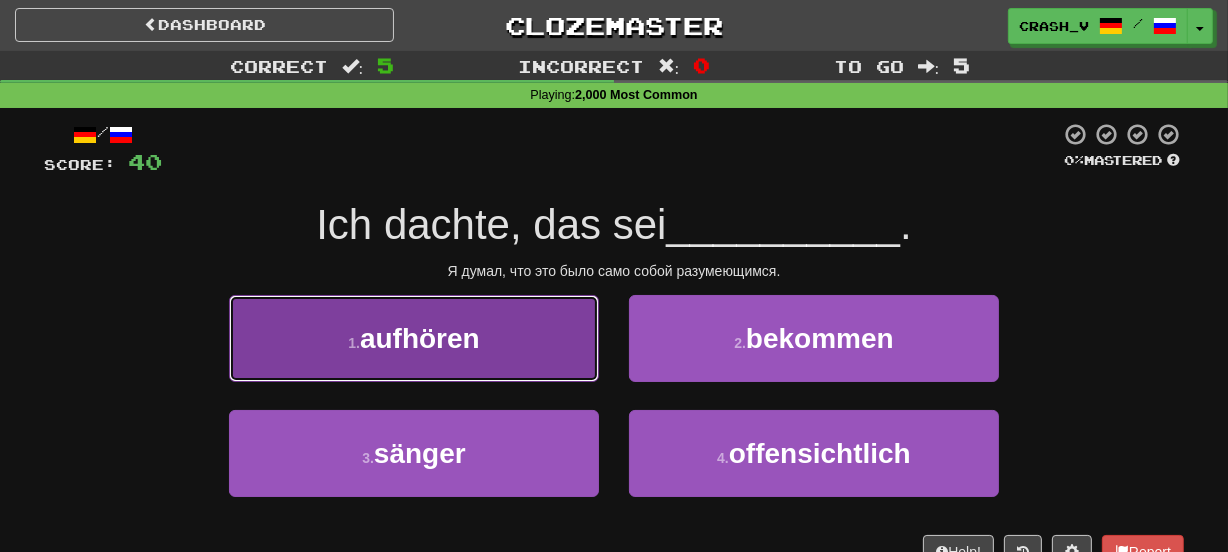 click on "1 .  aufhören" at bounding box center [414, 338] 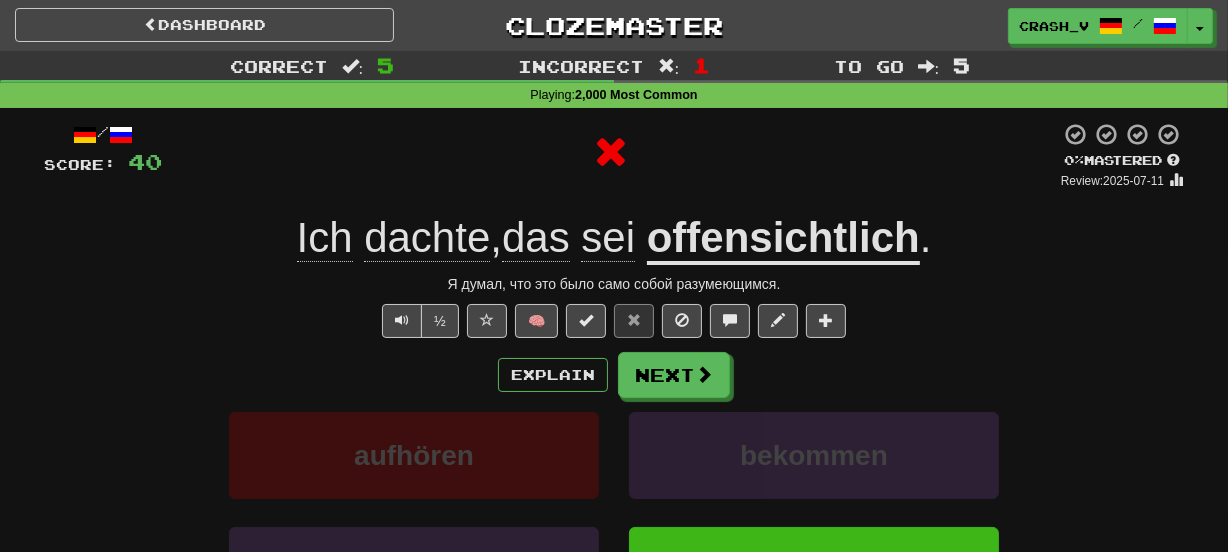 click on "offensichtlich" at bounding box center (783, 239) 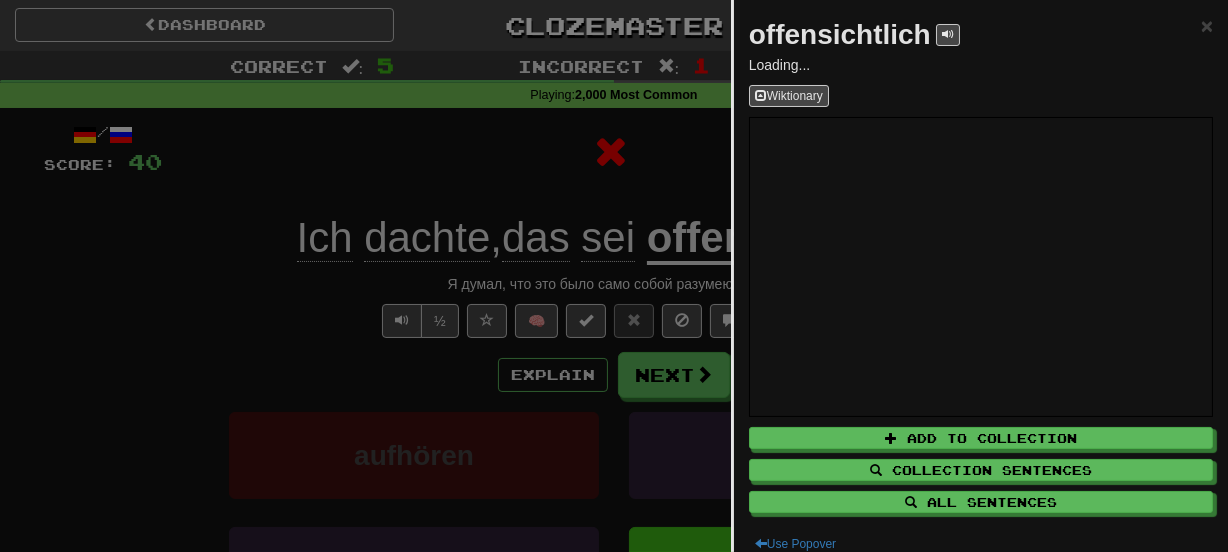click on "offensichtlich" at bounding box center [840, 34] 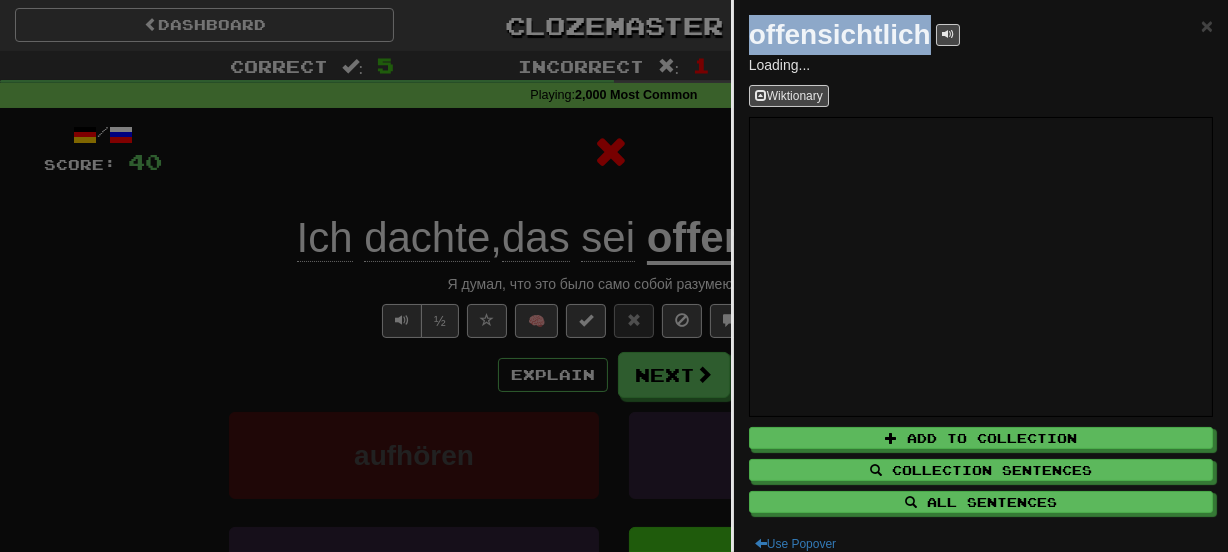 click on "offensichtlich" at bounding box center (840, 34) 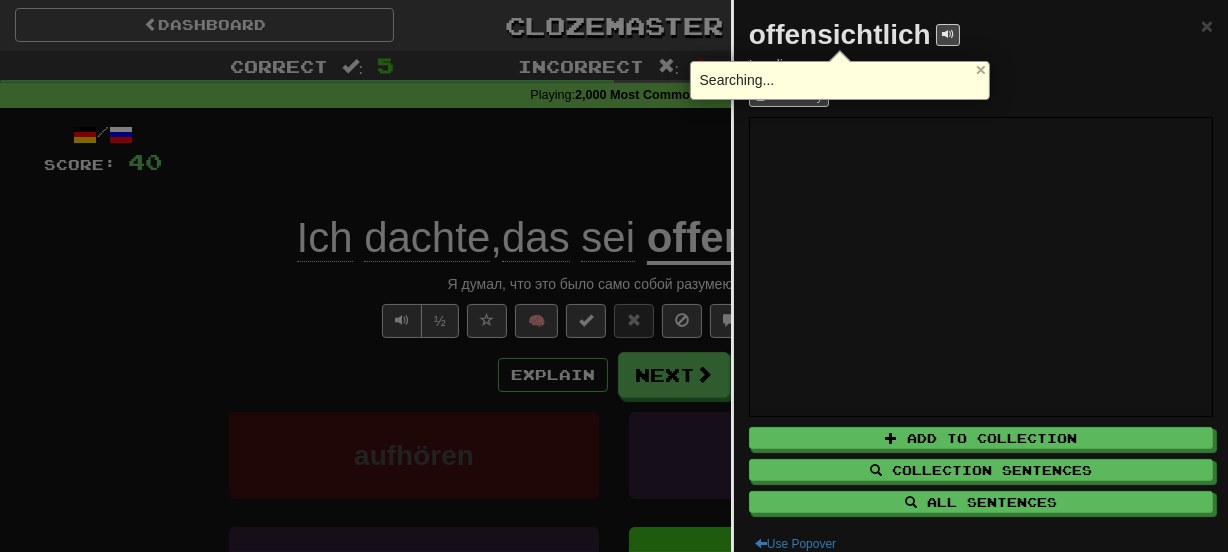click at bounding box center (614, 276) 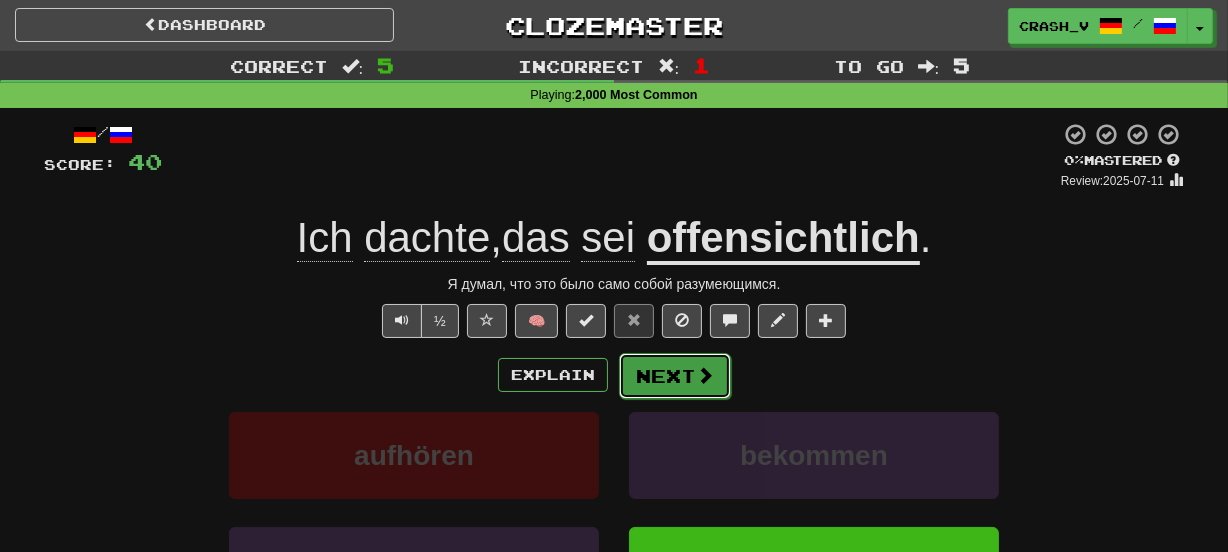 click on "Next" at bounding box center [675, 376] 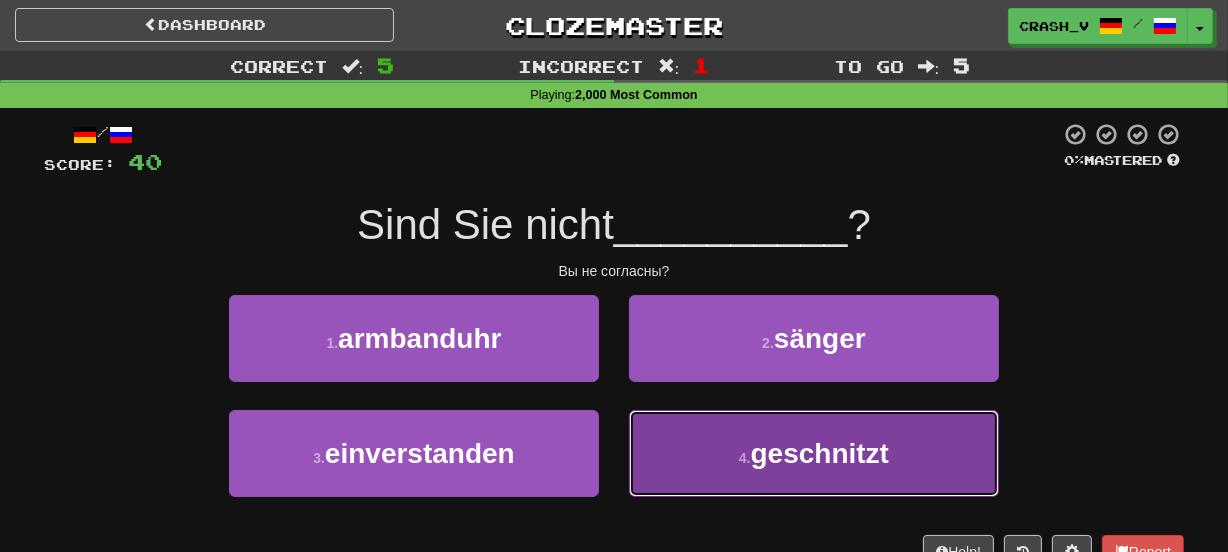 click on "4 .  geschnitzt" at bounding box center (814, 453) 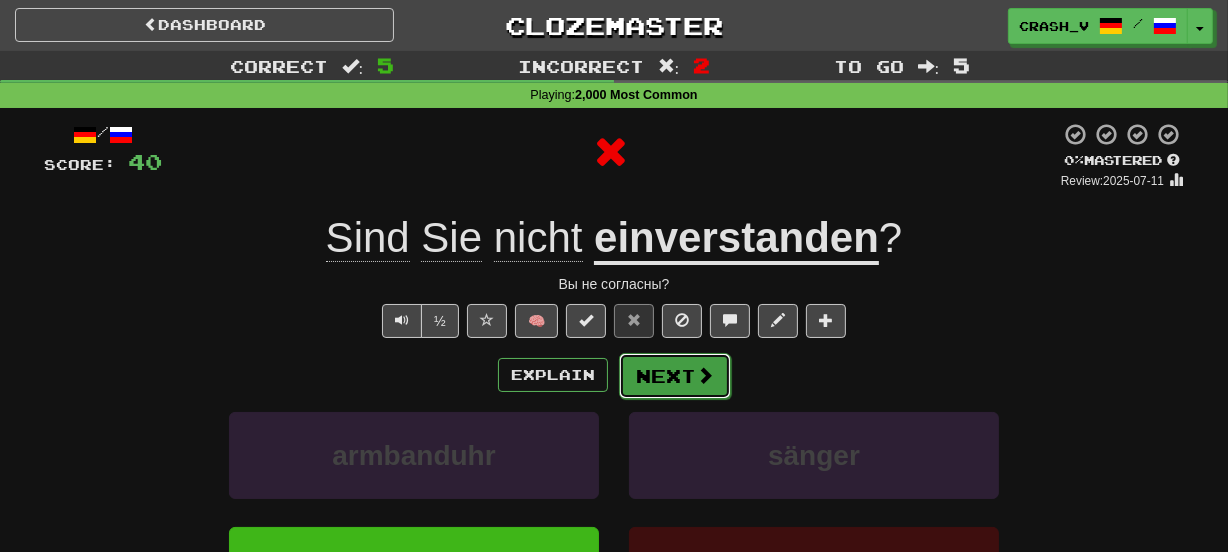 click on "Next" at bounding box center (675, 376) 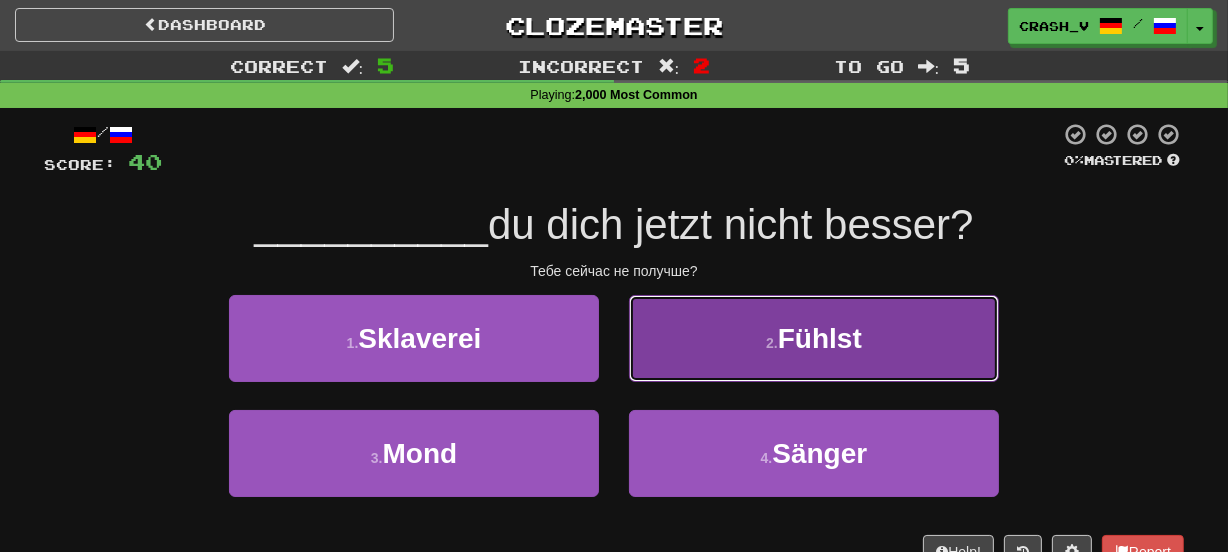 click on "2 .  Fühlst" at bounding box center [814, 338] 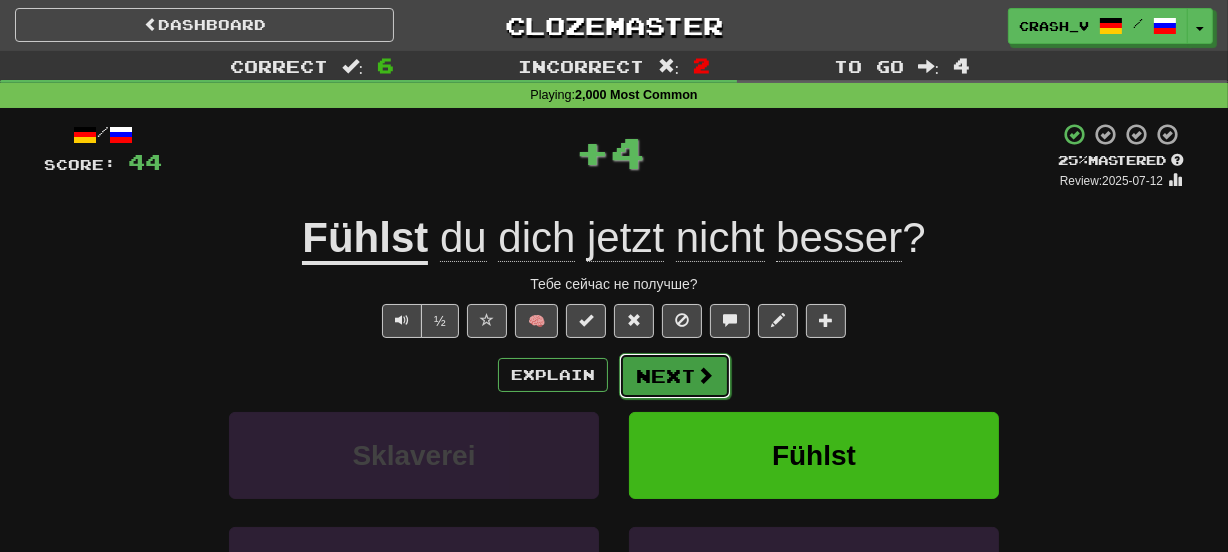 click on "Next" at bounding box center [675, 376] 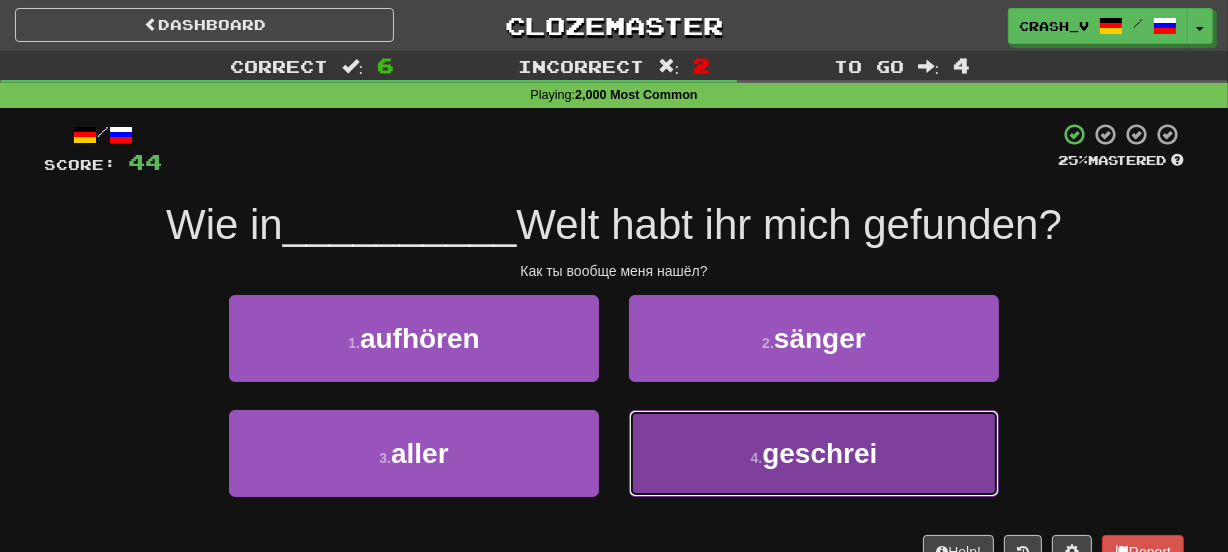 click on "4 .  geschrei" at bounding box center [814, 453] 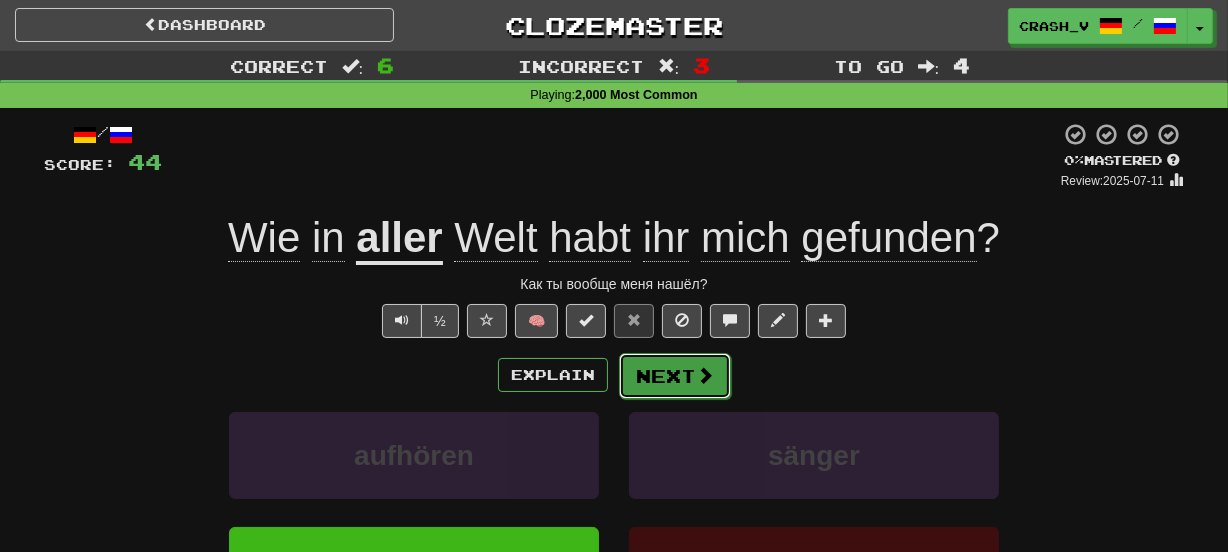 click on "Next" at bounding box center [675, 376] 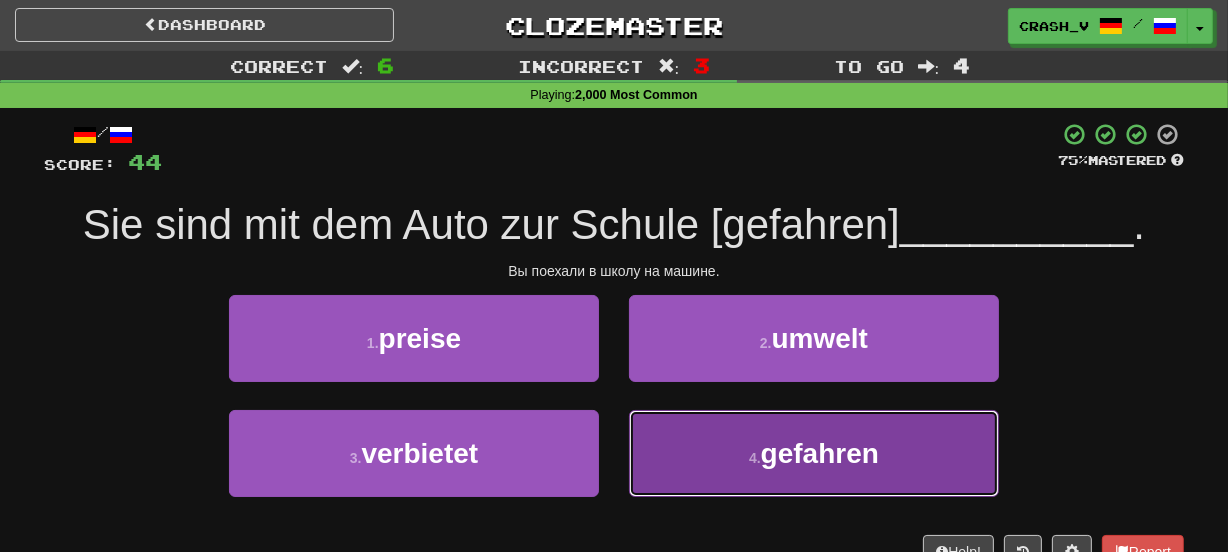 click on "4 .  gefahren" at bounding box center (814, 453) 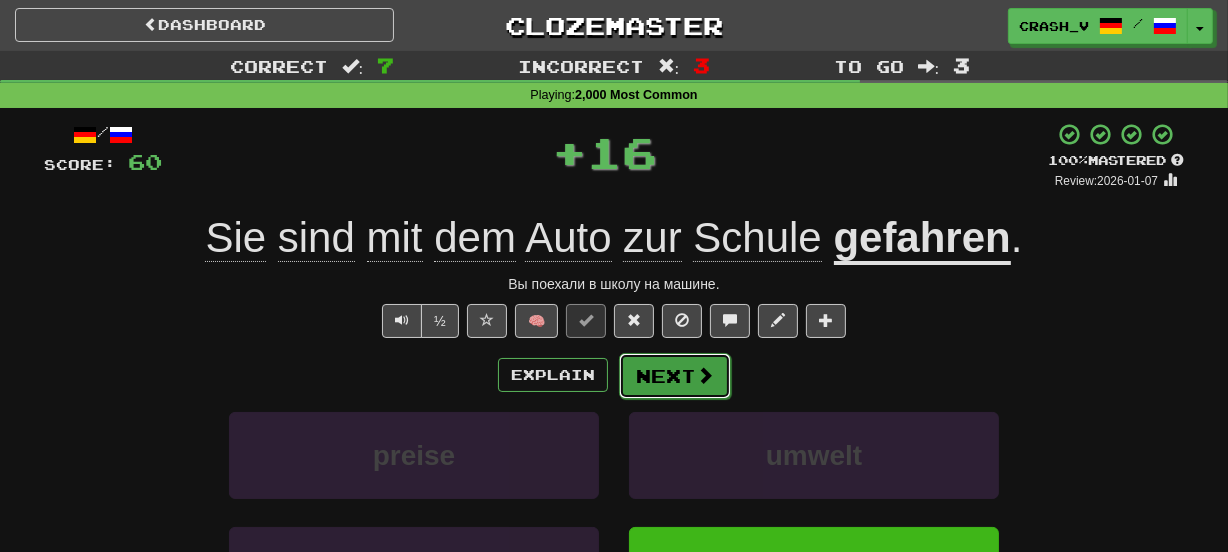 click on "Next" at bounding box center (675, 376) 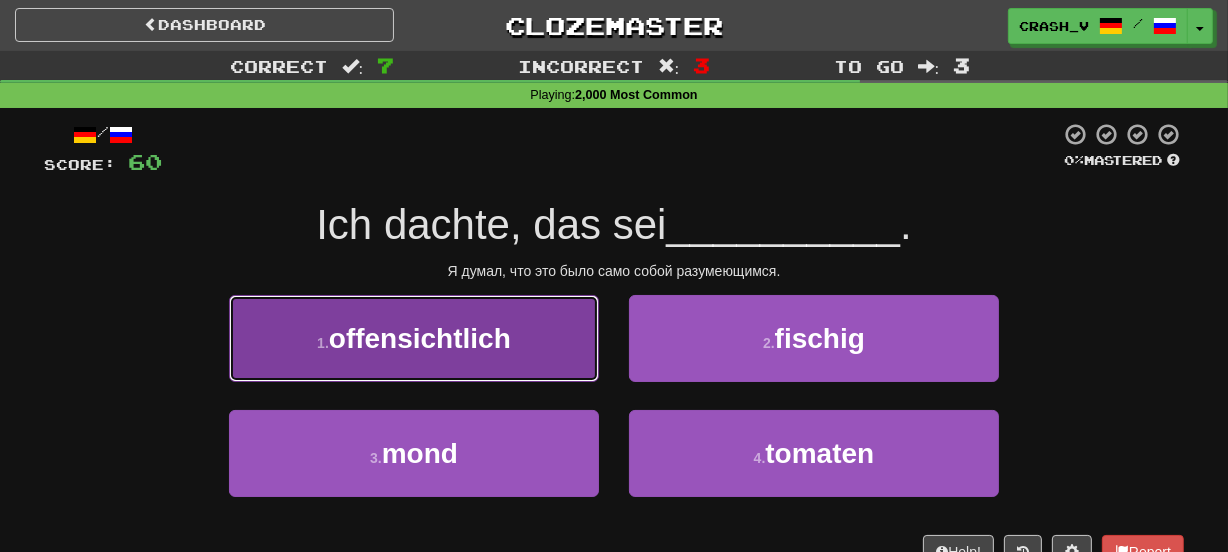 click on "1 .  offensichtlich" at bounding box center (414, 338) 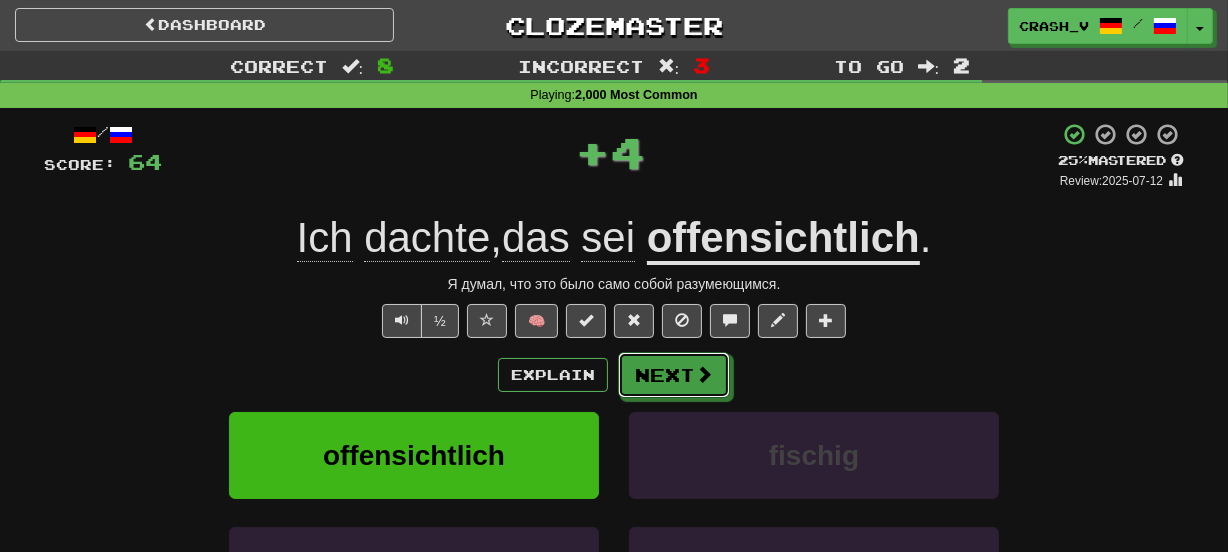 drag, startPoint x: 664, startPoint y: 367, endPoint x: 924, endPoint y: 293, distance: 270.32574 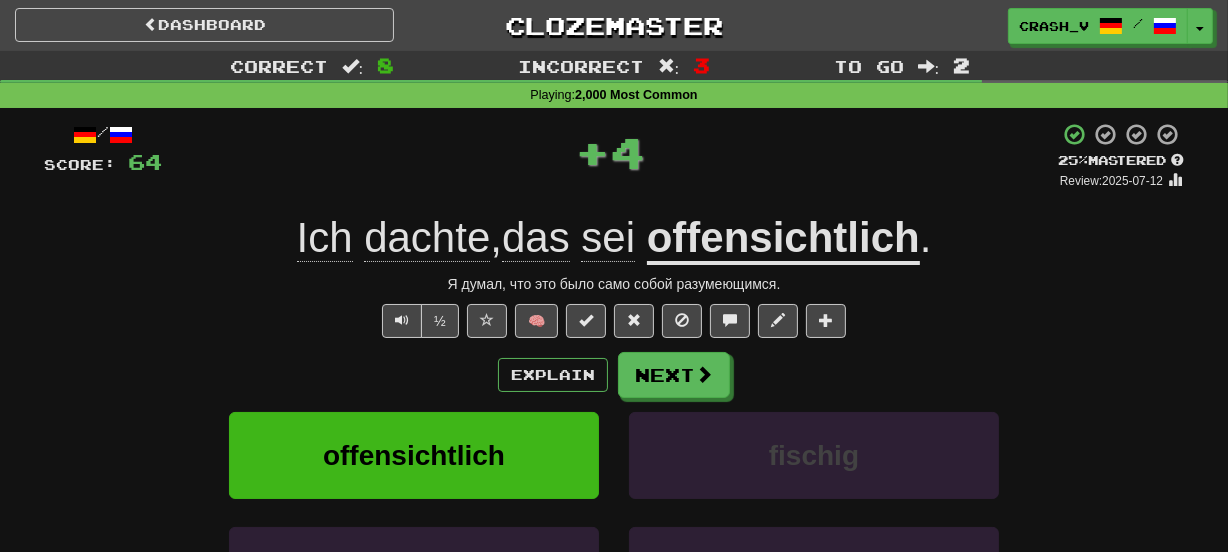 click on "offensichtlich" at bounding box center [783, 239] 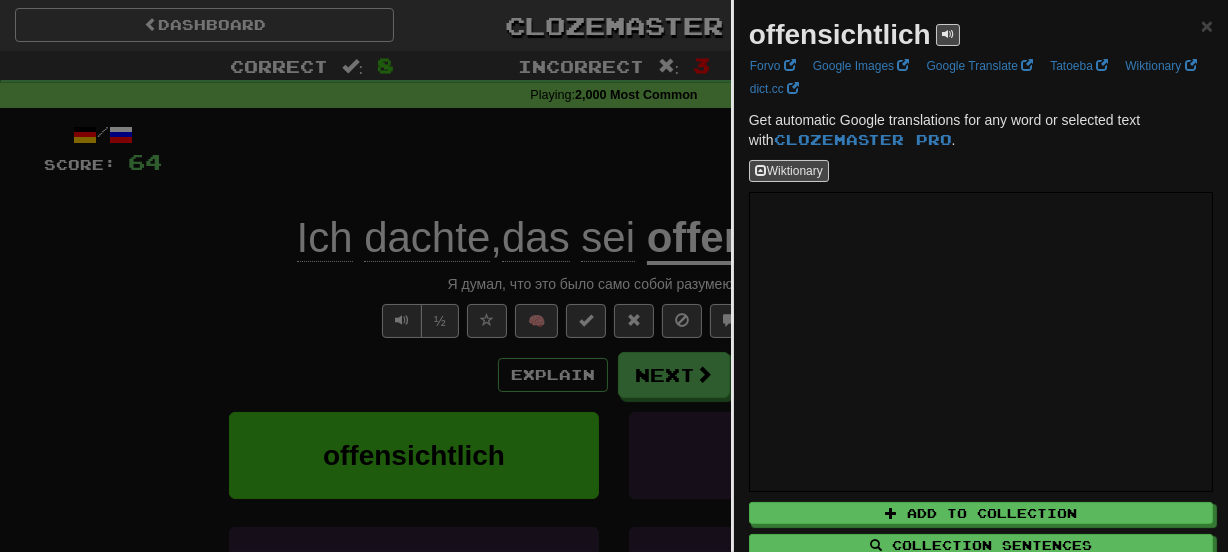 click on "offensichtlich" at bounding box center (840, 34) 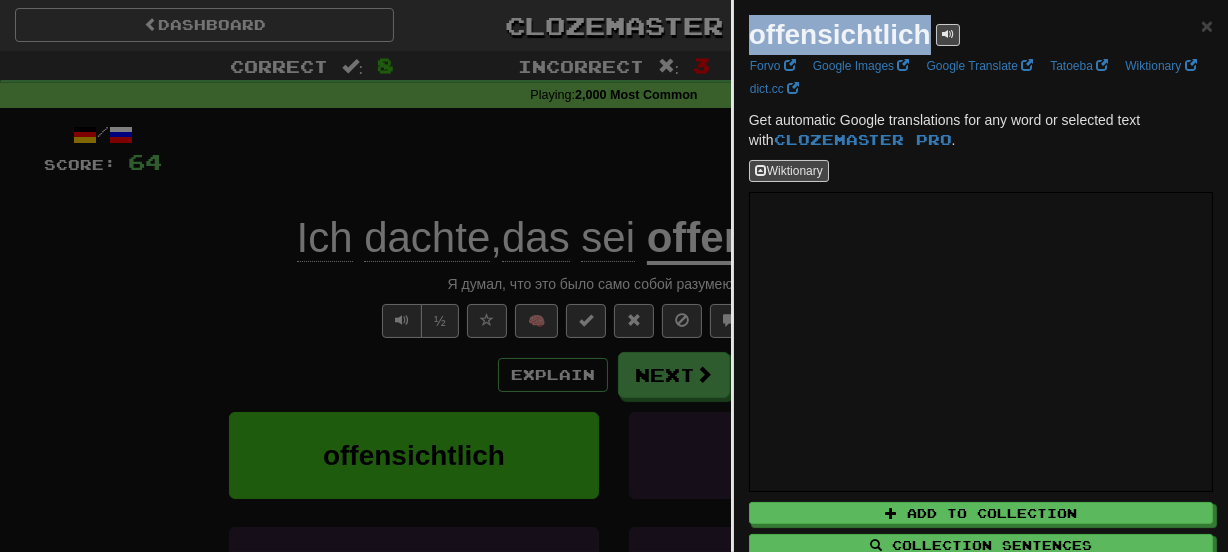 click on "offensichtlich" at bounding box center (840, 34) 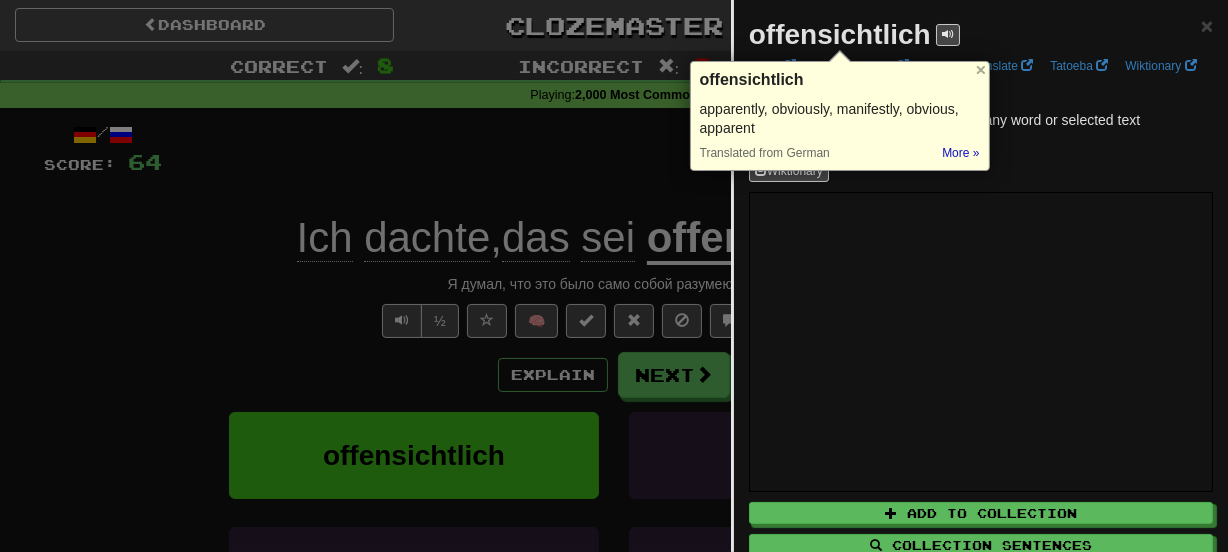 click at bounding box center [614, 276] 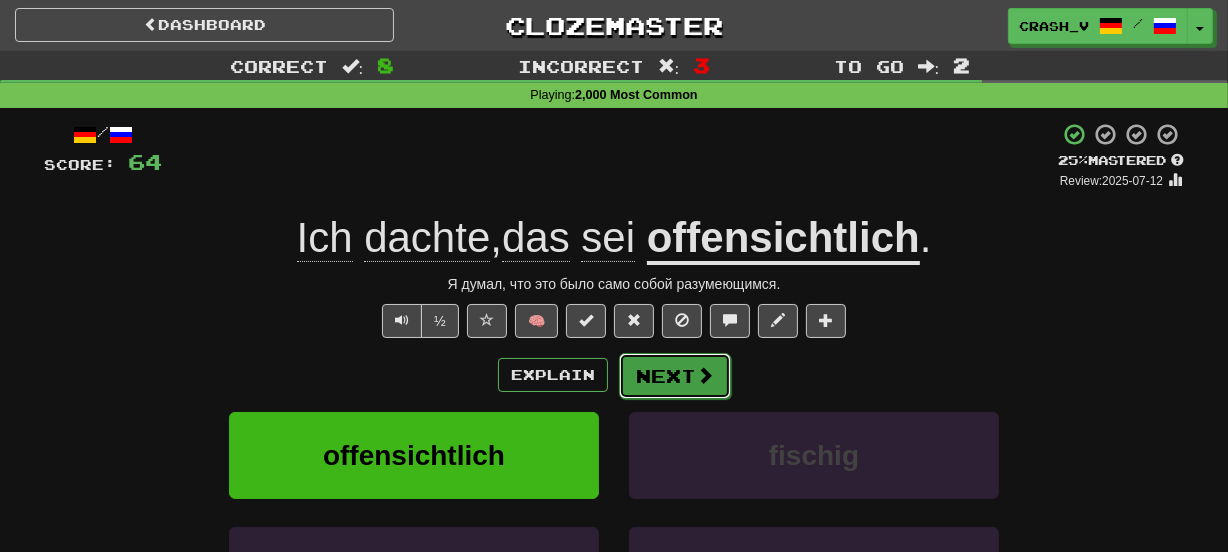 click on "Next" at bounding box center (675, 376) 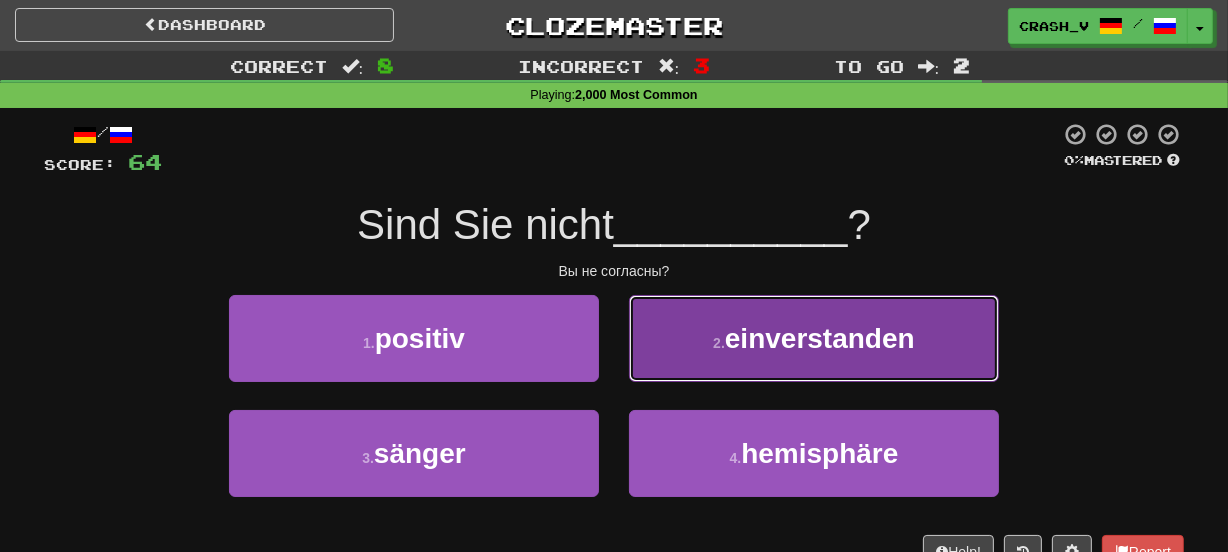 click on "einverstanden" at bounding box center [820, 338] 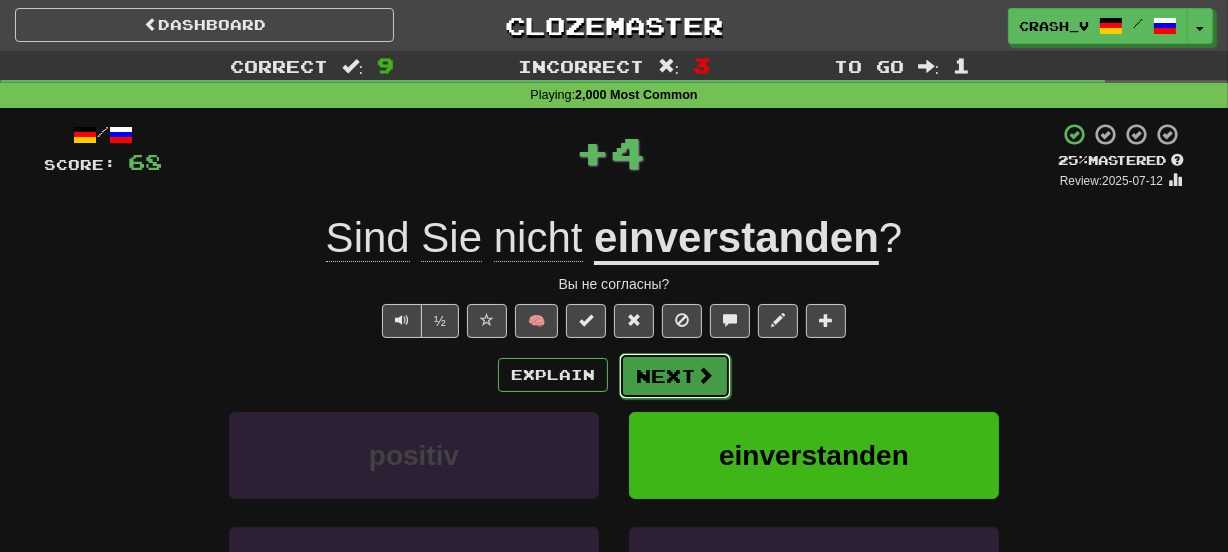 click on "Next" at bounding box center (675, 376) 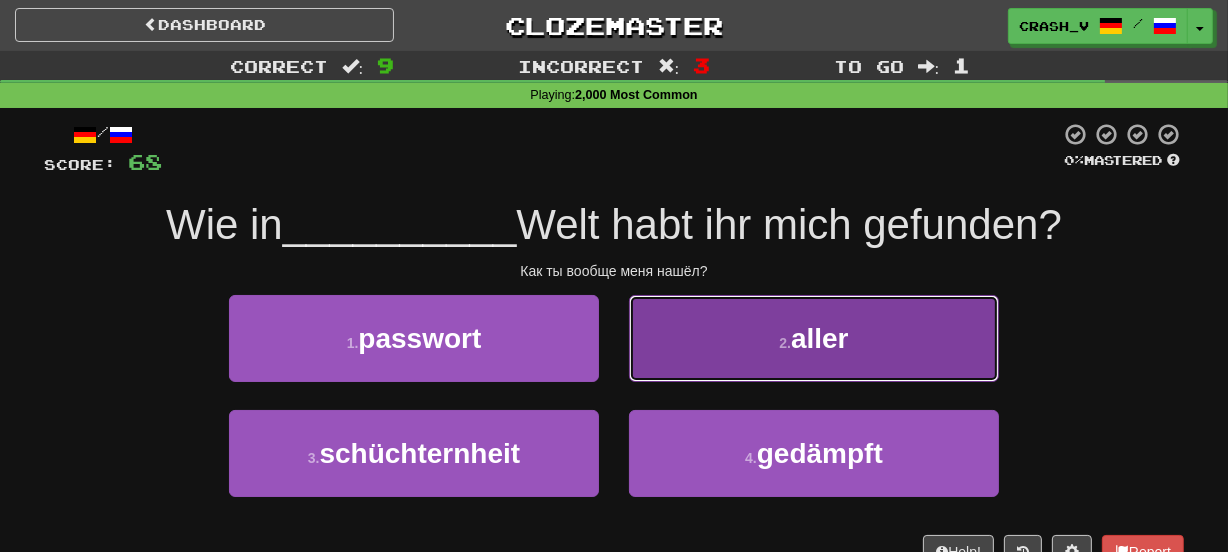 click on "2 .  aller" at bounding box center (814, 338) 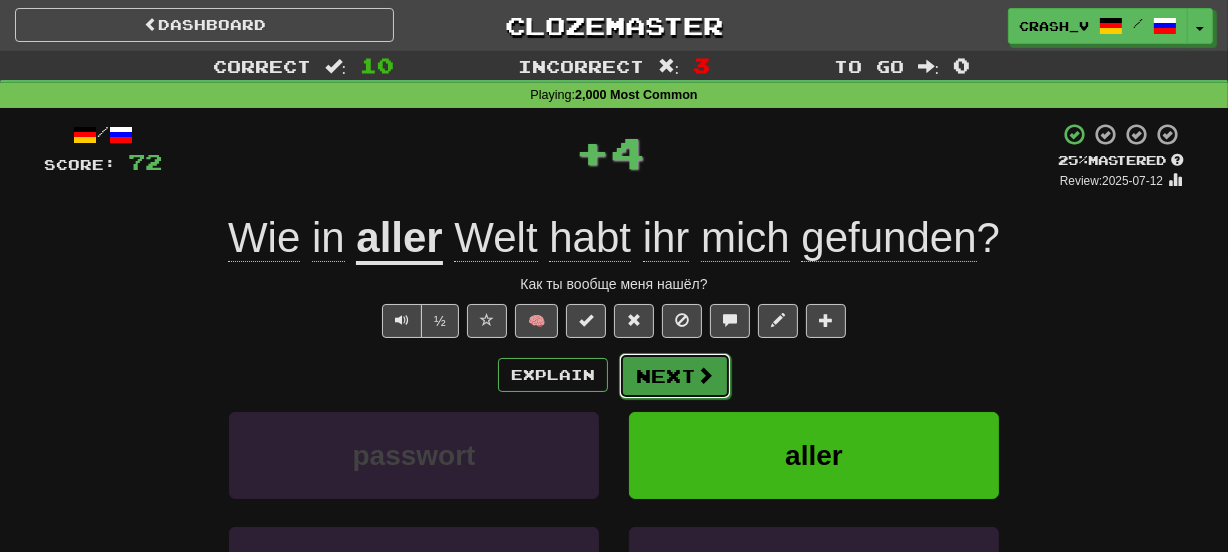 click on "Next" at bounding box center (675, 376) 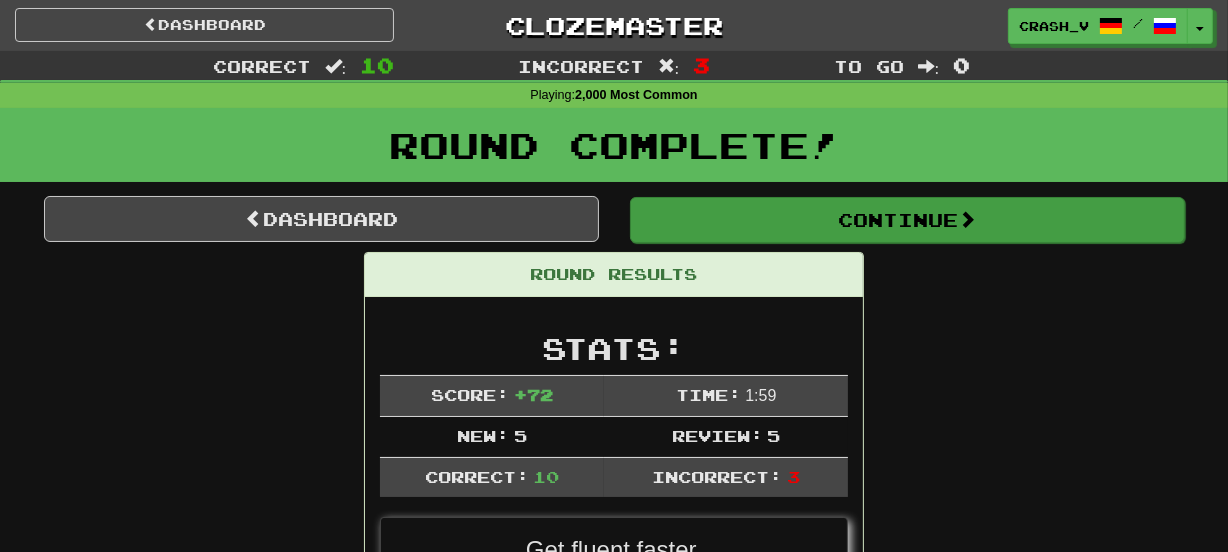 click on "Dashboard Continue  Round Results Stats: Score:   + 72 Time:   1 : 59 New:   5 Review:   5 Correct:   10 Incorrect:   3 Get fluent faster. Get  Clozemaster Pro   Progress: 2,000 Most Common Playing:  2,022  /  7,231 + 2 27.935% 27.963% Mastered:  153  /  7,231 + 1 2.102% 2.116% Ready for Review:  1843  /  Level:  89 1,446  points to level  90  - keep going! Ranked:  31 st  this week ( 48  points to  30 th ) Sentences:  Report Wir  nutzen  unseren Mund zum Essen. Мы используем рот для еды.  Report Wie ist deine  Adresse ? Какой у тебя адрес?  Report Kinder brauchen kein  eigenes  Zimmer. Детям не нужны собственные комнаты.  Report Als ich klein war, habe ich allein  gespielt . Я имел обыкновение играть в одиночестве, когда был ребенком.  Report Werde ich das bekommen, was ich mir  wünsche ? Получу ли я то, что хочу?  Report Ich dachte, das sei  offensichtlich .  Report ? aller" at bounding box center [614, 1228] 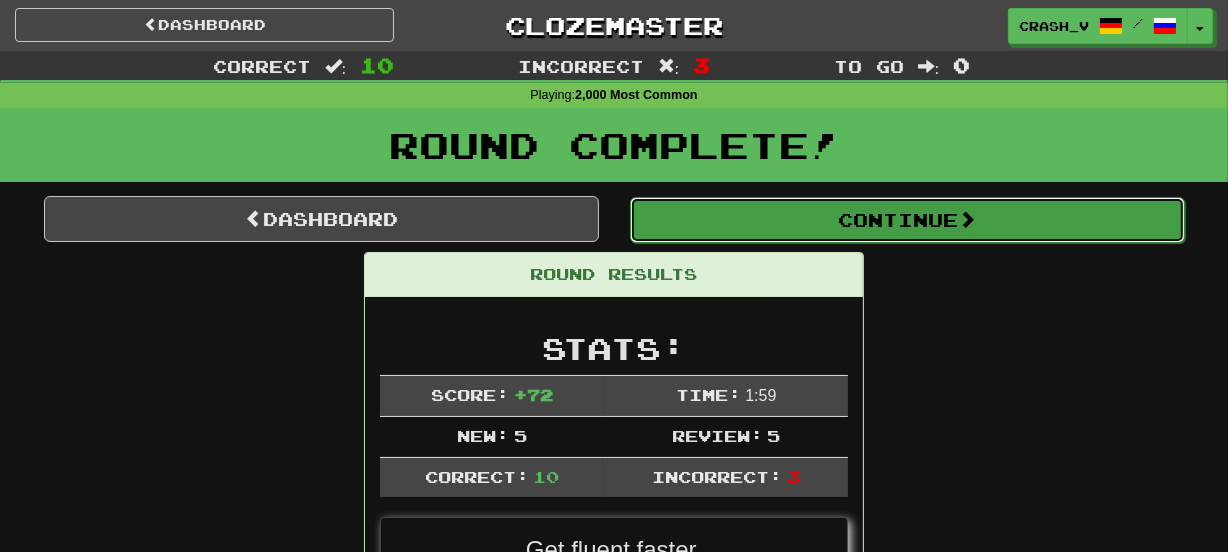 click on "Continue" at bounding box center (907, 220) 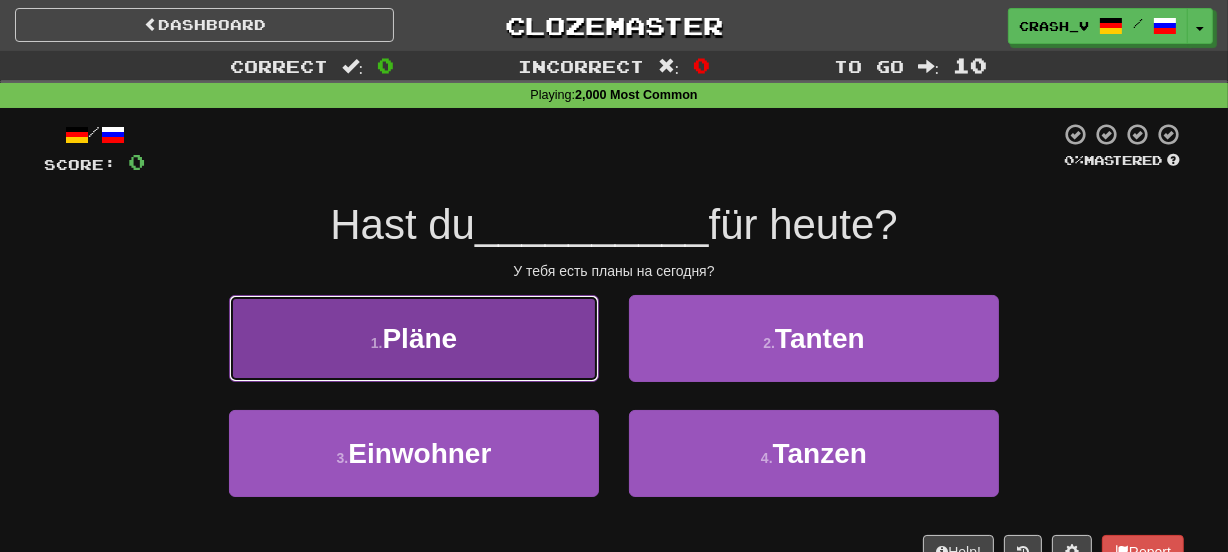 click on "1 .  Pläne" at bounding box center (414, 338) 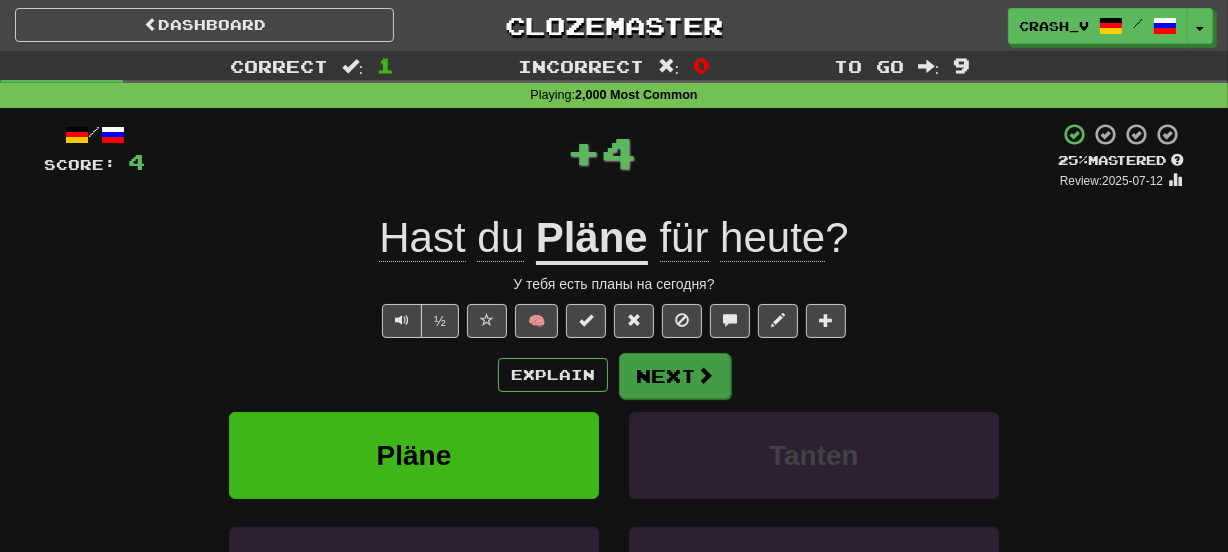 drag, startPoint x: 612, startPoint y: 370, endPoint x: 629, endPoint y: 379, distance: 19.235384 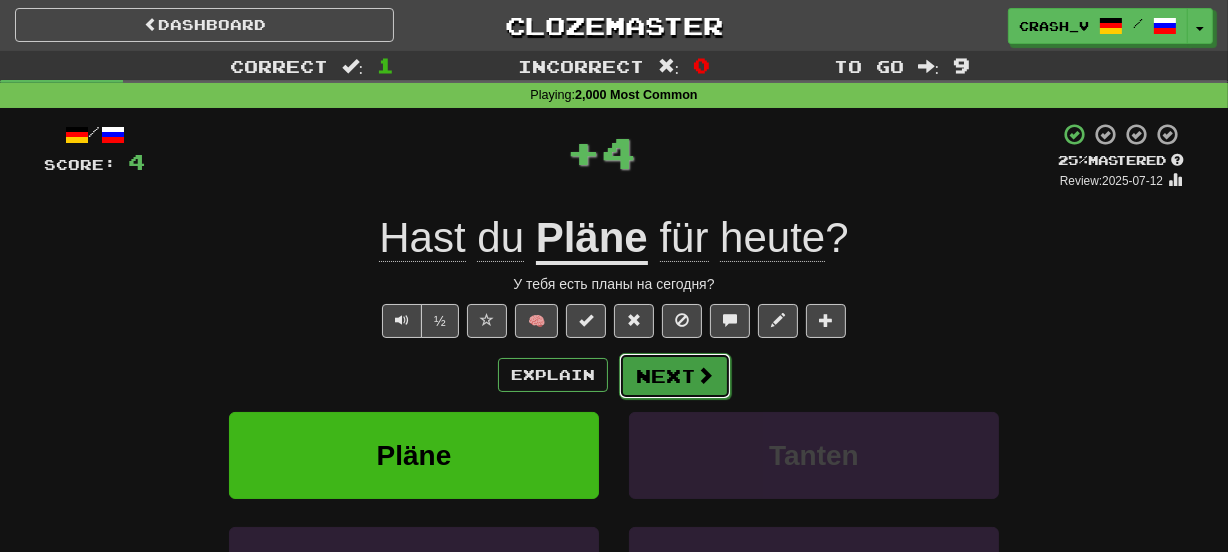 click on "Next" at bounding box center (675, 376) 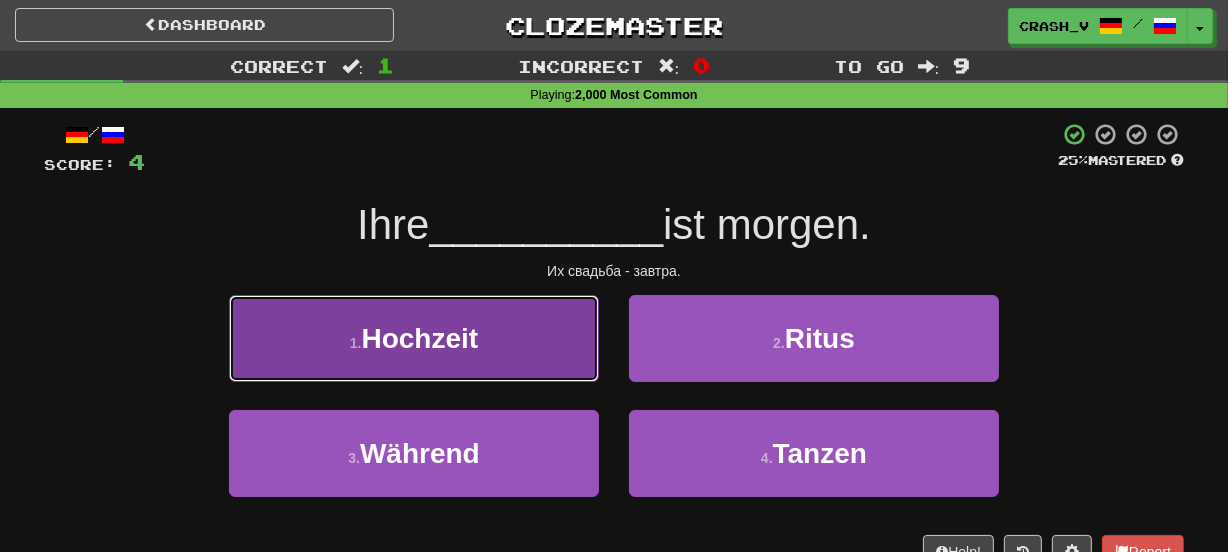 click on "1 .  Hochzeit" at bounding box center [414, 338] 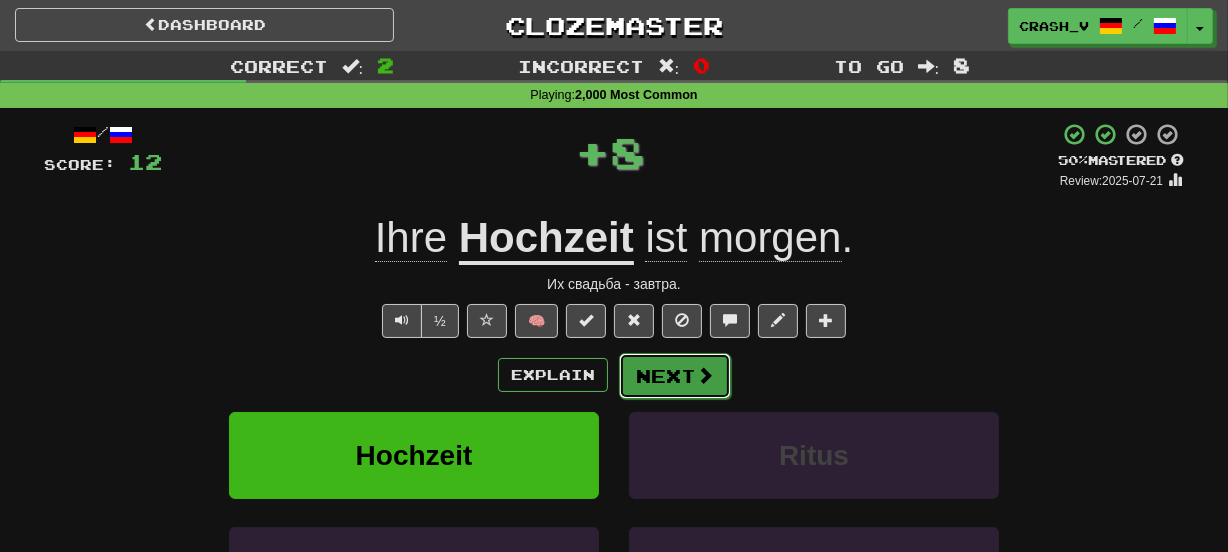 click on "Next" at bounding box center (675, 376) 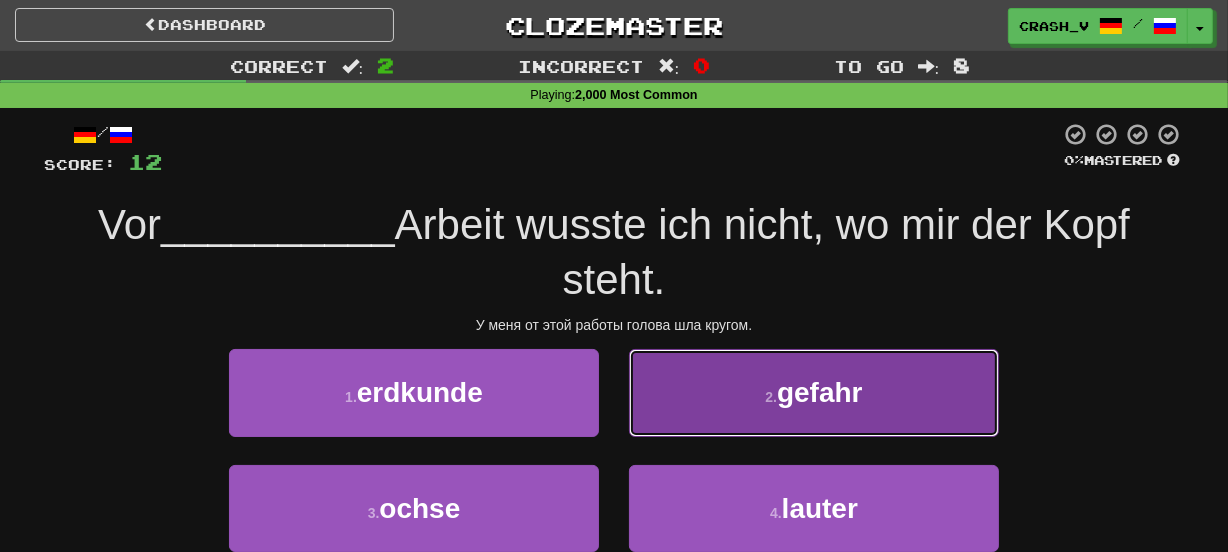 click on "2 .  gefahr" at bounding box center (814, 392) 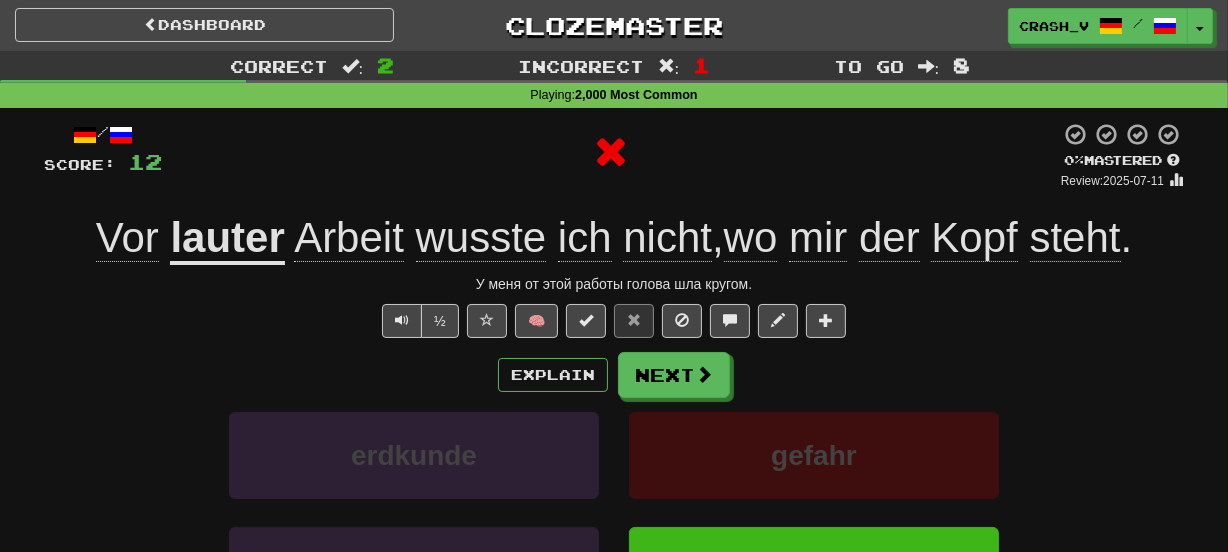 click on "lauter" at bounding box center [227, 239] 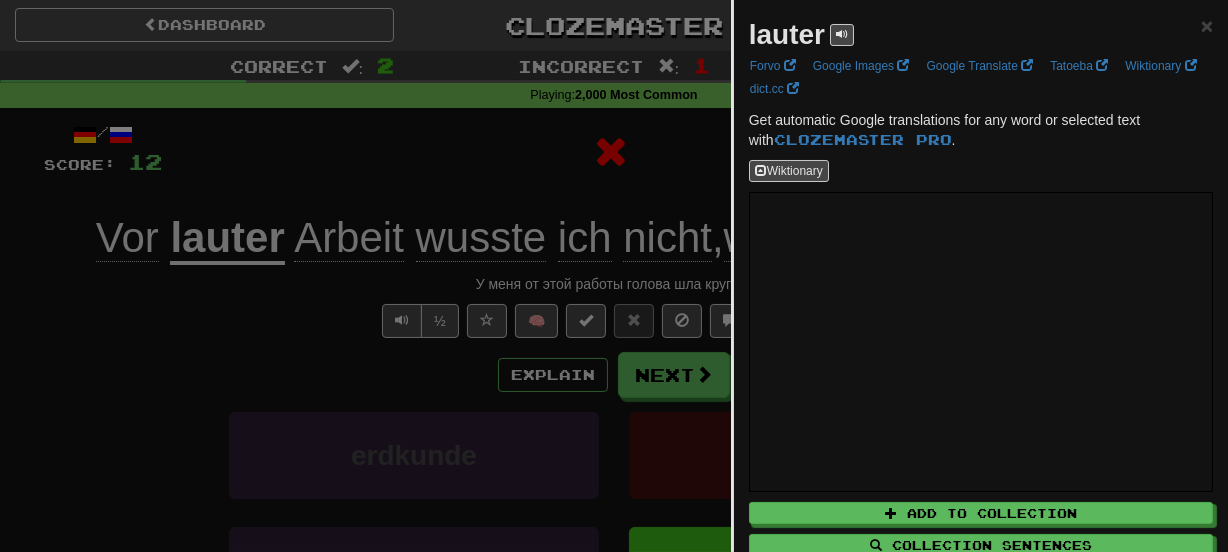 click on "lauter" at bounding box center [787, 34] 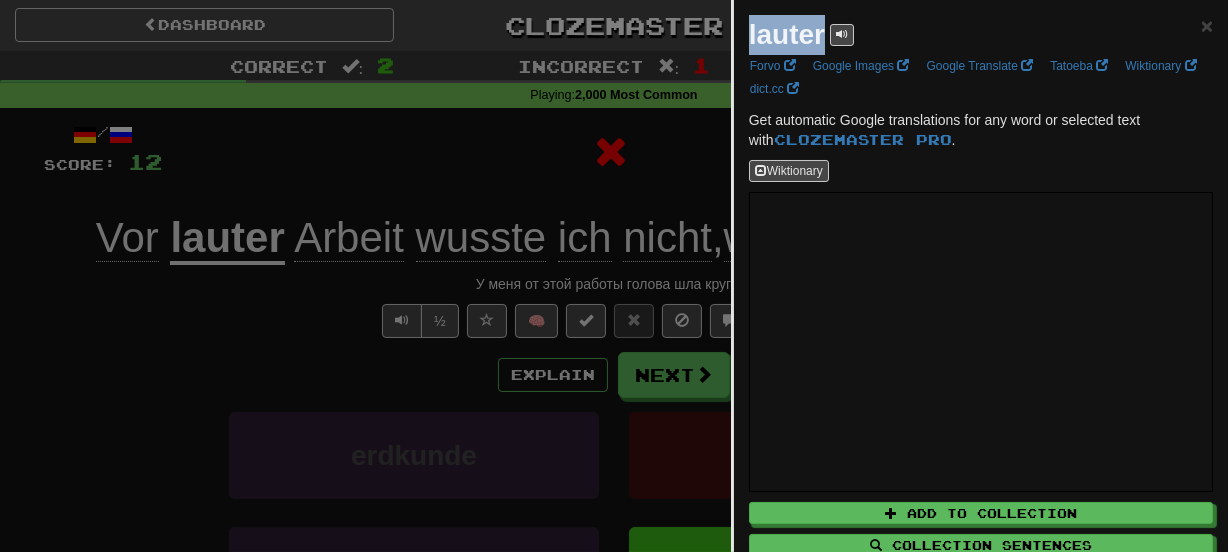 click on "lauter" at bounding box center (787, 34) 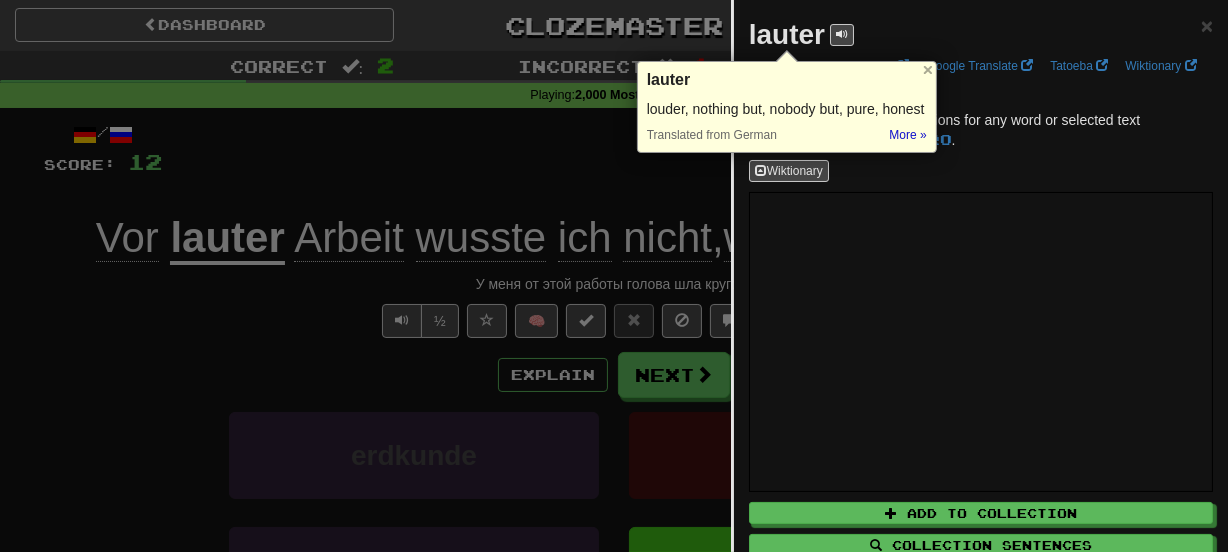 click at bounding box center [614, 276] 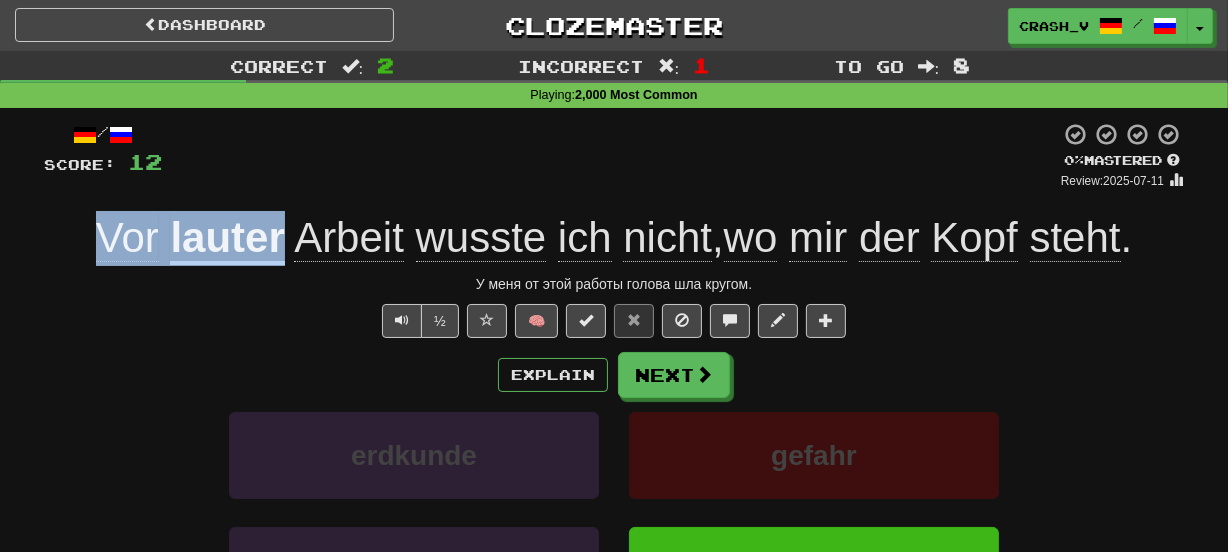 drag, startPoint x: 61, startPoint y: 248, endPoint x: 278, endPoint y: 258, distance: 217.23029 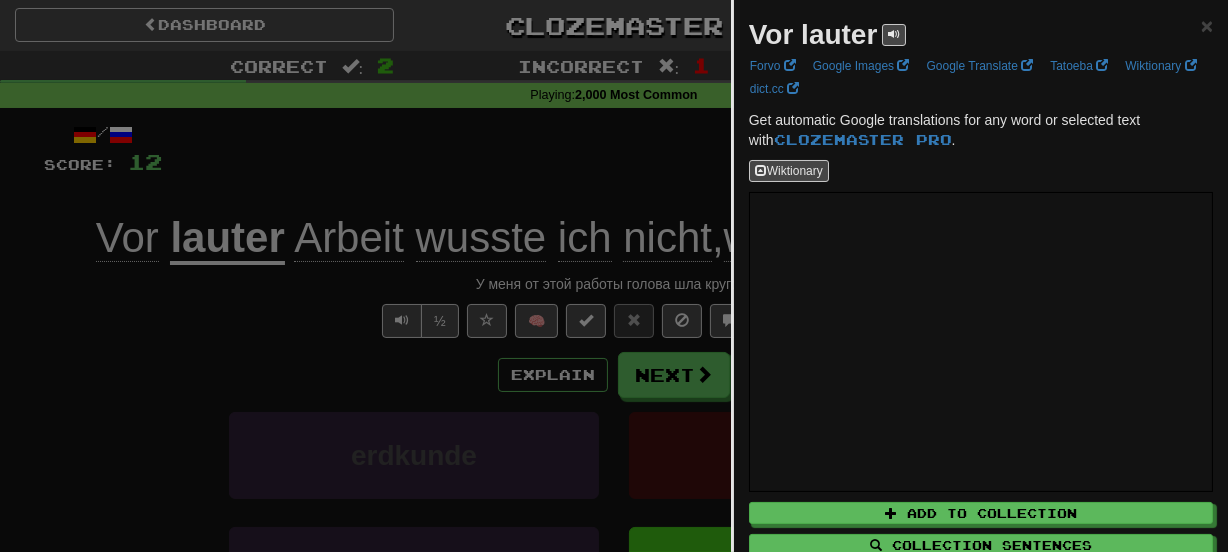 click on "Vor lauter" at bounding box center (813, 34) 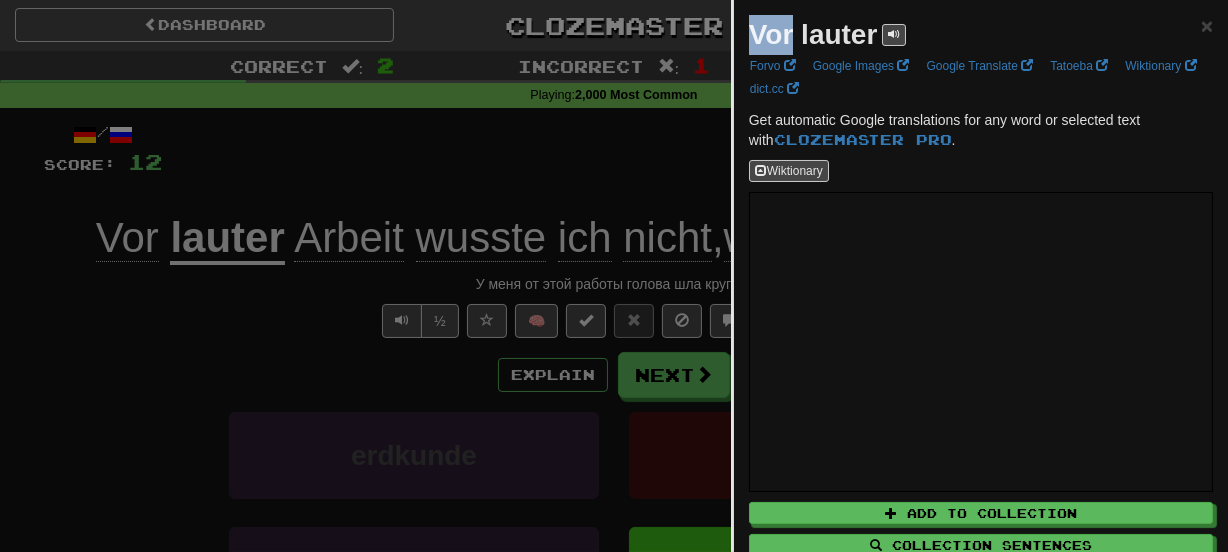 click on "Vor lauter" at bounding box center (813, 34) 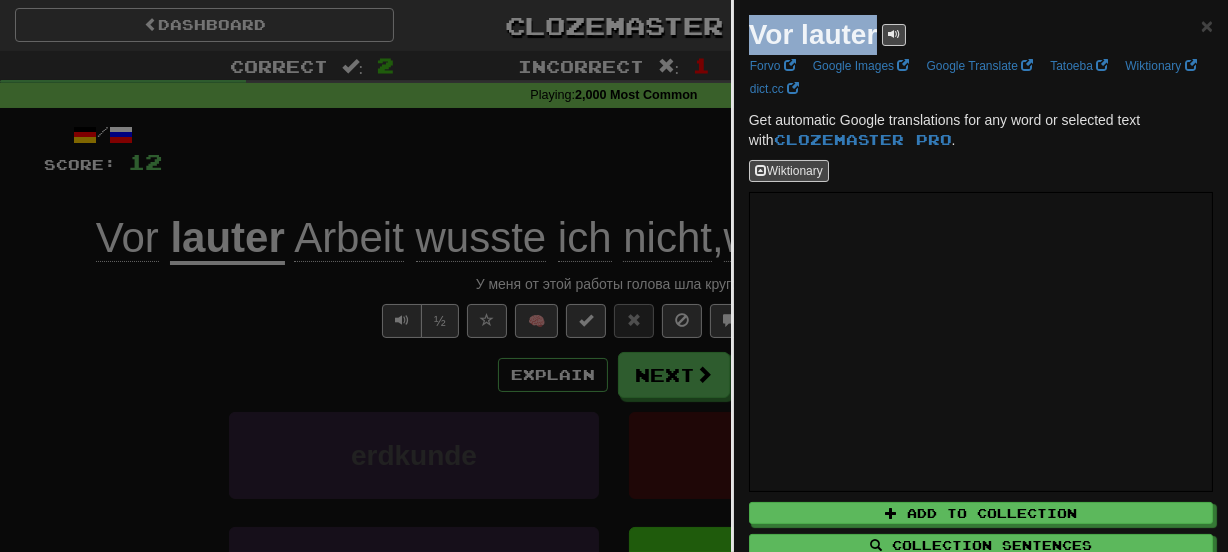 click on "Vor lauter" at bounding box center (813, 34) 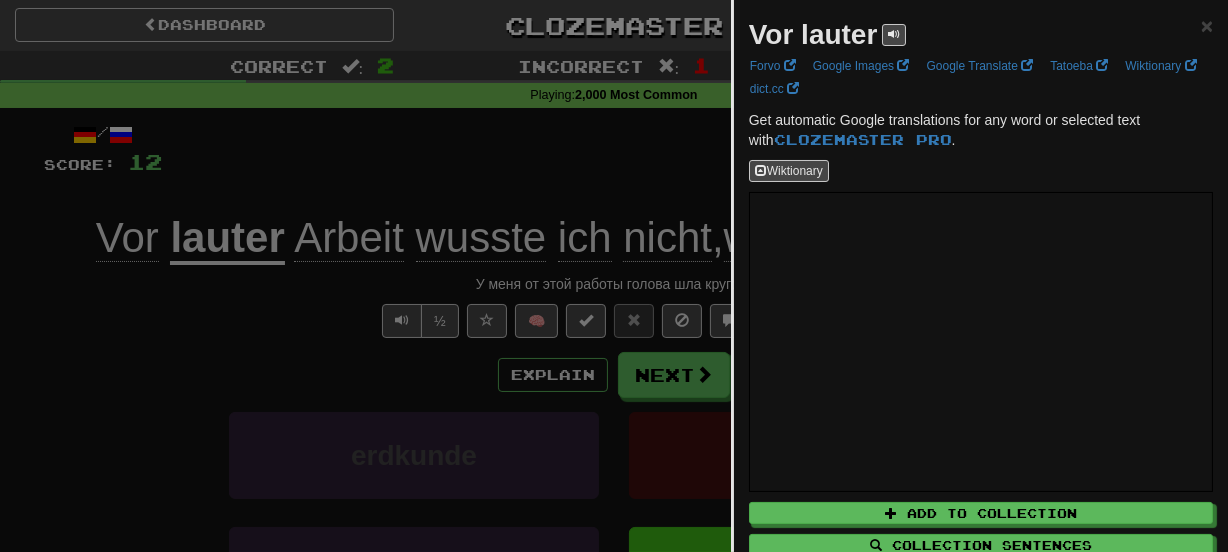 click at bounding box center [614, 276] 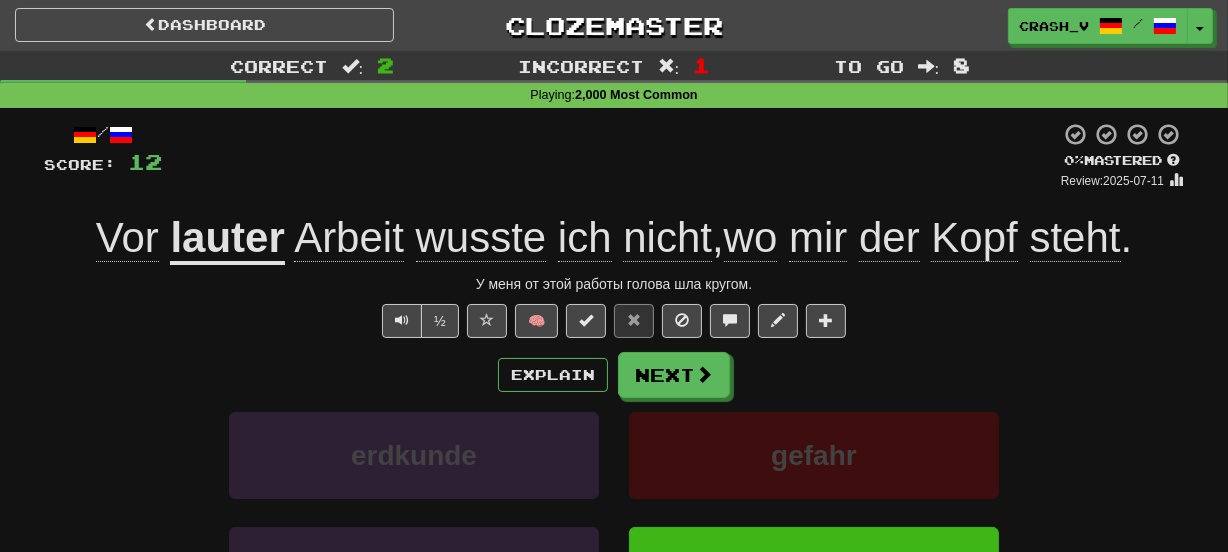 click on "Arbeit" at bounding box center (349, 238) 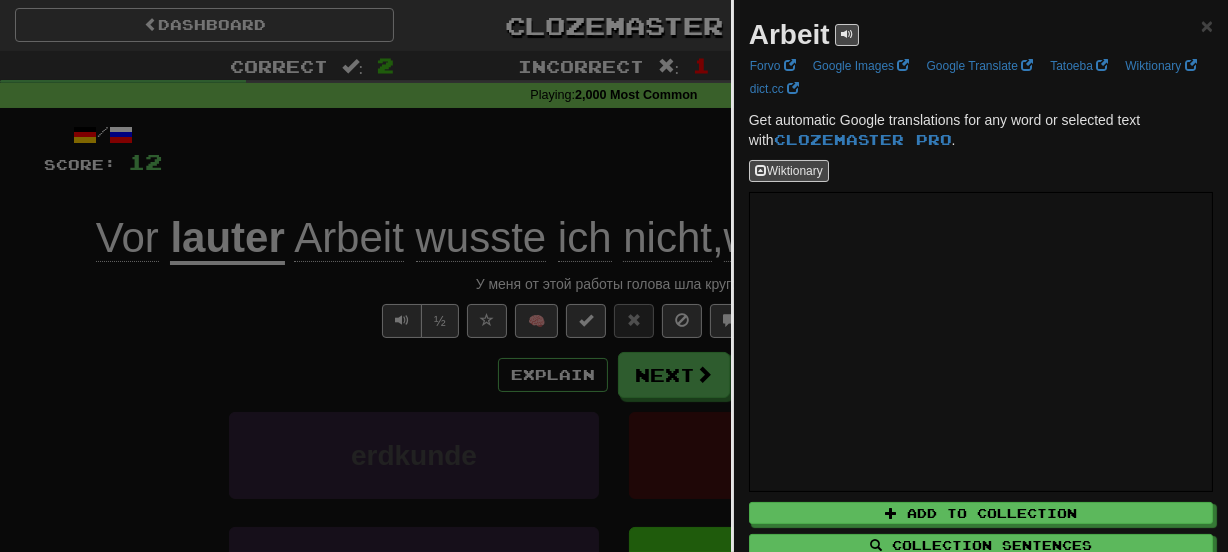 click at bounding box center (614, 276) 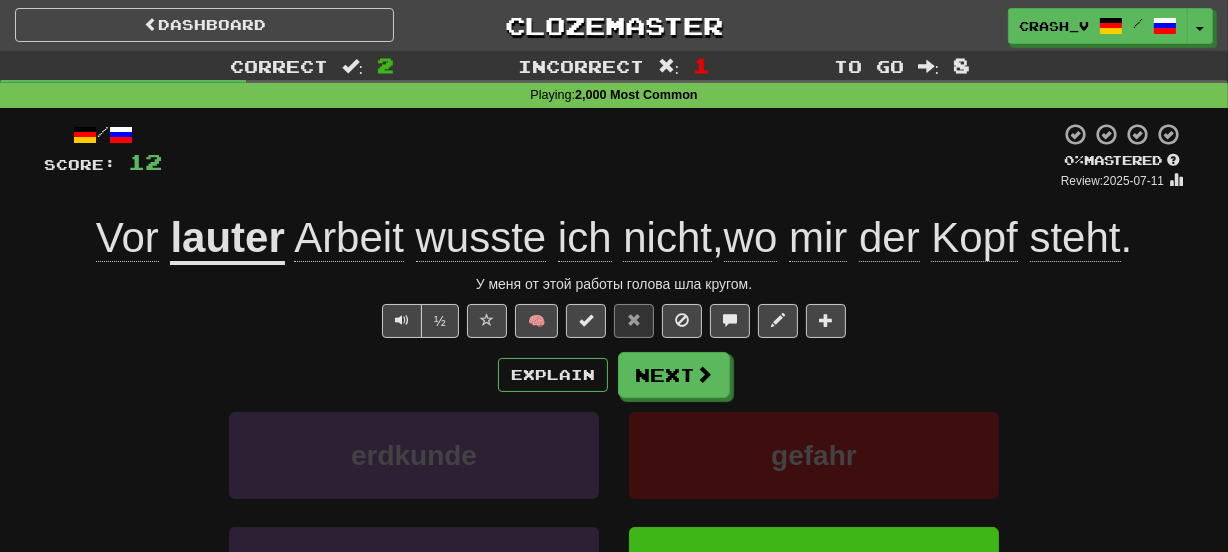 click on "wusste" at bounding box center (481, 238) 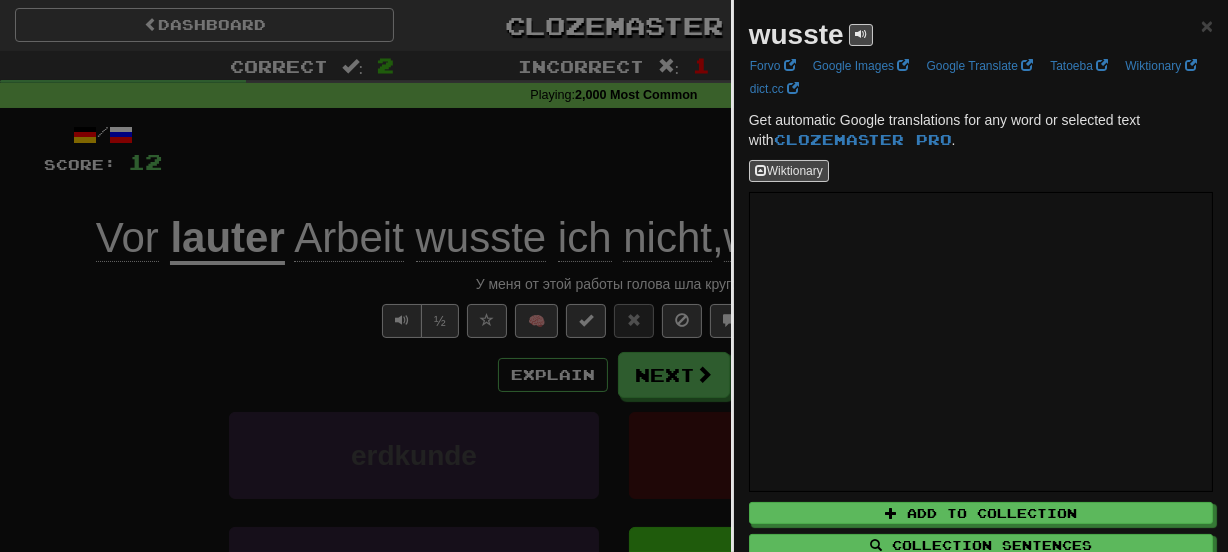 click on "wusste" at bounding box center [796, 34] 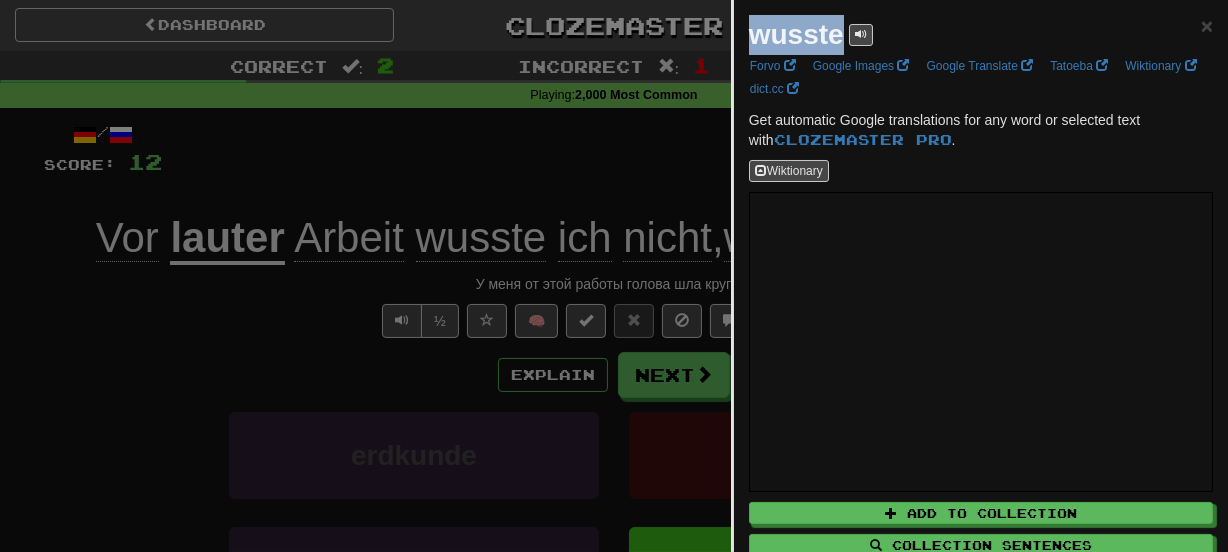 click on "wusste" at bounding box center (796, 34) 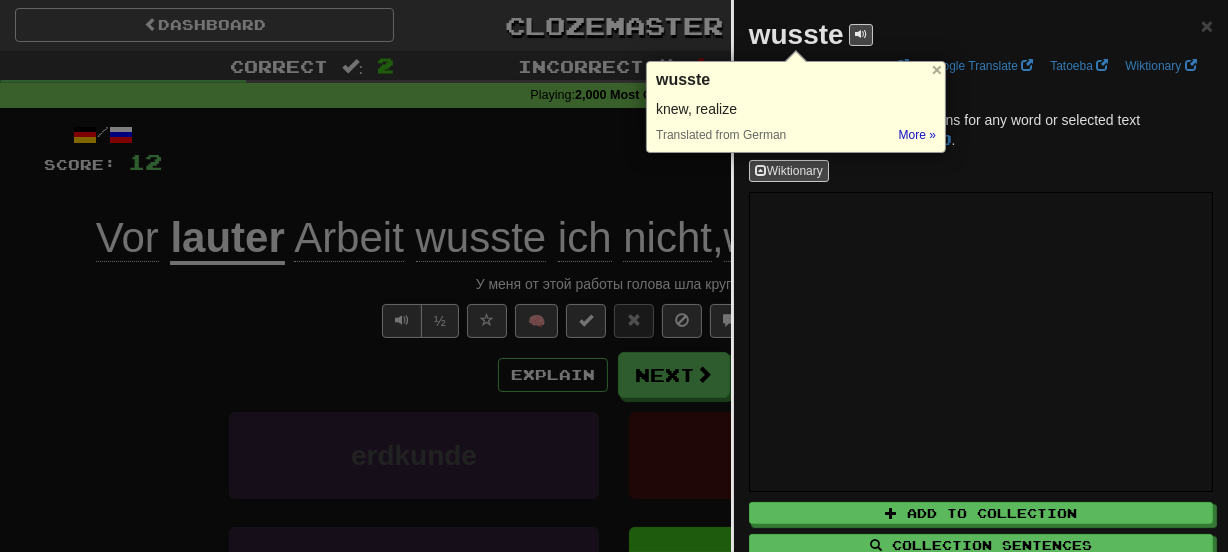 click at bounding box center (614, 276) 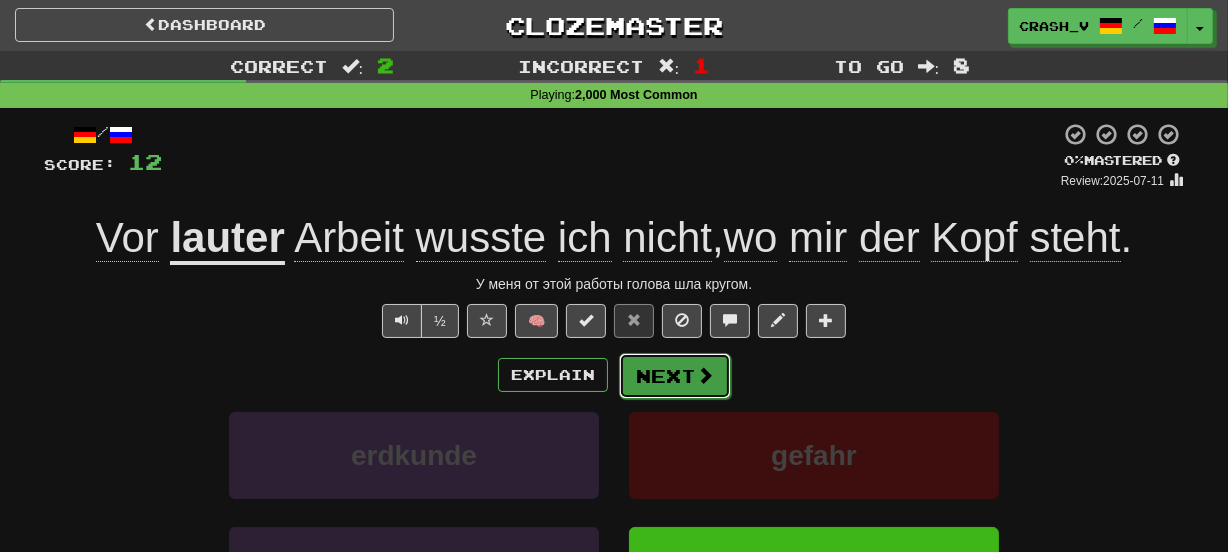 click on "Next" at bounding box center [675, 376] 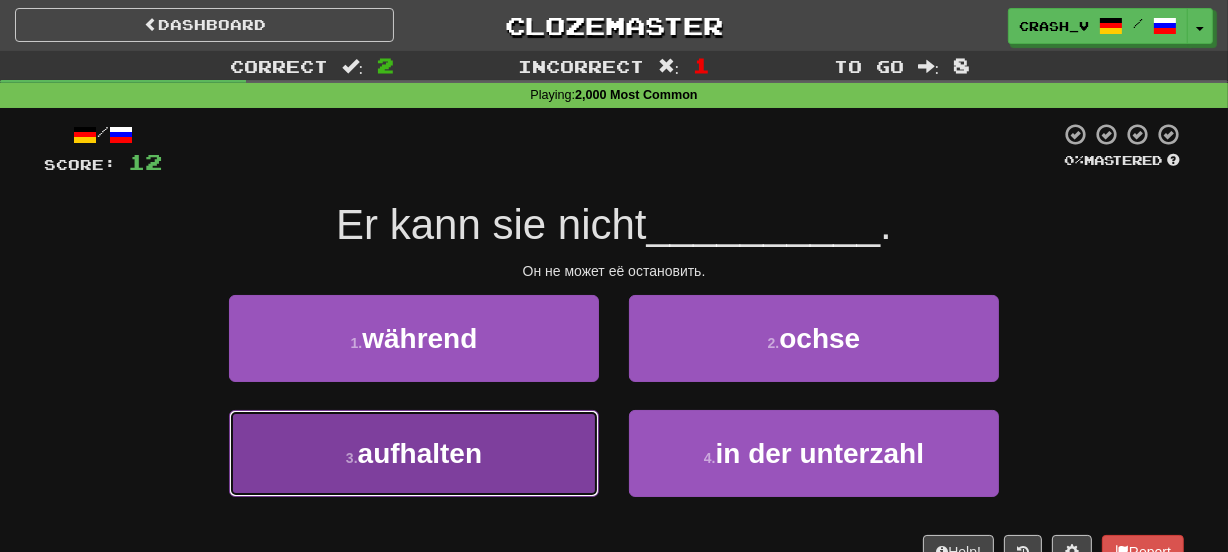 click on "aufhalten" at bounding box center (420, 453) 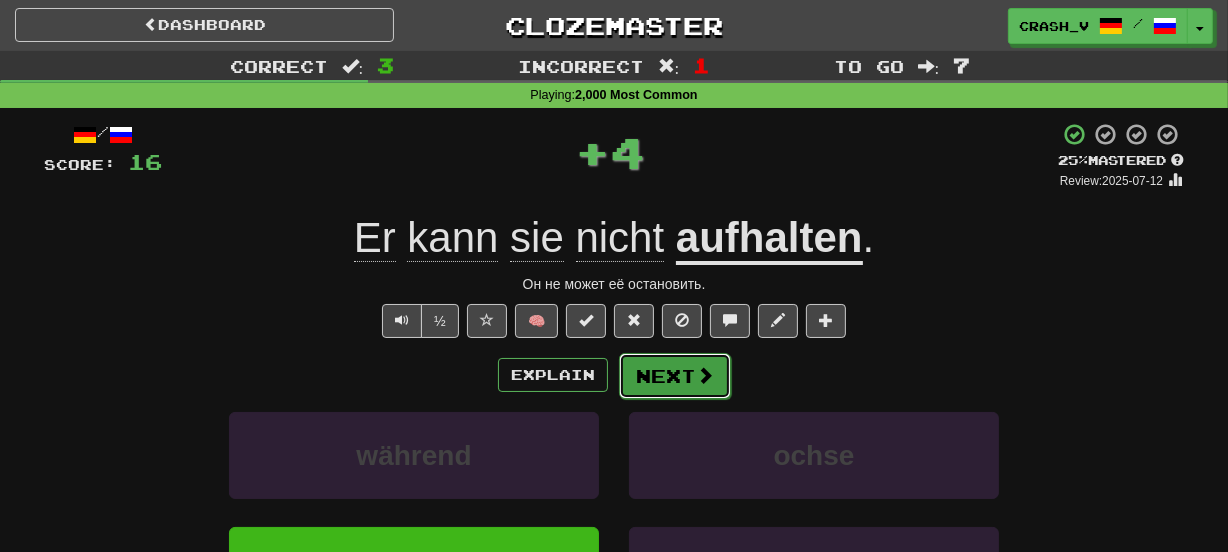 click on "Next" at bounding box center [675, 376] 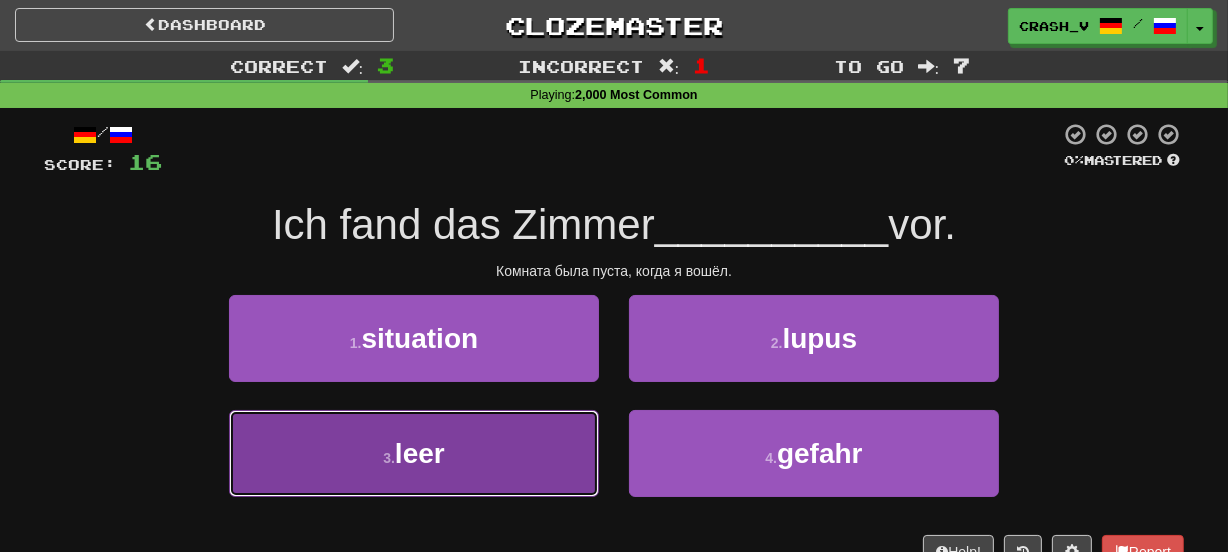 click on "leer" at bounding box center [420, 453] 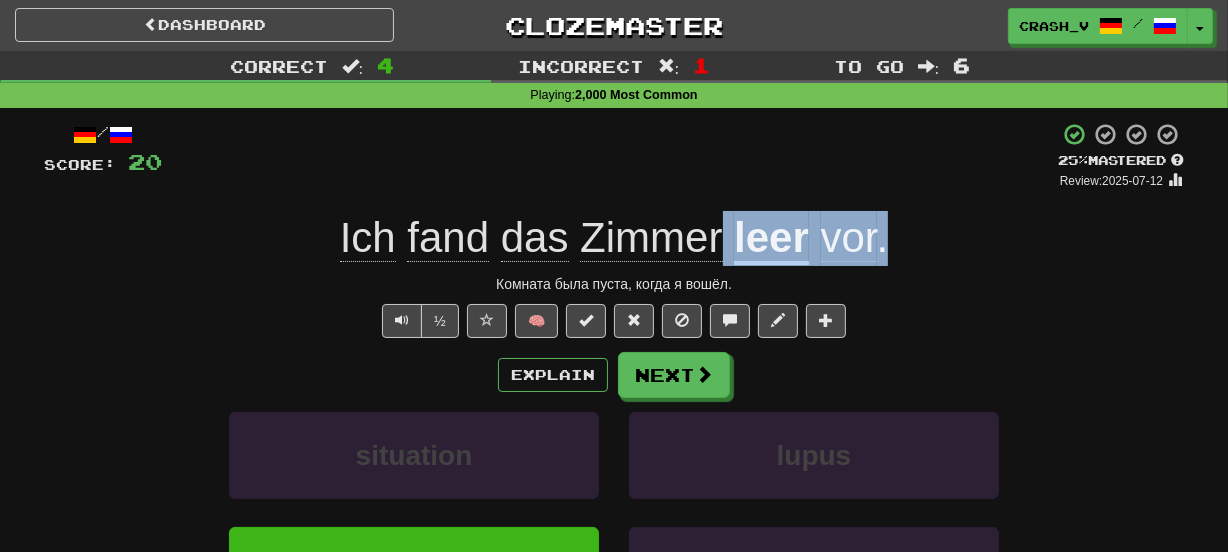 drag, startPoint x: 720, startPoint y: 243, endPoint x: 887, endPoint y: 239, distance: 167.0479 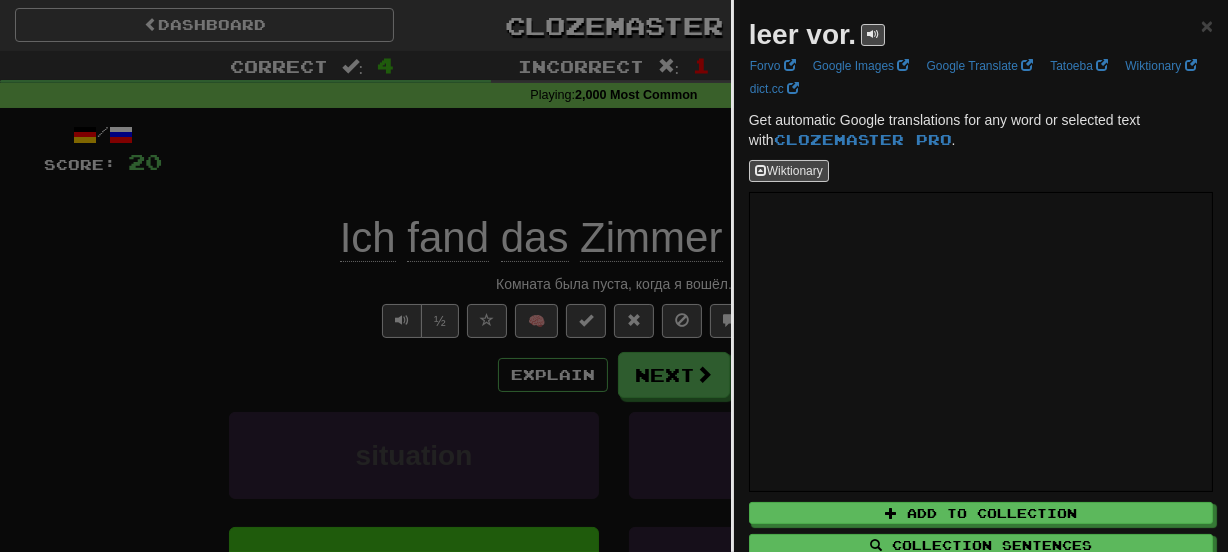 click on "leer vor." at bounding box center [802, 34] 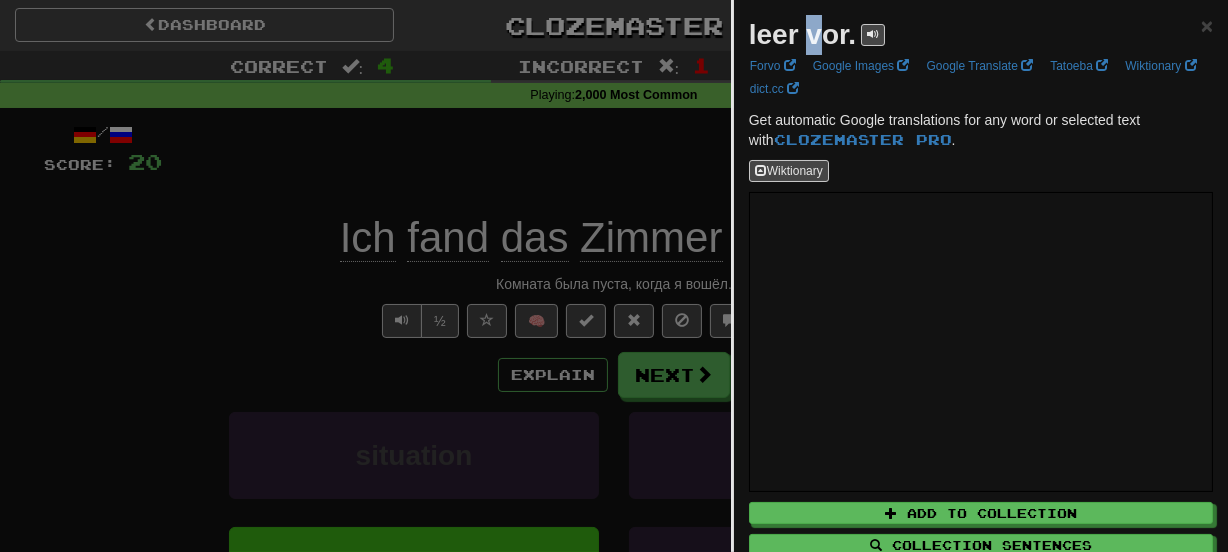 click on "leer vor." at bounding box center (802, 34) 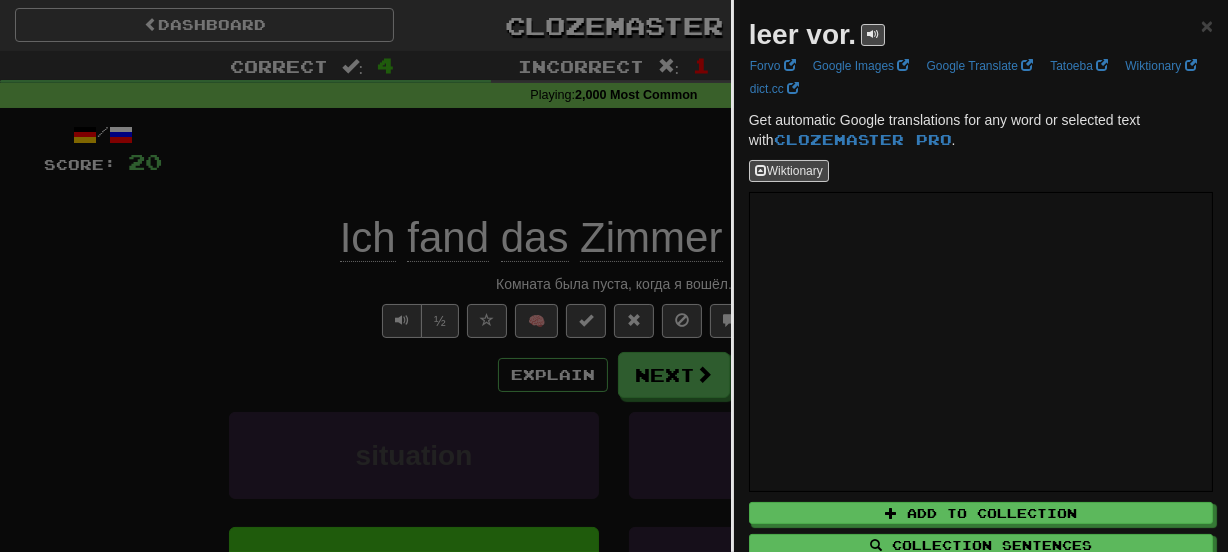 drag, startPoint x: 454, startPoint y: 131, endPoint x: 489, endPoint y: 172, distance: 53.90733 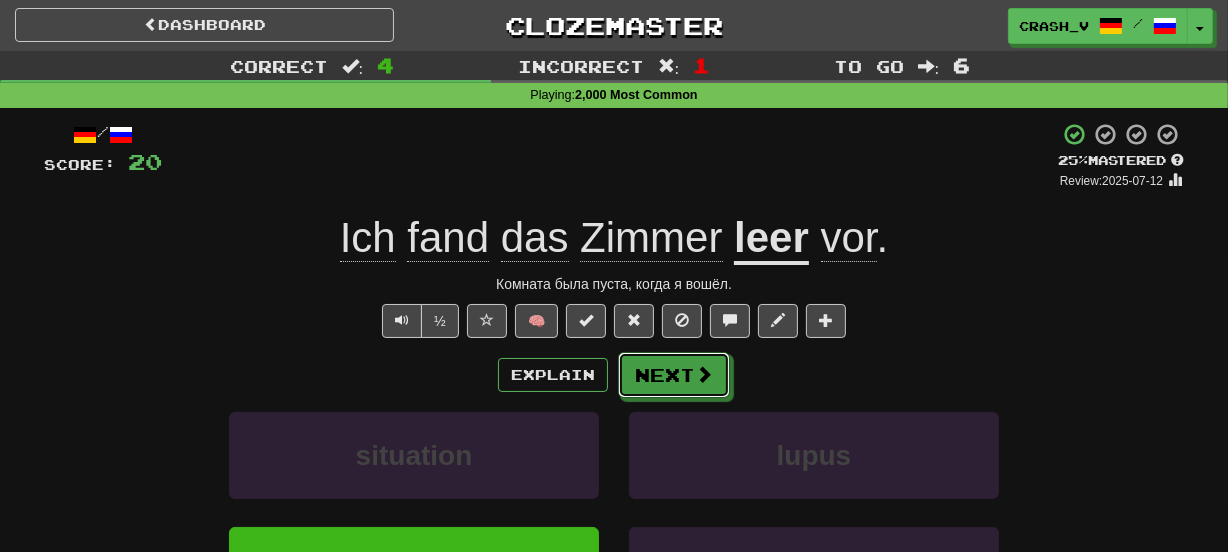 click on "Next" at bounding box center (674, 375) 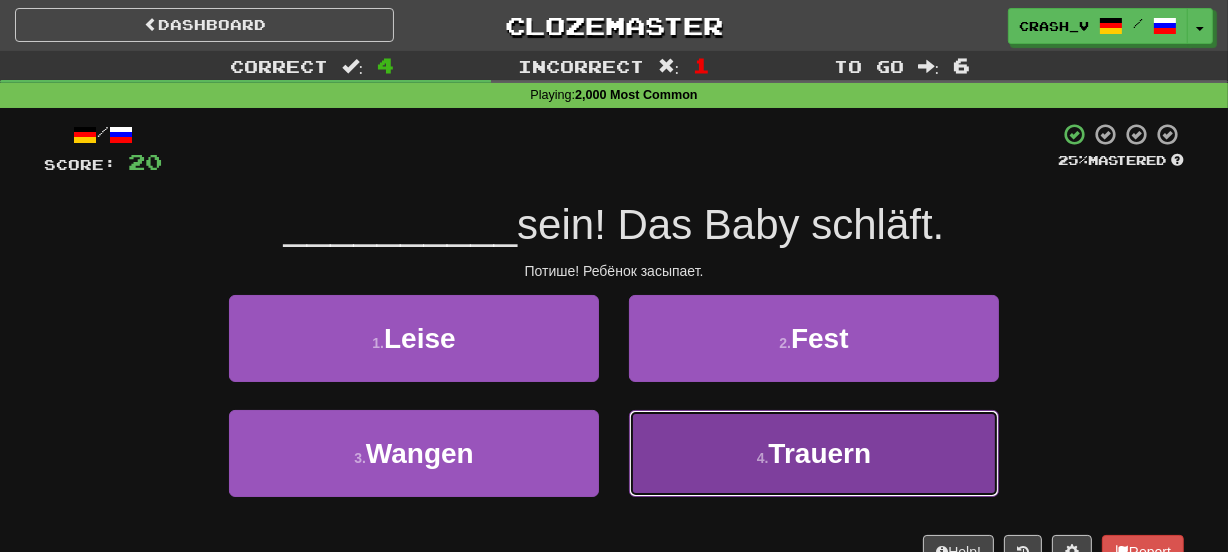 click on "4 .  Trauern" at bounding box center [814, 453] 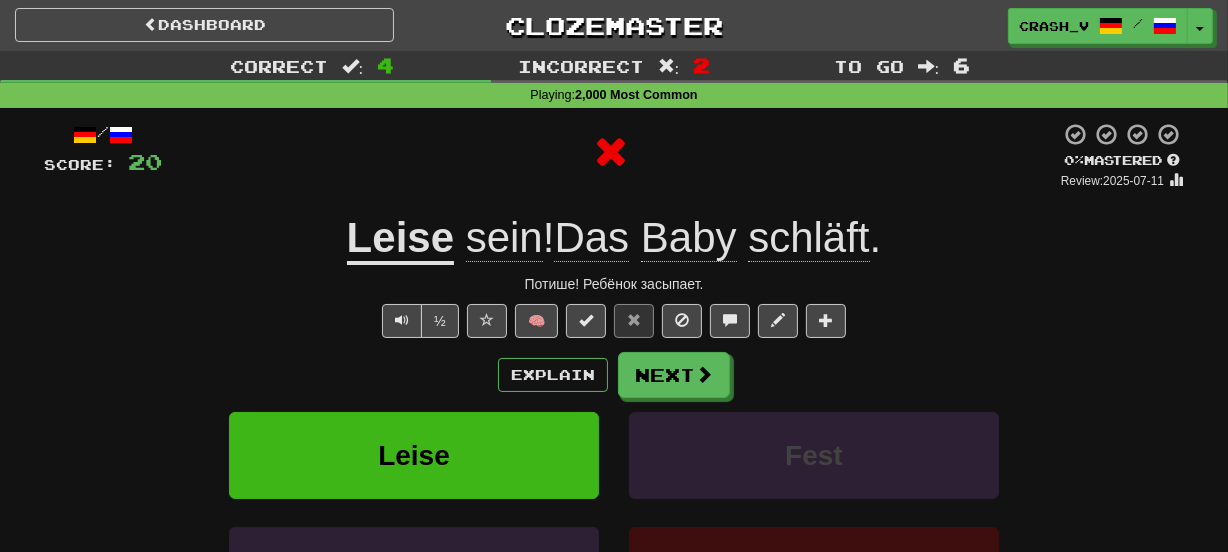 click on "Leise" at bounding box center (400, 239) 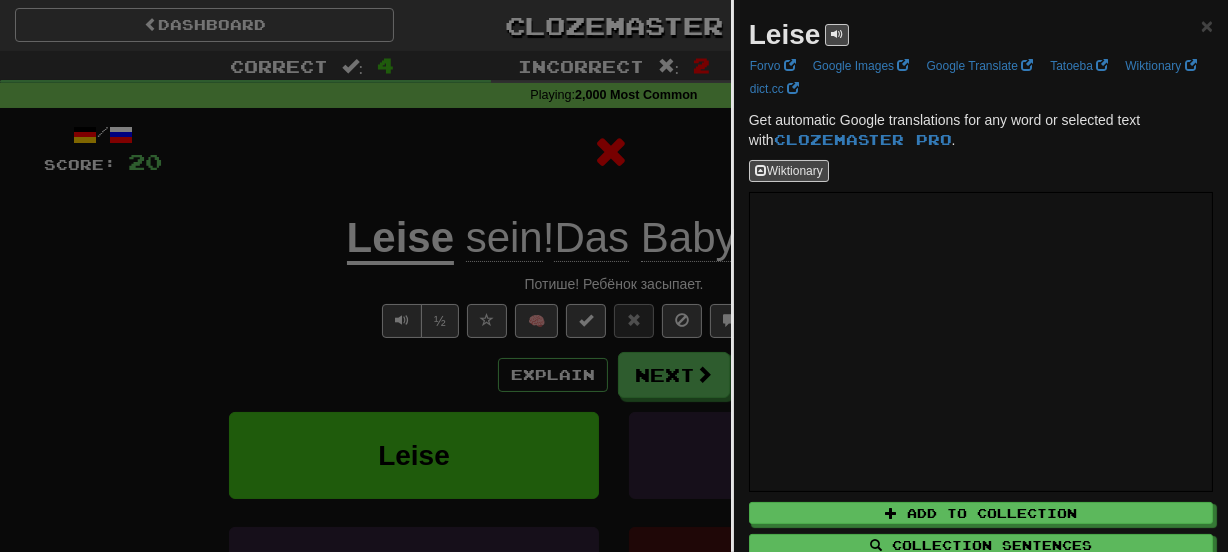 click on "Leise" at bounding box center [785, 34] 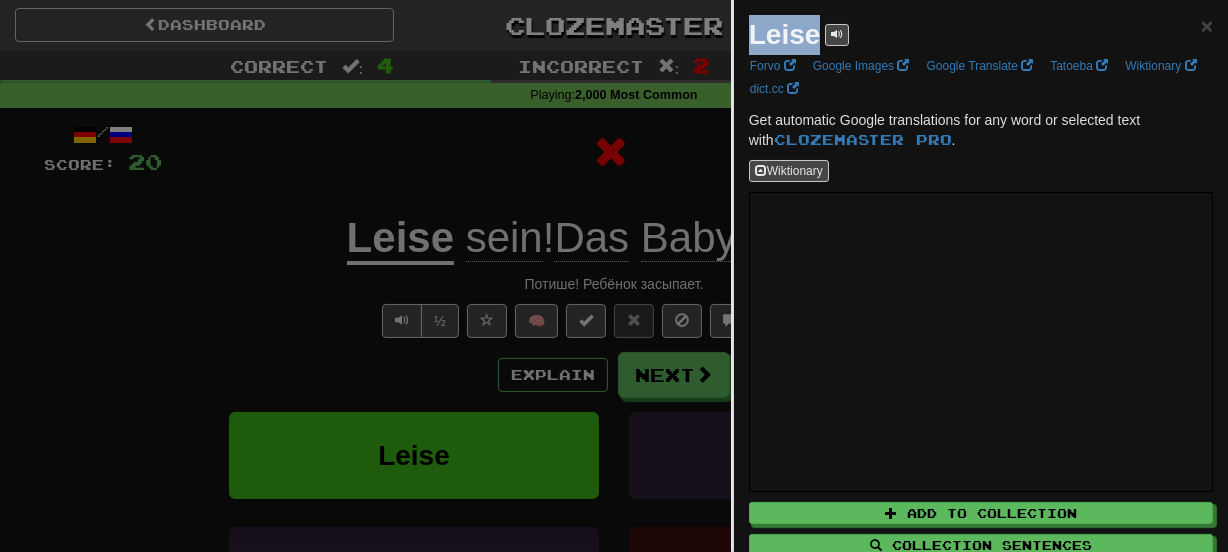 click on "Leise" at bounding box center [785, 34] 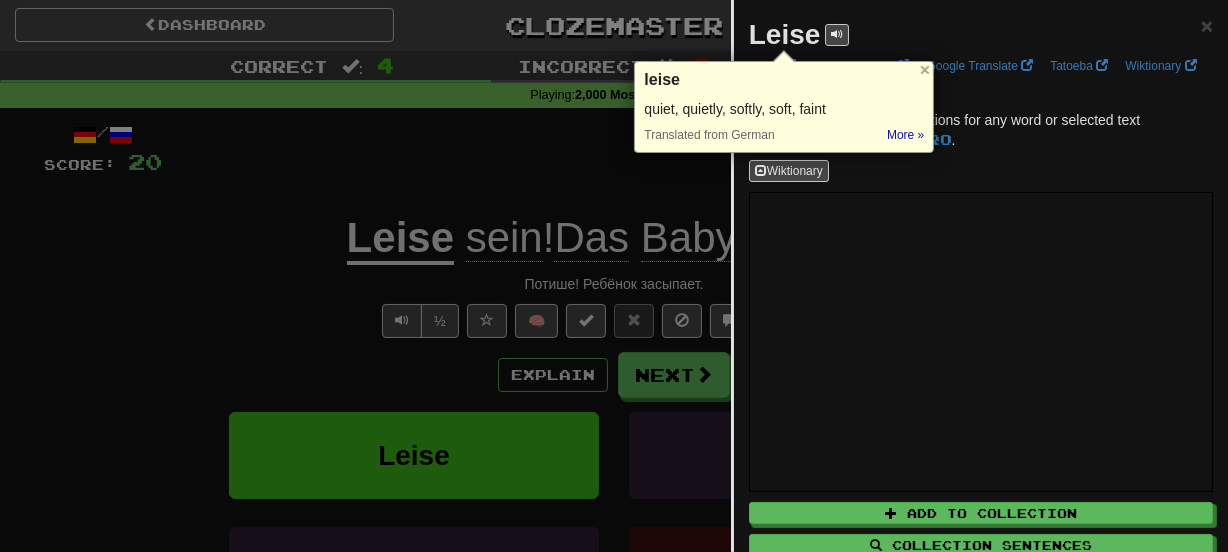 click at bounding box center (614, 276) 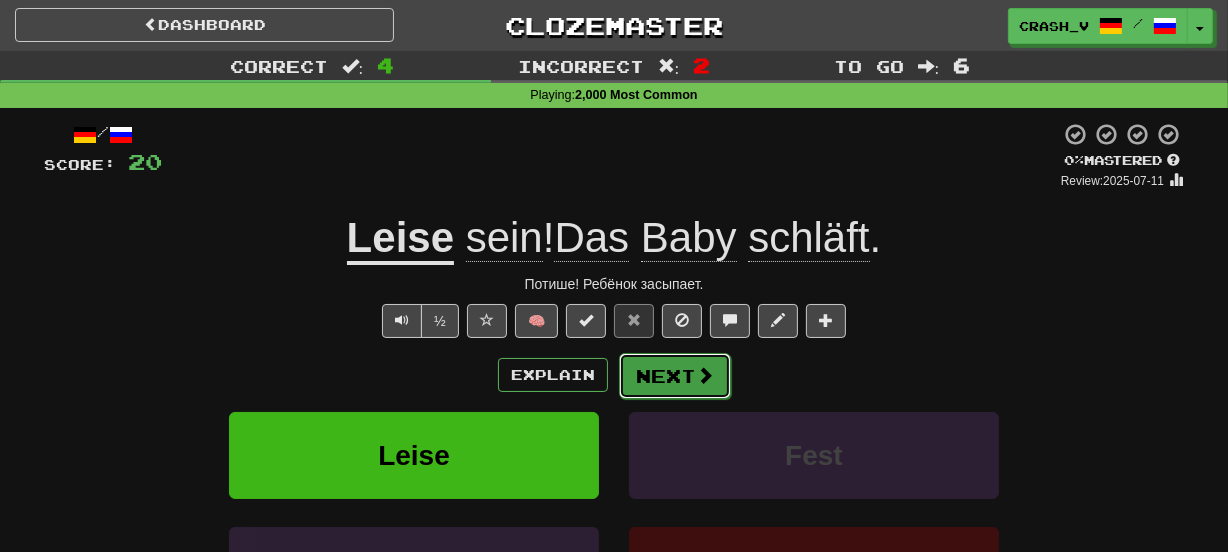 click on "Next" at bounding box center [675, 376] 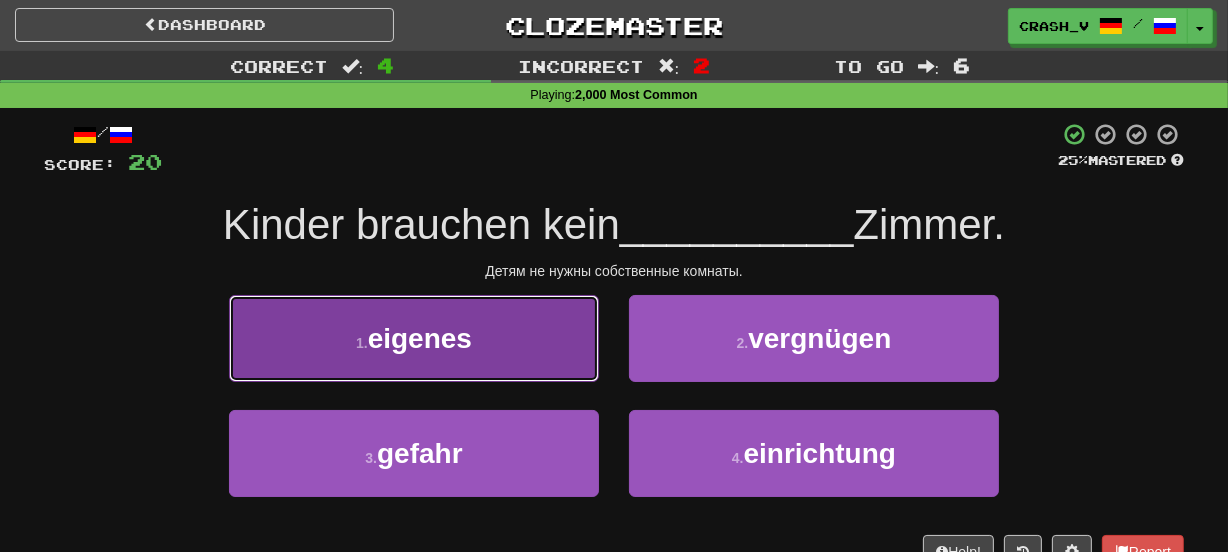 click on "eigenes" at bounding box center [420, 338] 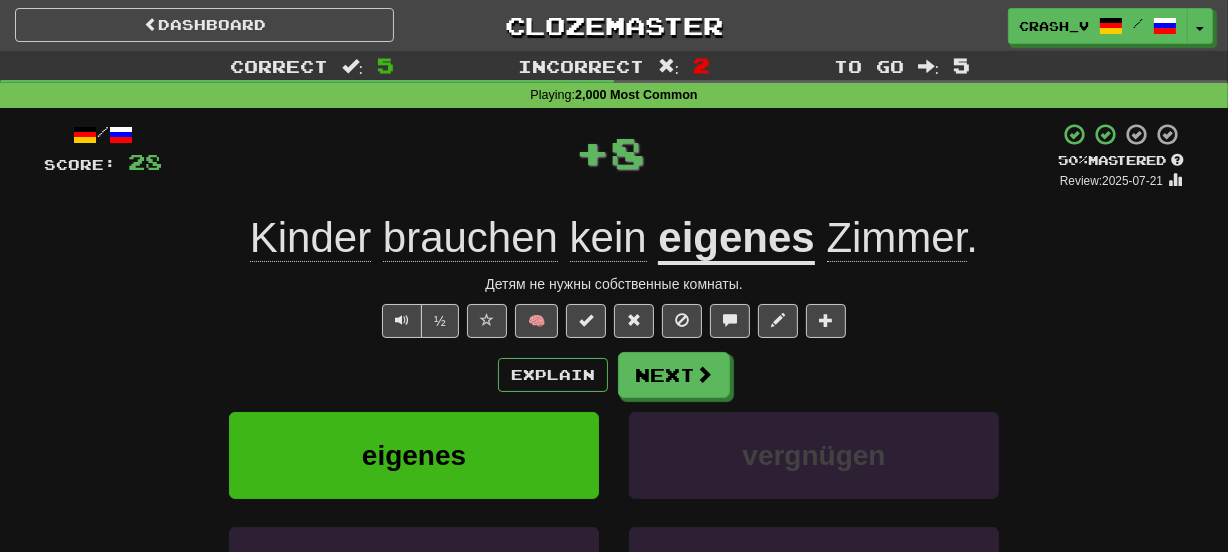 click on "/  Score:   28 + 8 50 %  Mastered Review:  2025-07-21 Kinder   brauchen   kein   eigenes   Zimmer . Детям не нужны собственные комнаты. ½ 🧠 Explain Next eigenes vergnügen gefahr einrichtung Learn more: eigenes vergnügen gefahr einrichtung  Help!  Report Sentence Source" at bounding box center [614, 435] 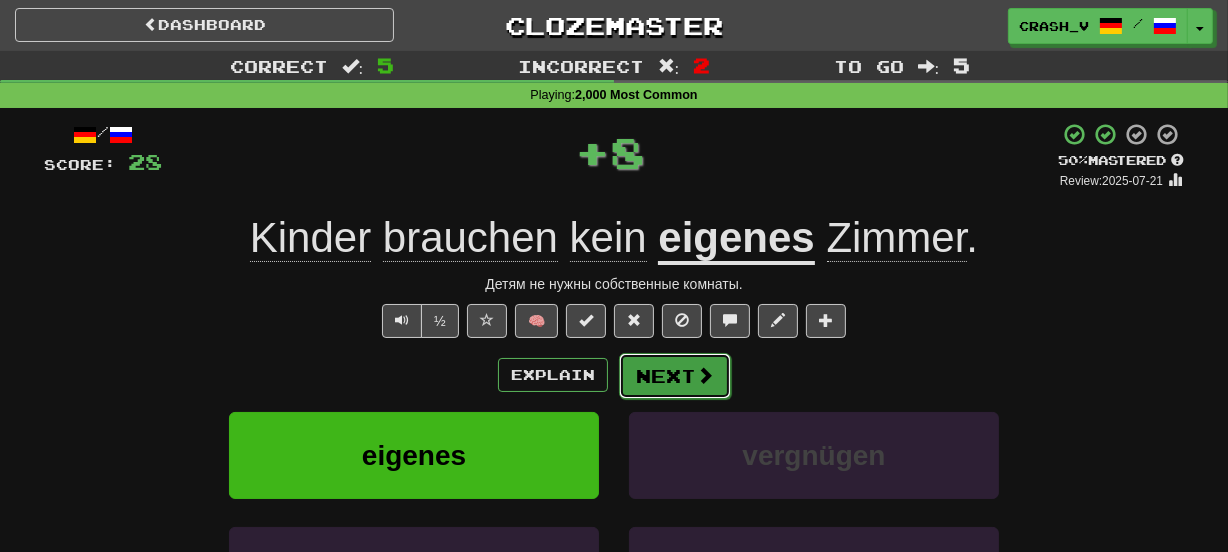 click on "Next" at bounding box center (675, 376) 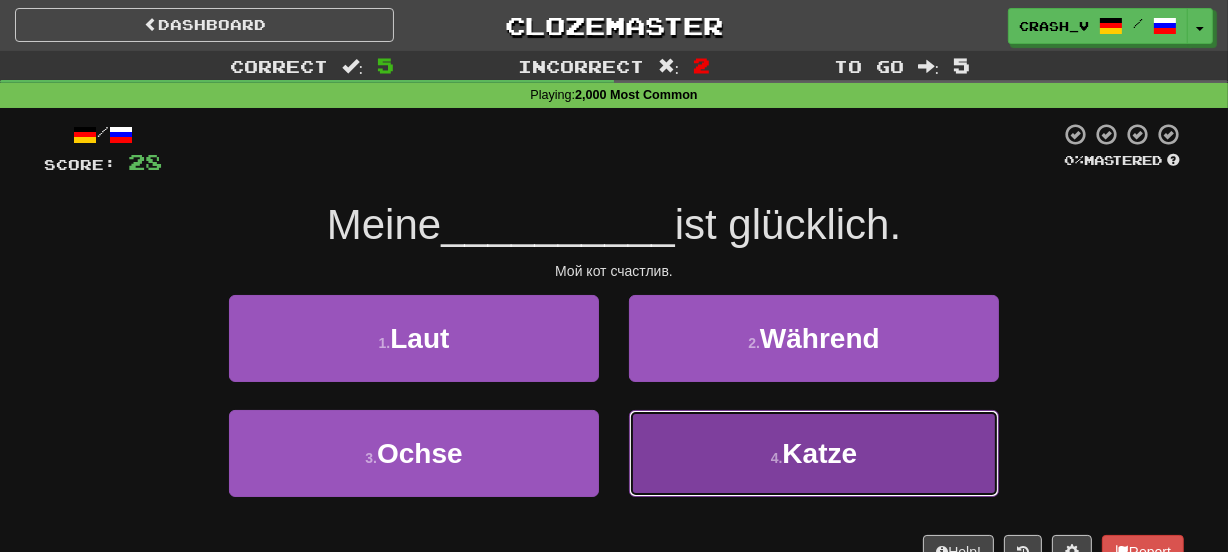 click on "4 .  Katze" at bounding box center (814, 453) 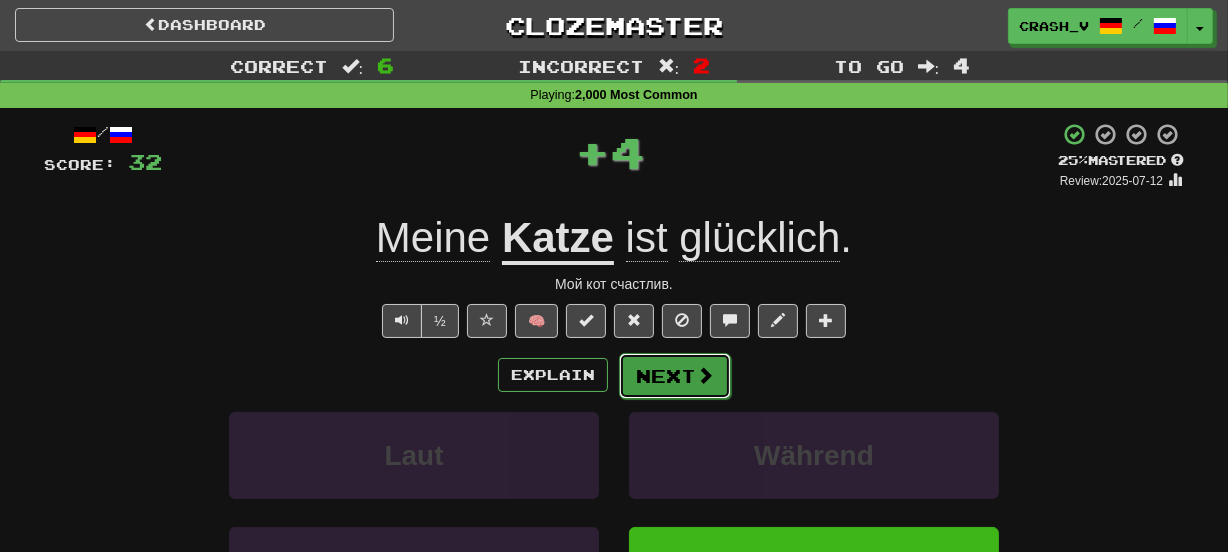click on "Next" at bounding box center [675, 376] 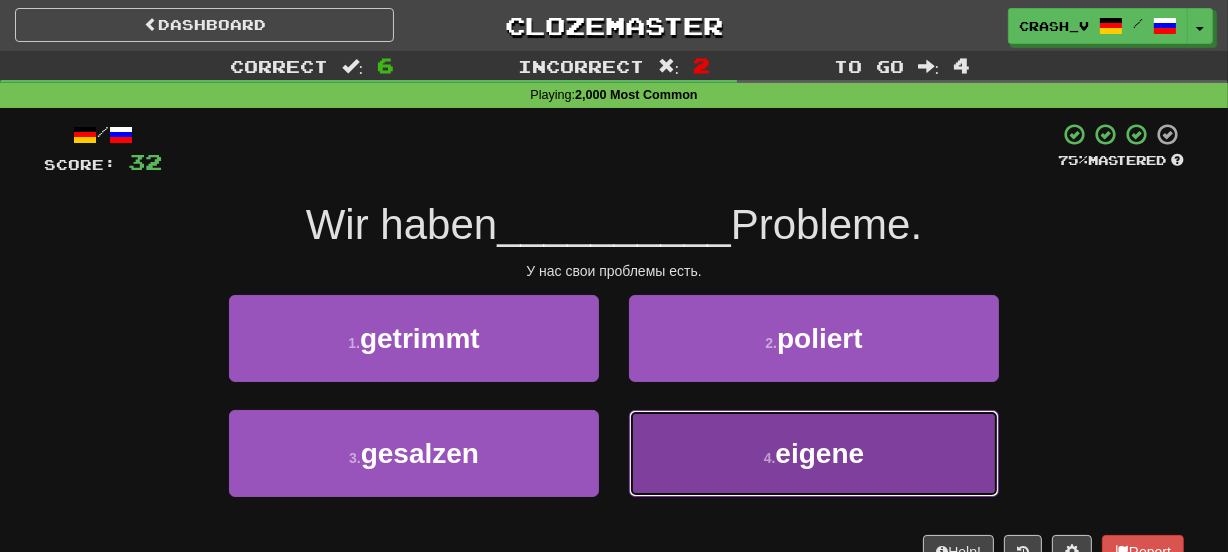 click on "4 .  eigene" at bounding box center (814, 453) 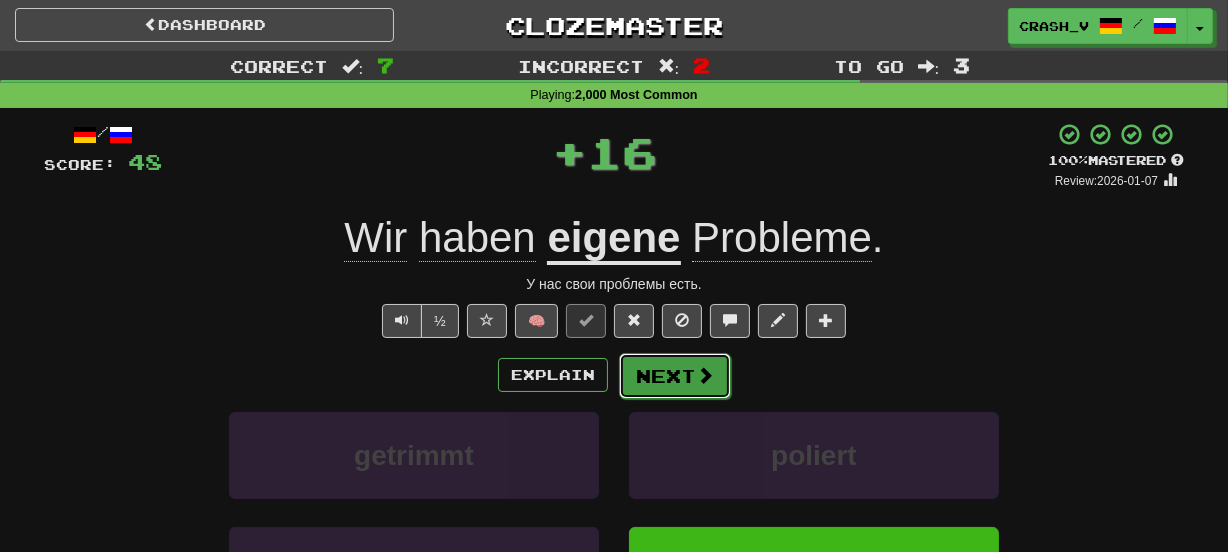 click on "Next" at bounding box center (675, 376) 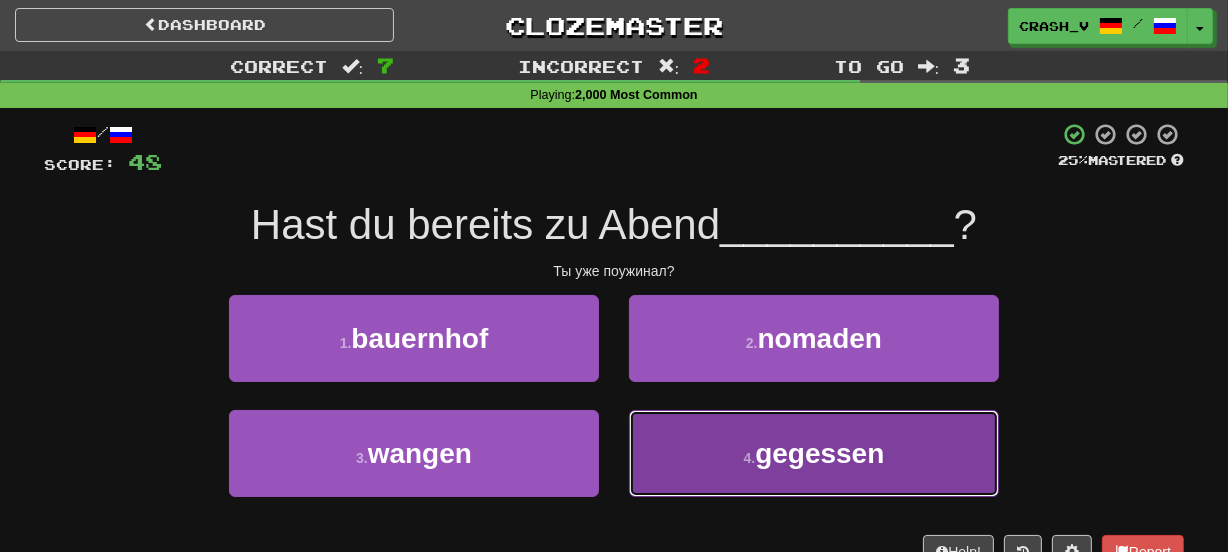 click on "4 .  gegessen" at bounding box center [814, 453] 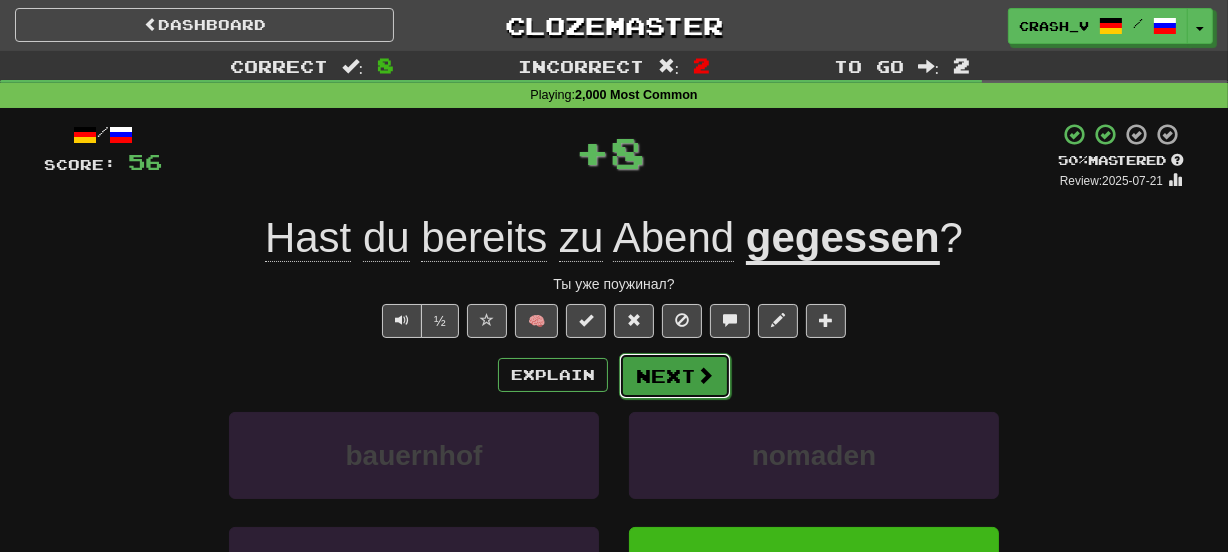 click on "Next" at bounding box center [675, 376] 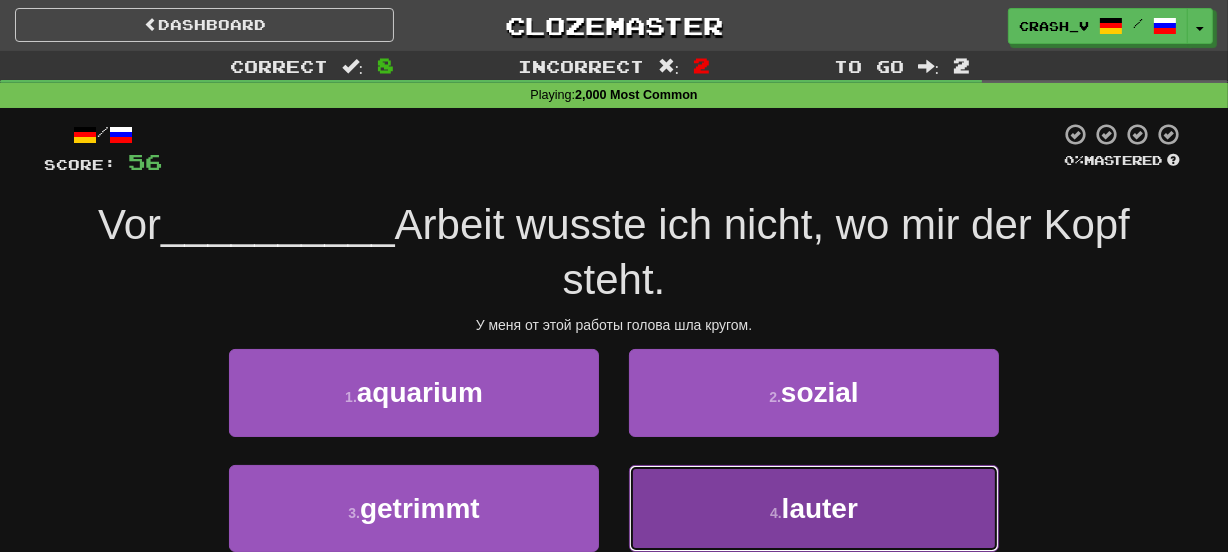 click on "4 .  lauter" at bounding box center (814, 508) 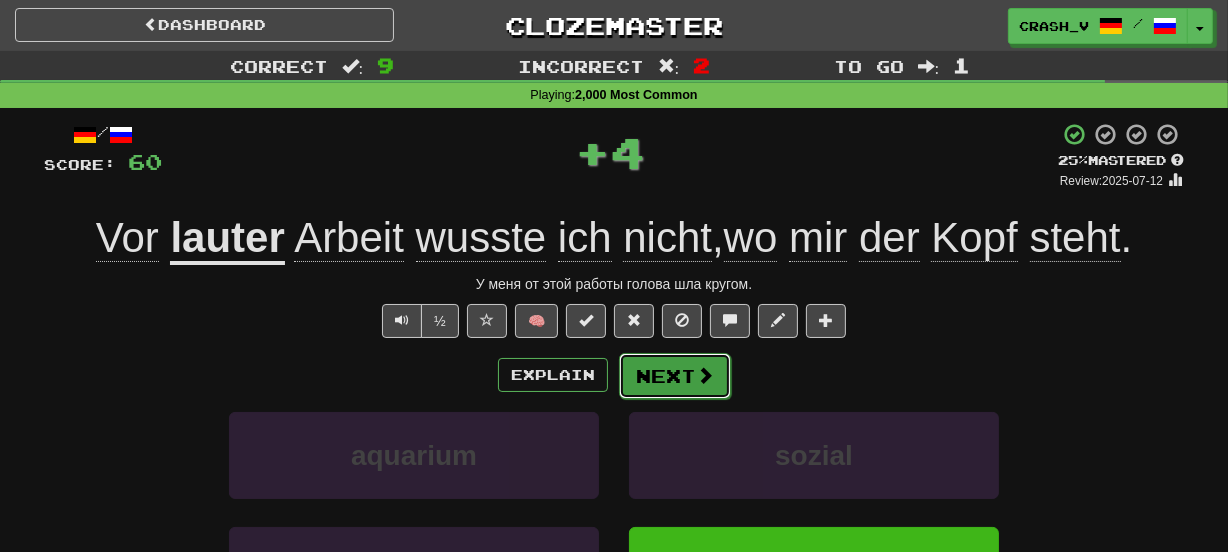 click on "Next" at bounding box center [675, 376] 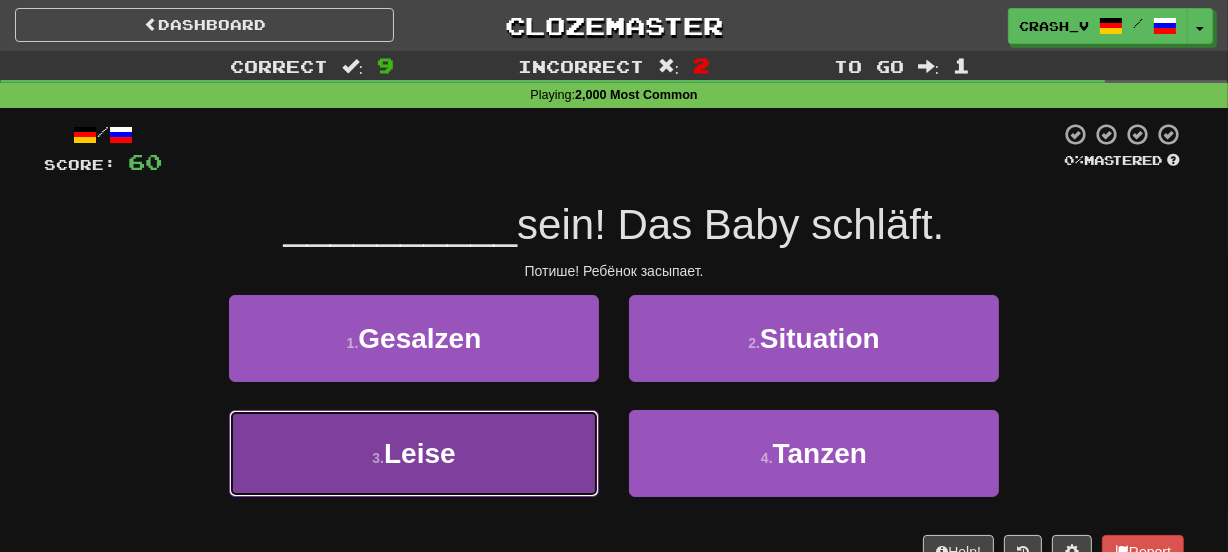 click on "3 .  Leise" at bounding box center [414, 453] 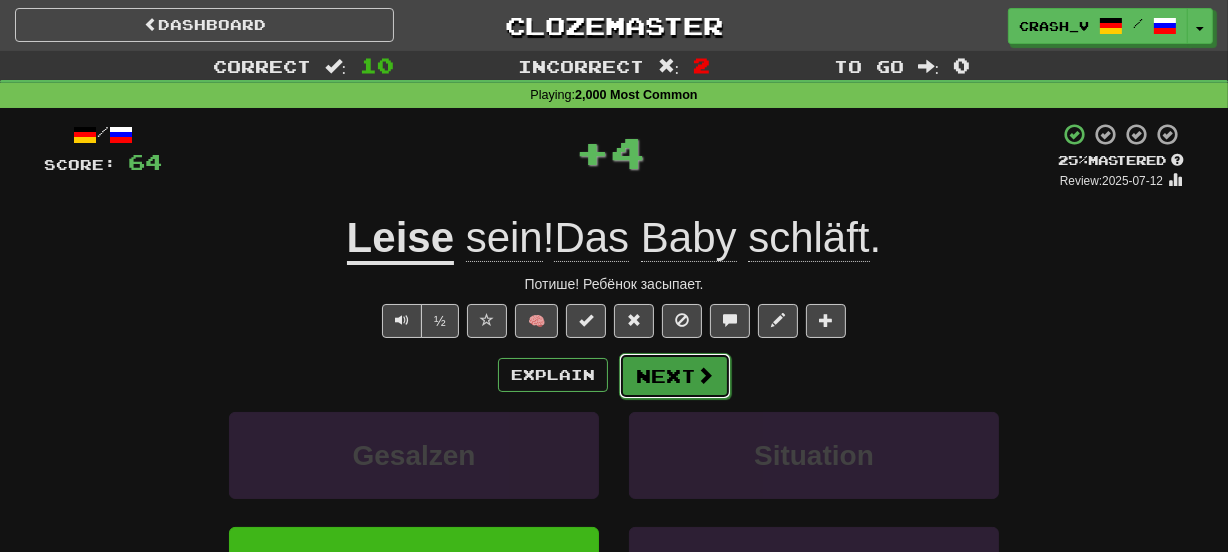 click on "Next" at bounding box center [675, 376] 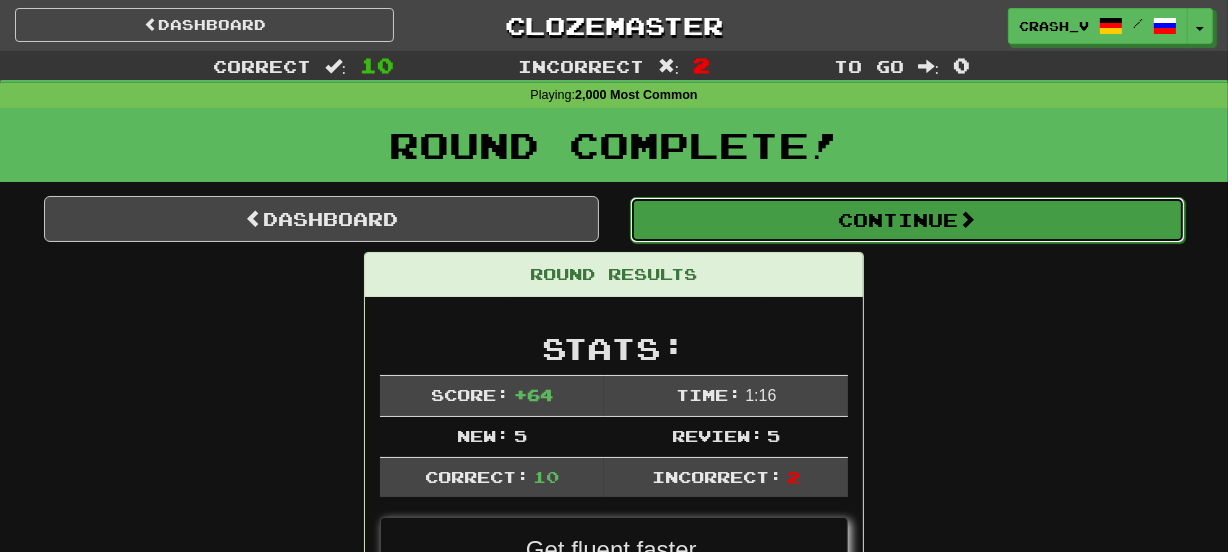 click on "Continue" at bounding box center (907, 220) 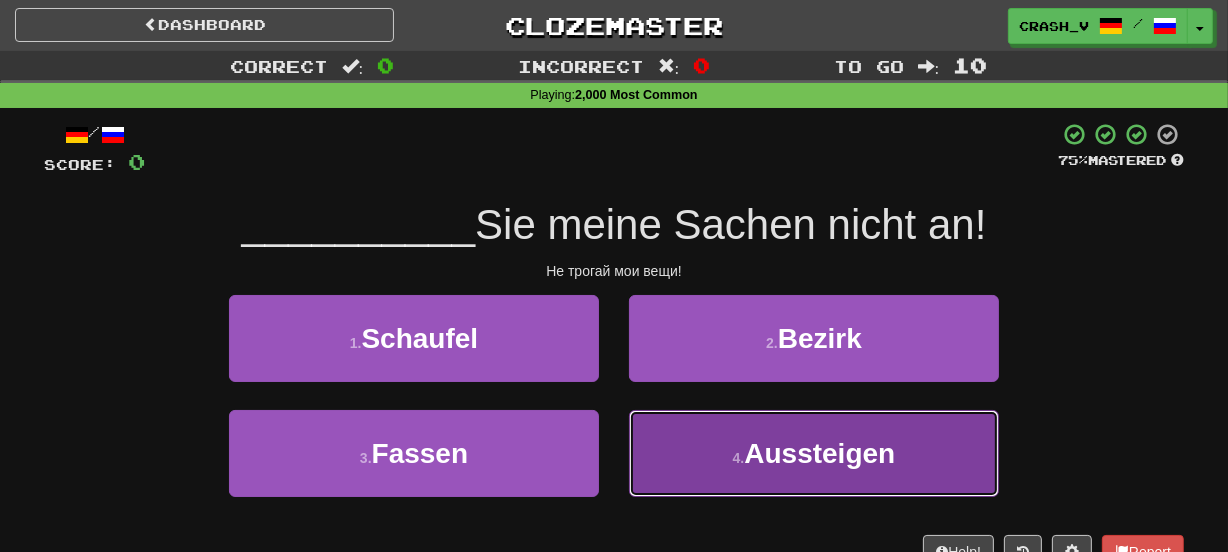 click on "4 ." at bounding box center (739, 458) 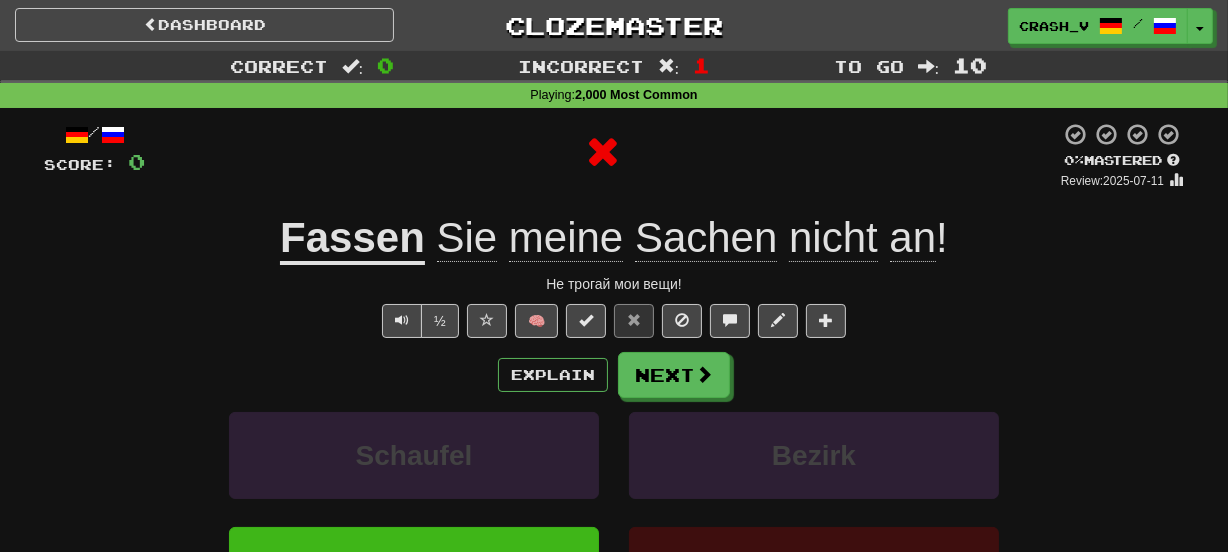 click on "Fassen   Sie   meine   Sachen   nicht   an !" at bounding box center (614, 238) 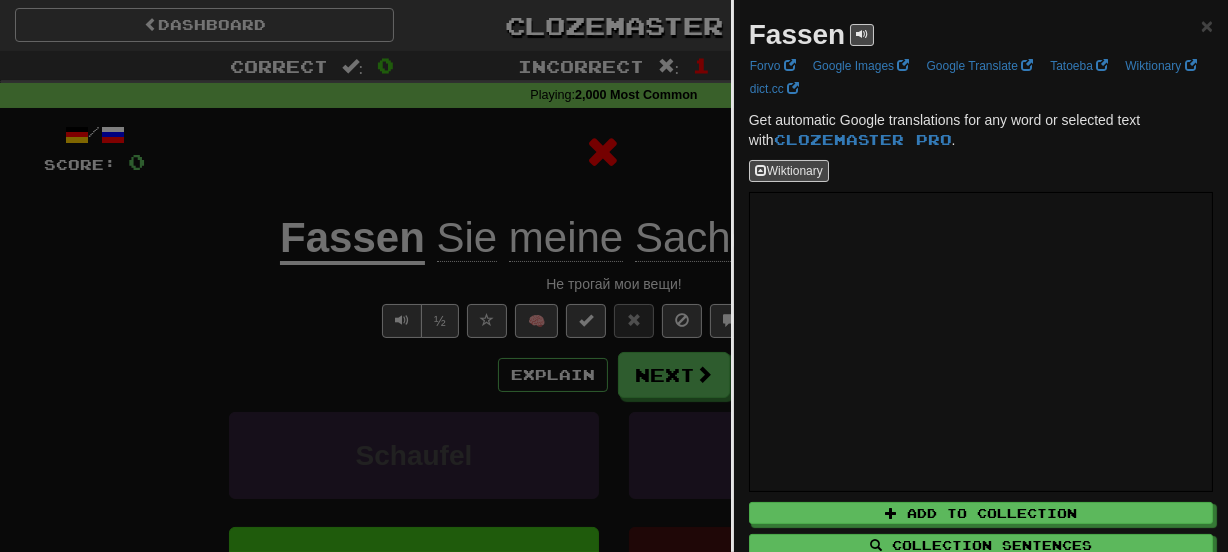 click on "Fassen" at bounding box center (797, 34) 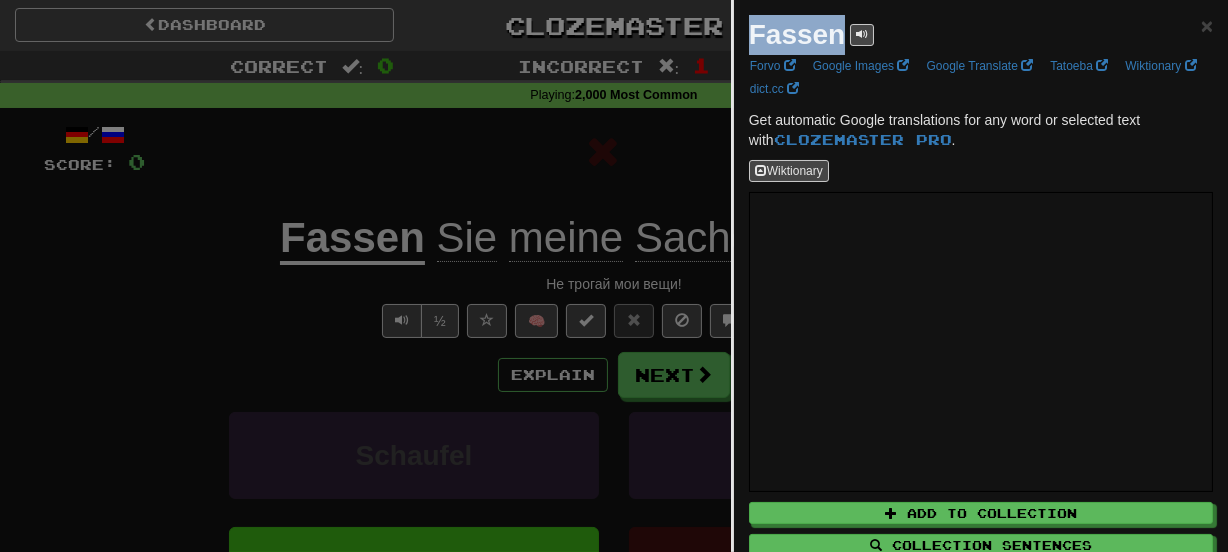 click on "Fassen" at bounding box center (797, 34) 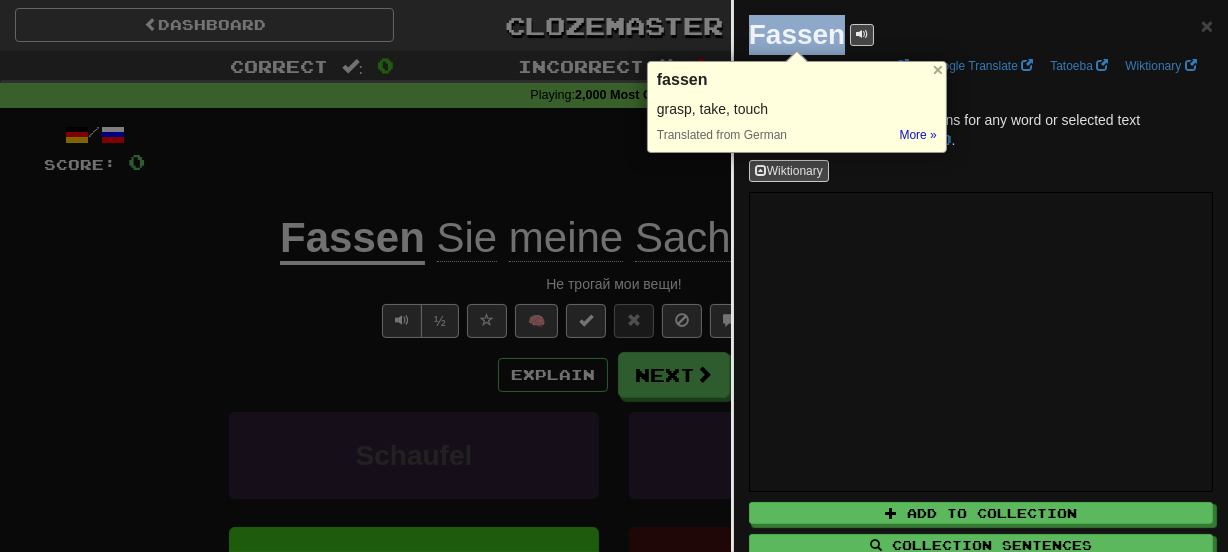 click on "Dashboard
Clozemaster
crash_v
/
Toggle Dropdown
Dashboard
Leaderboard
Activity Feed
Notifications
Profile
Discussions
Azərbaycanca
/
English
Streak:
0
Review:
0
Points Today: 0
Deutsch
/
Polski
Streak:
0
Review:
20
Points Today: 0
Deutsch
/
English
Streak:
25
Review:
25
Points Today: 172
Deutsch
/
Português
Streak:
0
Review:
20
Points Today: 0
Deutsch
/
Español
Streak:
0
Review:
20
Points Today: 0
Deutsch
/
Svenska
Streak:
0
Review:
20
Points Today: 0
Deutsch
/
Français
Streak:
0
Review:
20
Points Today: 0
Deutsch
/" at bounding box center (614, 815) 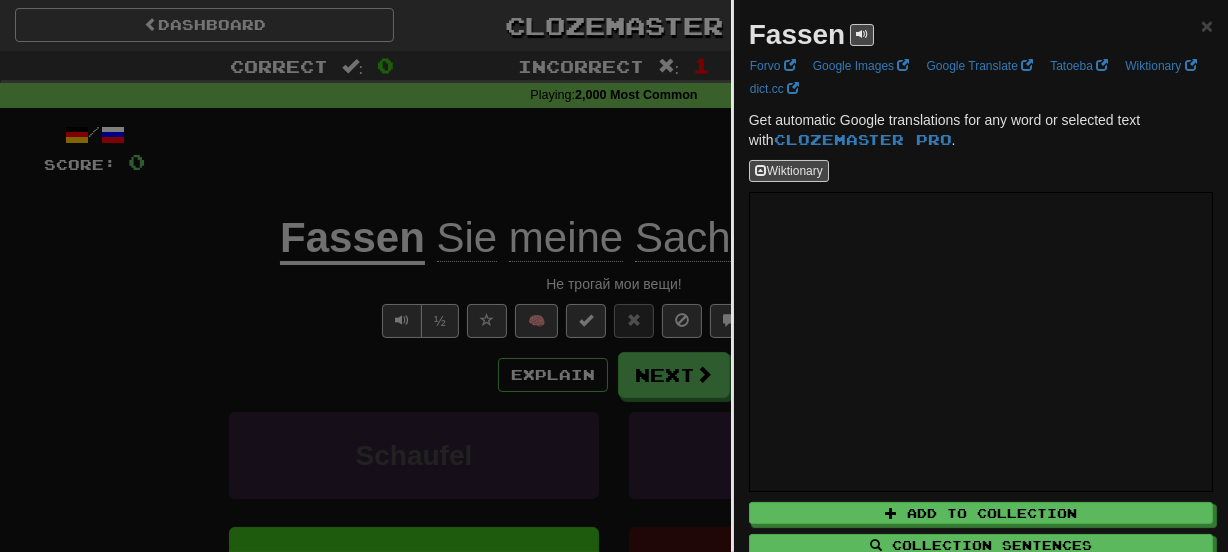 click at bounding box center (614, 276) 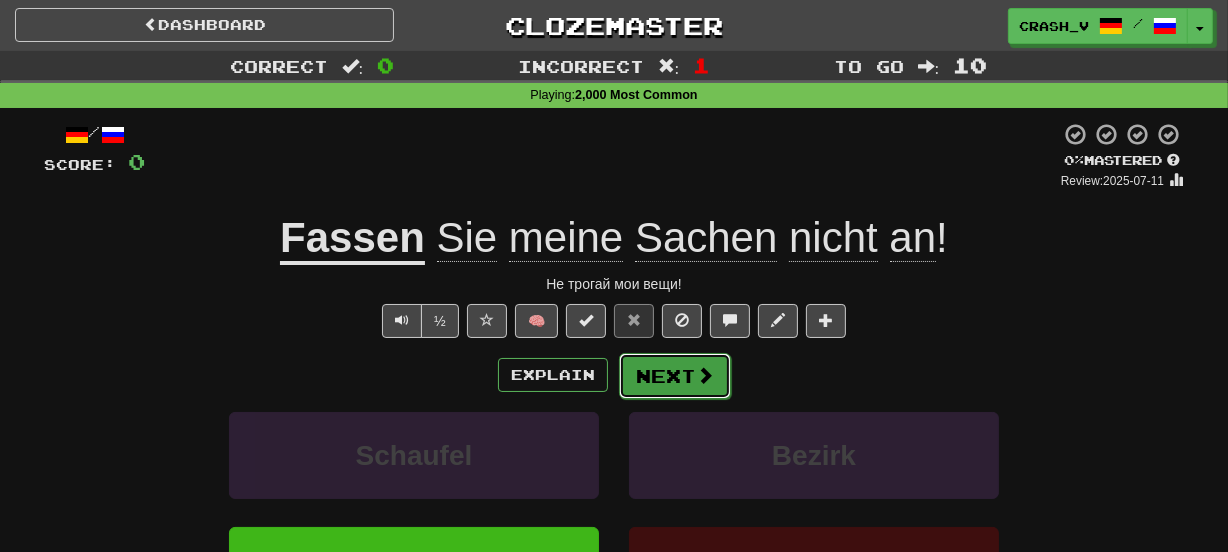click on "Next" at bounding box center (675, 376) 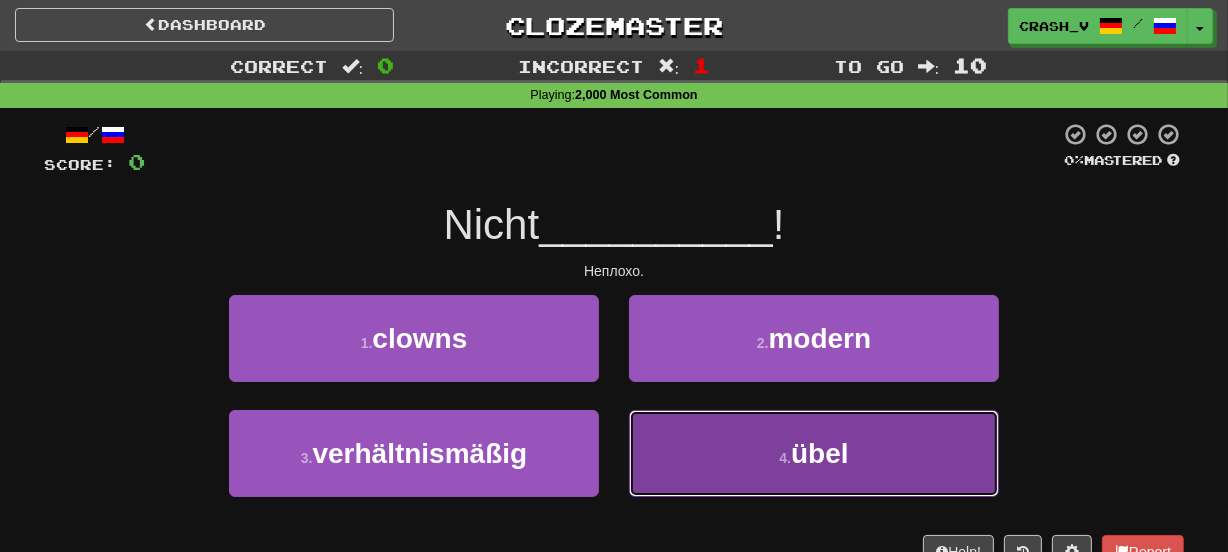 click on "4 .  übel" at bounding box center (814, 453) 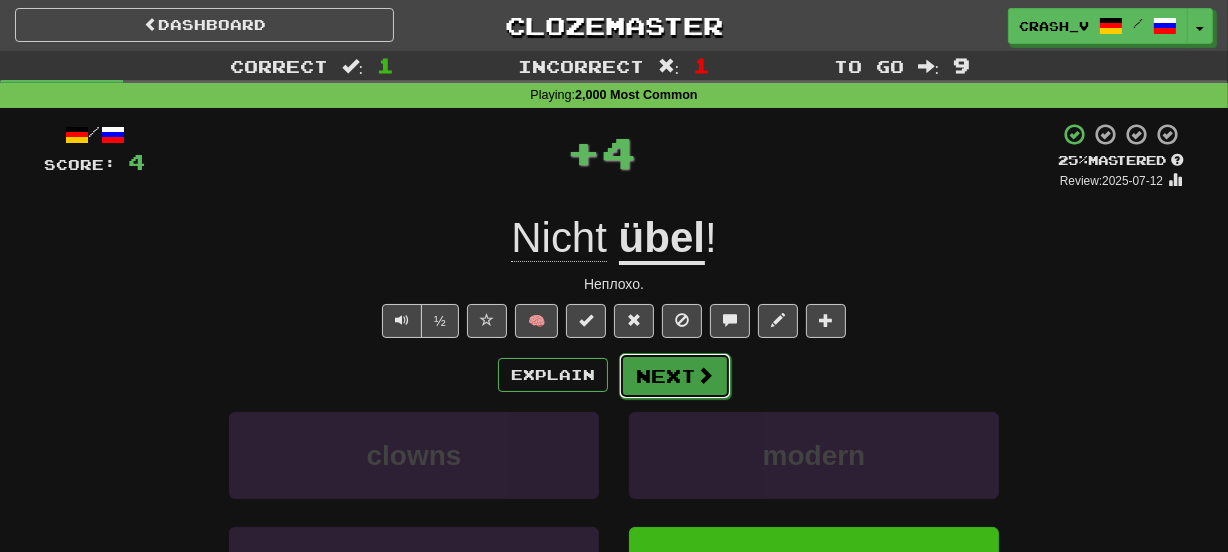 click on "Next" at bounding box center (675, 376) 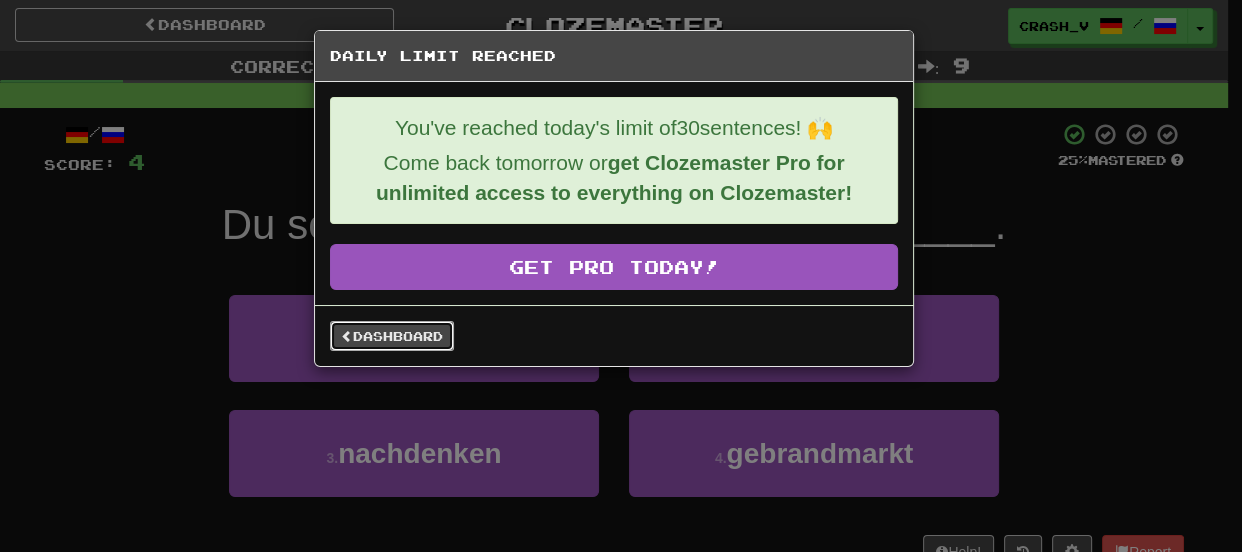 click on "Dashboard" at bounding box center (392, 336) 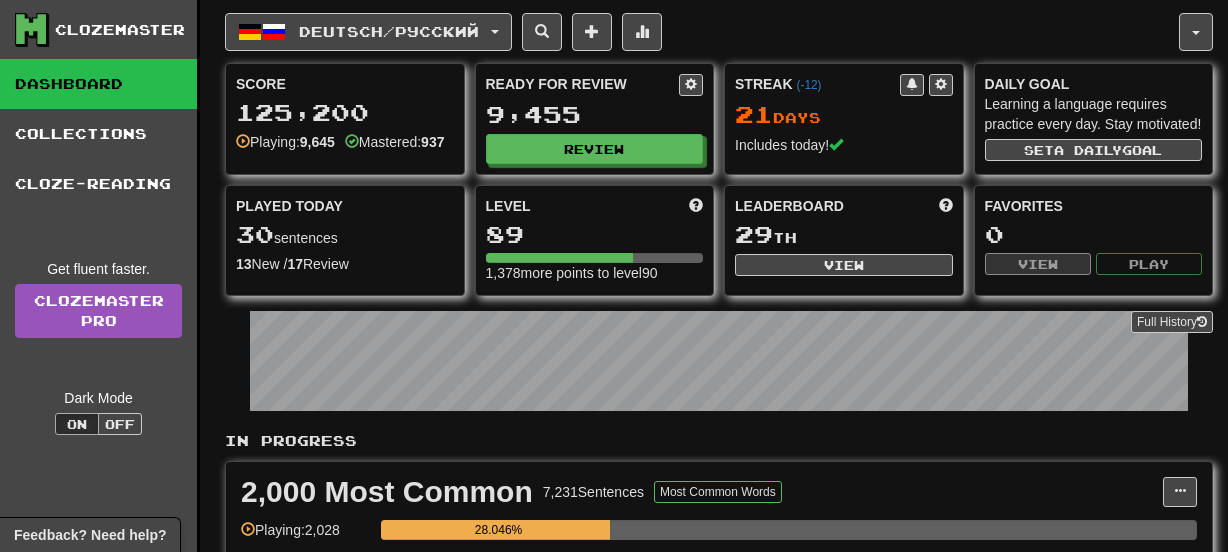 scroll, scrollTop: 0, scrollLeft: 0, axis: both 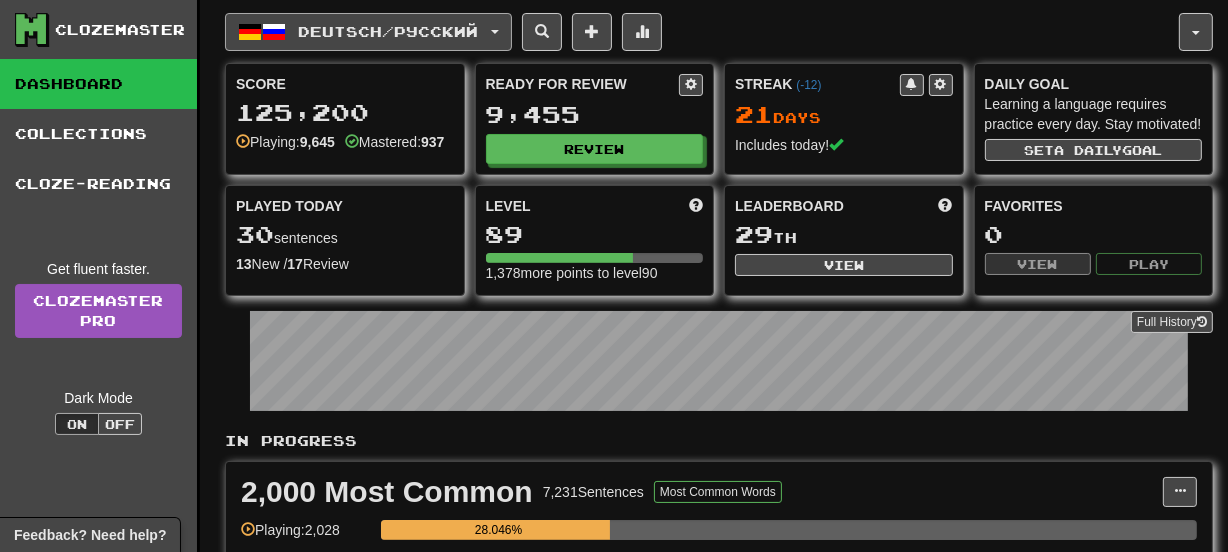 click on "Deutsch  /  Русский" at bounding box center [368, 32] 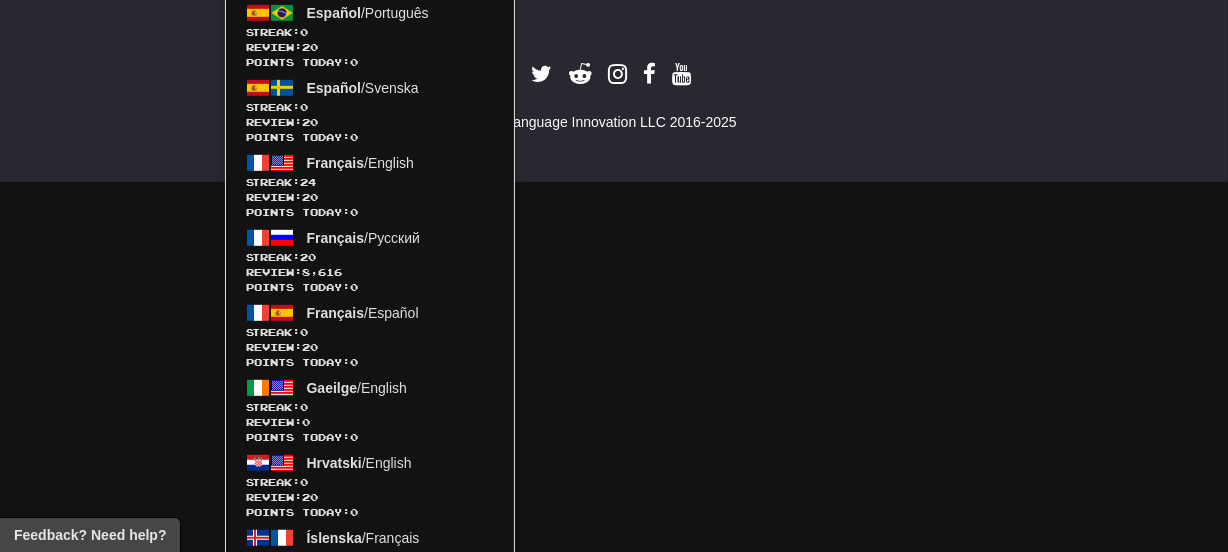 scroll, scrollTop: 1309, scrollLeft: 0, axis: vertical 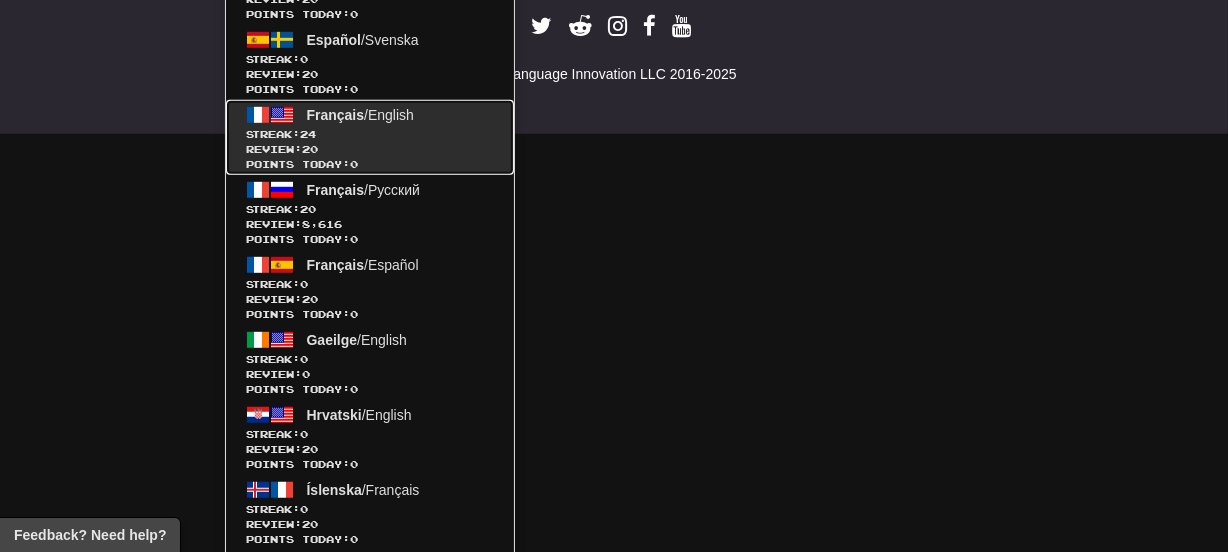 click on "Streak:  24" at bounding box center [370, 134] 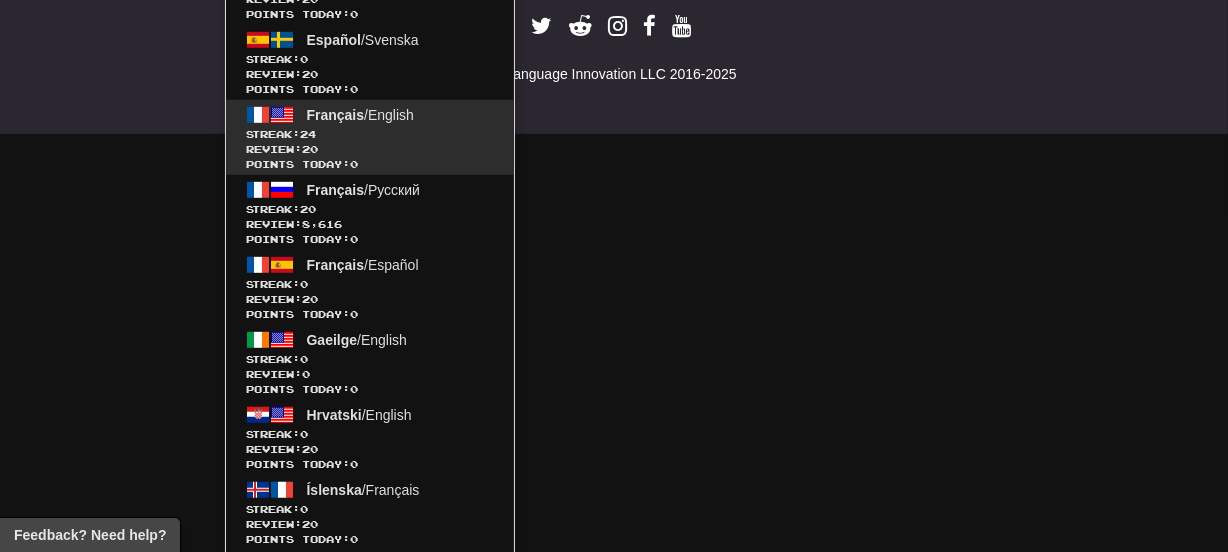 scroll, scrollTop: 906, scrollLeft: 0, axis: vertical 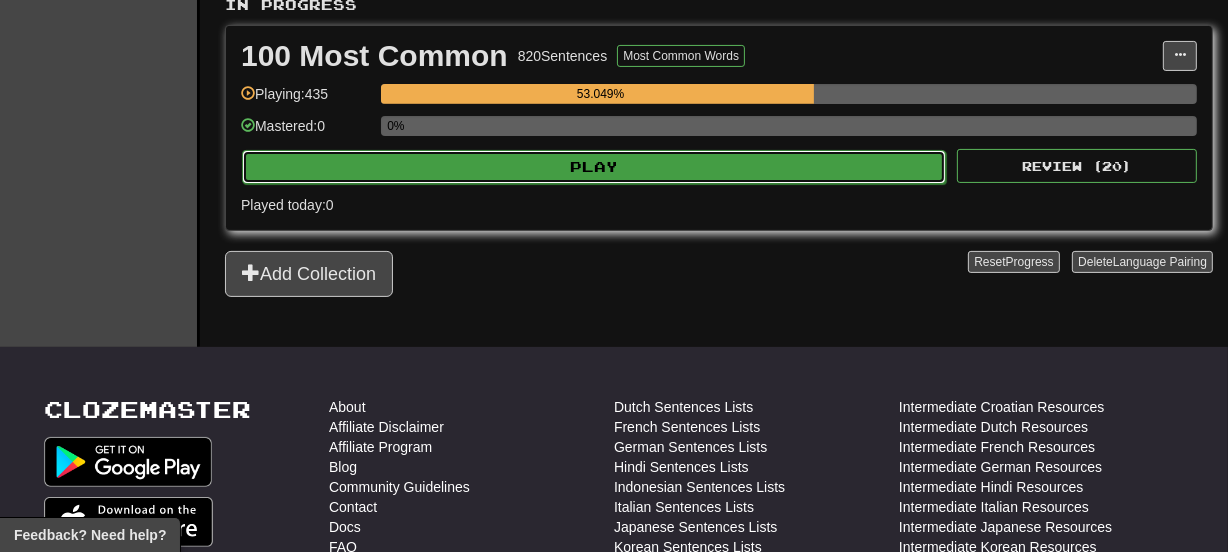 click on "Play" at bounding box center [594, 167] 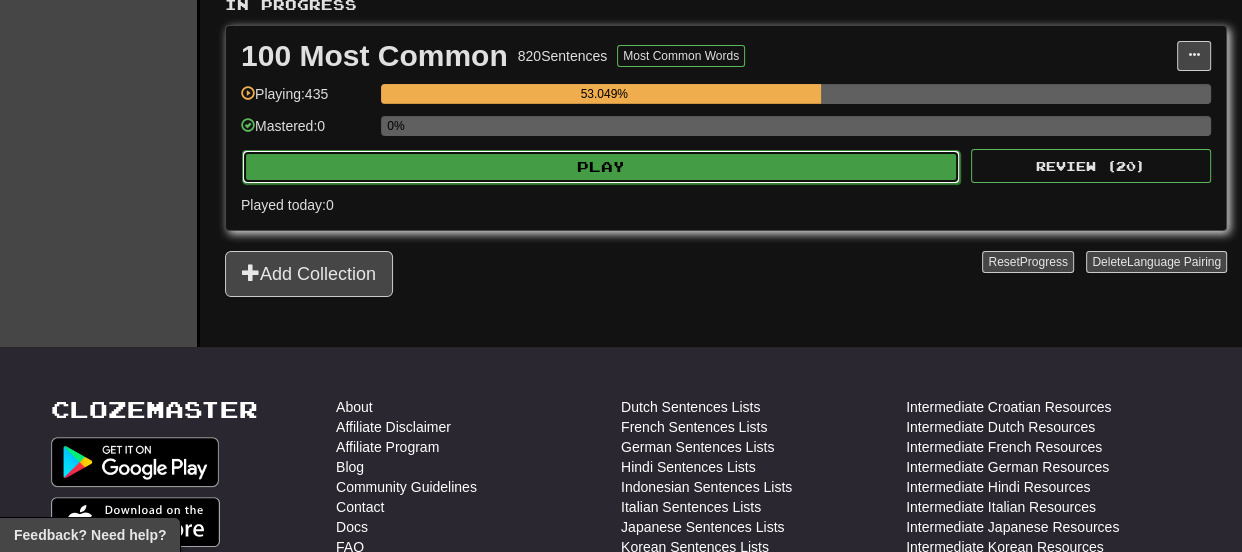 select on "**" 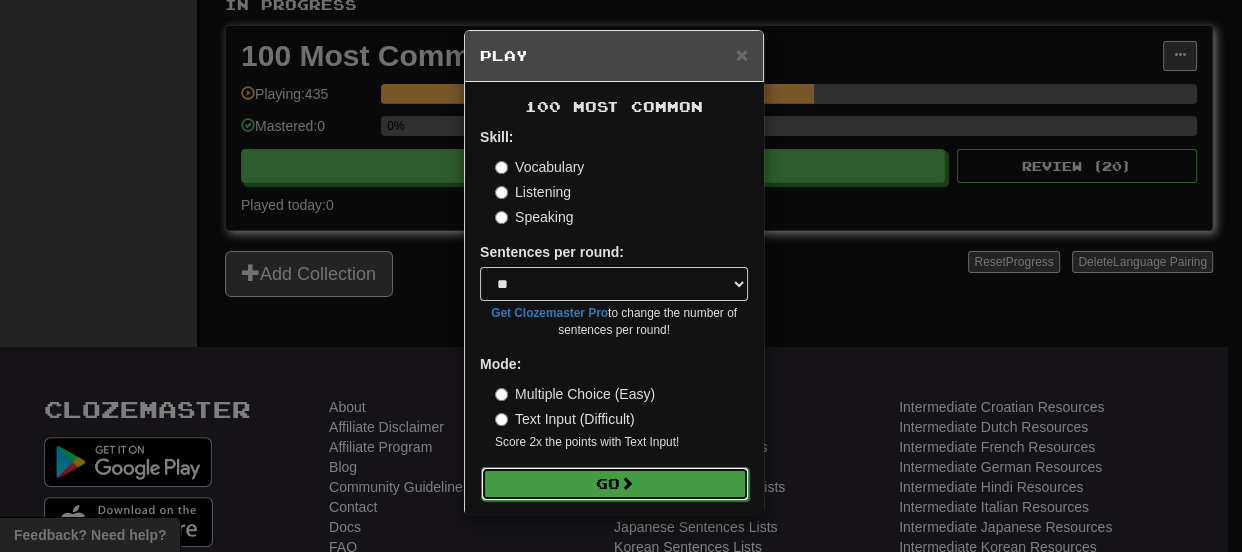 click on "Go" at bounding box center (615, 484) 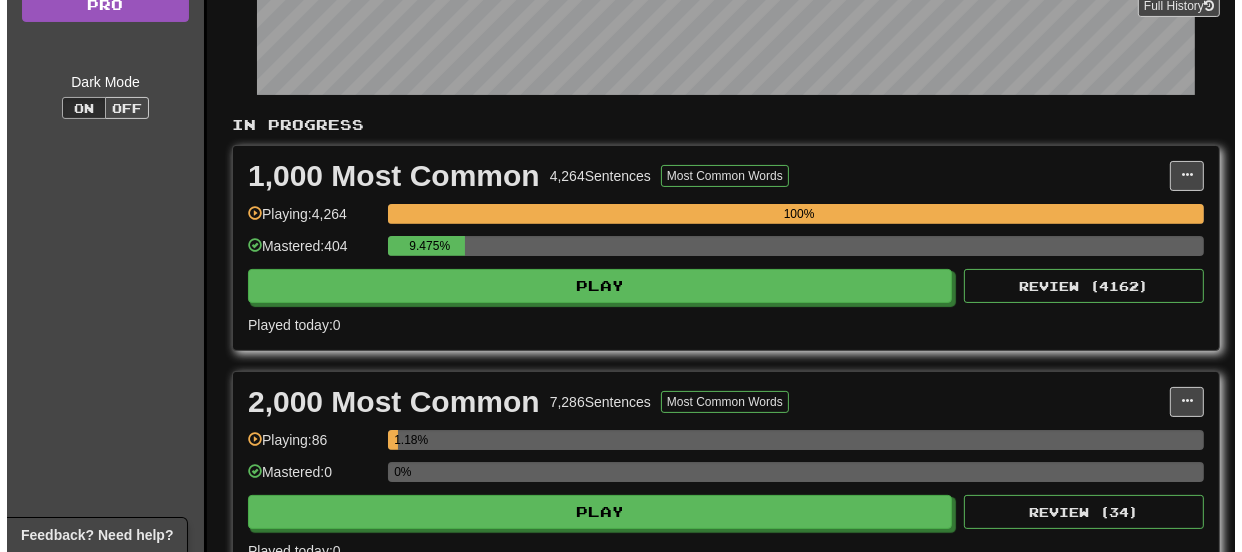 scroll, scrollTop: 436, scrollLeft: 0, axis: vertical 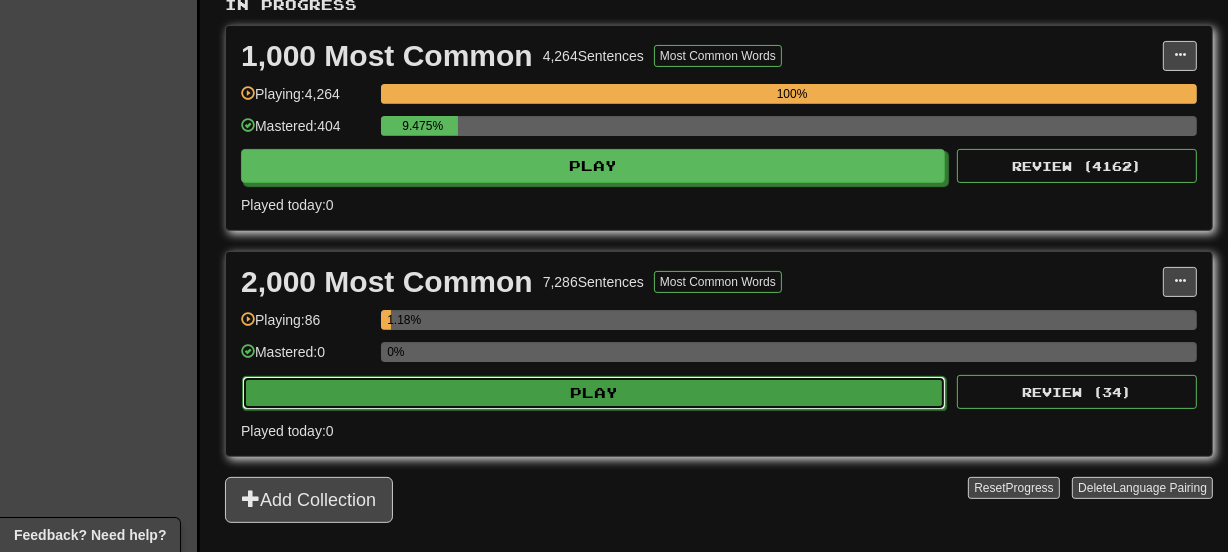click on "Play" at bounding box center [594, 393] 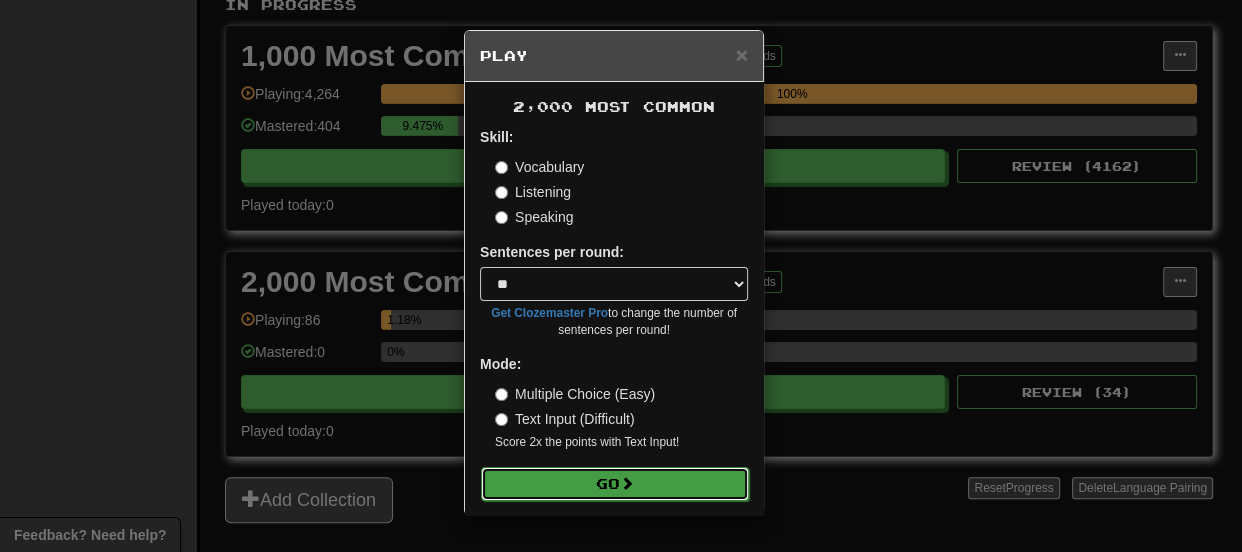 click at bounding box center (627, 483) 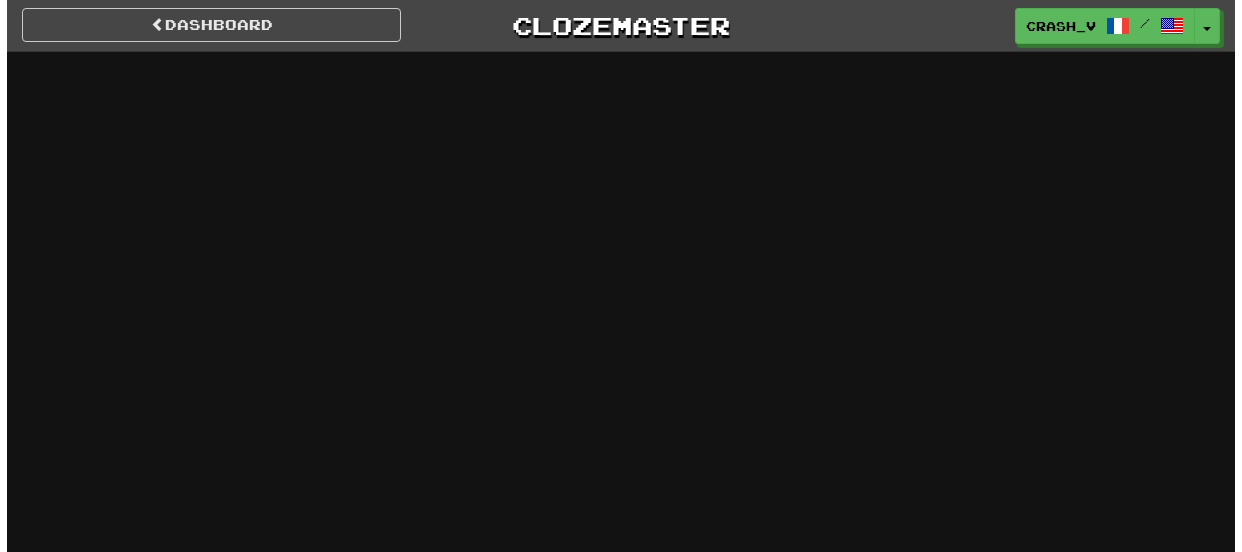 scroll, scrollTop: 0, scrollLeft: 0, axis: both 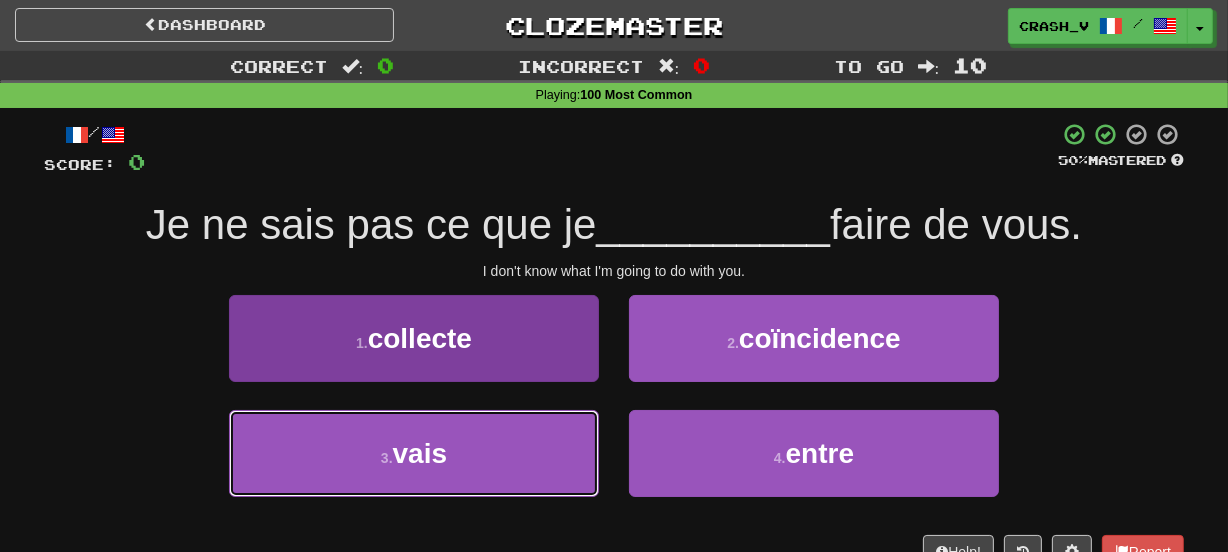 click on "3 .  vais" at bounding box center (414, 453) 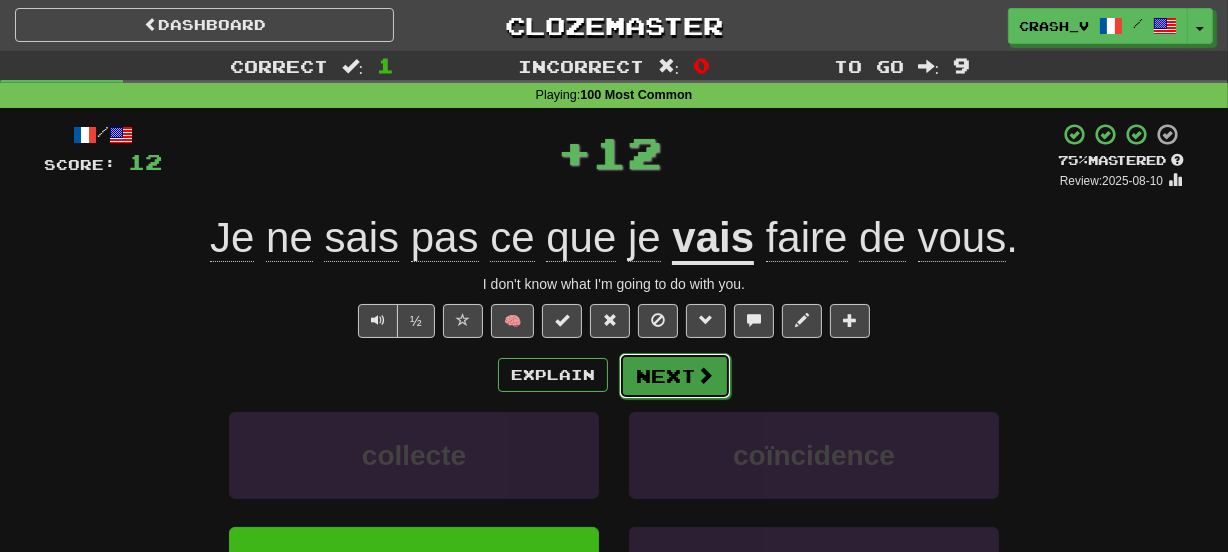 drag, startPoint x: 633, startPoint y: 356, endPoint x: 640, endPoint y: 365, distance: 11.401754 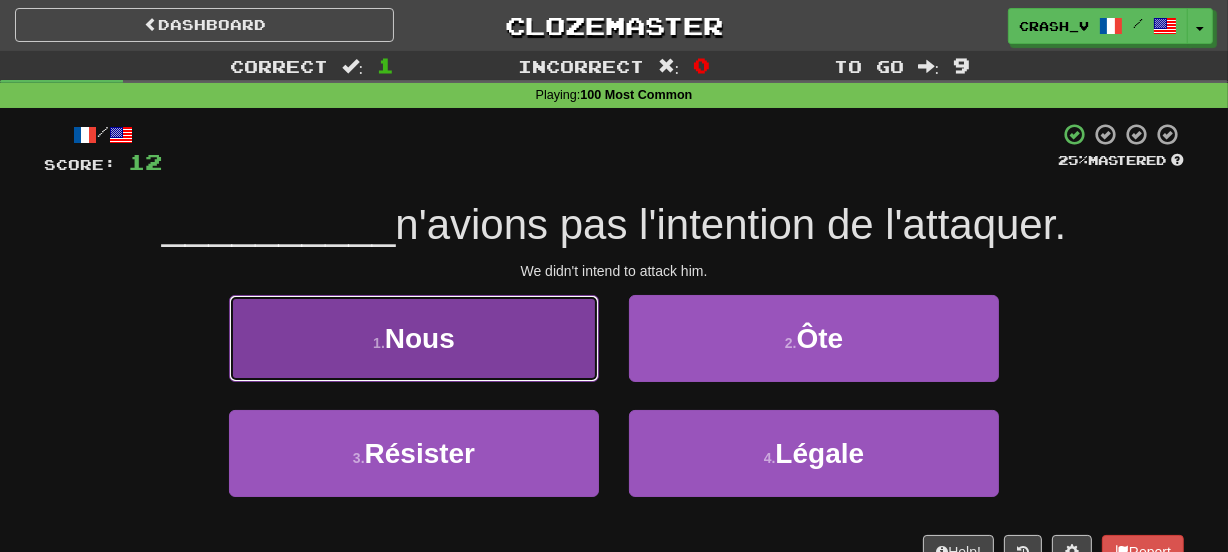click on "1 .  Nous" at bounding box center [414, 338] 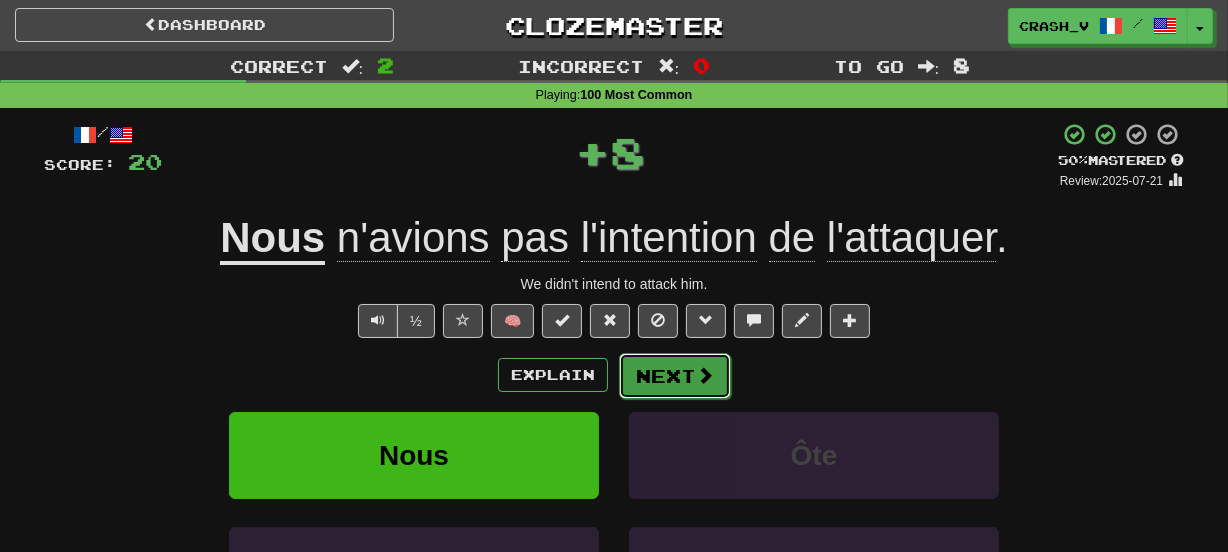 click on "Next" at bounding box center [675, 376] 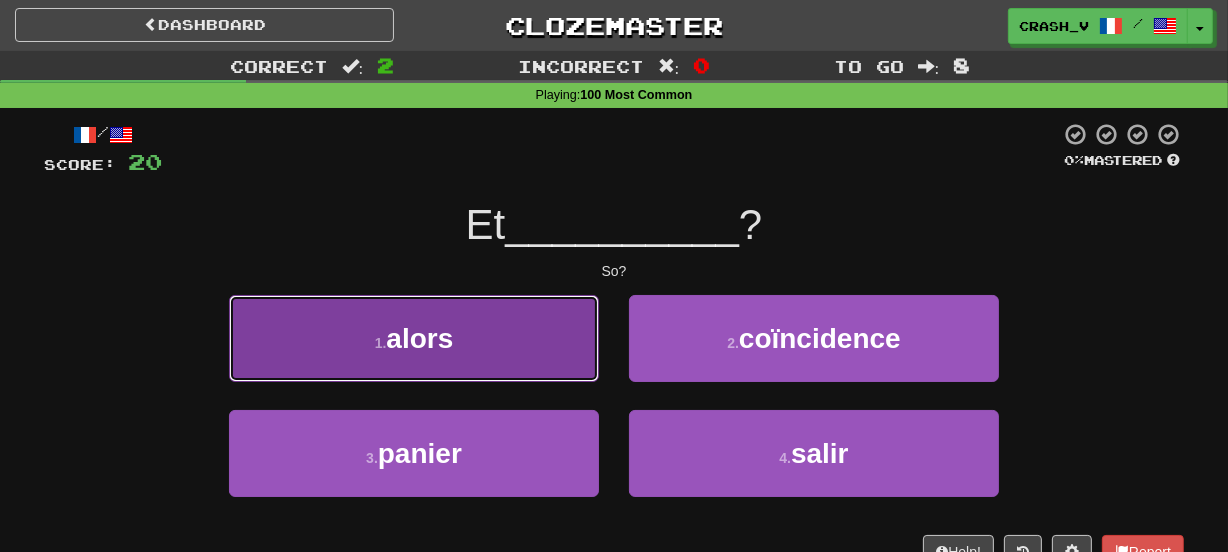 click on "1 .  alors" at bounding box center [414, 338] 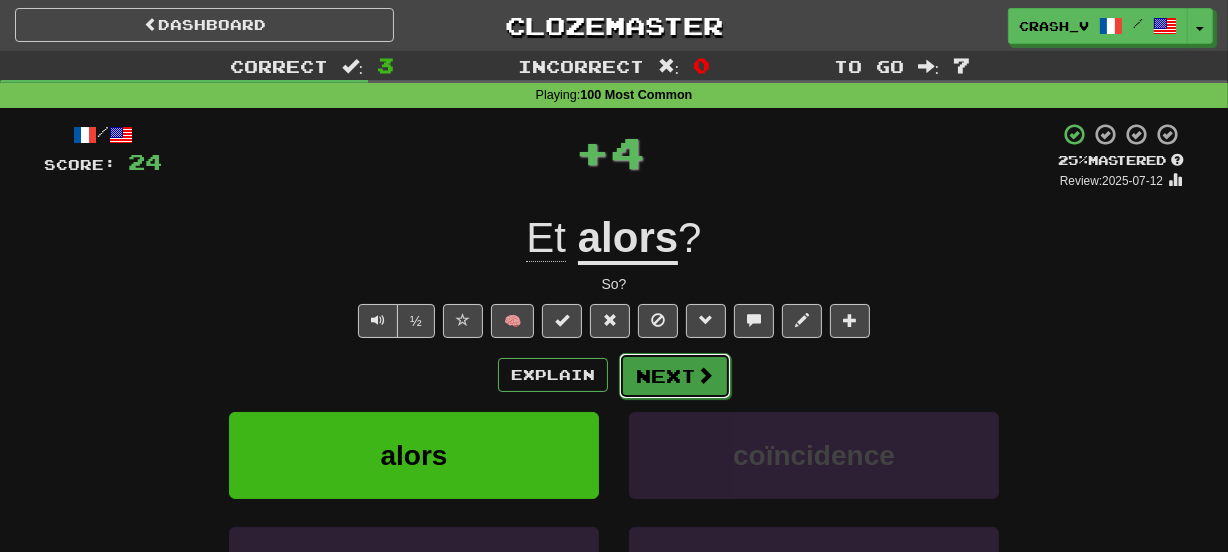 click on "Next" at bounding box center [675, 376] 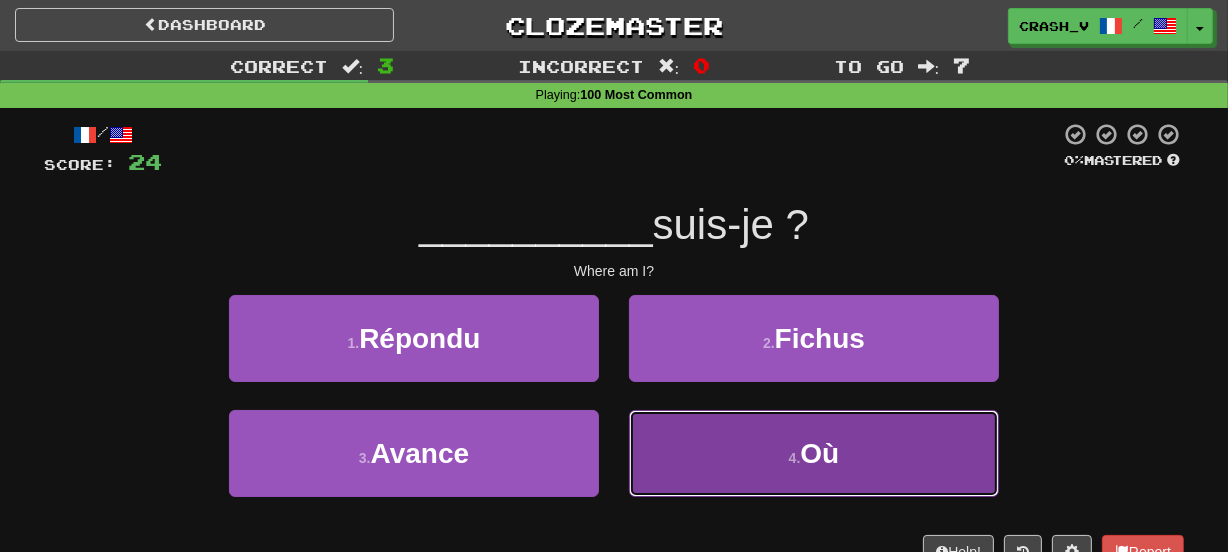 click on "4 .  Où" at bounding box center [814, 453] 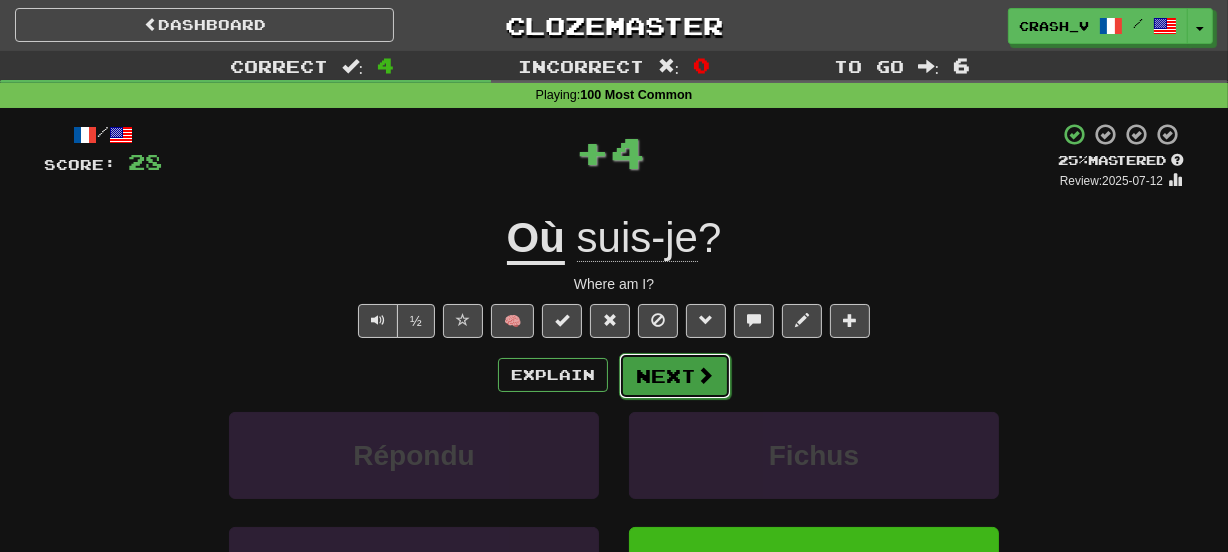 click on "Next" at bounding box center [675, 376] 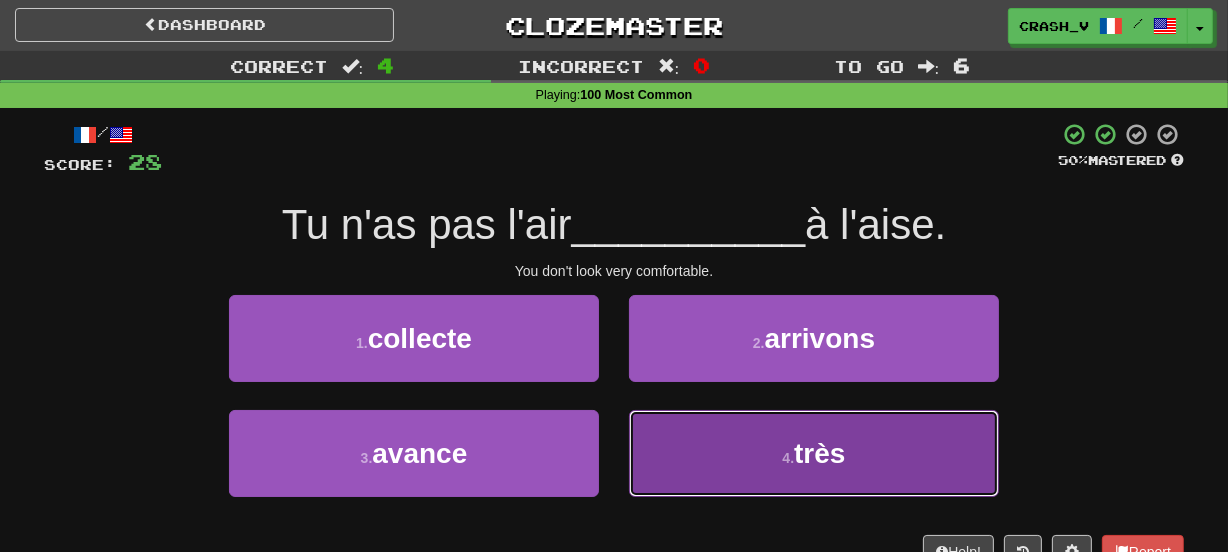 click on "4 .  très" at bounding box center [814, 453] 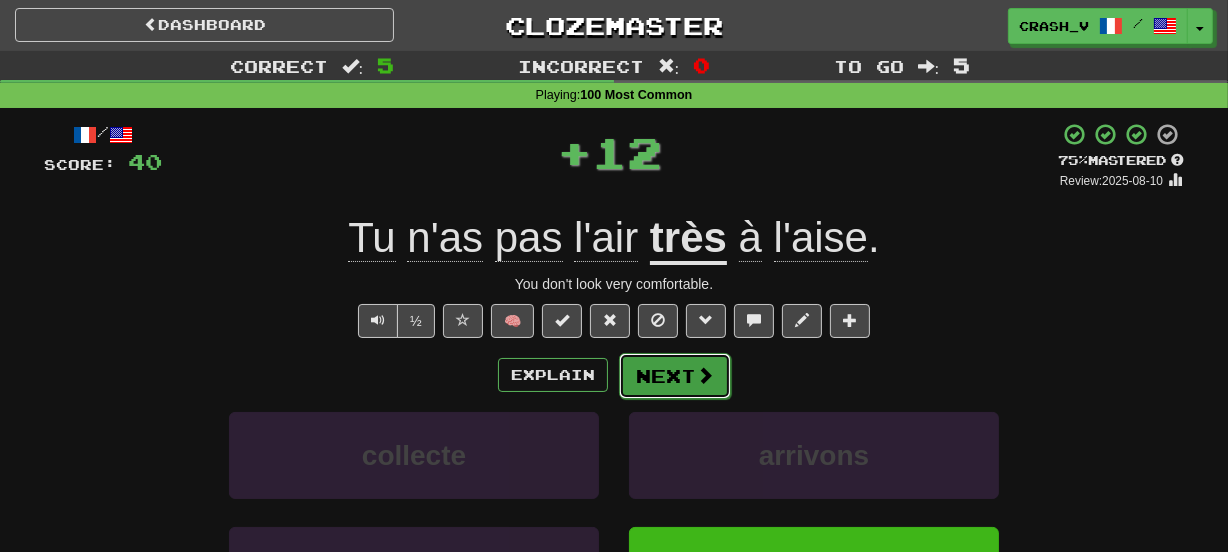 click on "Next" at bounding box center (675, 376) 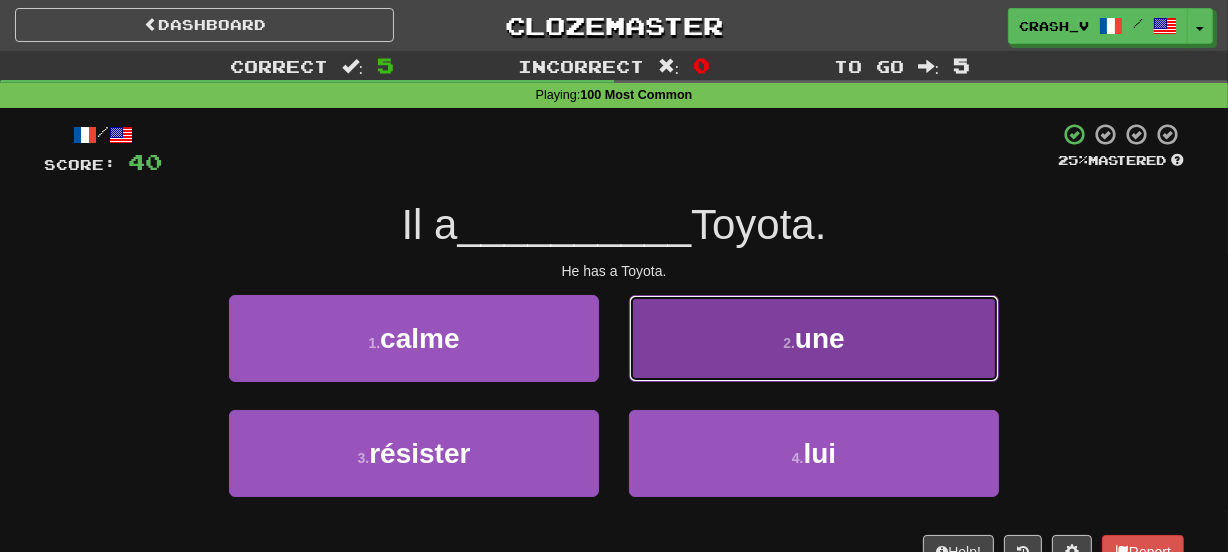click on "2 .  une" at bounding box center [814, 338] 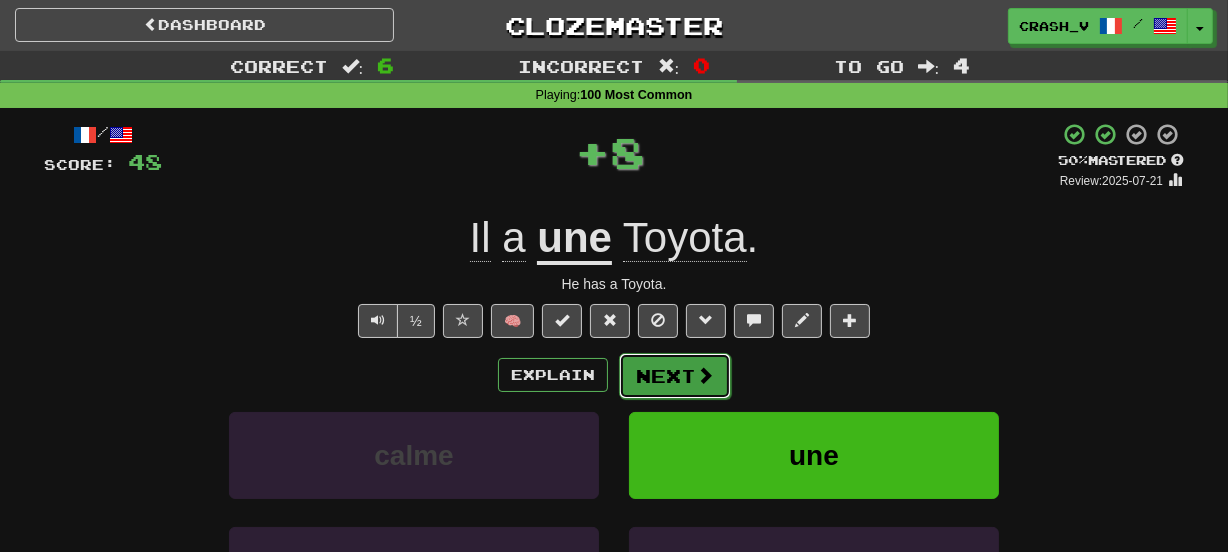 click on "Next" at bounding box center [675, 376] 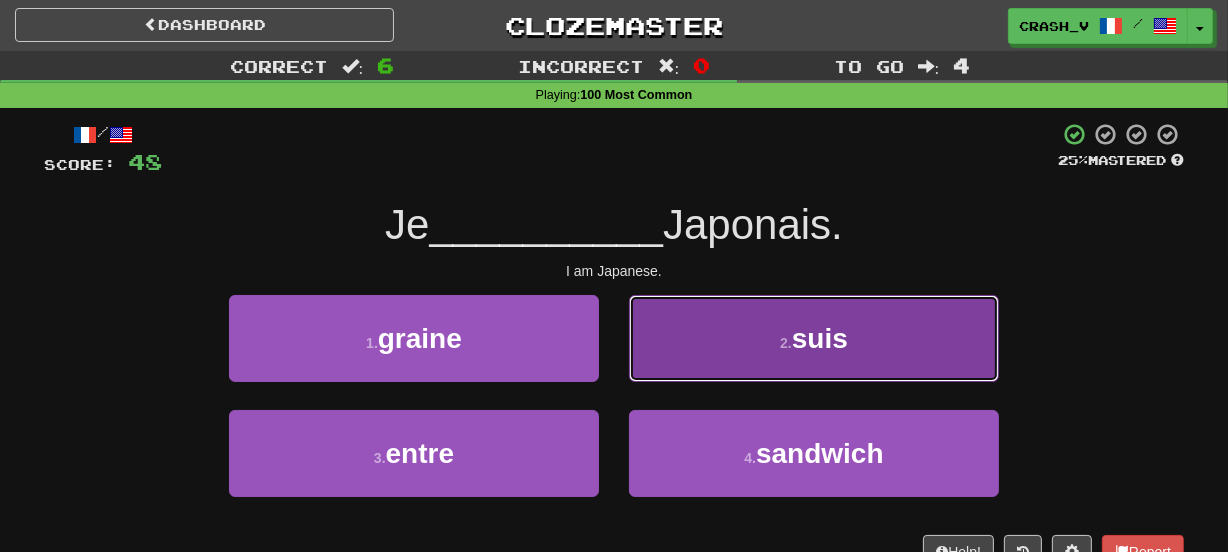 click on "2 .  suis" at bounding box center (814, 338) 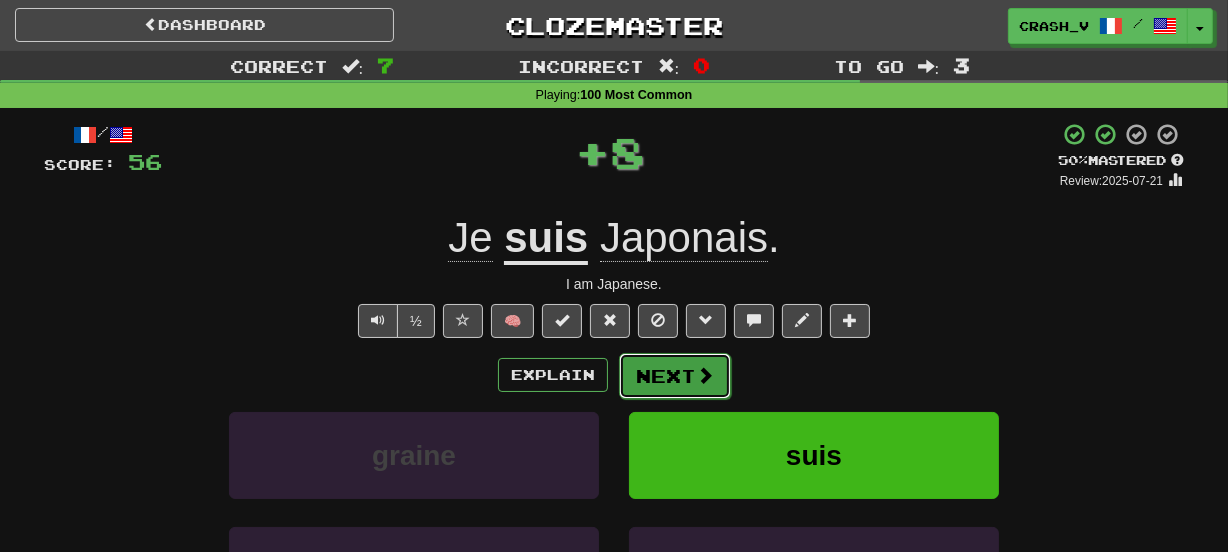 click on "Next" at bounding box center (675, 376) 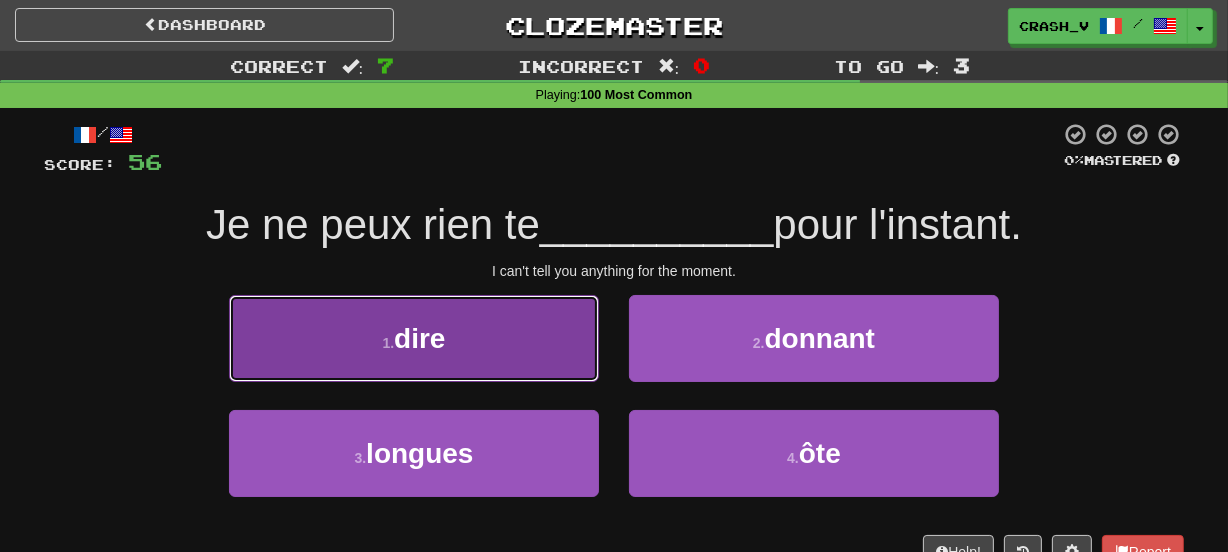 click on "1 .  dire" at bounding box center [414, 338] 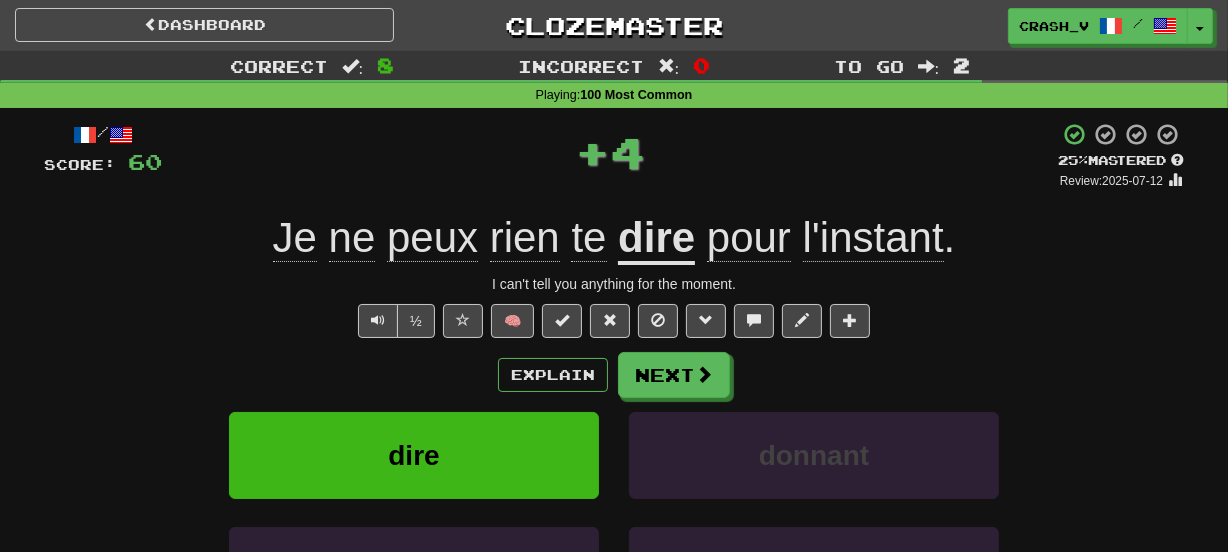 click on "Explain Next dire donnant longues ôte Learn more: dire donnant longues ôte" at bounding box center (614, 512) 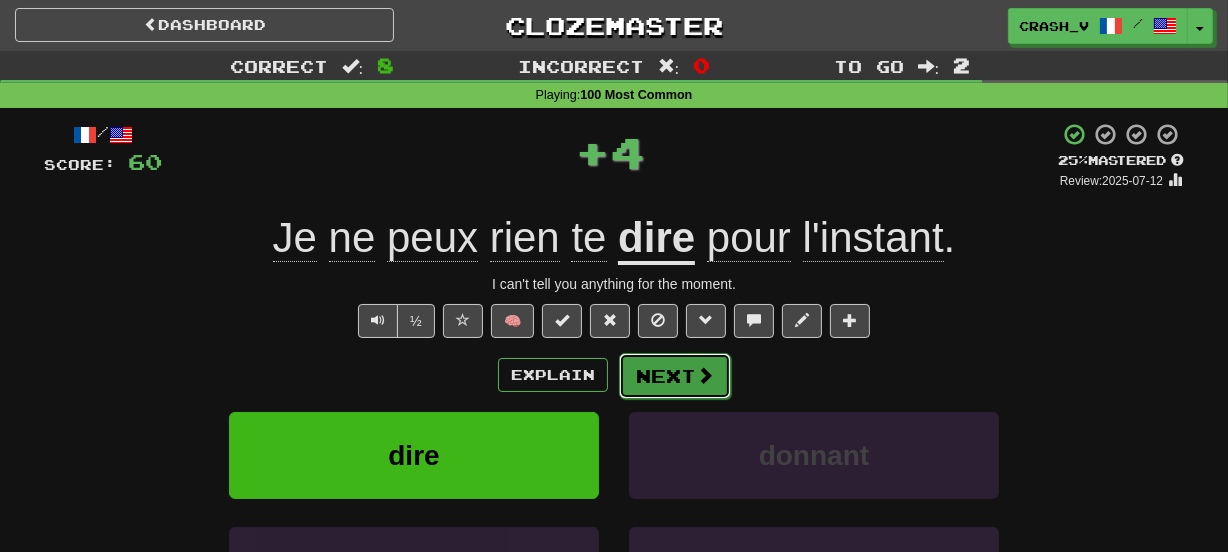 click on "Next" at bounding box center (675, 376) 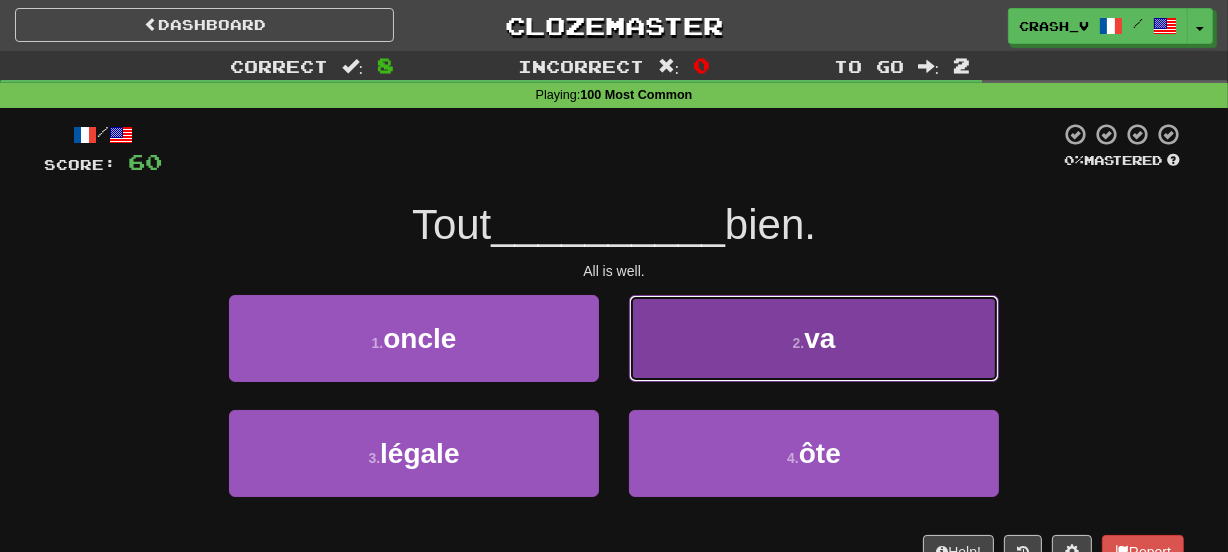 click on "2 .  va" at bounding box center [814, 338] 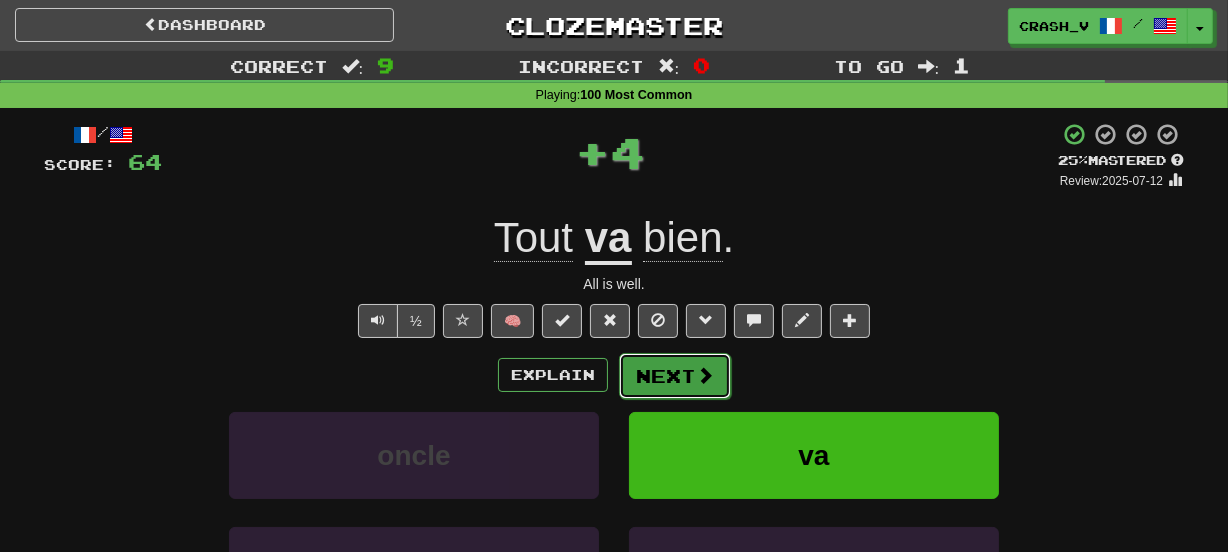 click on "Next" at bounding box center (675, 376) 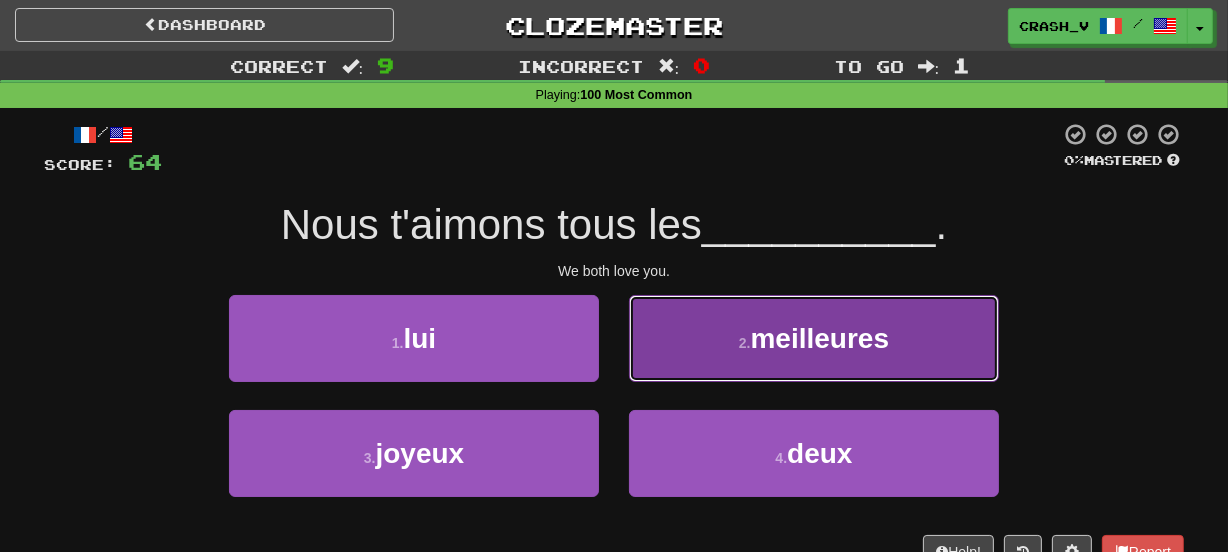 click on "2 .  meilleures" at bounding box center (814, 338) 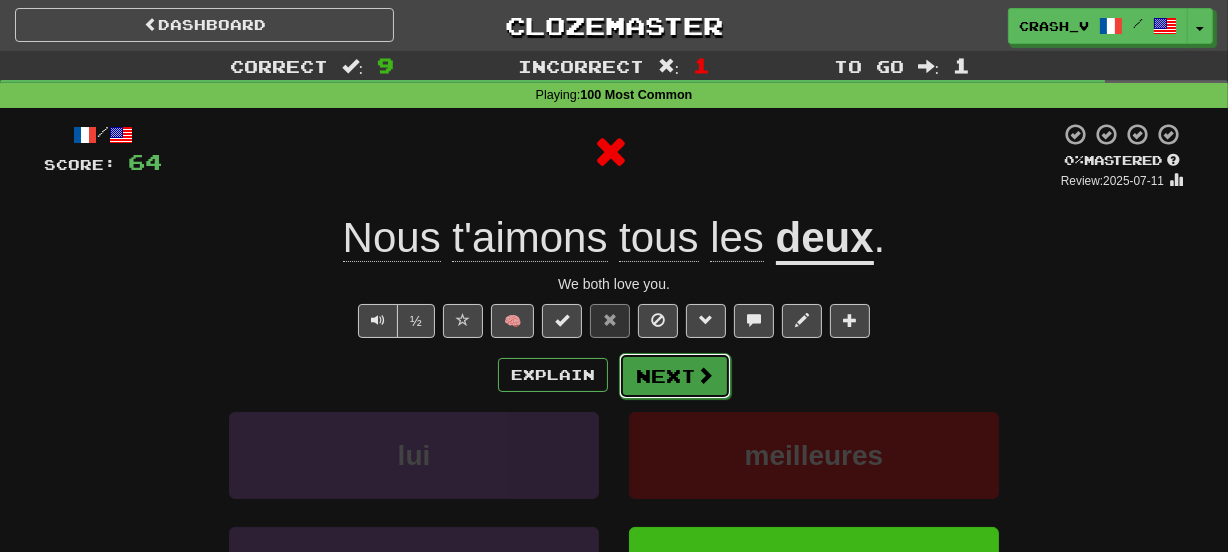 click on "Next" at bounding box center [675, 376] 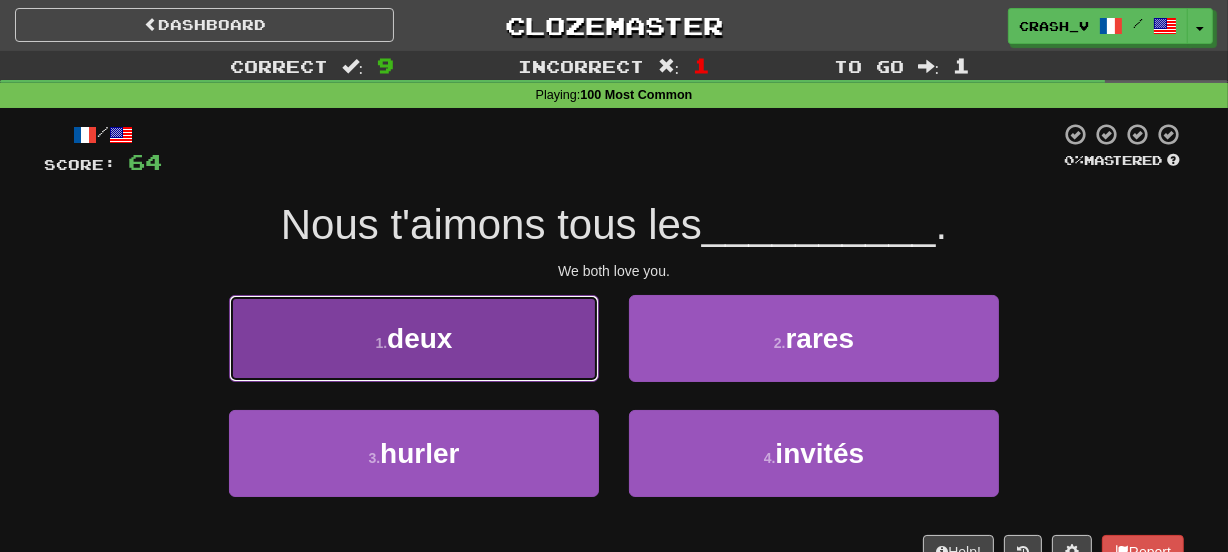 click on "1 .  deux" at bounding box center [414, 338] 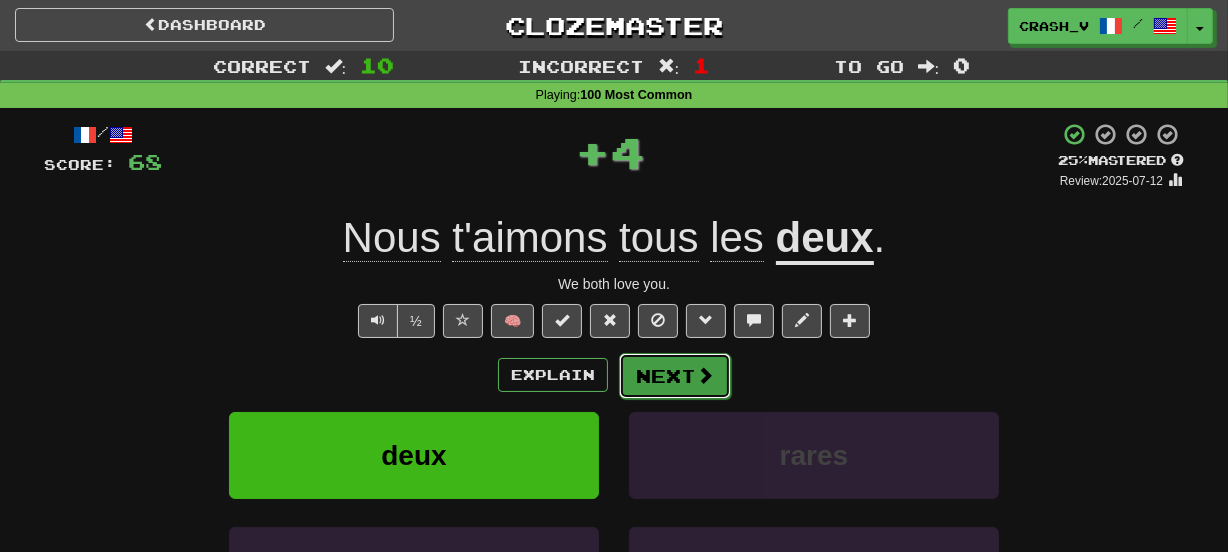 click on "Next" at bounding box center (675, 376) 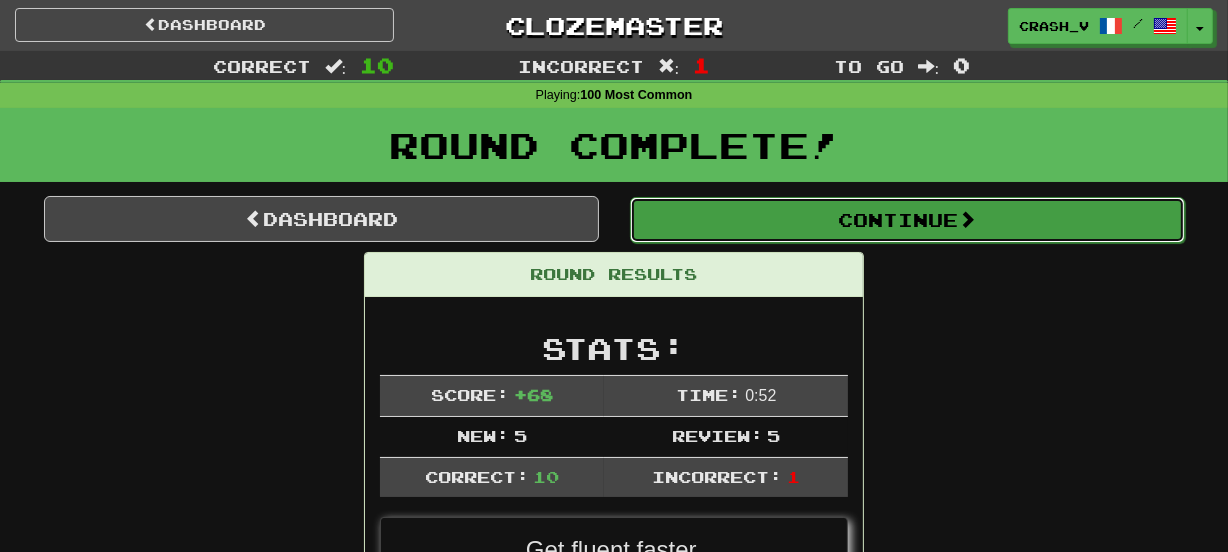 click on "Continue" at bounding box center (907, 220) 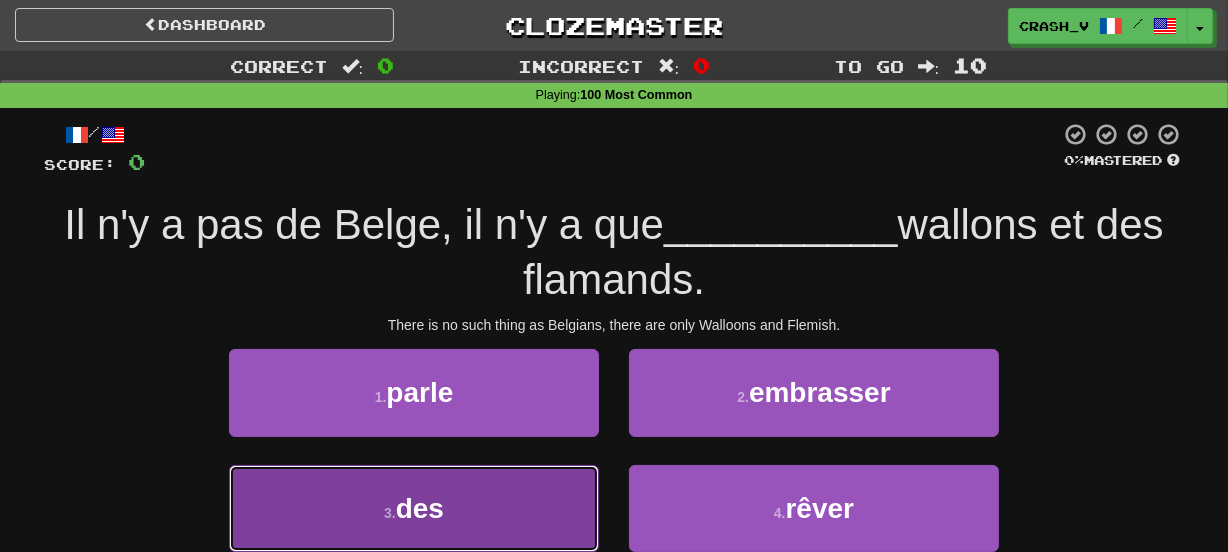 click on "3 .  des" at bounding box center (414, 508) 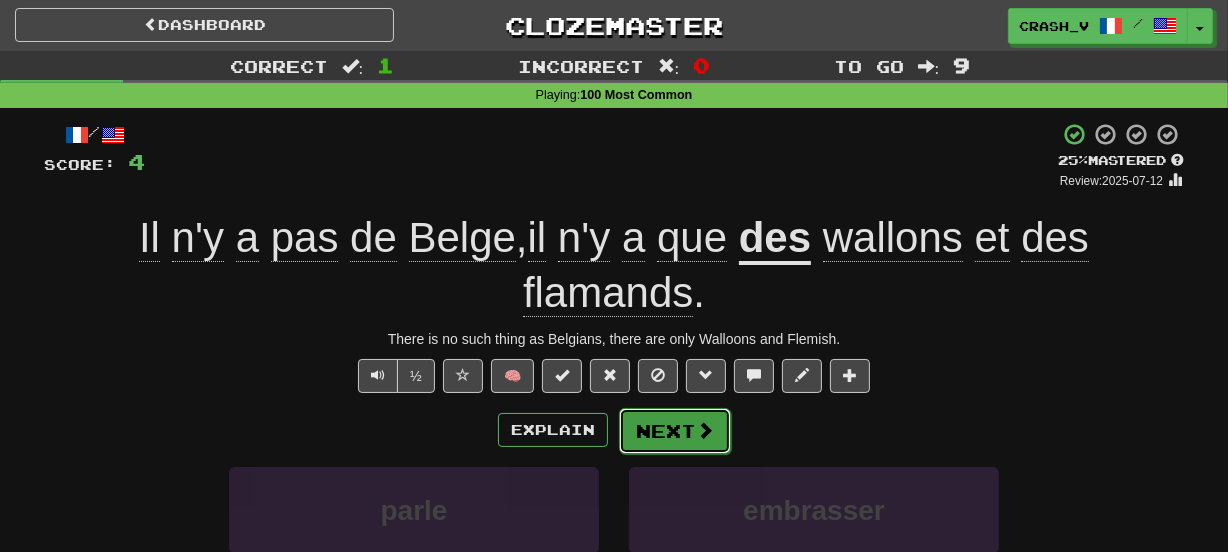 click on "Next" at bounding box center (675, 431) 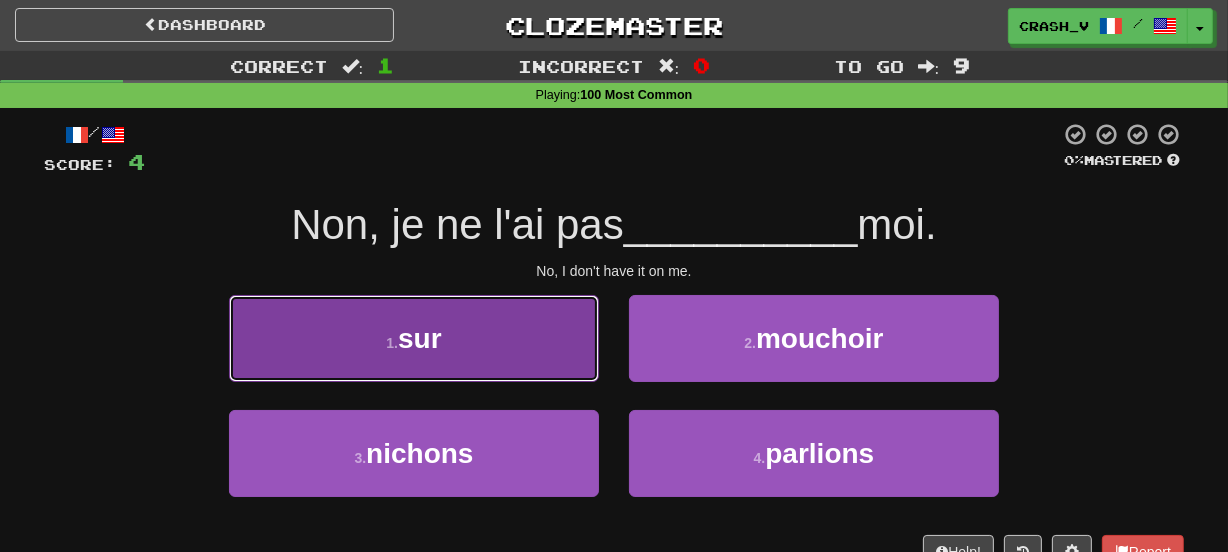 click on "1 .  sur" at bounding box center (414, 338) 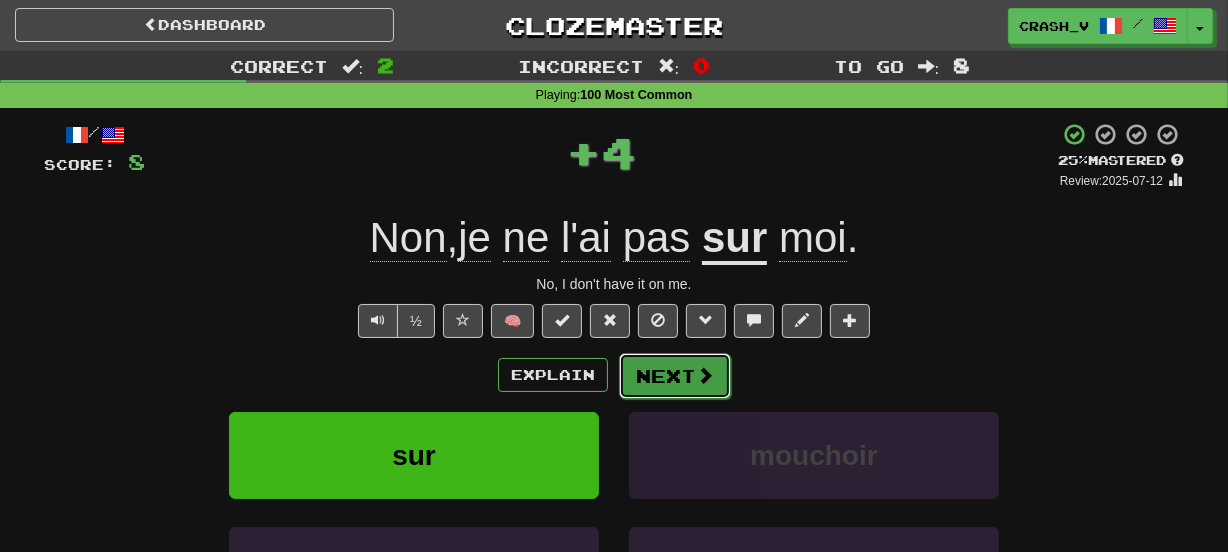 click on "Next" at bounding box center [675, 376] 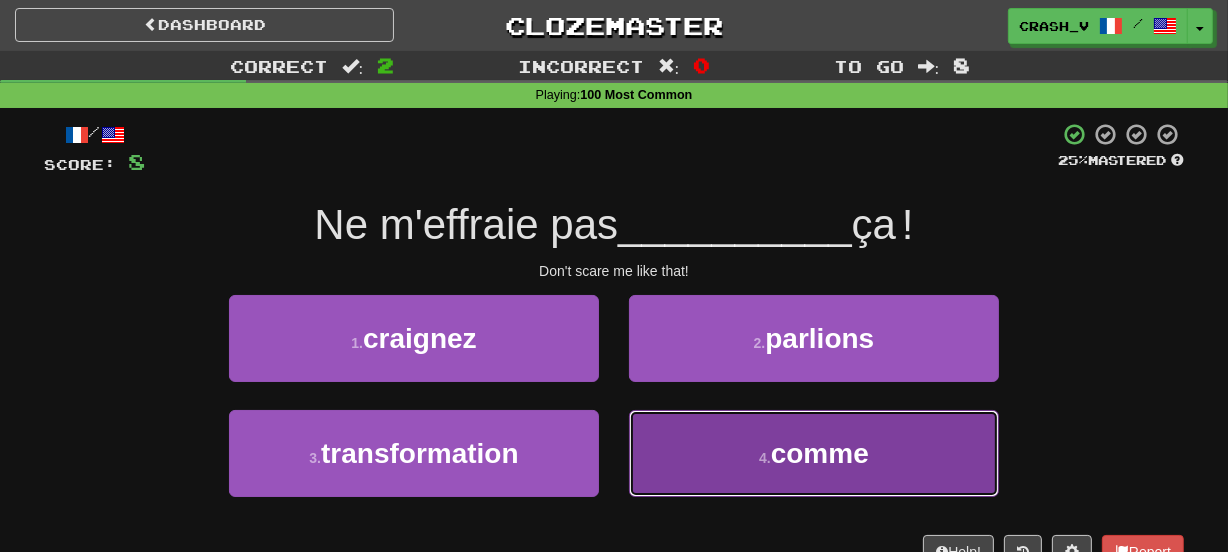 click on "4 .  comme" at bounding box center (814, 453) 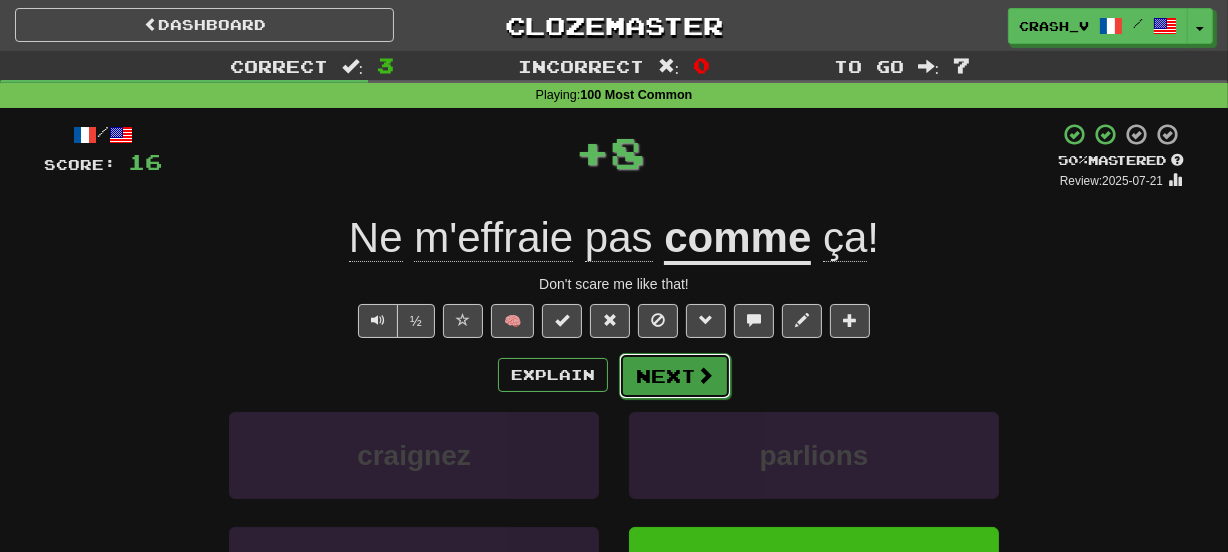 click on "Next" at bounding box center (675, 376) 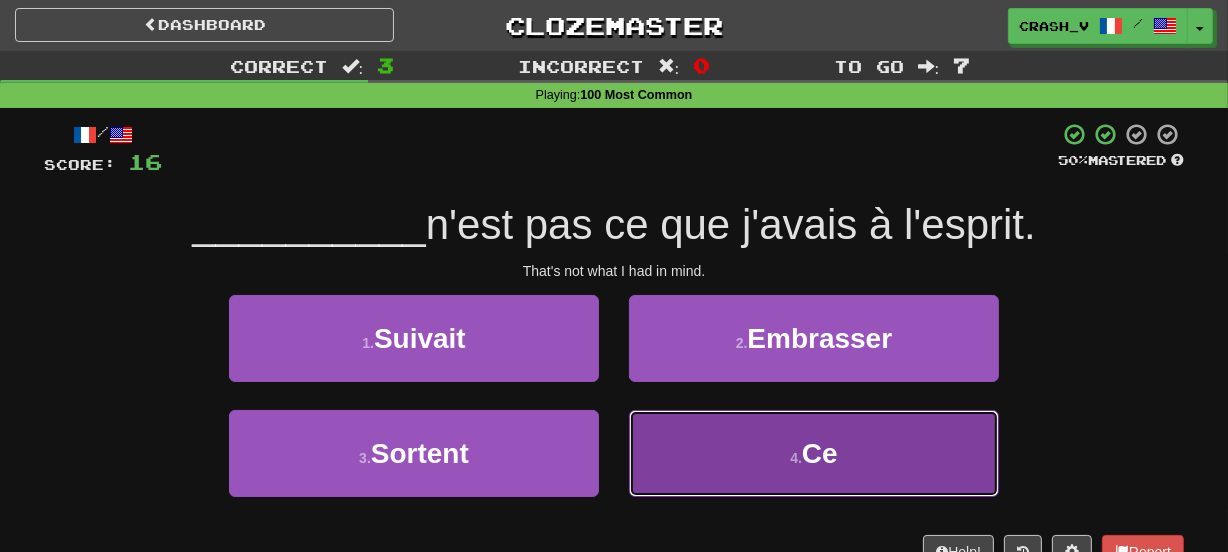 click on "4 .  Ce" at bounding box center [814, 453] 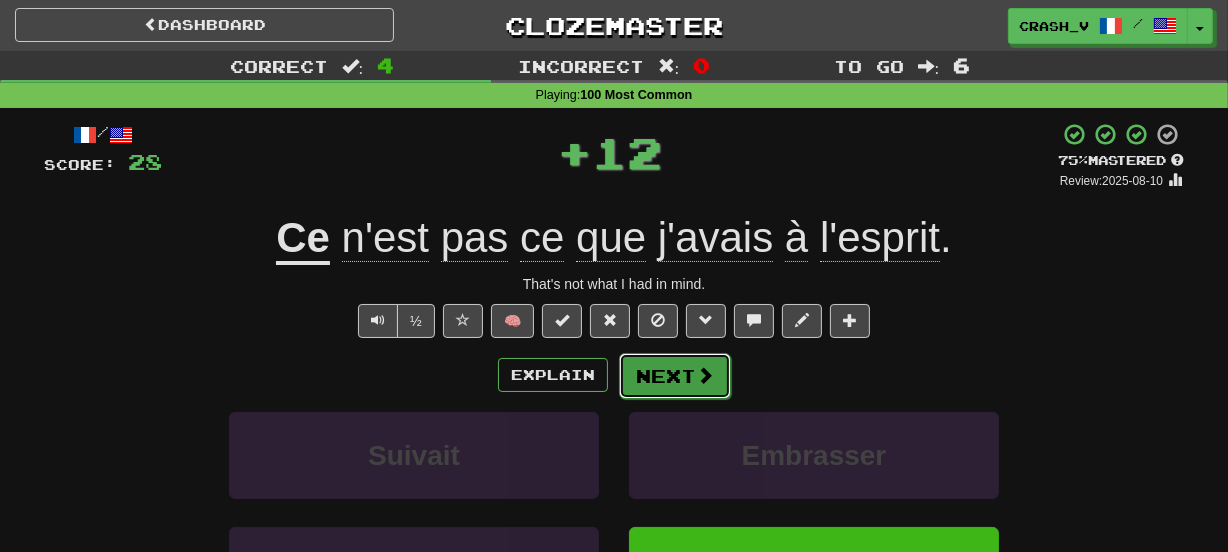 click on "Next" at bounding box center (675, 376) 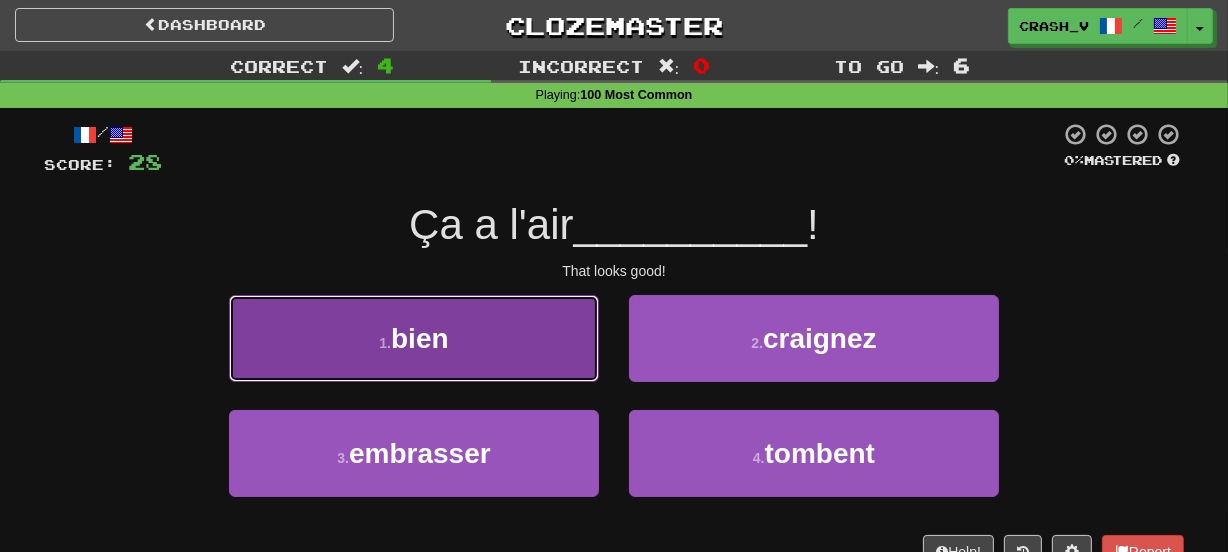 click on "1 .  bien" at bounding box center [414, 338] 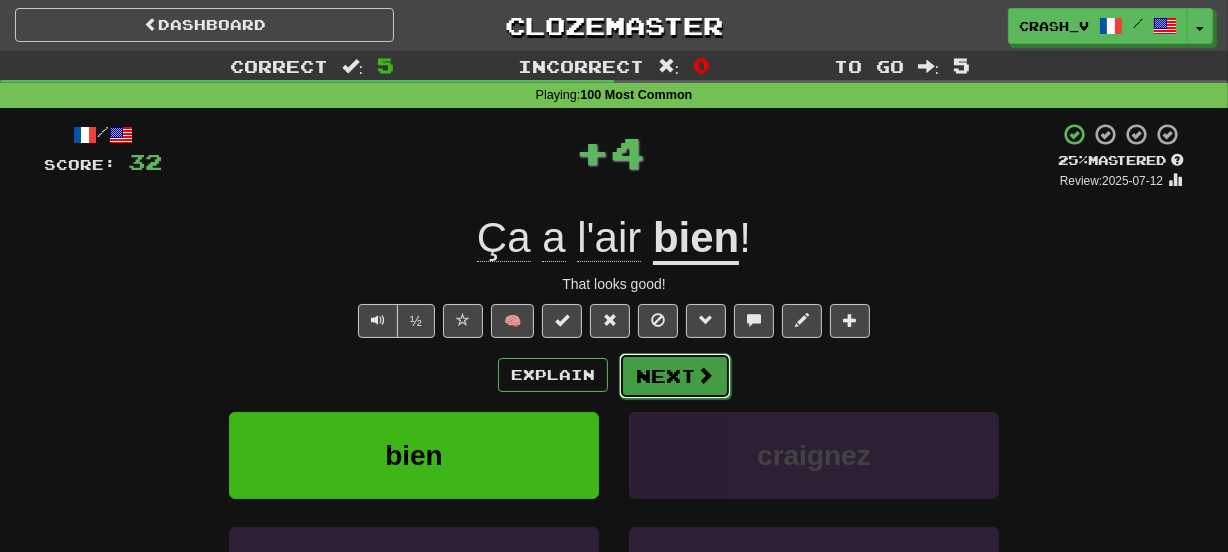 click on "Next" at bounding box center (675, 376) 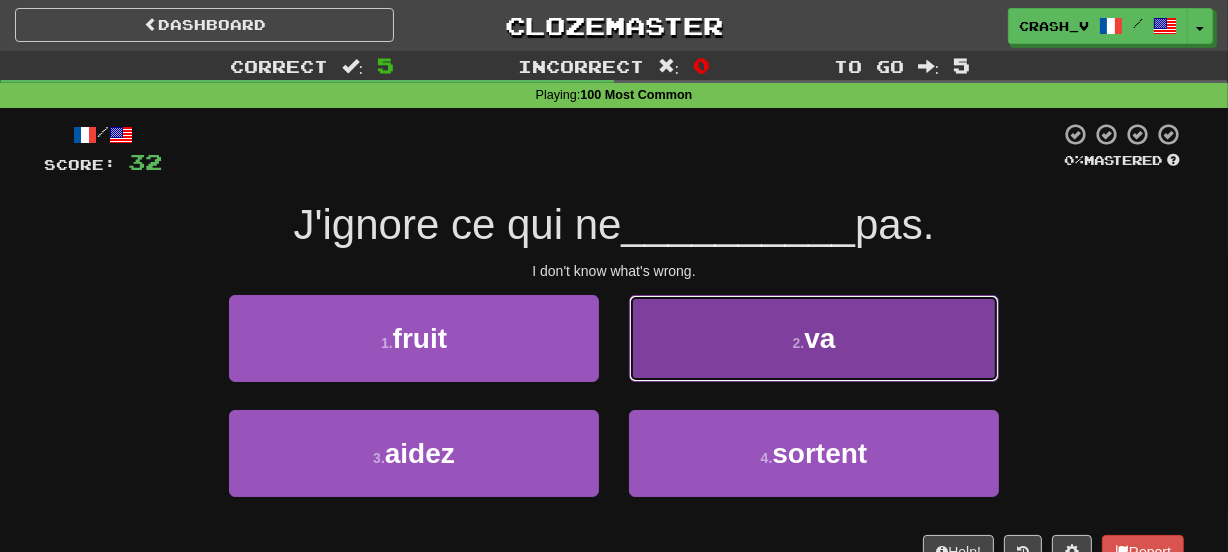 click on "2 .  va" at bounding box center (814, 338) 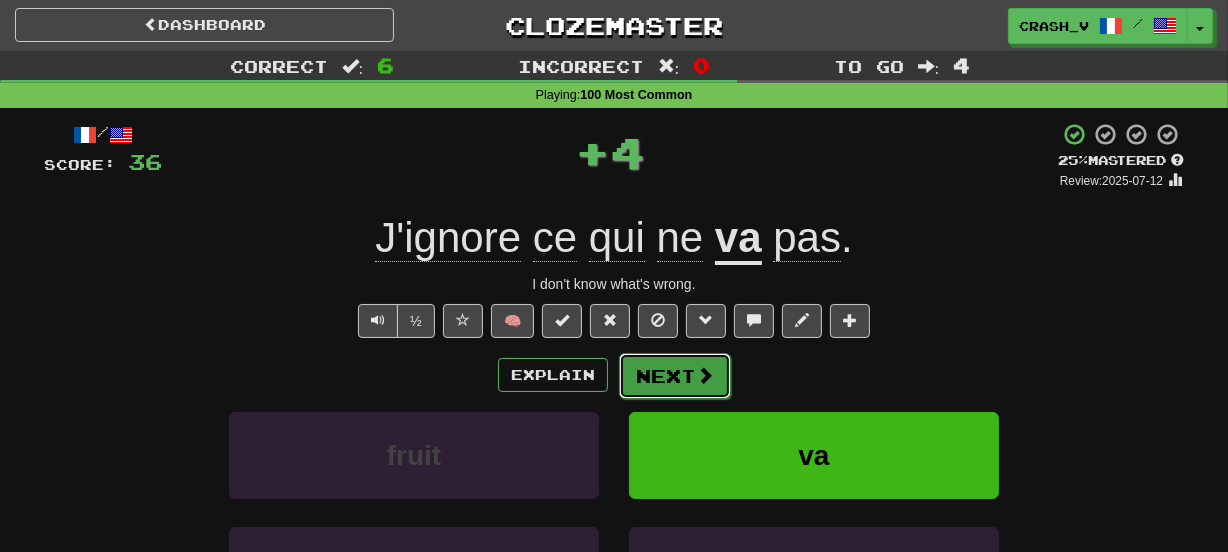 click on "Next" at bounding box center (675, 376) 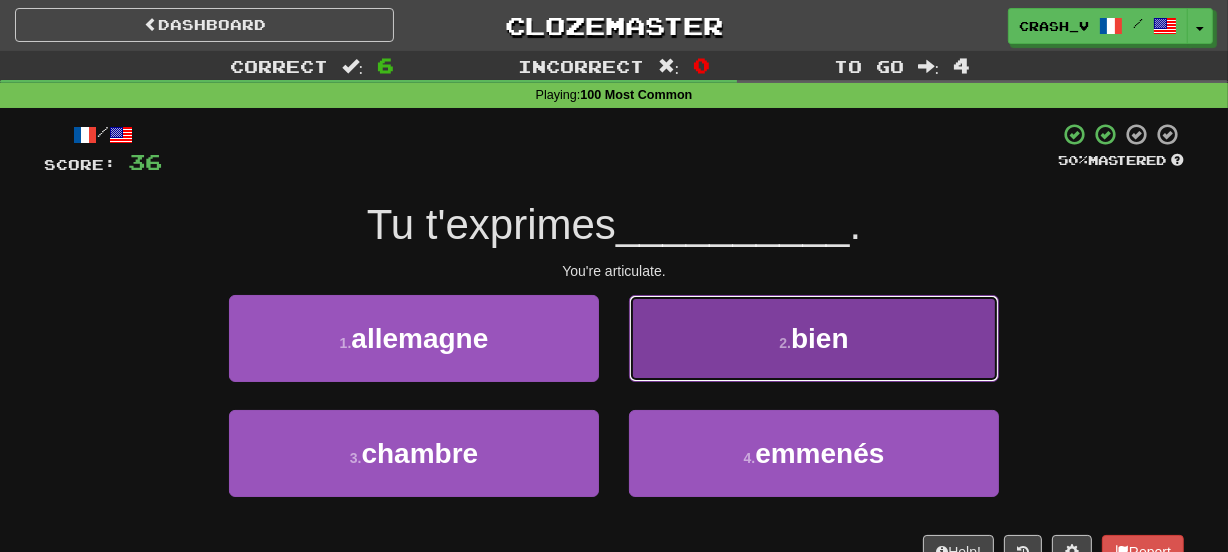 click on "2 .  bien" at bounding box center [814, 338] 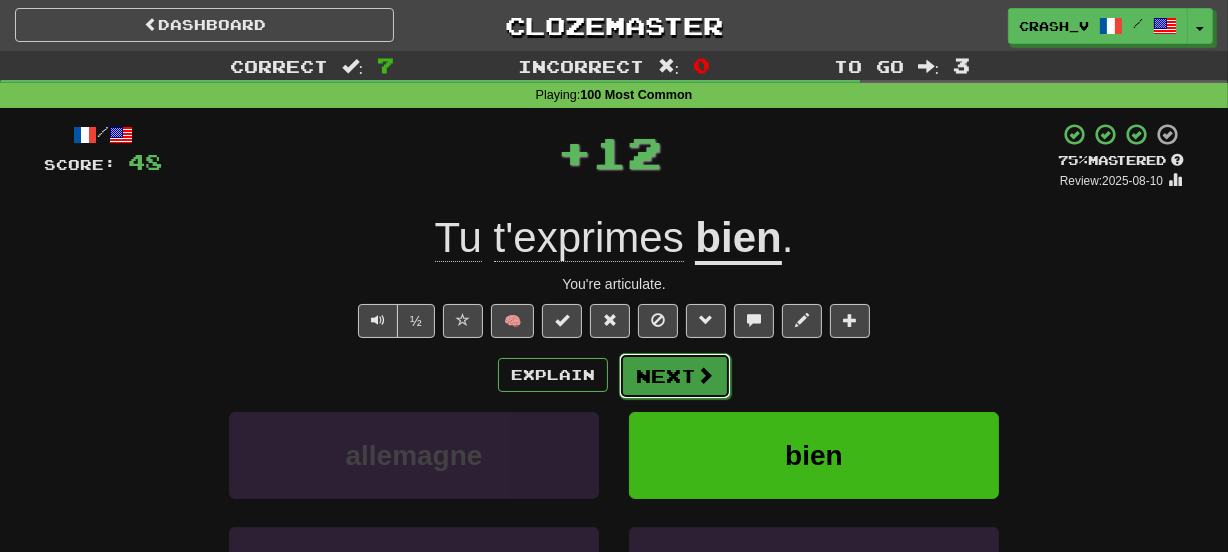 click on "Next" at bounding box center [675, 376] 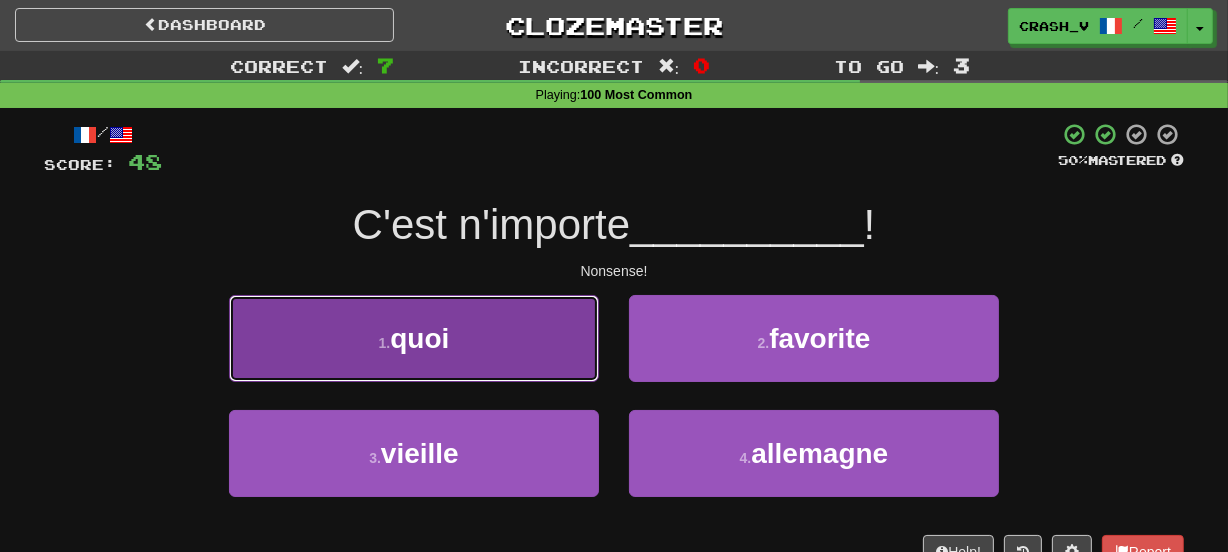 click on "1 .  quoi" at bounding box center [414, 338] 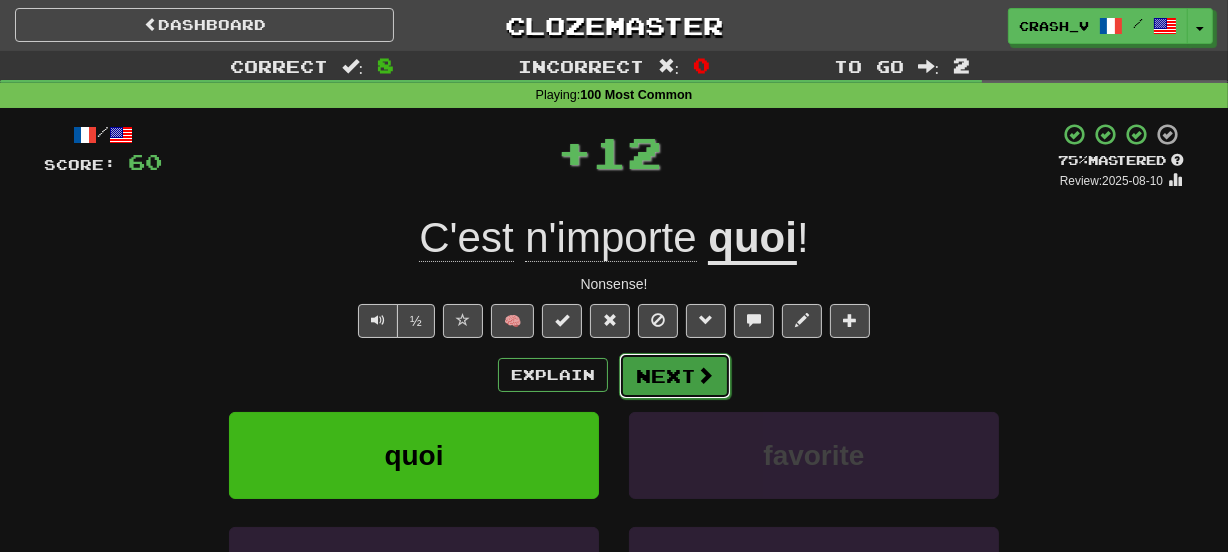 click on "Next" at bounding box center [675, 376] 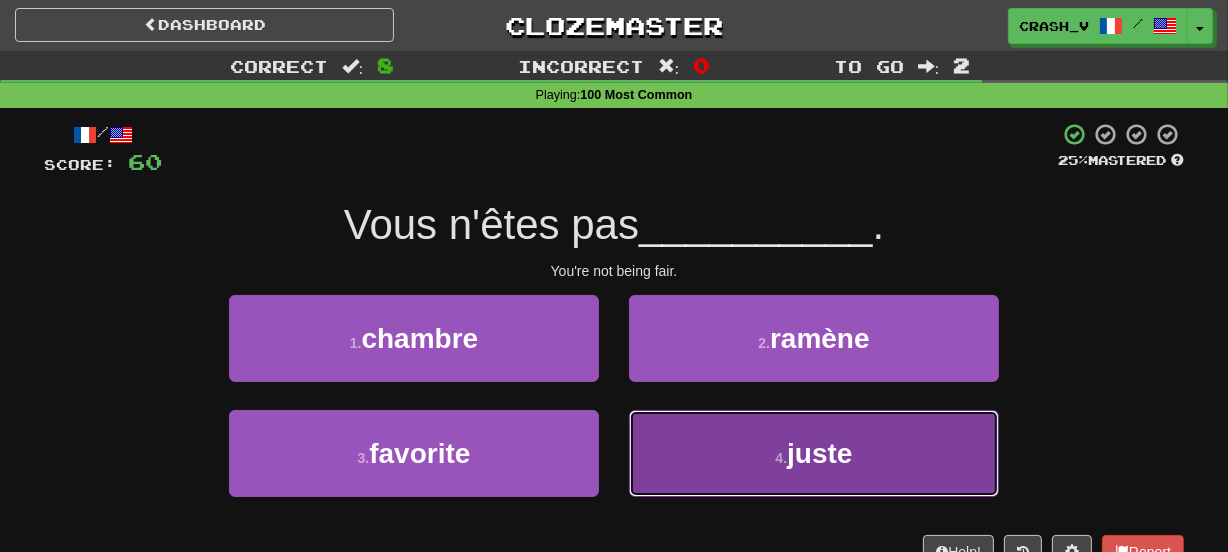 click on "4 .  juste" at bounding box center (814, 453) 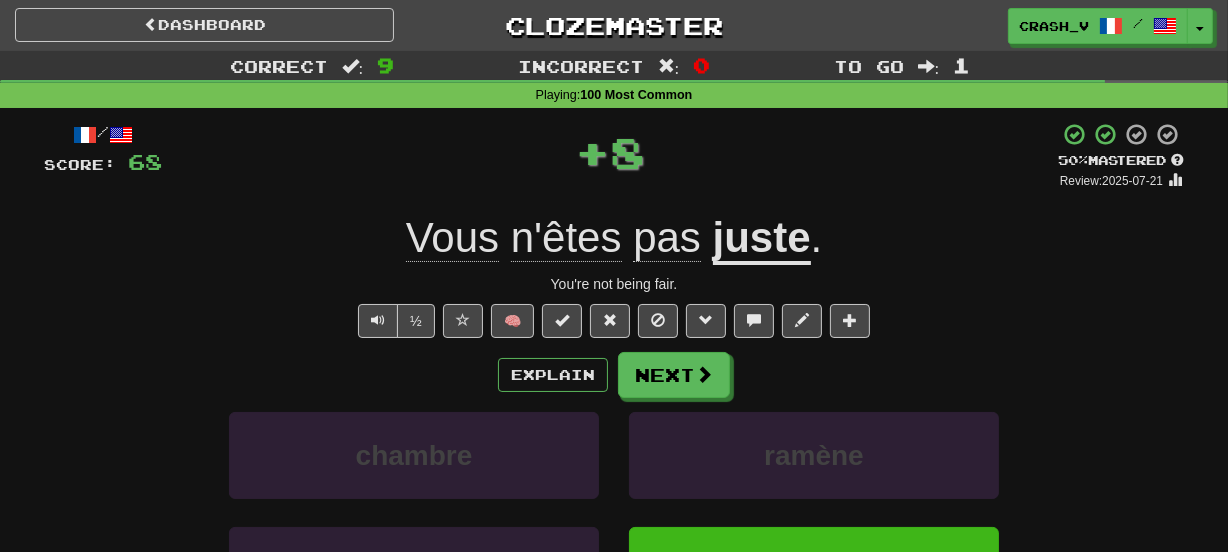 click on "Explain Next chambre ramène favorite juste Learn more: chambre ramène favorite juste" at bounding box center [614, 512] 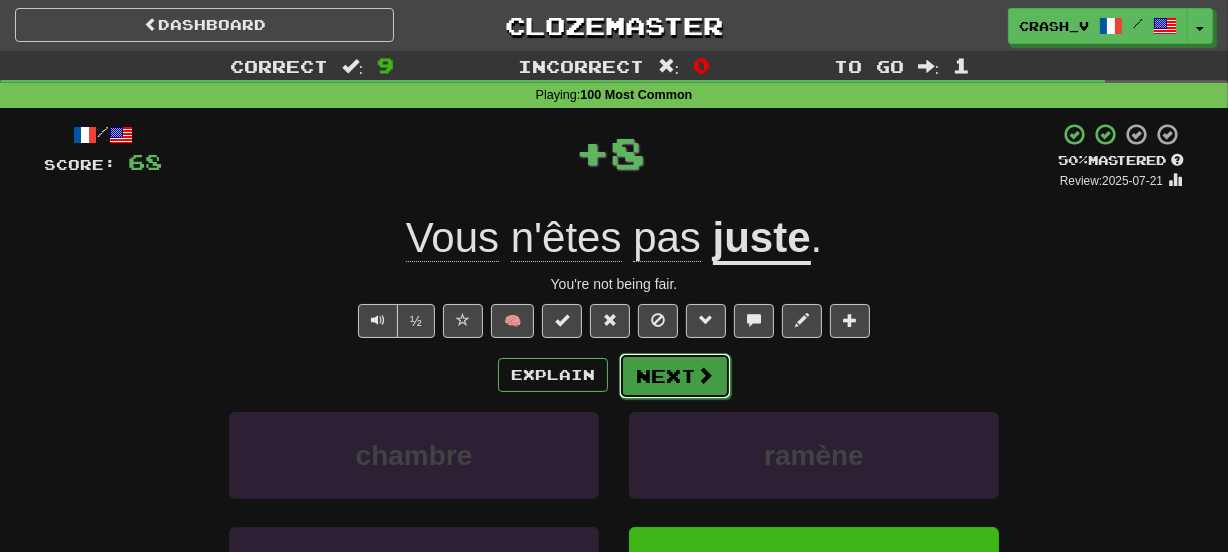 click on "Next" at bounding box center [675, 376] 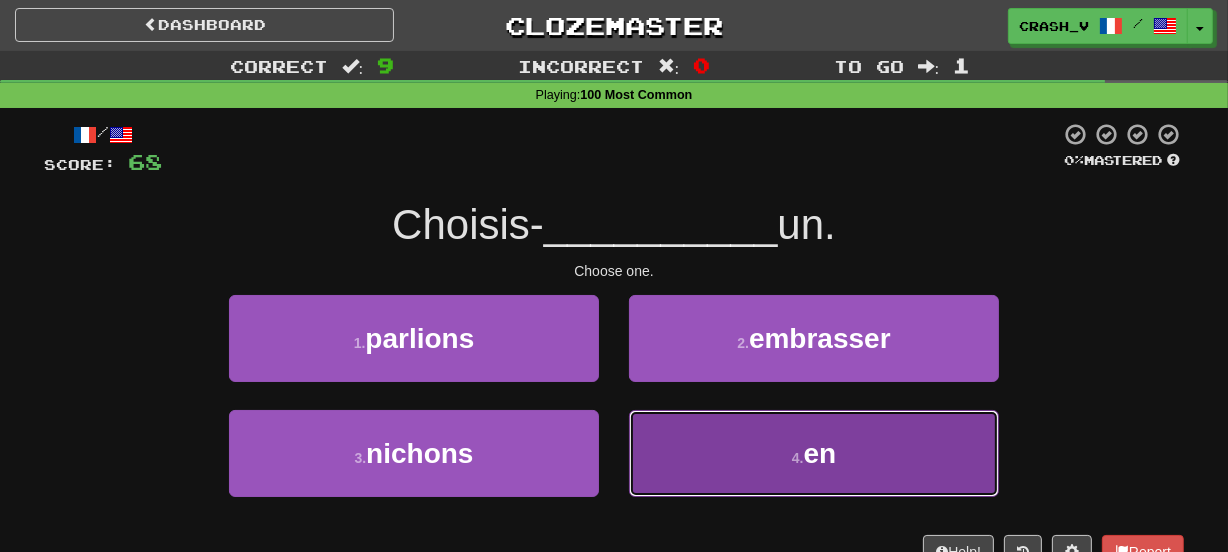 click on "4 .  en" at bounding box center [814, 453] 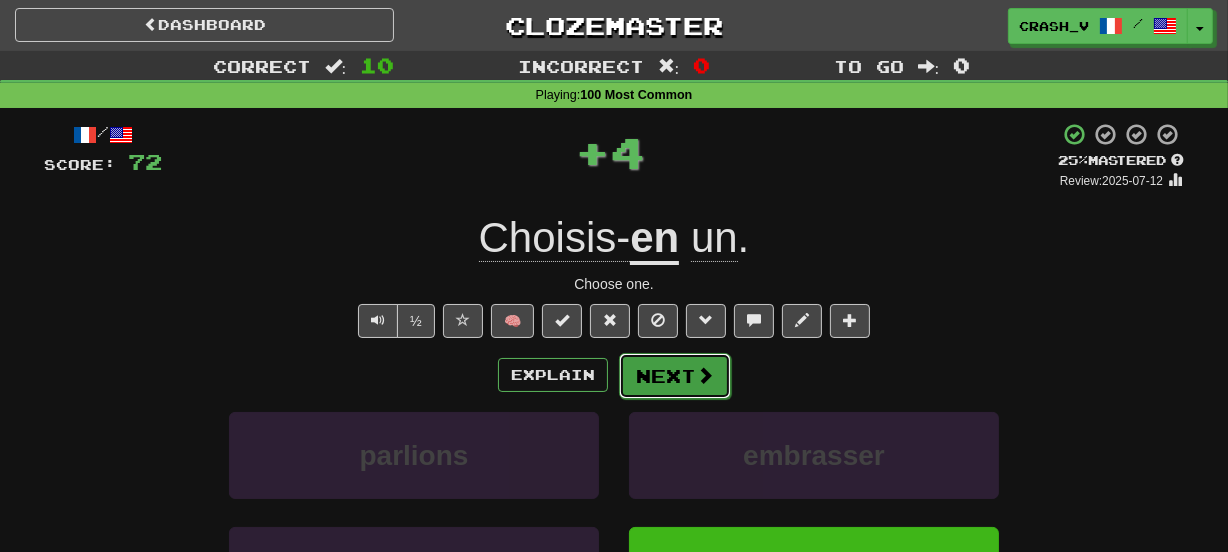 click on "Next" at bounding box center [675, 376] 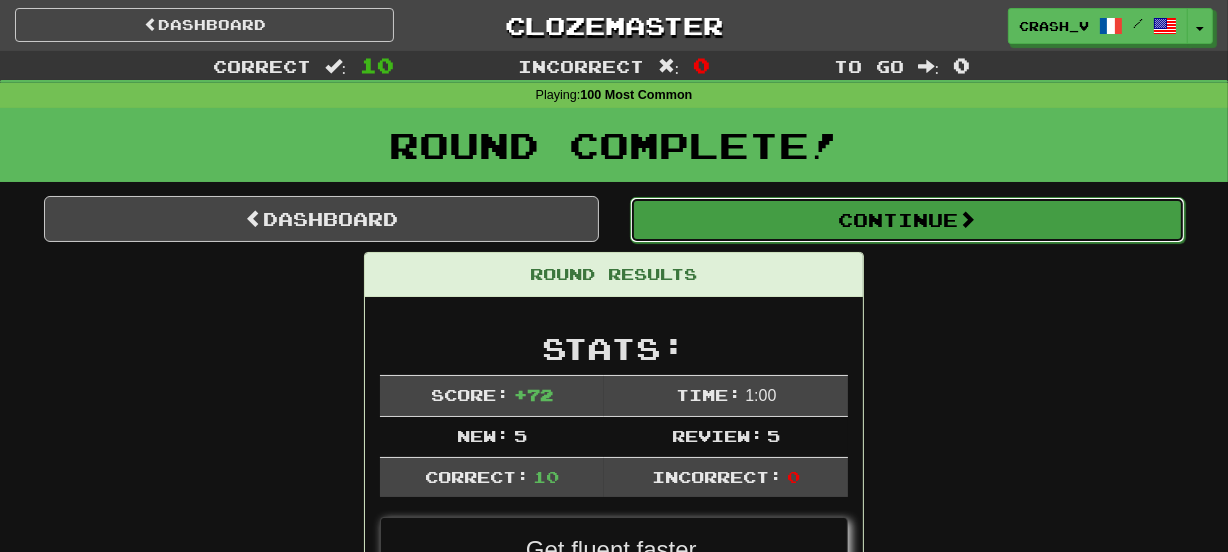 click on "Continue" at bounding box center (907, 220) 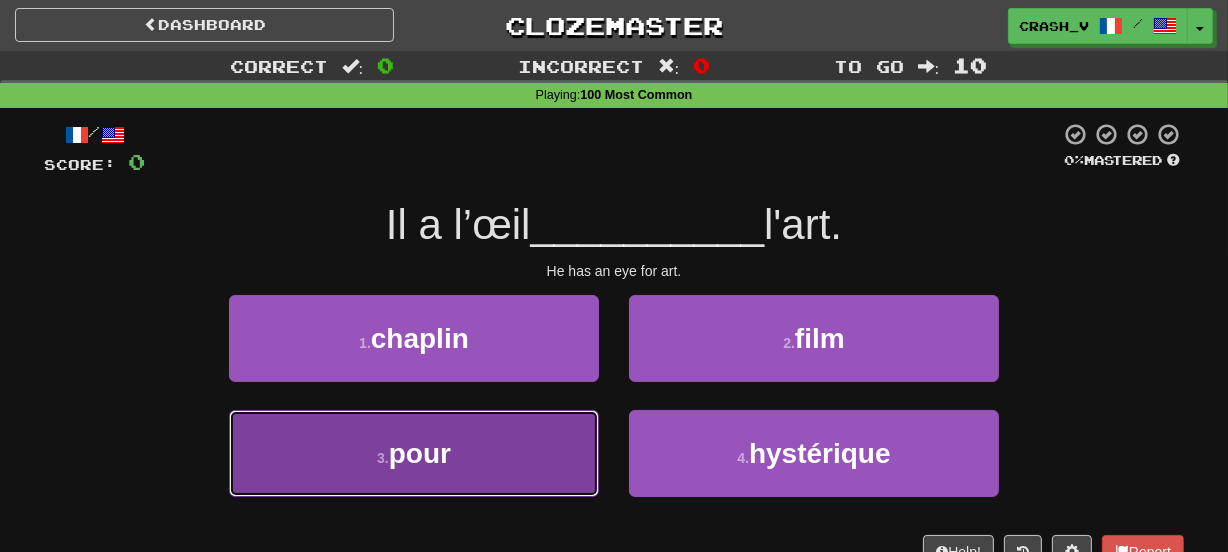 click on "3 .  pour" at bounding box center [414, 453] 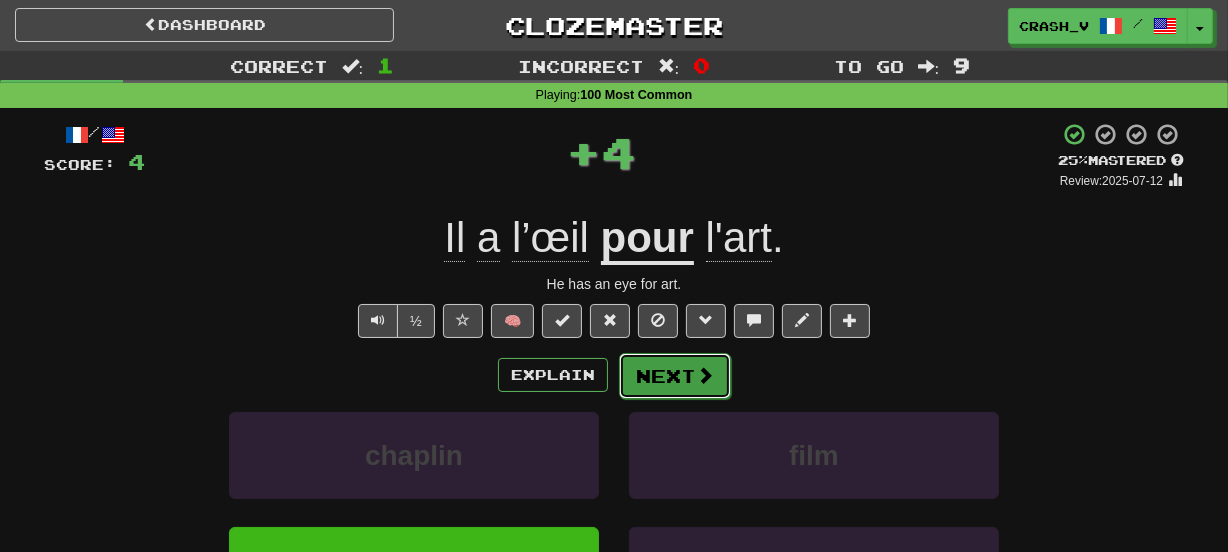 click on "Next" at bounding box center (675, 376) 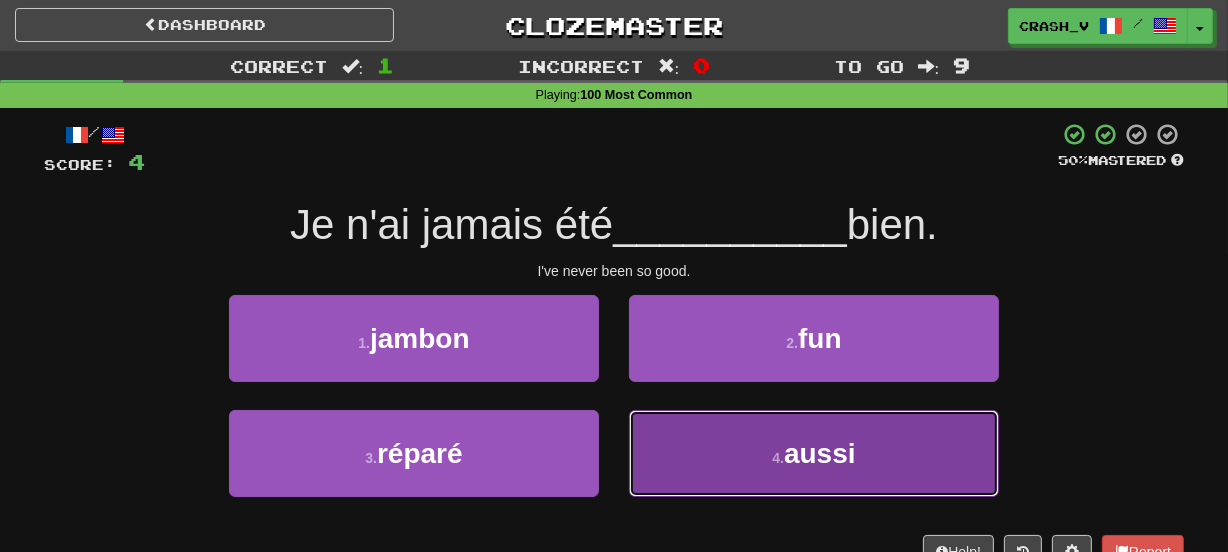 click on "4 .  aussi" at bounding box center [814, 453] 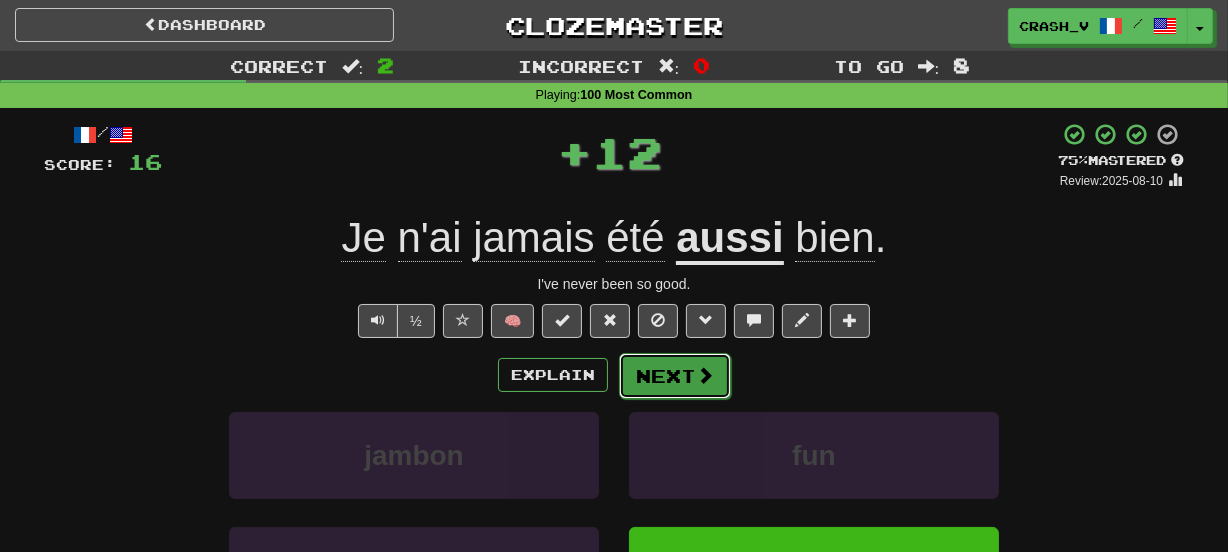 click on "Next" at bounding box center [675, 376] 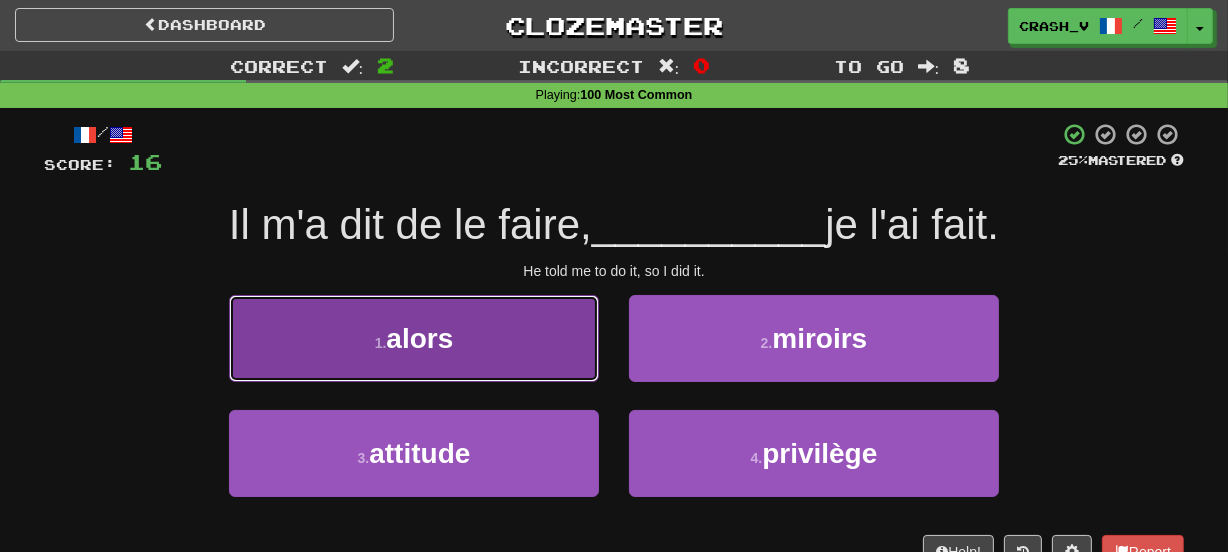 click on "1 .  alors" at bounding box center [414, 338] 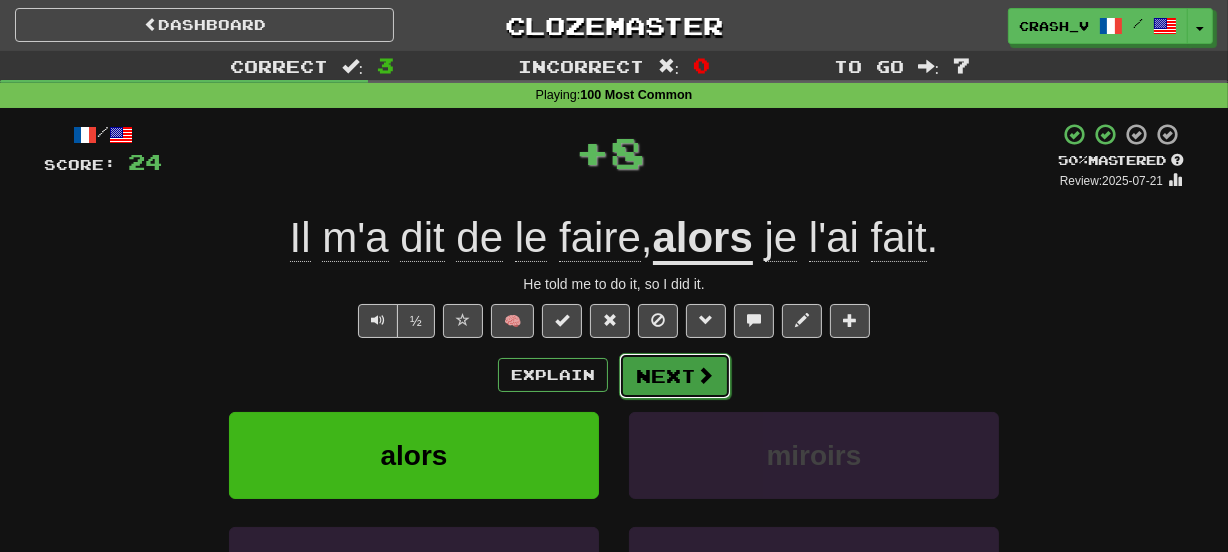 click on "Next" at bounding box center [675, 376] 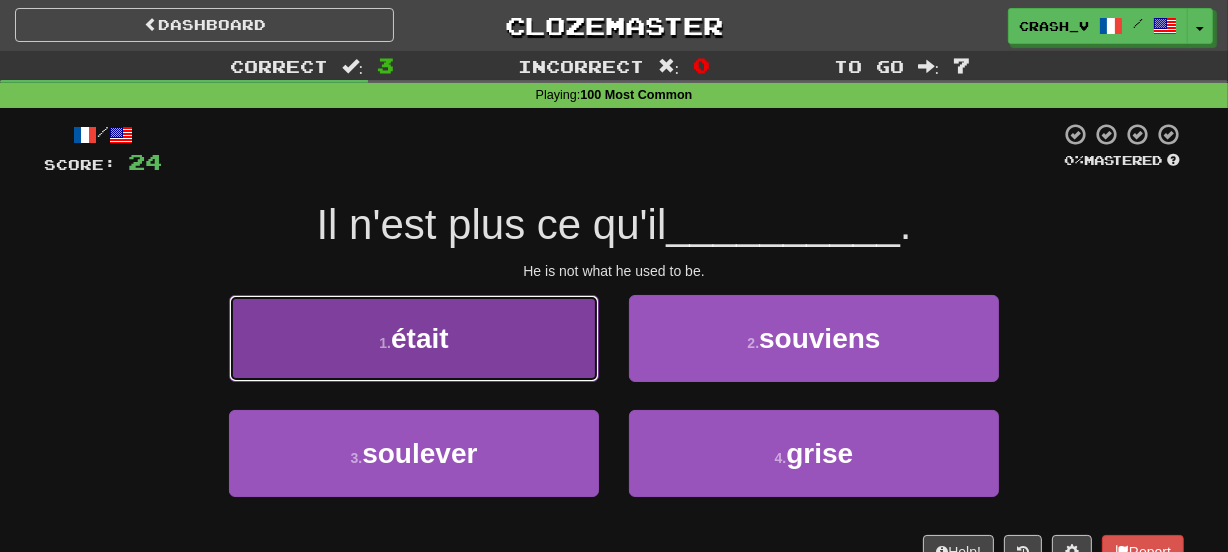 click on "1 .  était" at bounding box center (414, 338) 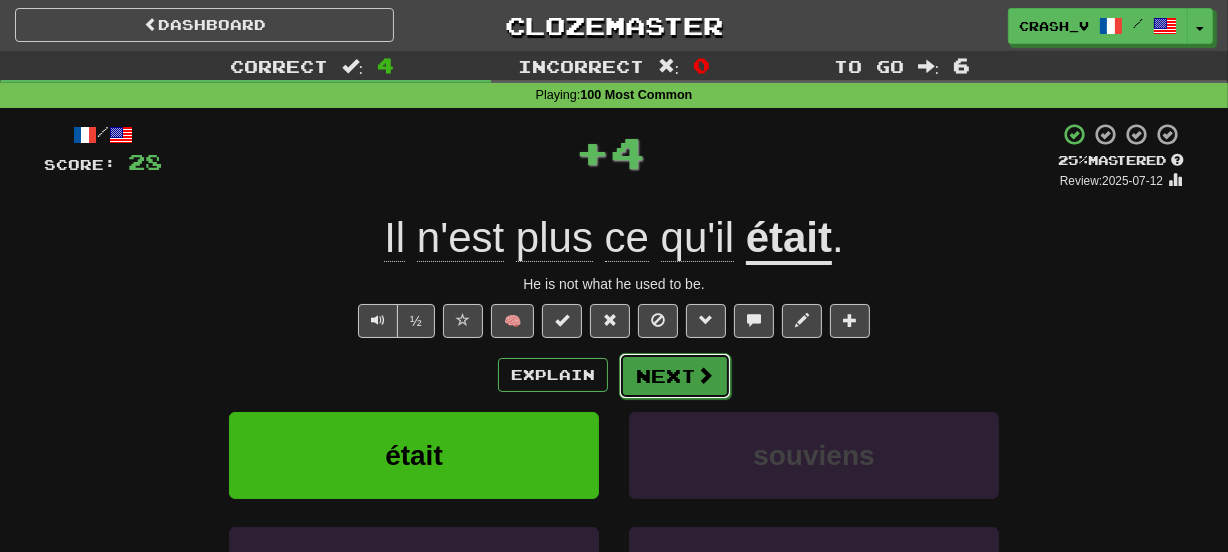 click on "Next" at bounding box center (675, 376) 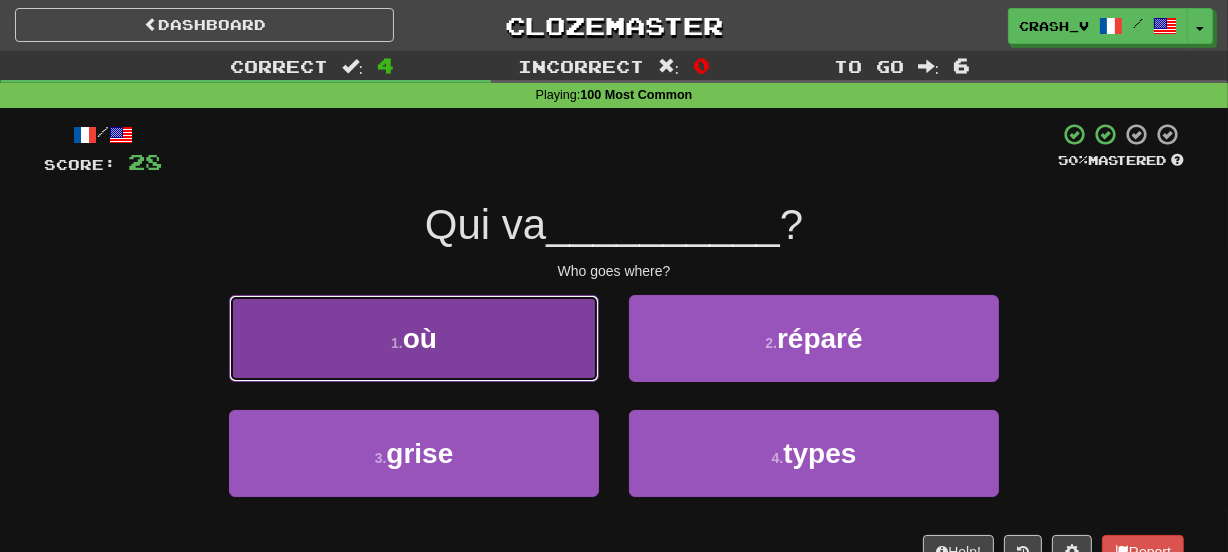 click on "1 .  où" at bounding box center (414, 338) 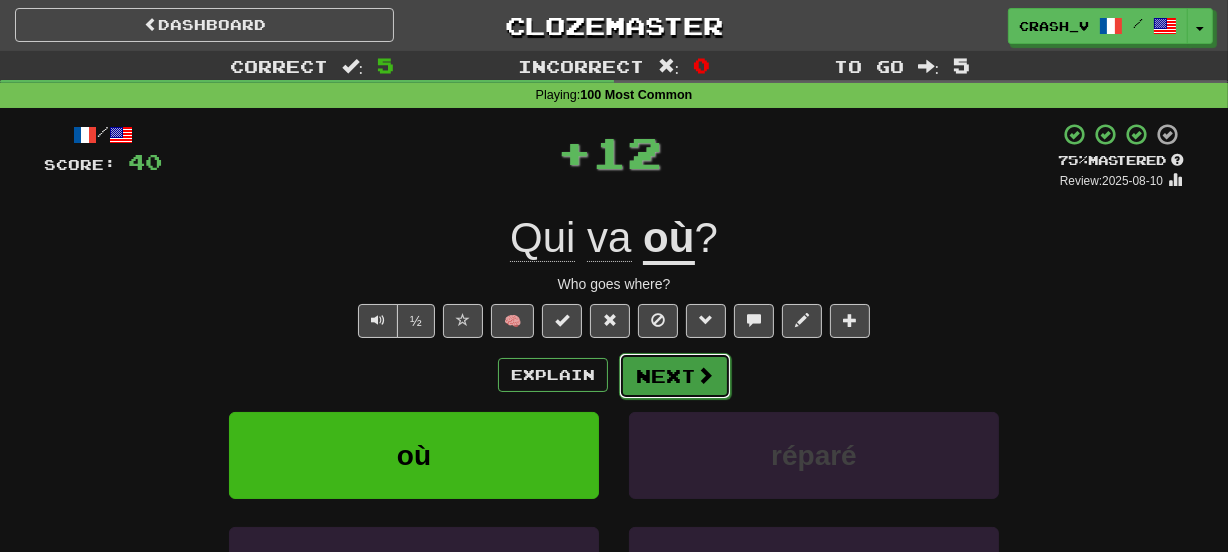 click on "Next" at bounding box center [675, 376] 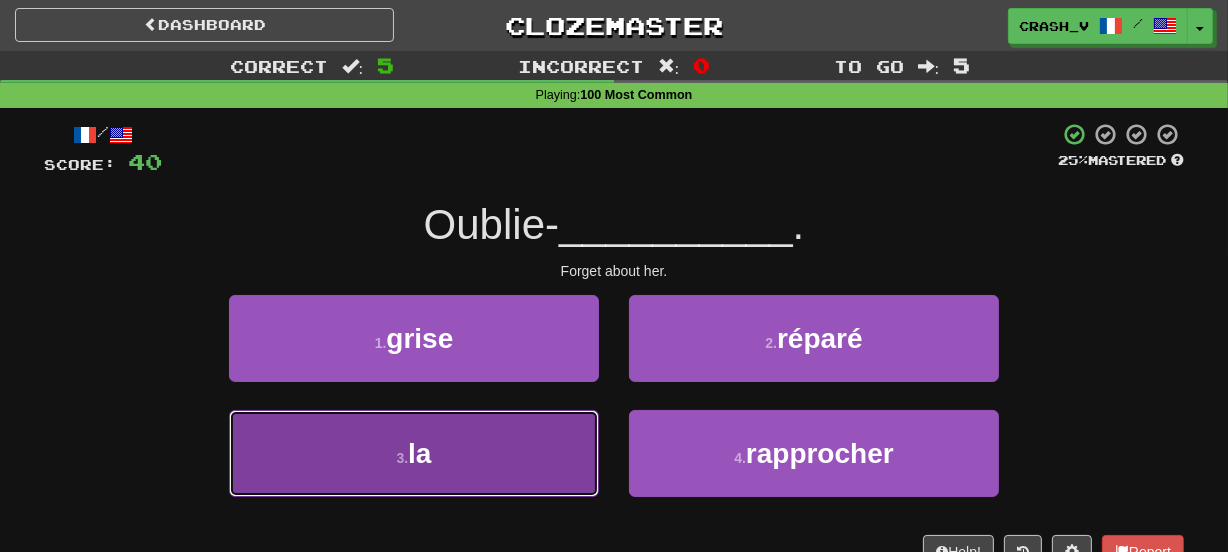 click on "3 .  la" at bounding box center [414, 453] 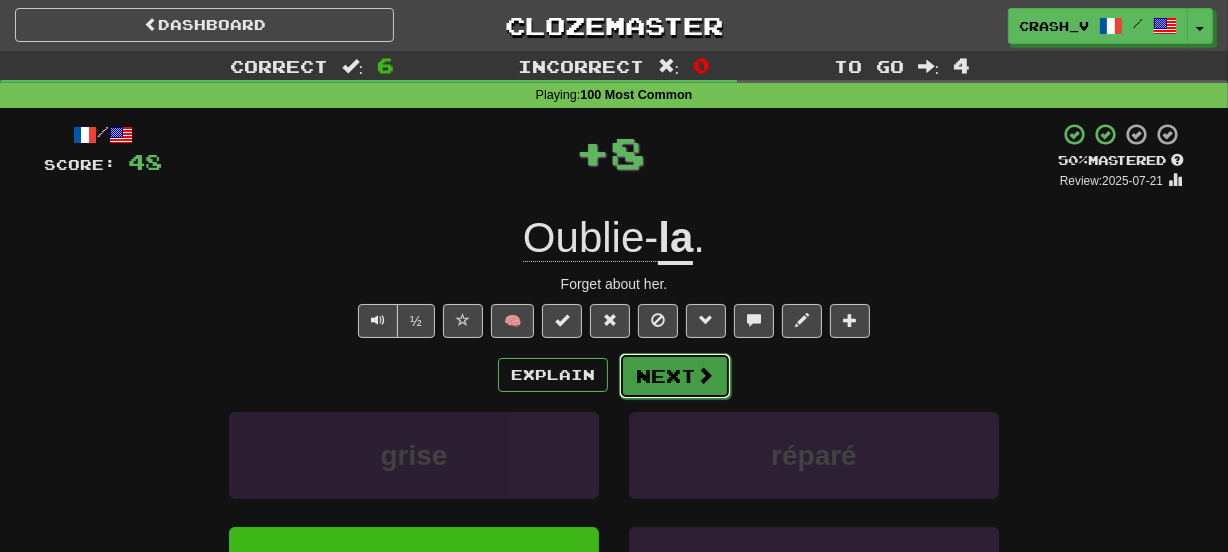 click on "Next" at bounding box center [675, 376] 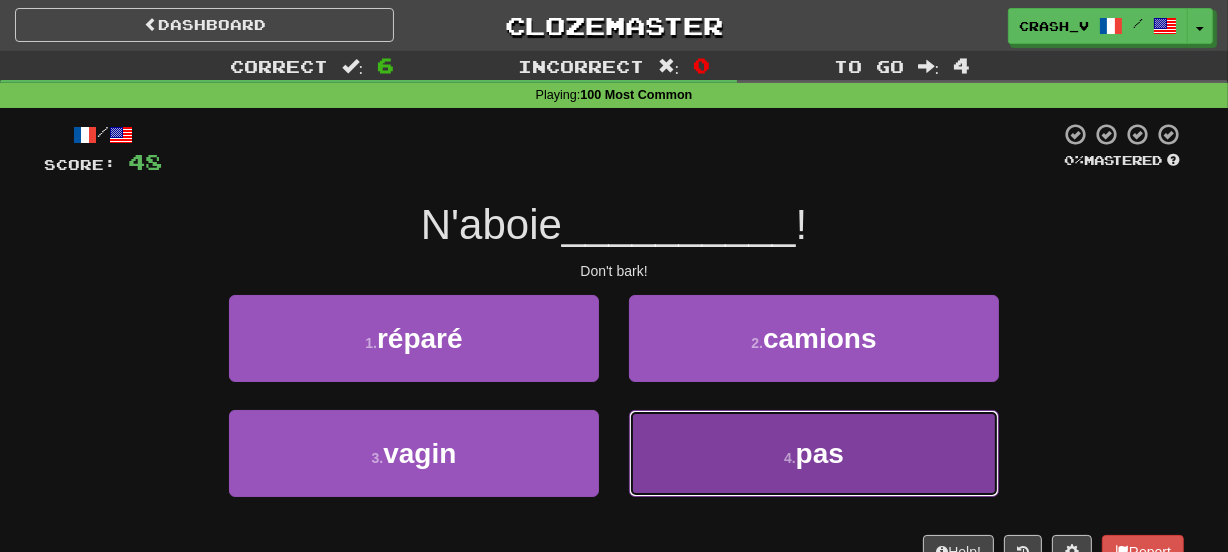 click on "4 .  pas" at bounding box center (814, 453) 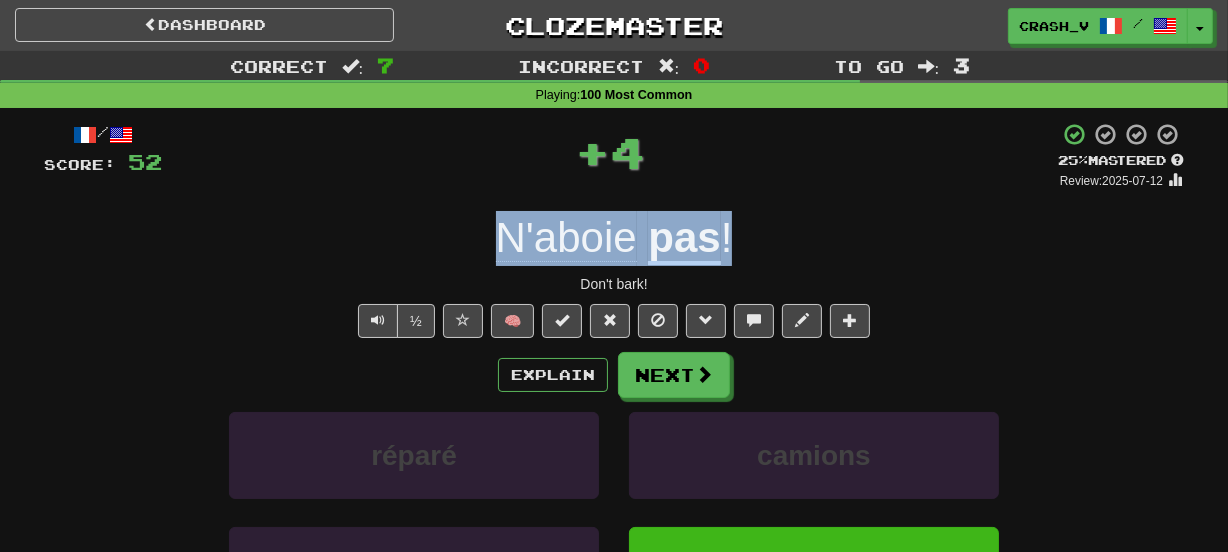 drag, startPoint x: 425, startPoint y: 207, endPoint x: 729, endPoint y: 251, distance: 307.1677 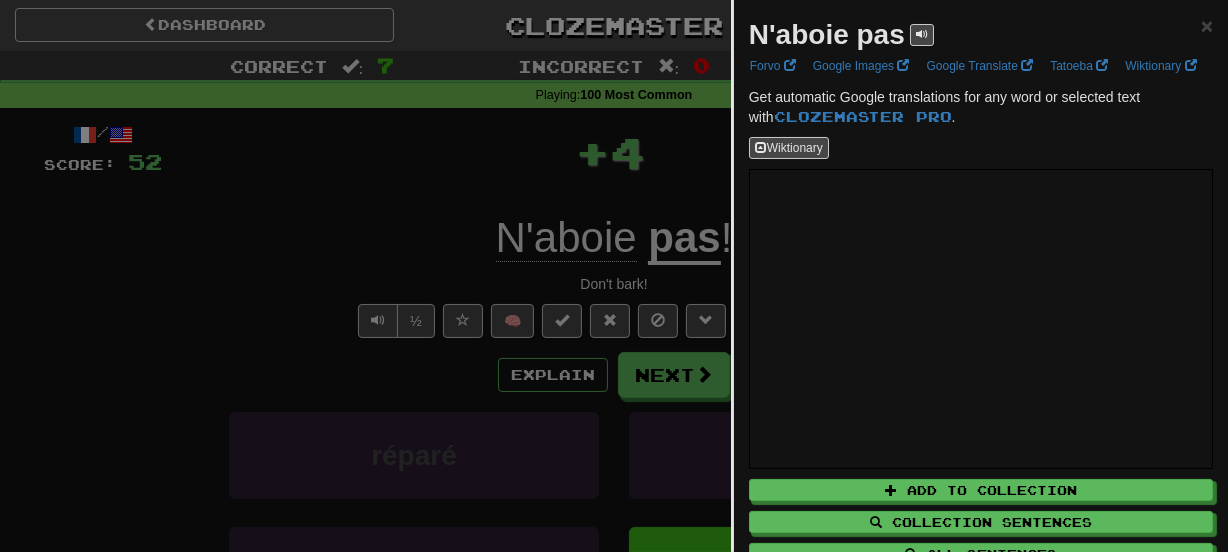 click on "N'aboie pas" at bounding box center (827, 34) 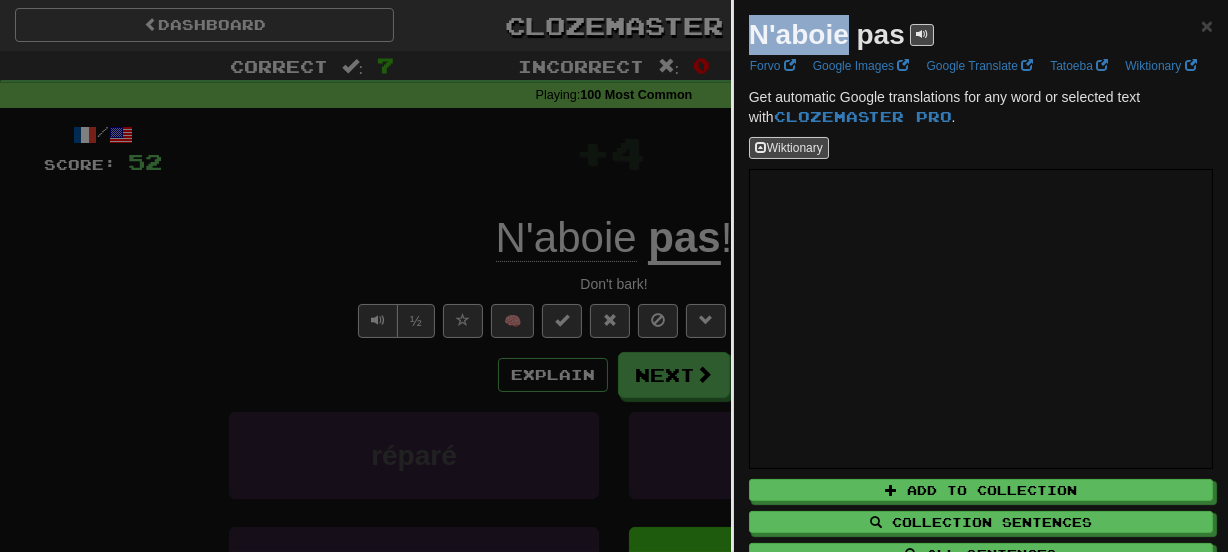 click on "N'aboie pas" at bounding box center [827, 34] 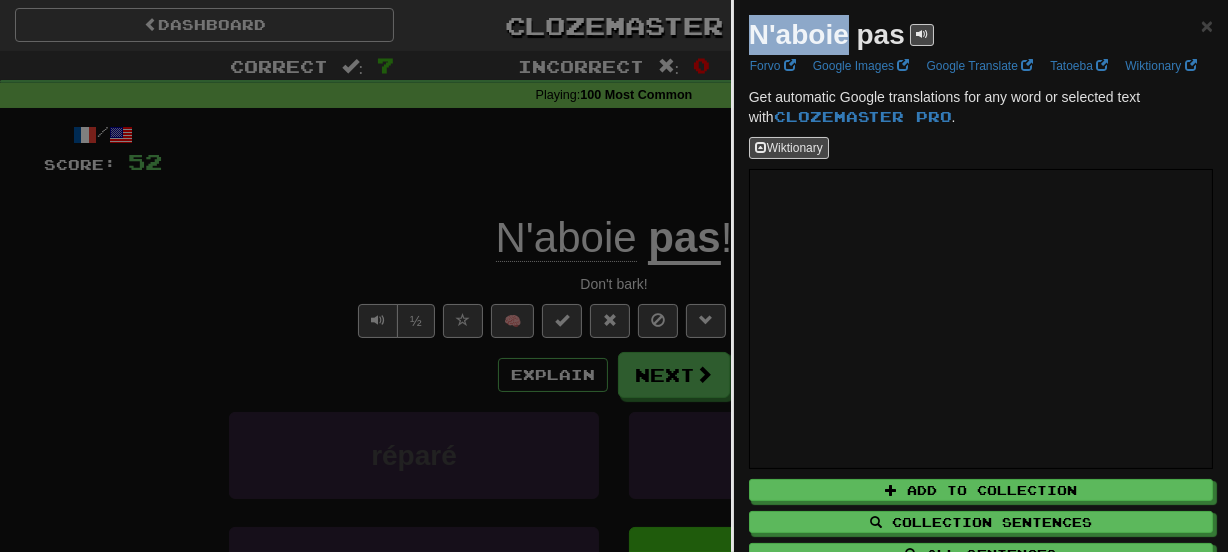 click on "N'aboie pas" at bounding box center (827, 34) 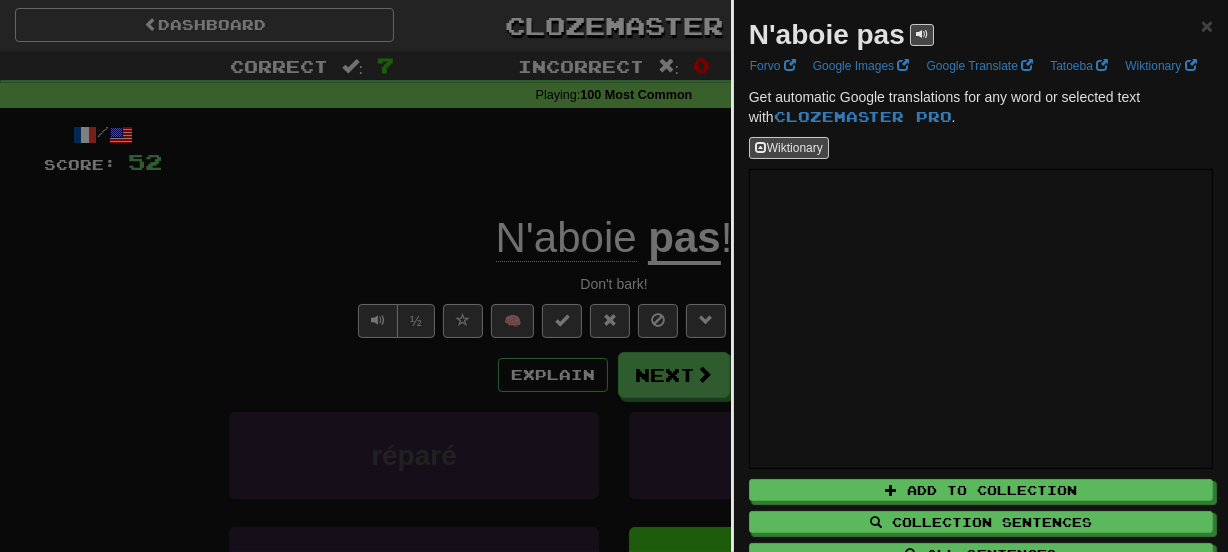 click at bounding box center [614, 276] 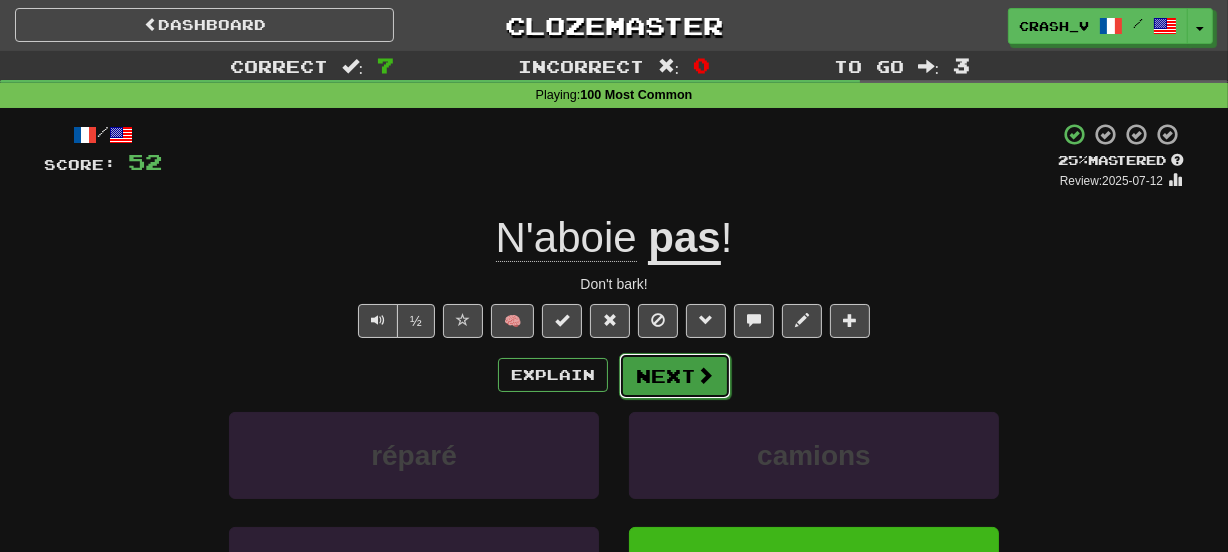 click on "Next" at bounding box center (675, 376) 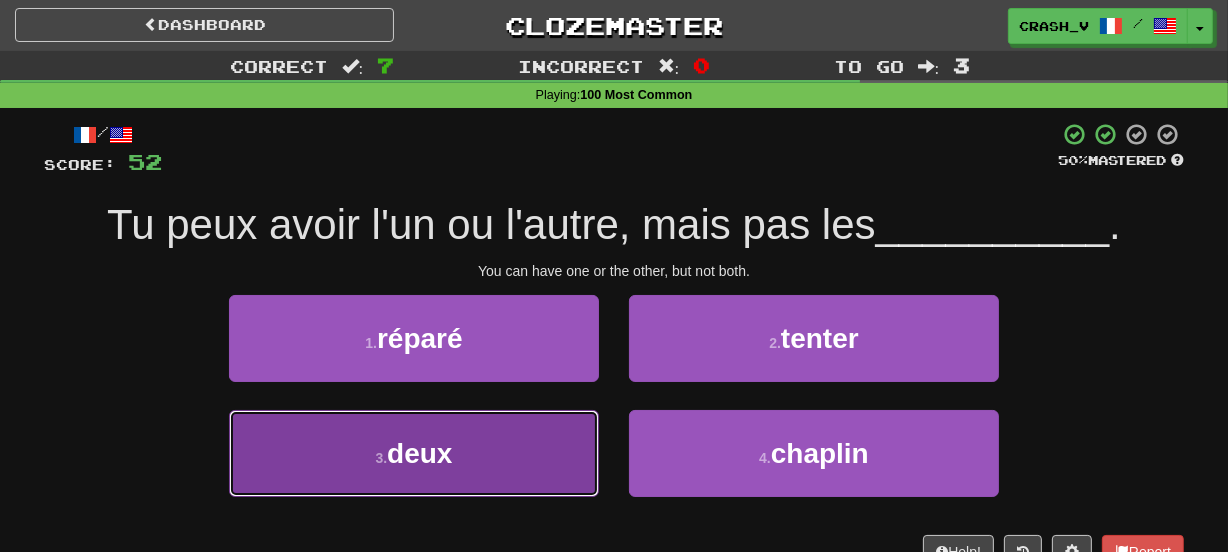 click on "3 .  deux" at bounding box center (414, 453) 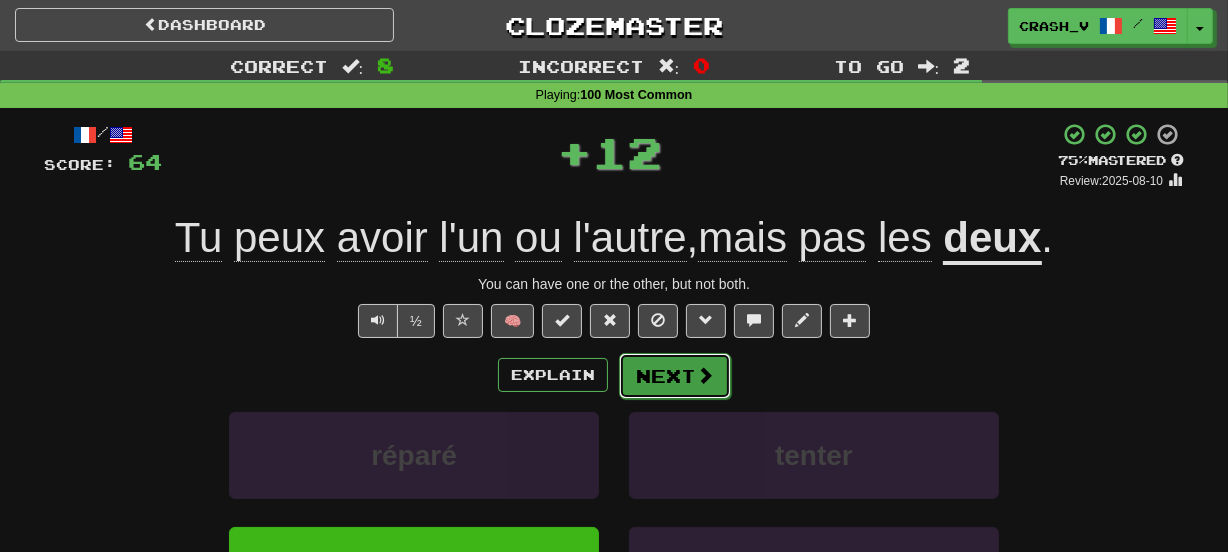 click on "Next" at bounding box center (675, 376) 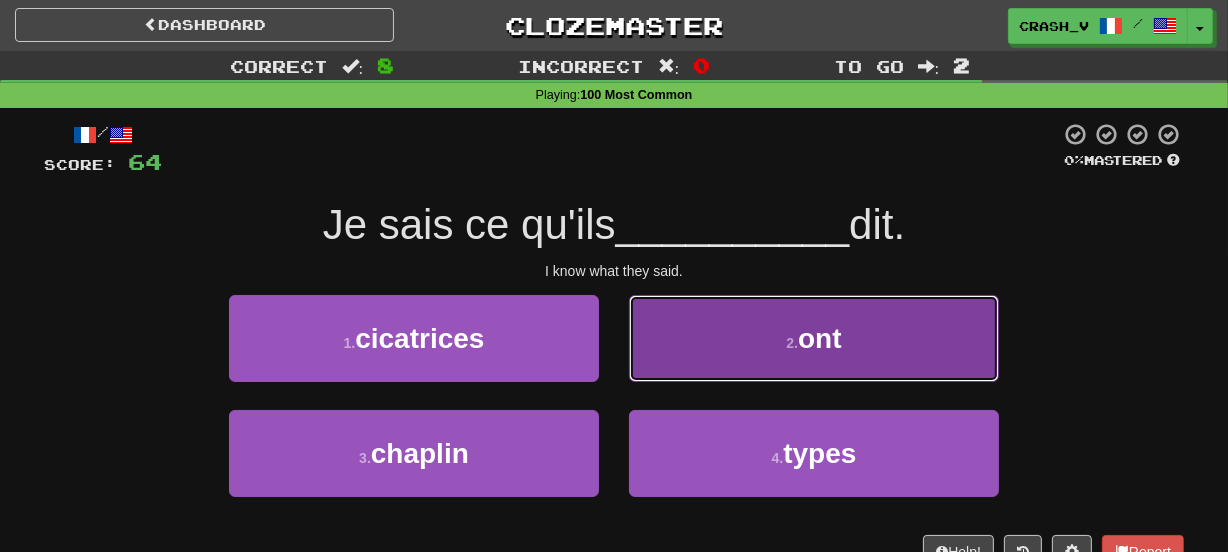 click on "2 .  ont" at bounding box center (814, 338) 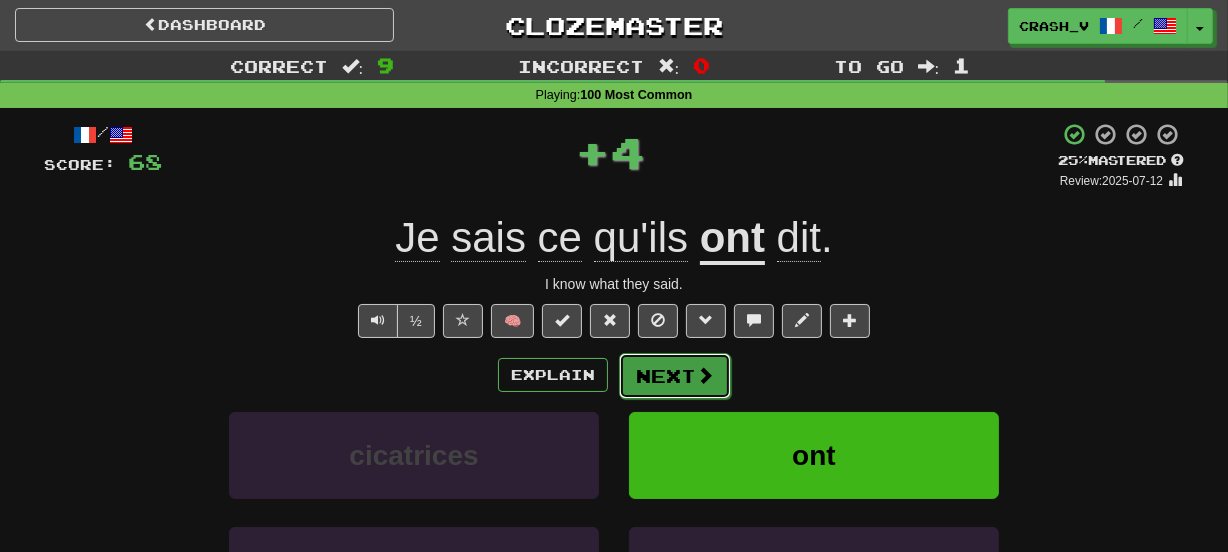 click on "Next" at bounding box center (675, 376) 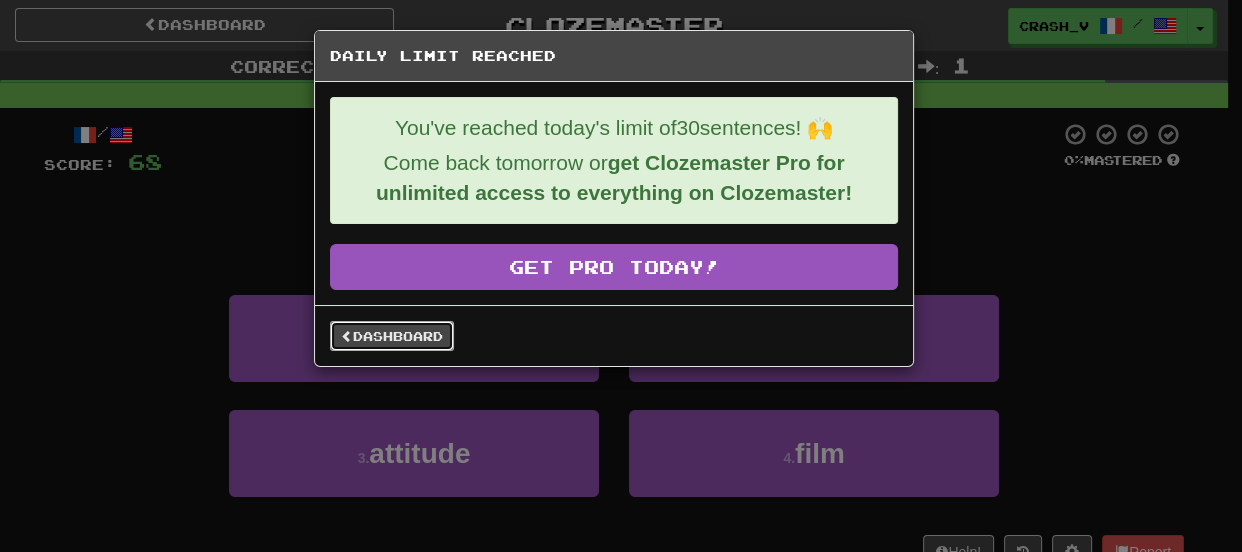 click on "Dashboard" at bounding box center (392, 336) 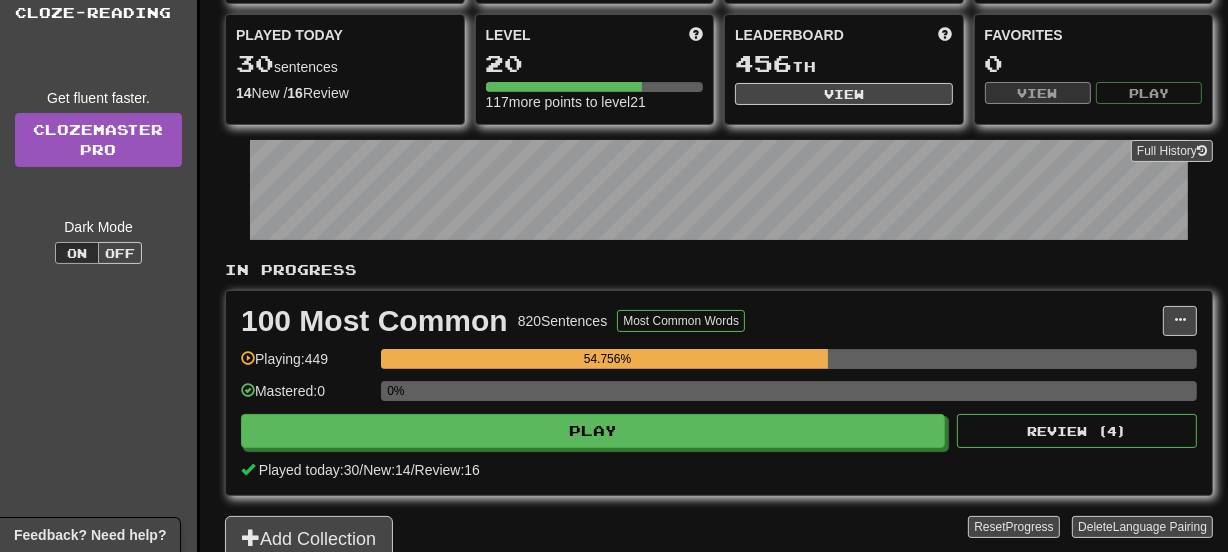 scroll, scrollTop: 0, scrollLeft: 0, axis: both 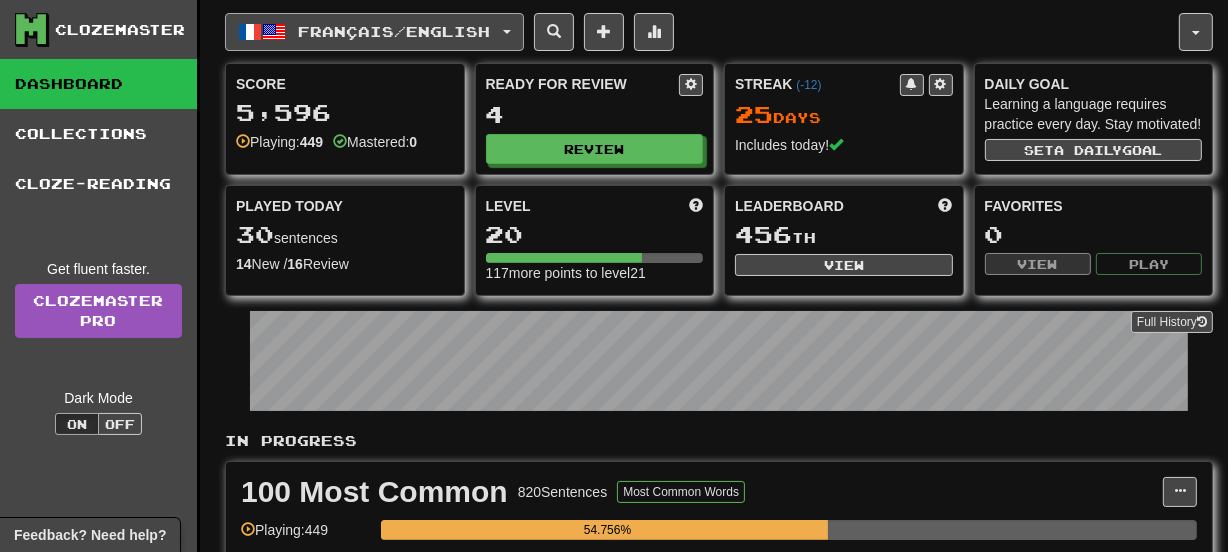 click on "Français  /  English" at bounding box center (395, 31) 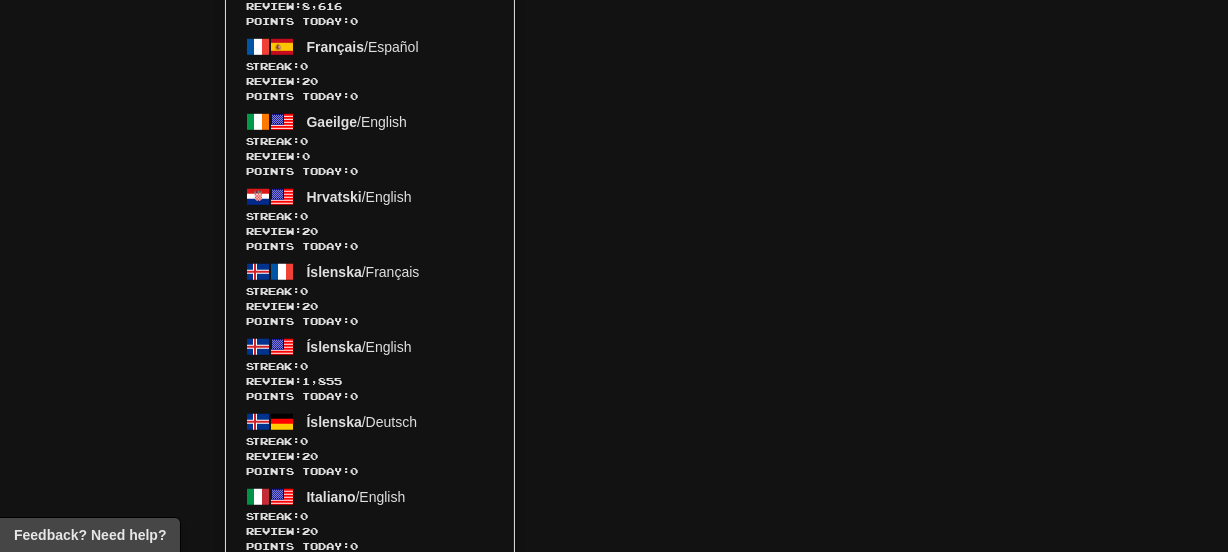 scroll, scrollTop: 1309, scrollLeft: 0, axis: vertical 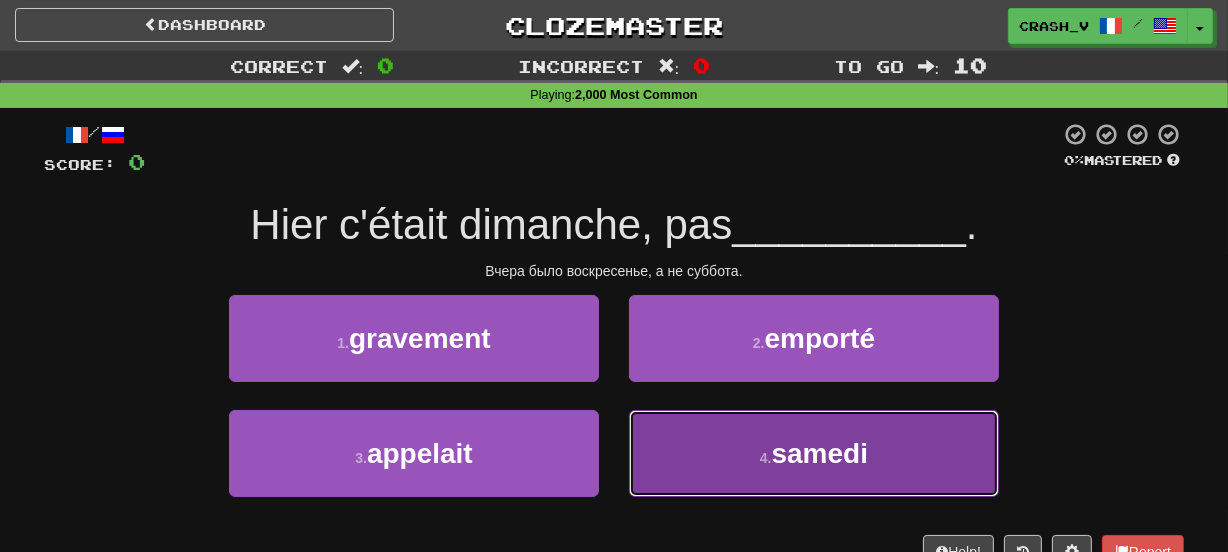 click on "4 .  samedi" at bounding box center [814, 453] 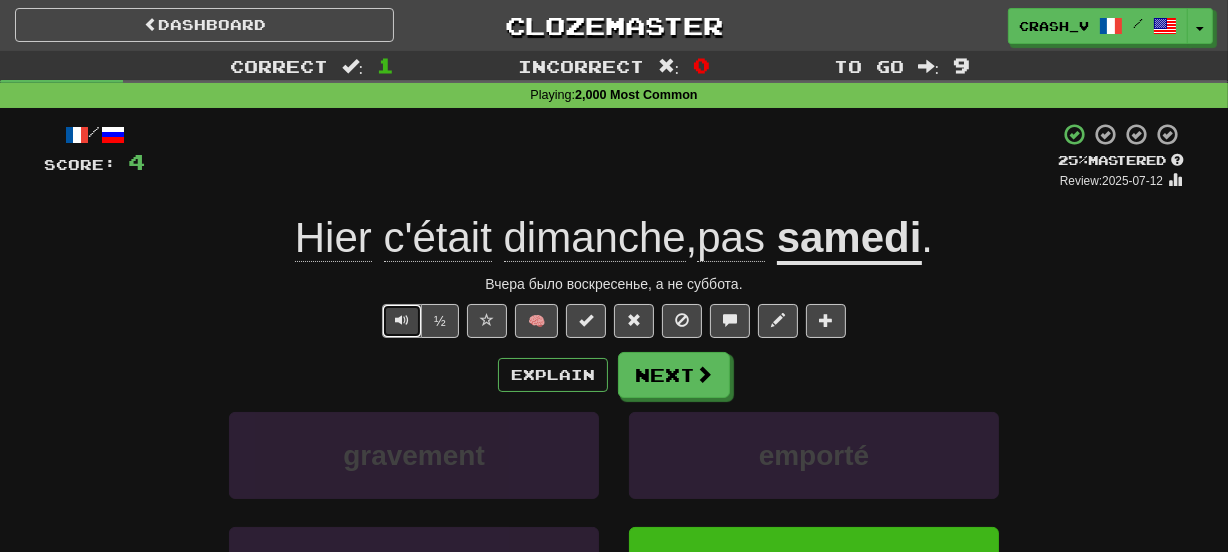 click at bounding box center [402, 321] 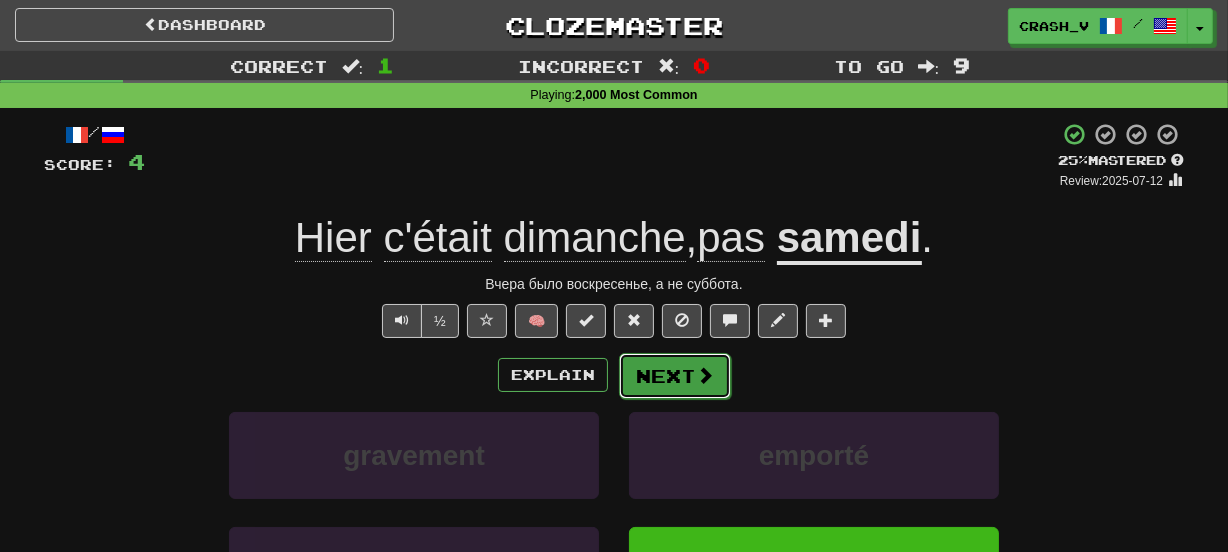 click on "Next" at bounding box center [675, 376] 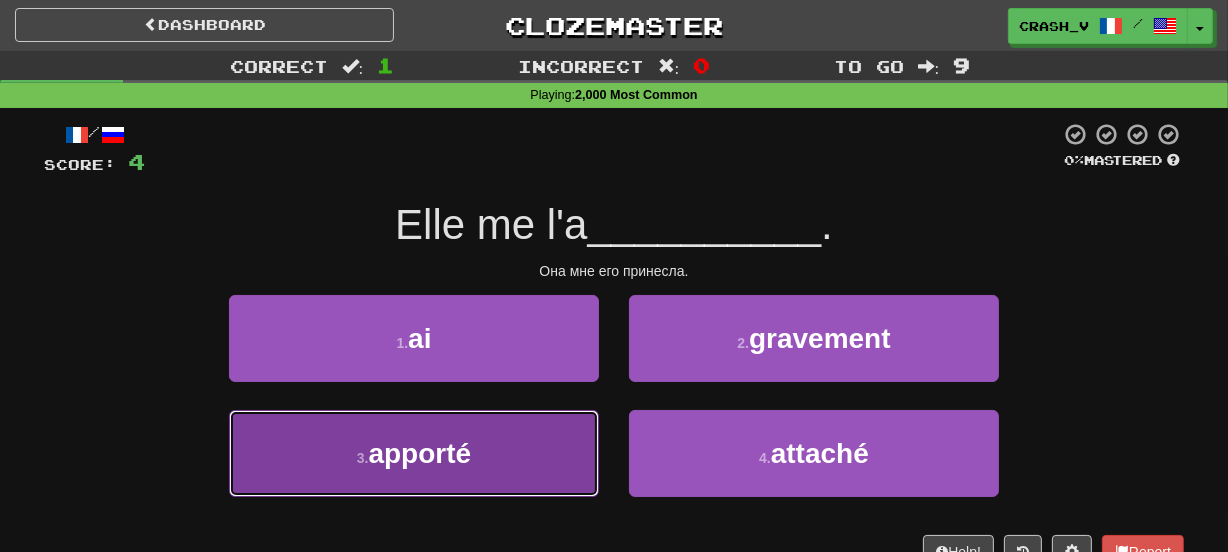 click on "3 .  apporté" at bounding box center [414, 453] 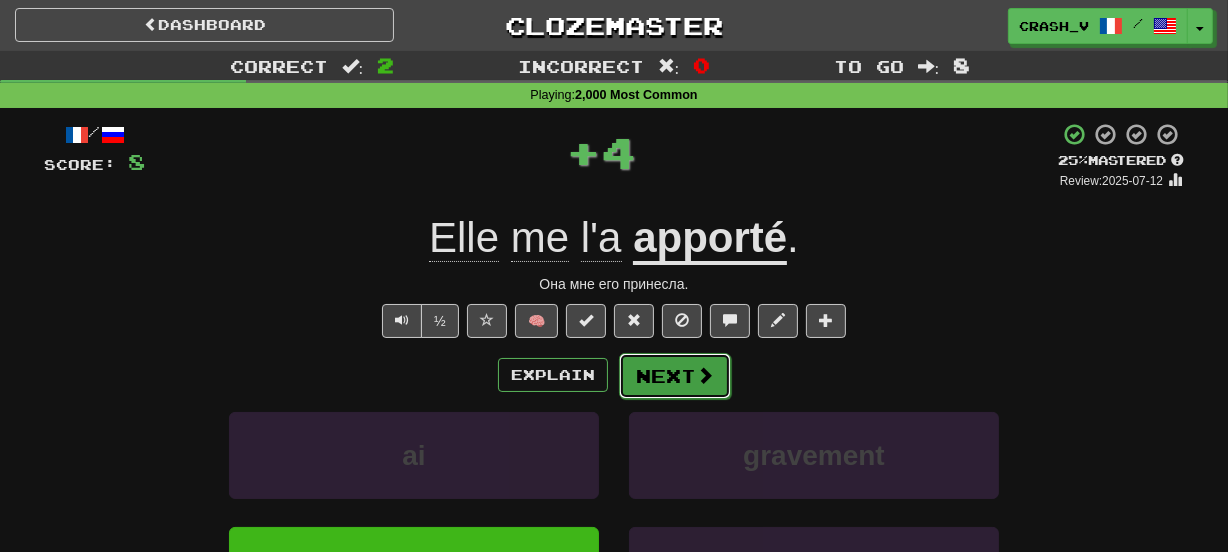 click on "Next" at bounding box center [675, 376] 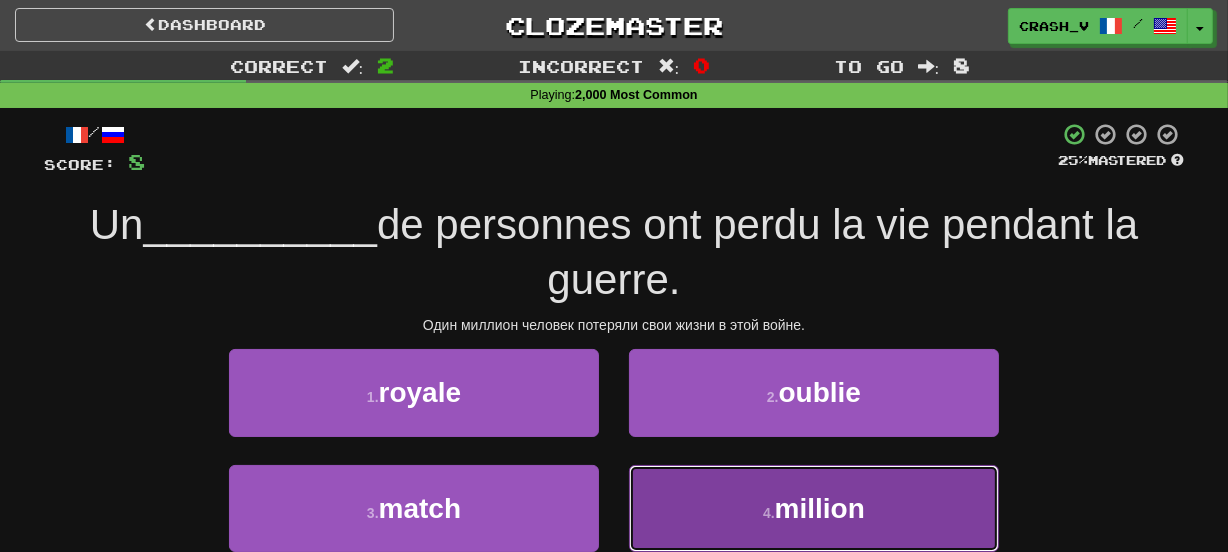 click on "4 .  million" at bounding box center (814, 508) 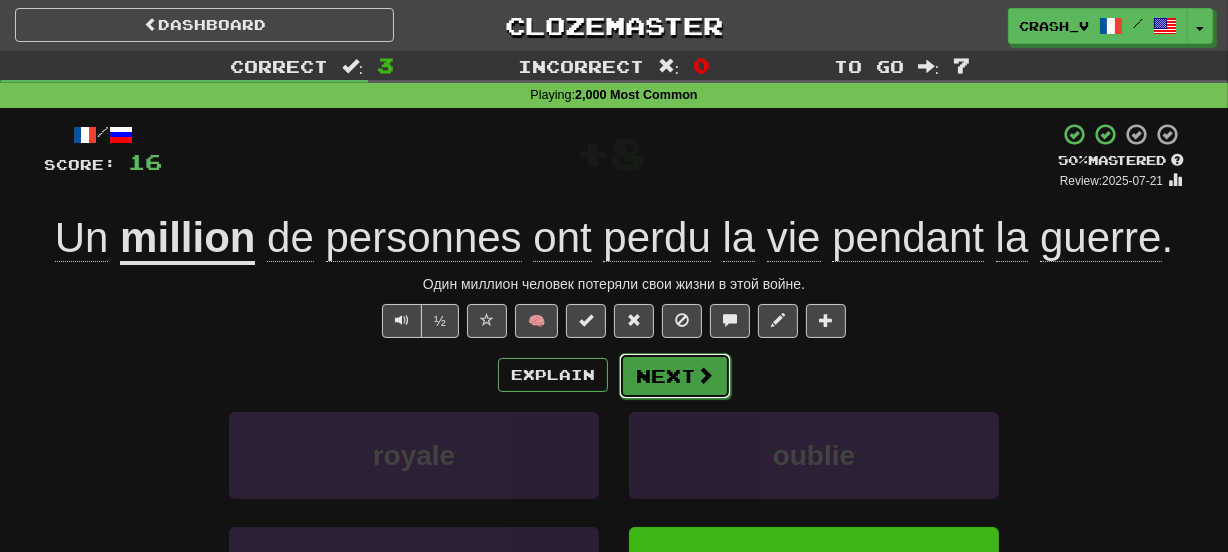 click on "Next" at bounding box center (675, 376) 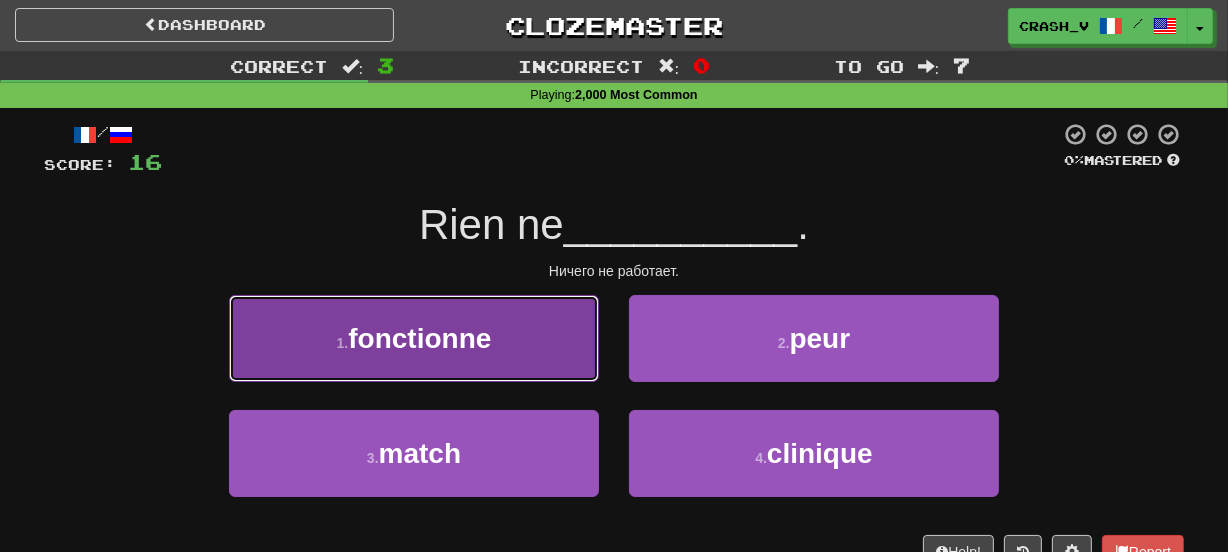 click on "1 .  fonctionne" at bounding box center [414, 338] 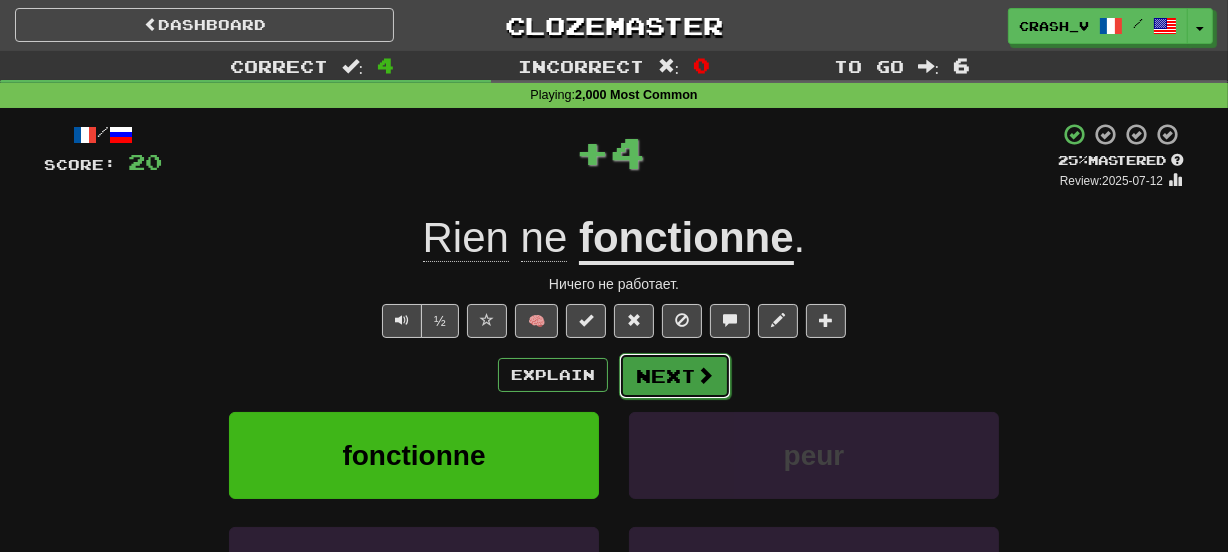 click on "Next" at bounding box center [675, 376] 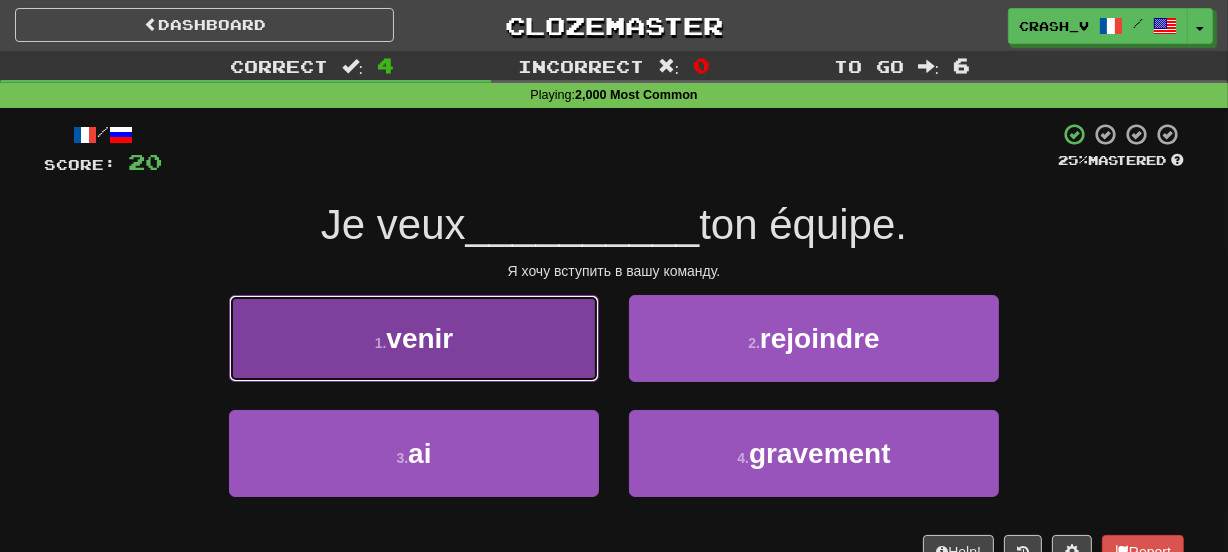 click on "1 .  venir" at bounding box center [414, 338] 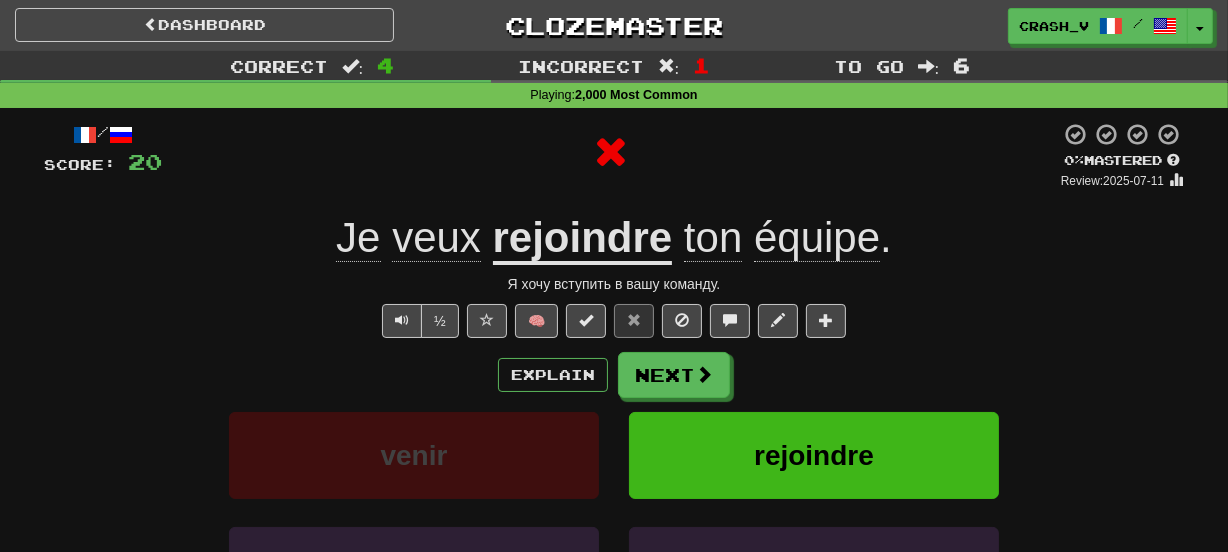 click on "rejoindre" at bounding box center [583, 239] 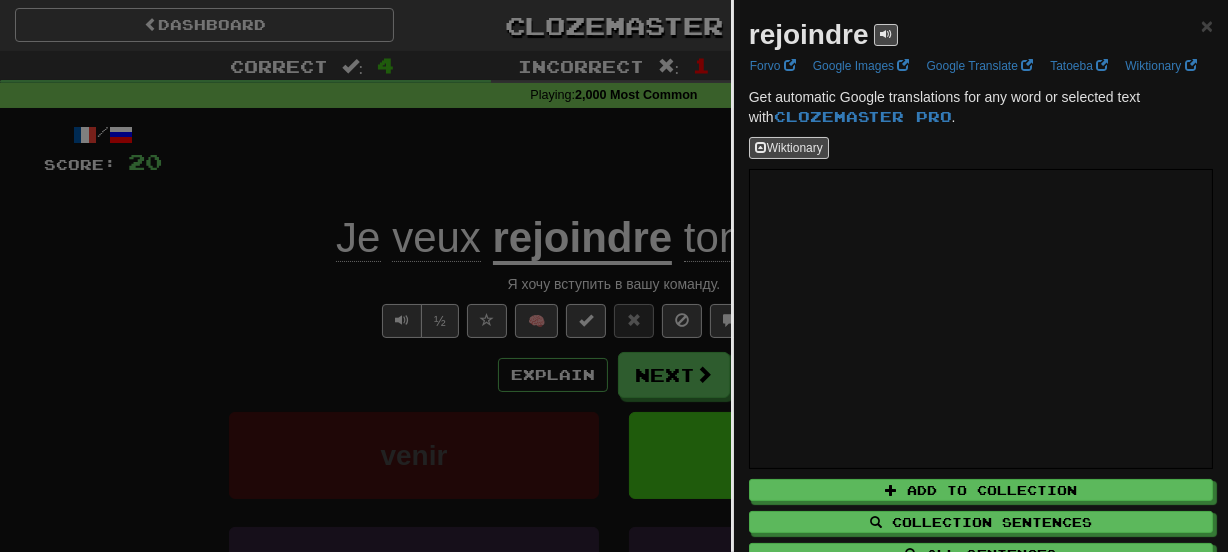 click on "rejoindre" at bounding box center (809, 34) 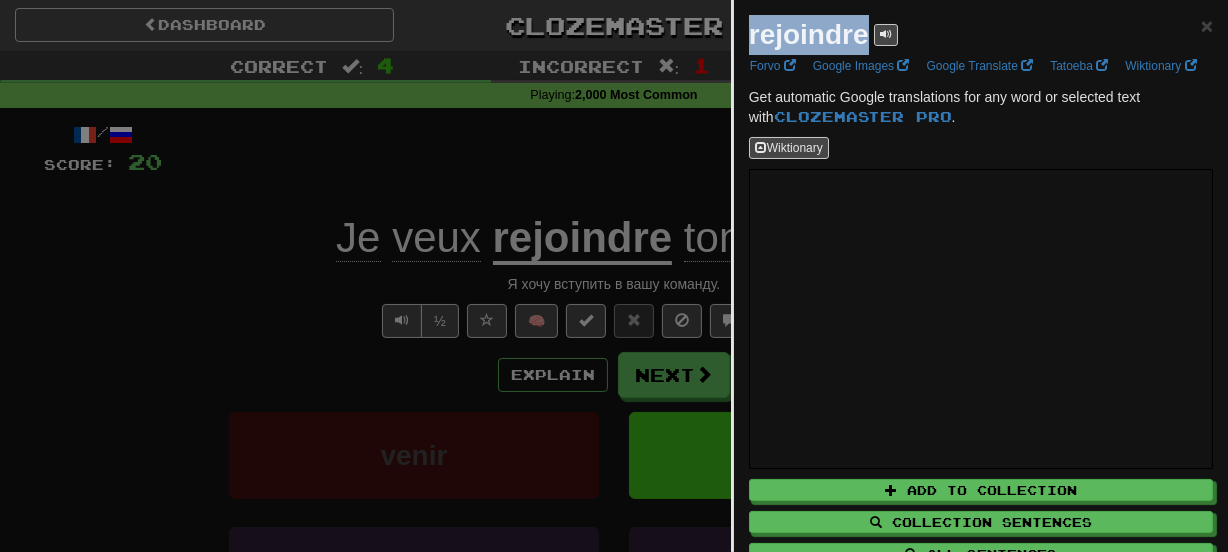 click on "rejoindre" at bounding box center [809, 34] 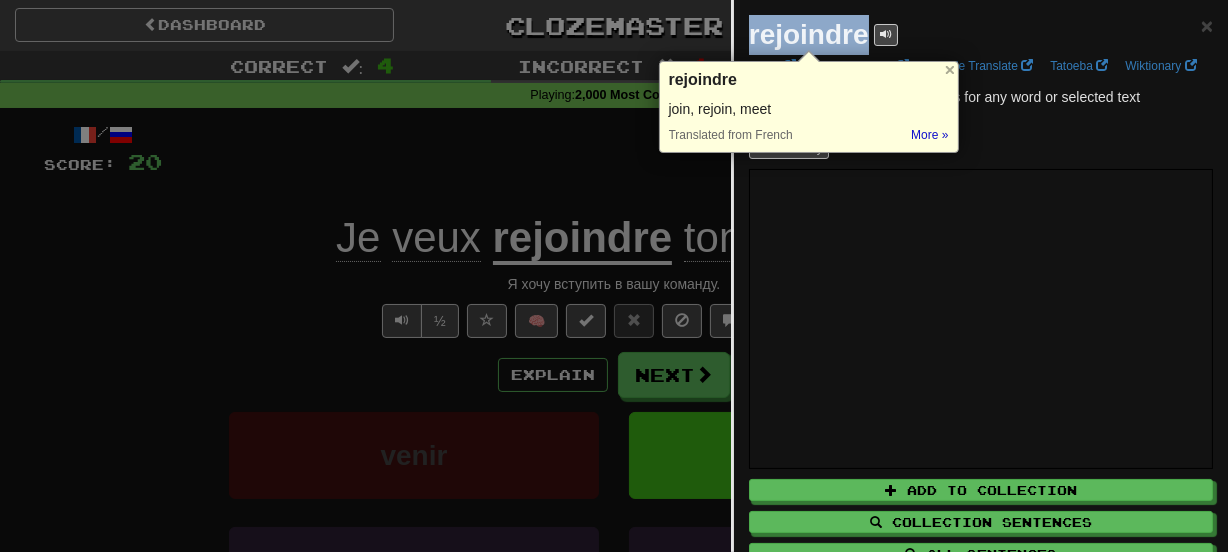 click on "rejoindre" at bounding box center [809, 34] 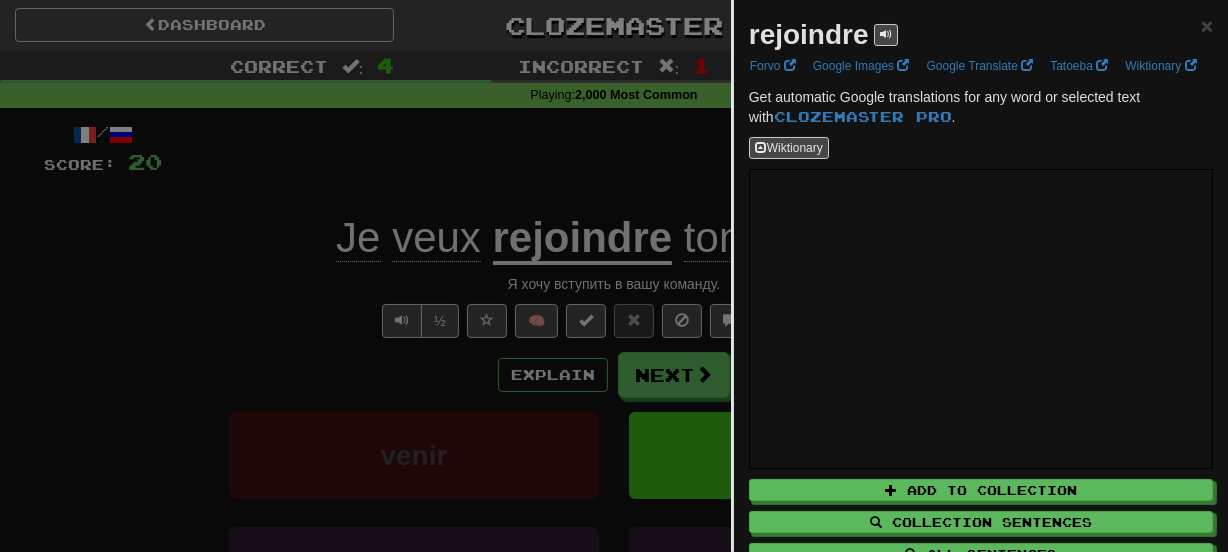 click on "rejoindre" at bounding box center [809, 34] 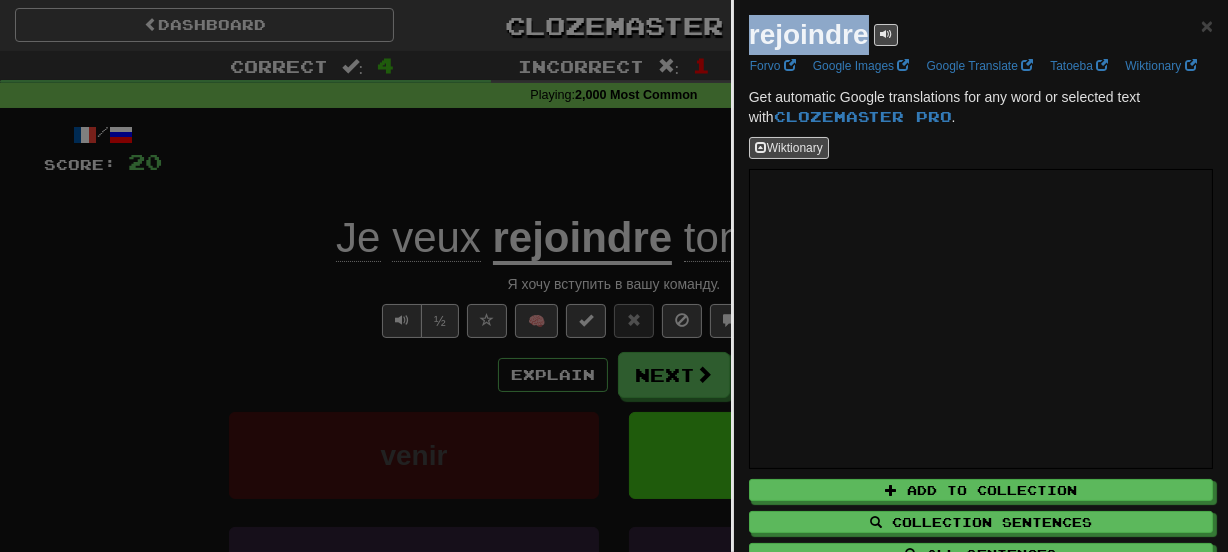 click on "rejoindre" at bounding box center [809, 34] 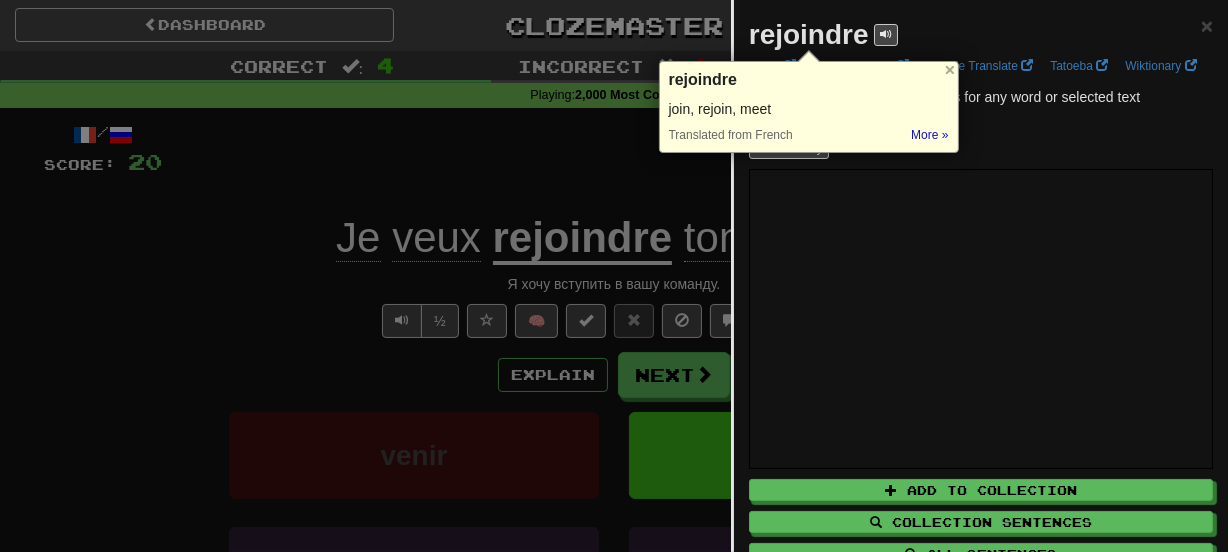 click at bounding box center (614, 276) 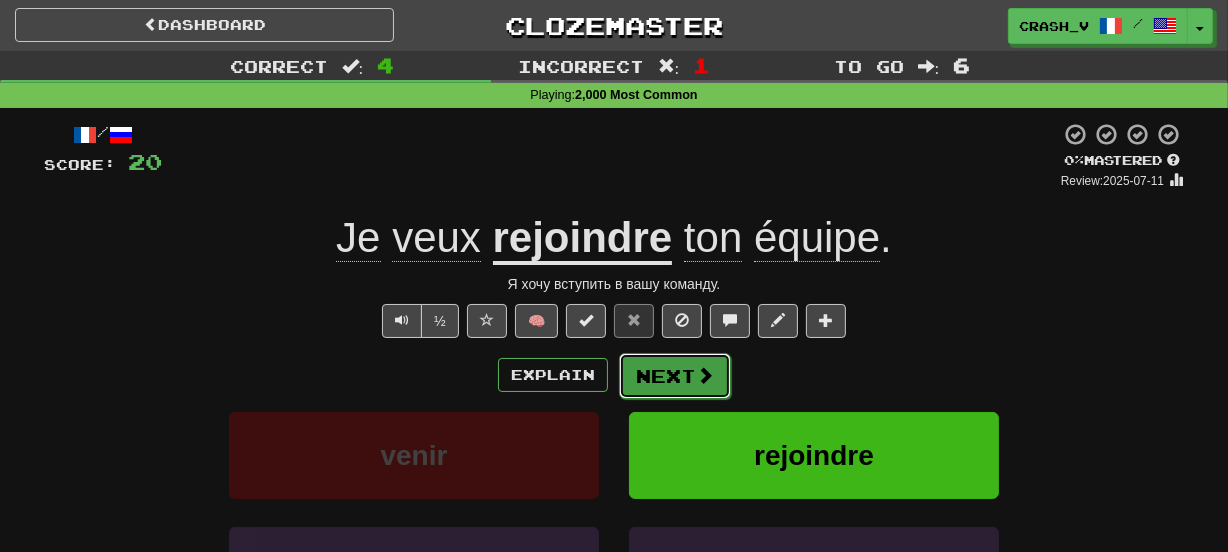 click on "Next" at bounding box center [675, 376] 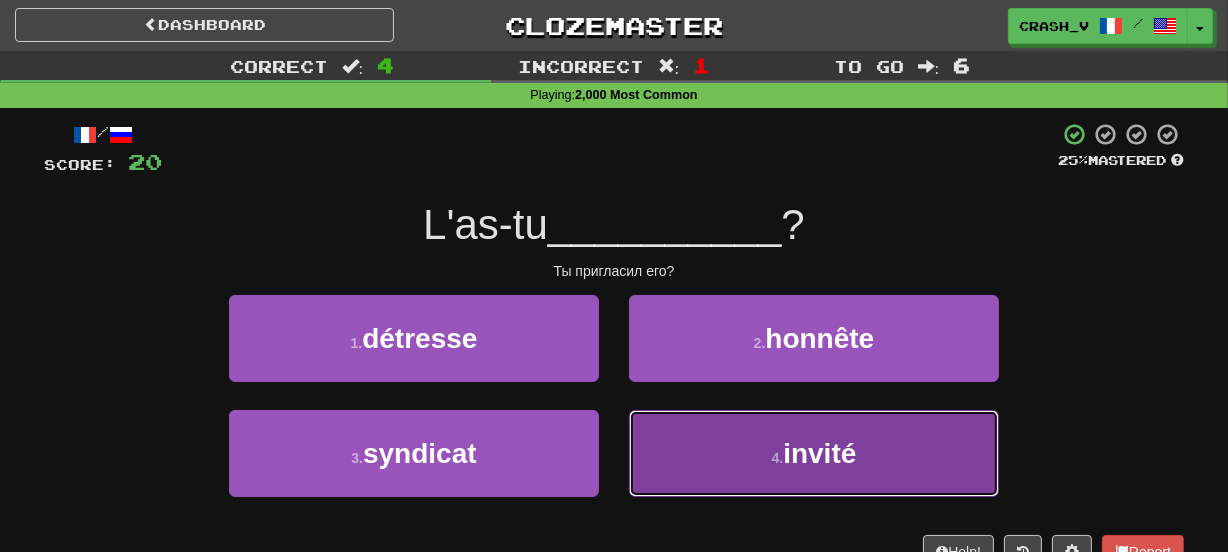 click on "4 .  invité" at bounding box center [814, 453] 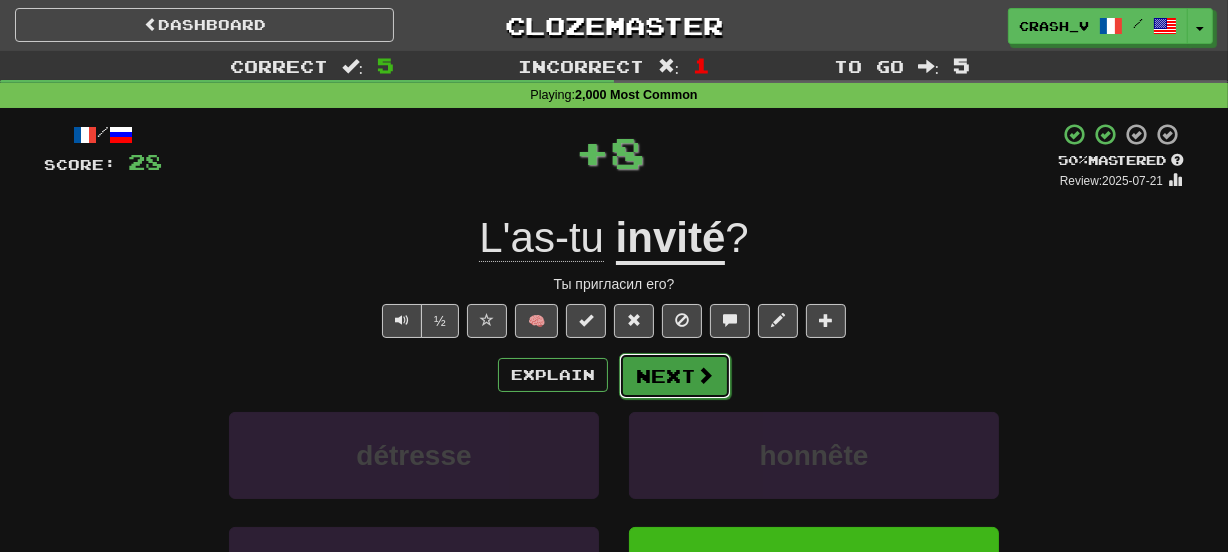 click on "Next" at bounding box center (675, 376) 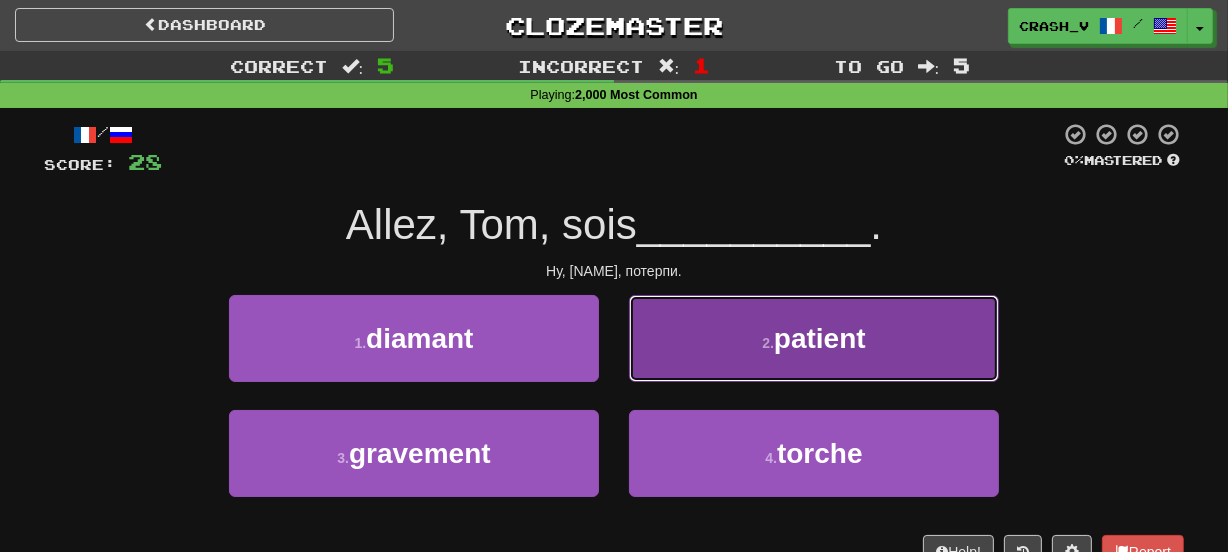 click on "2 .  patient" at bounding box center (814, 338) 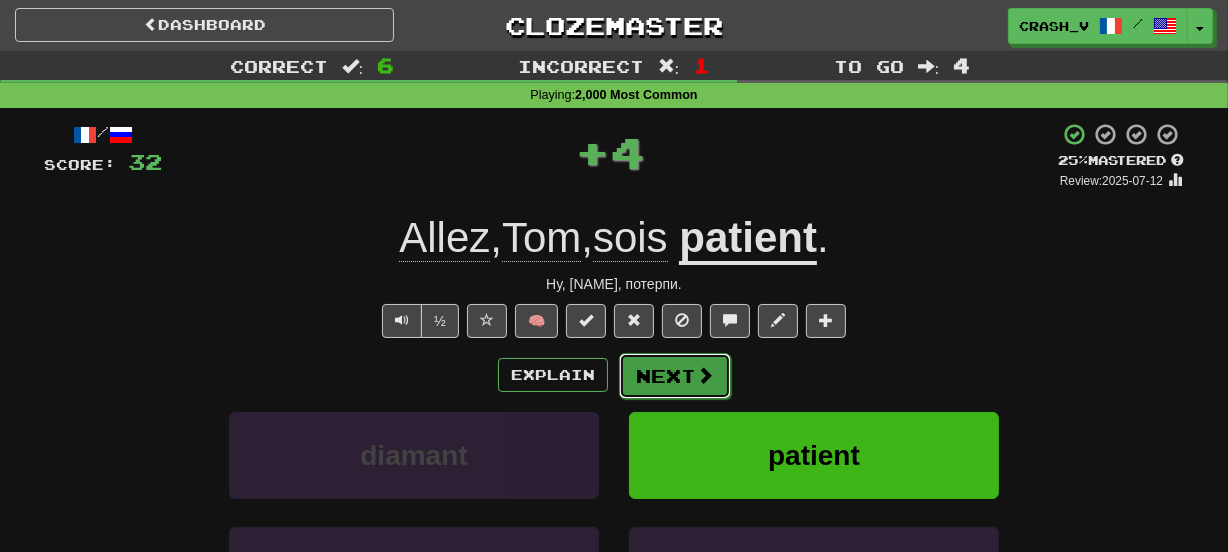 click on "Next" at bounding box center [675, 376] 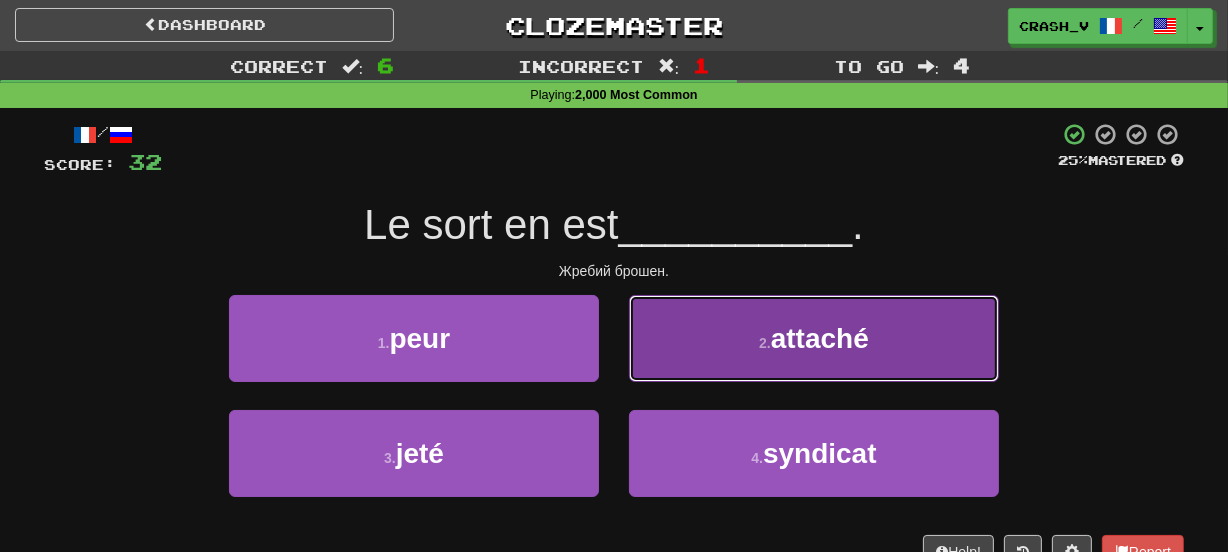 click on "2 .  attaché" at bounding box center (814, 338) 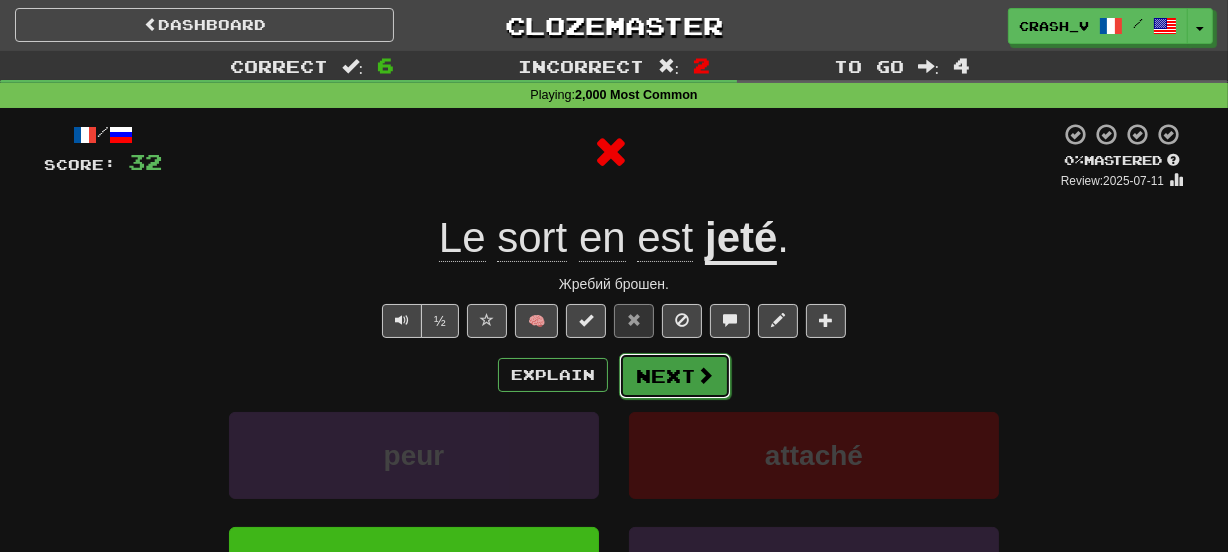 click on "Next" at bounding box center (675, 376) 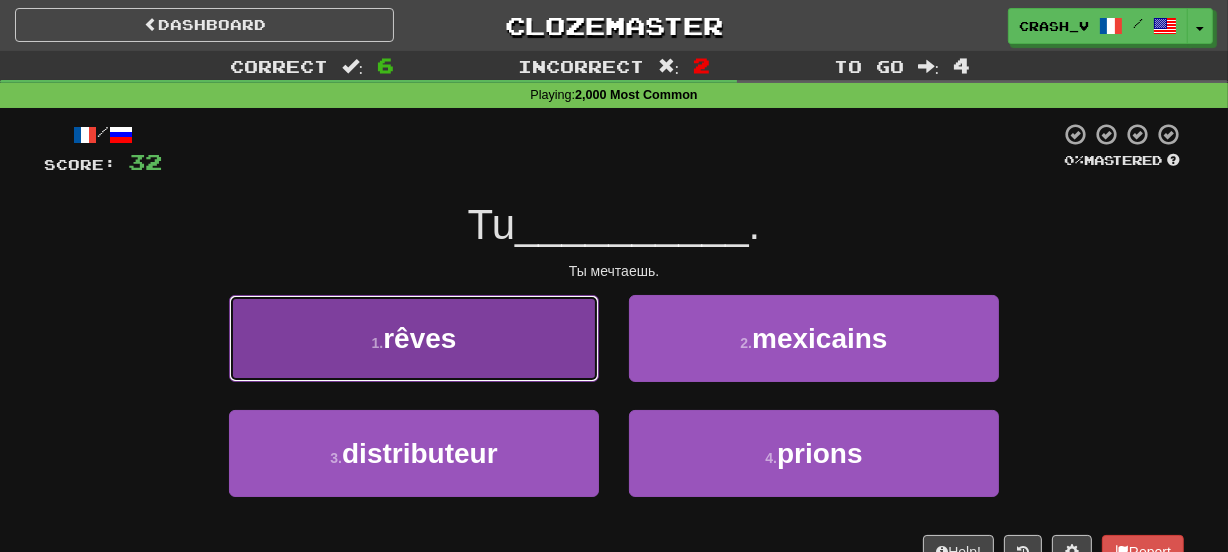 click on "1 .  rêves" at bounding box center (414, 338) 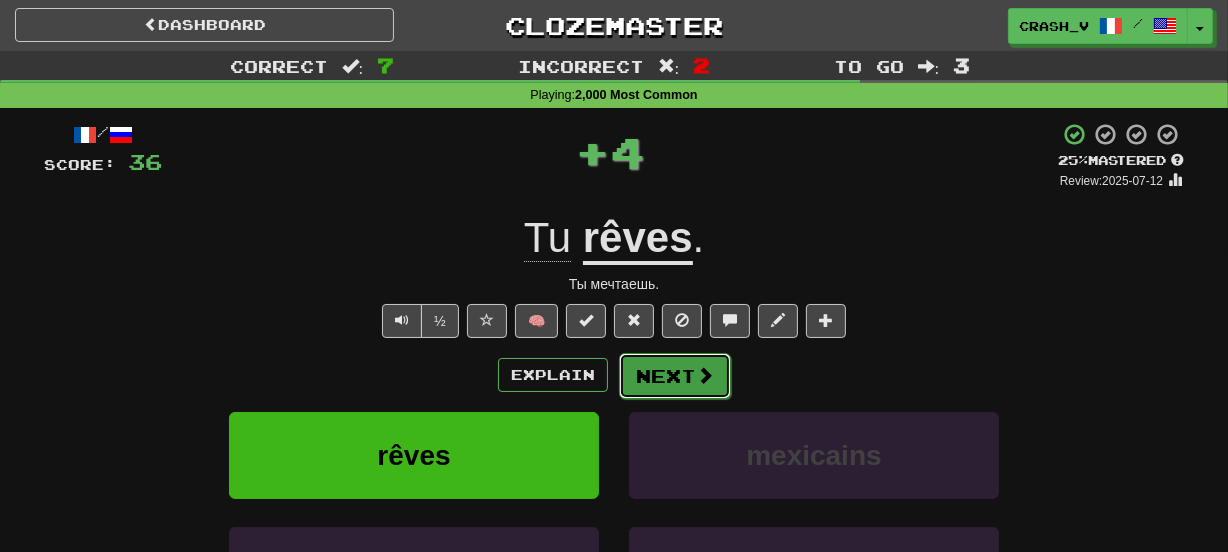 click on "Next" at bounding box center (675, 376) 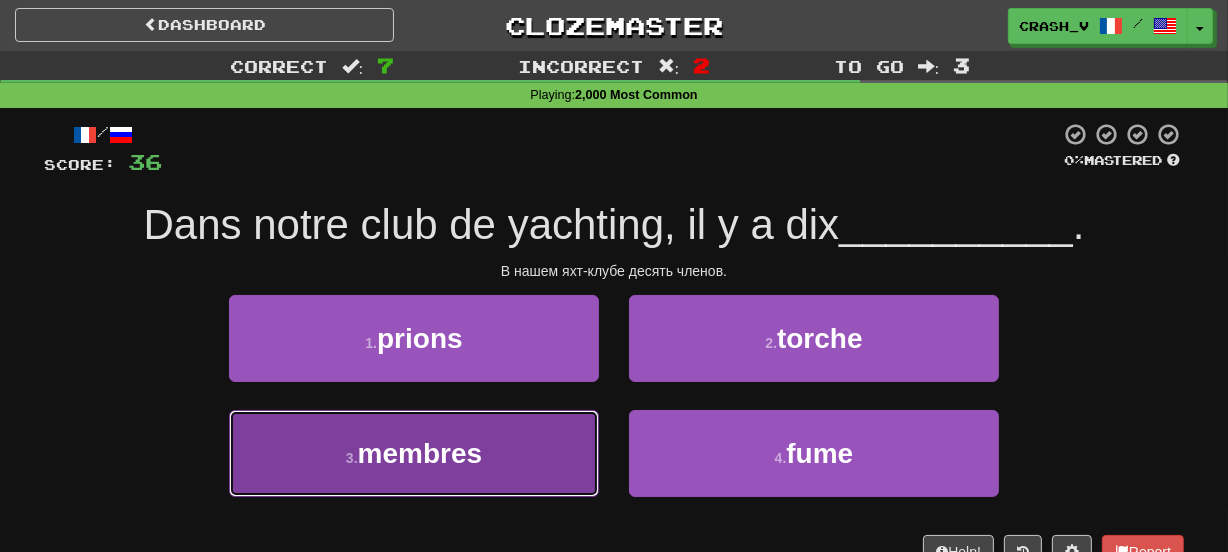 click on "3 .  membres" at bounding box center [414, 453] 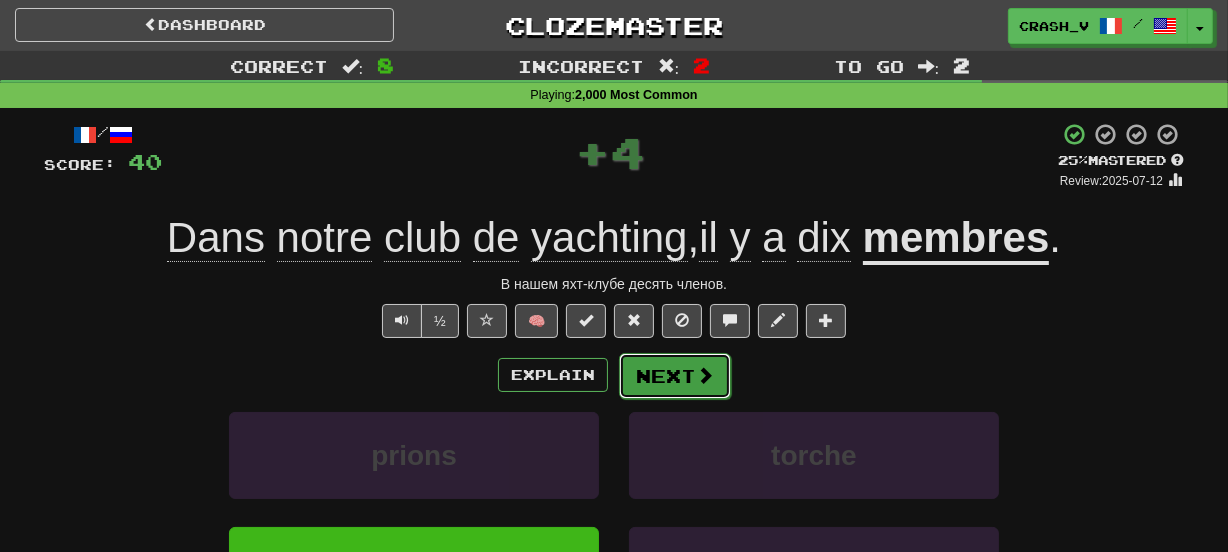 click on "Next" at bounding box center (675, 376) 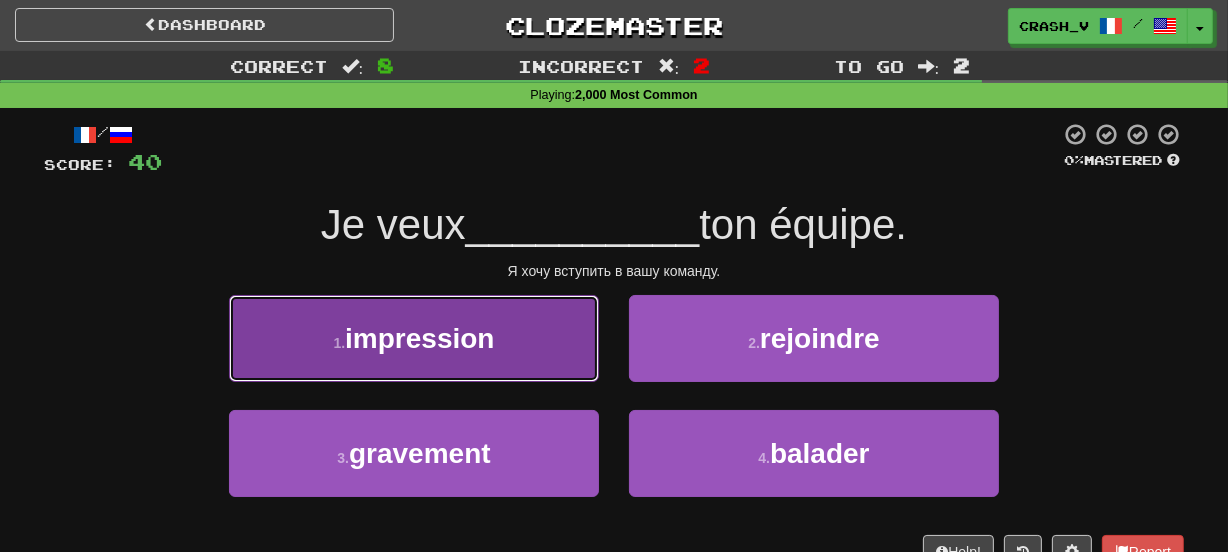 click on "1 .  impression" at bounding box center [414, 338] 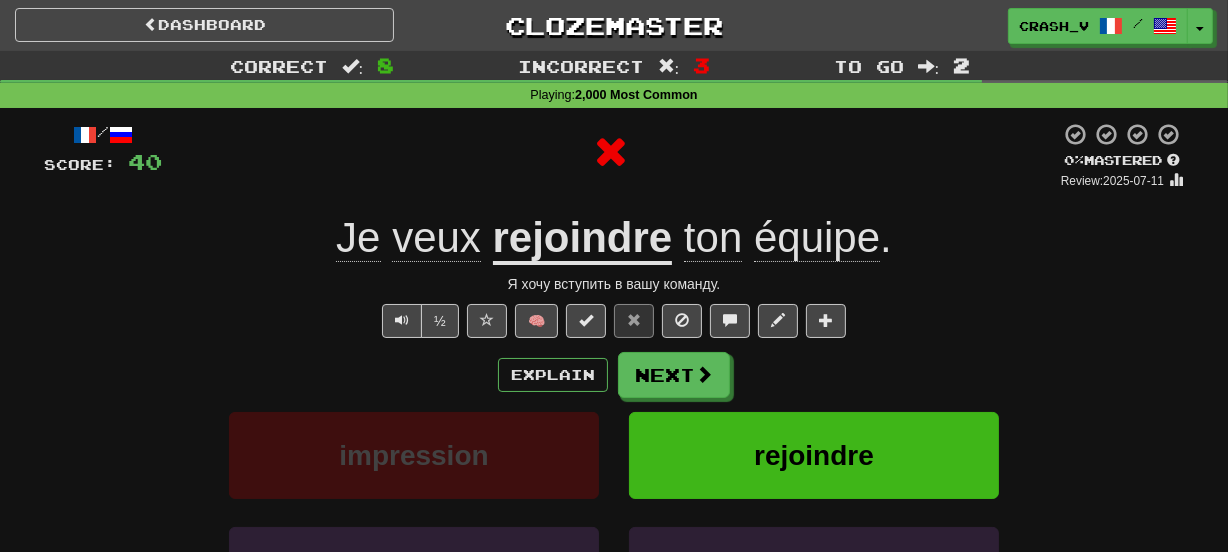 click on "rejoindre" at bounding box center (583, 239) 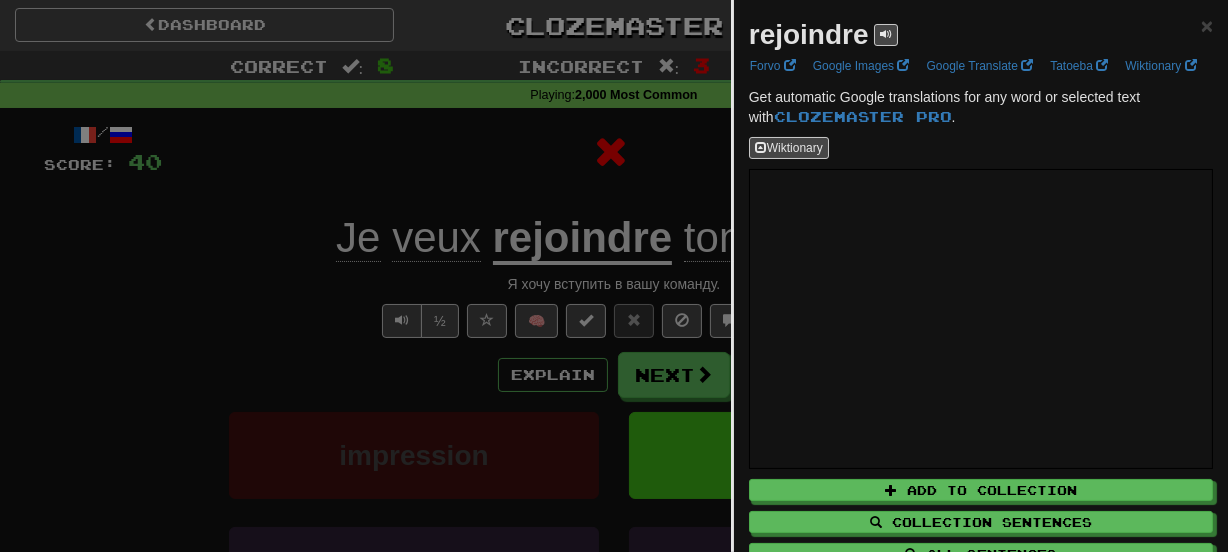 click on "rejoindre" at bounding box center [809, 34] 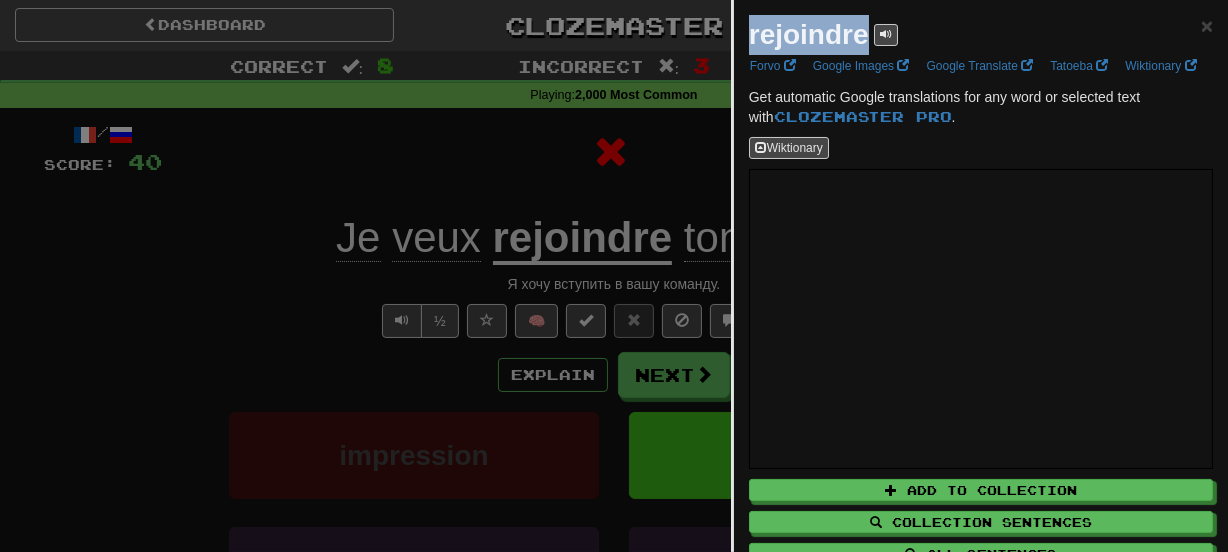 click on "rejoindre" at bounding box center (809, 34) 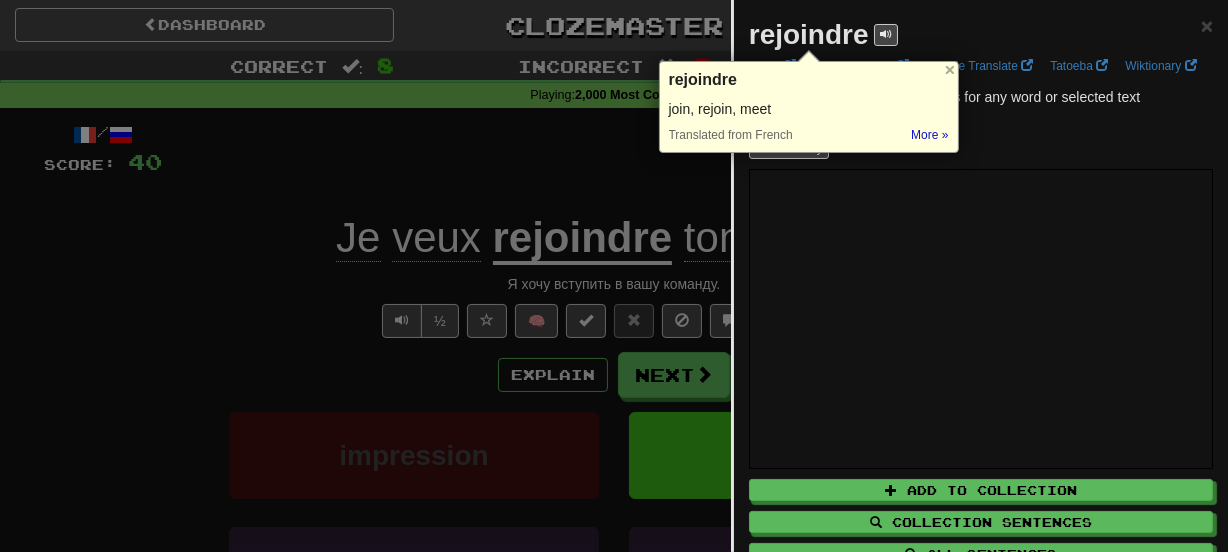 click at bounding box center (614, 276) 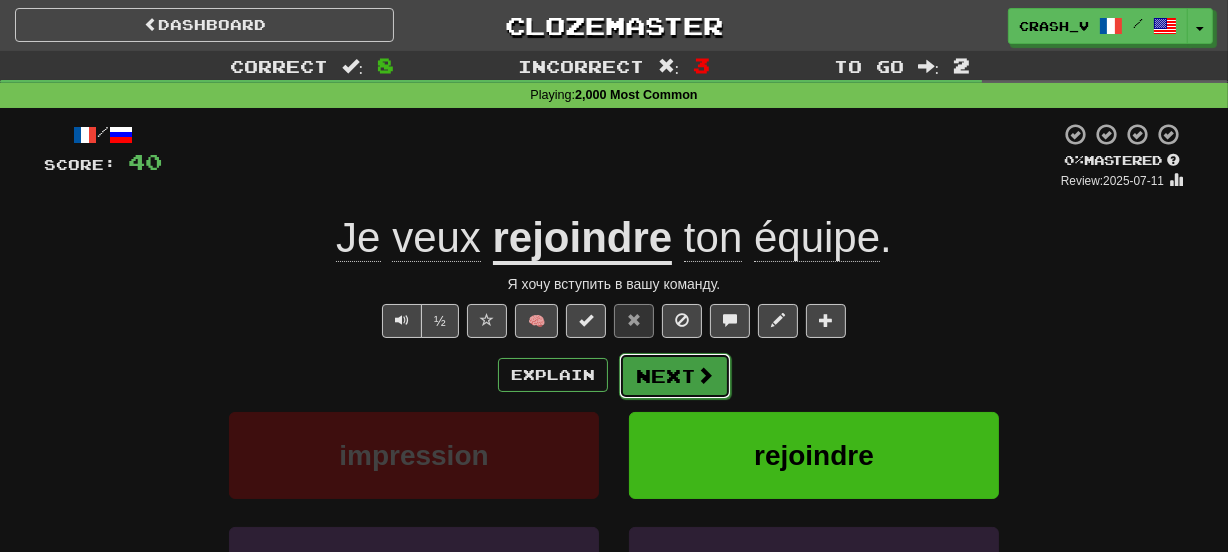 click on "Next" at bounding box center [675, 376] 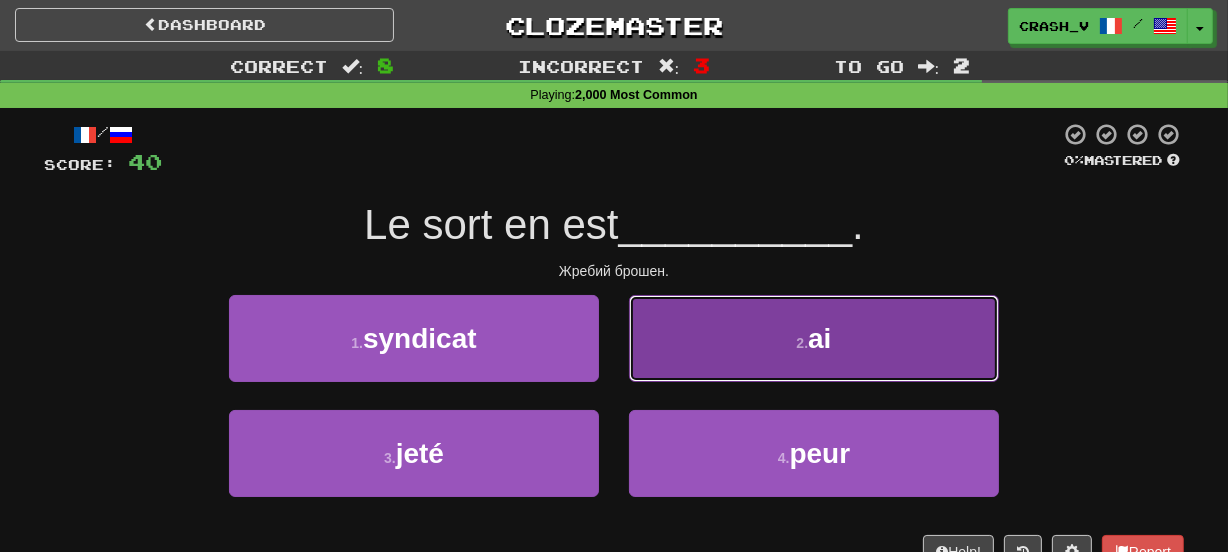 click on "2 .  ai" at bounding box center [814, 338] 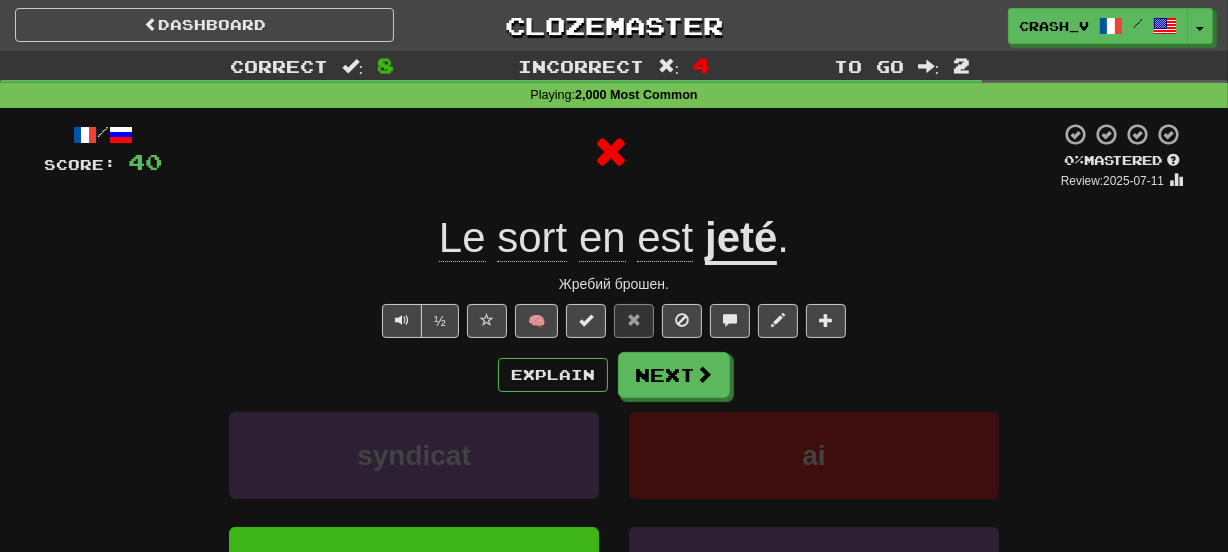 click on "jeté" at bounding box center (741, 239) 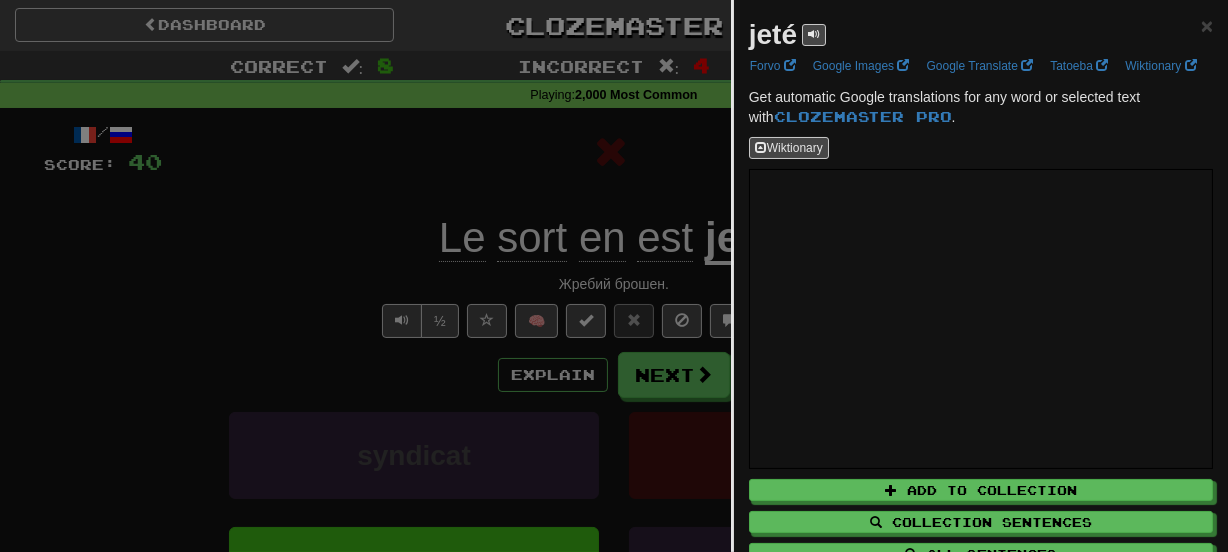 click on "jeté" at bounding box center [773, 34] 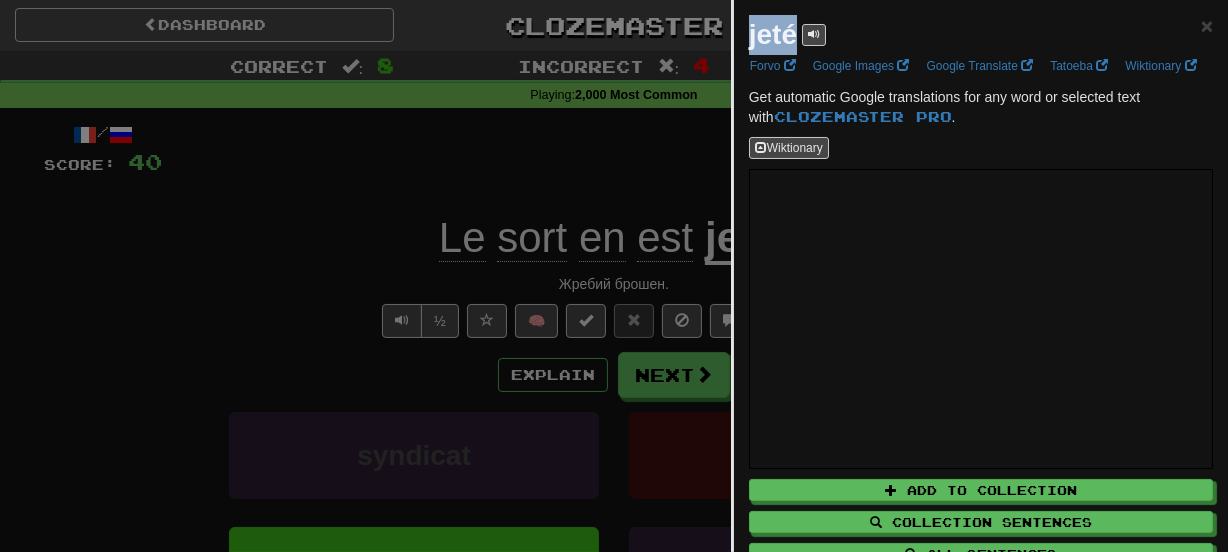 click on "jeté" at bounding box center (773, 34) 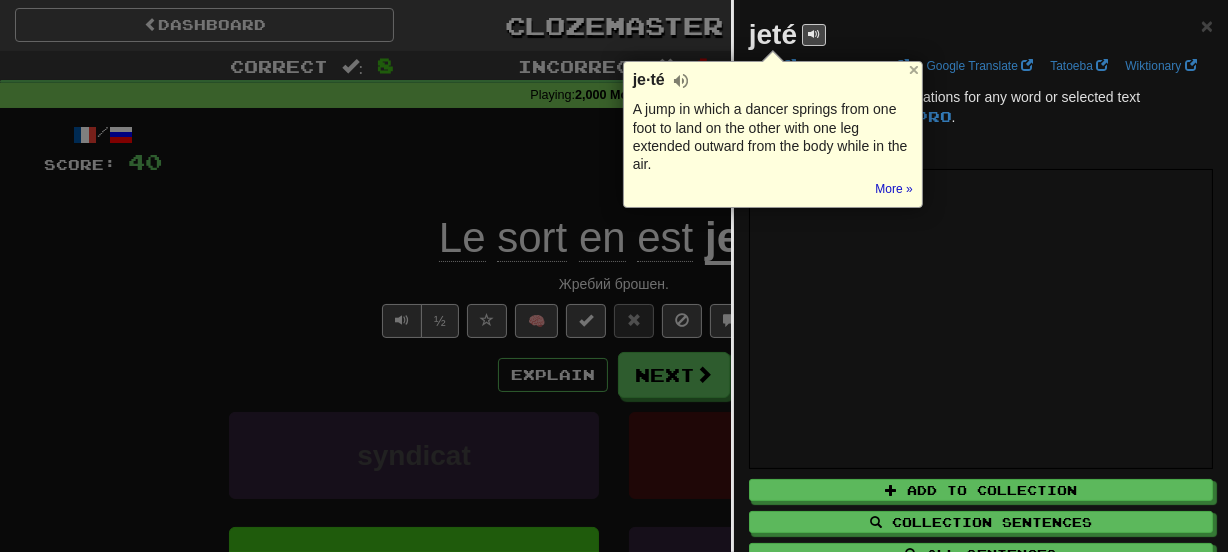 click at bounding box center [200, 1487] 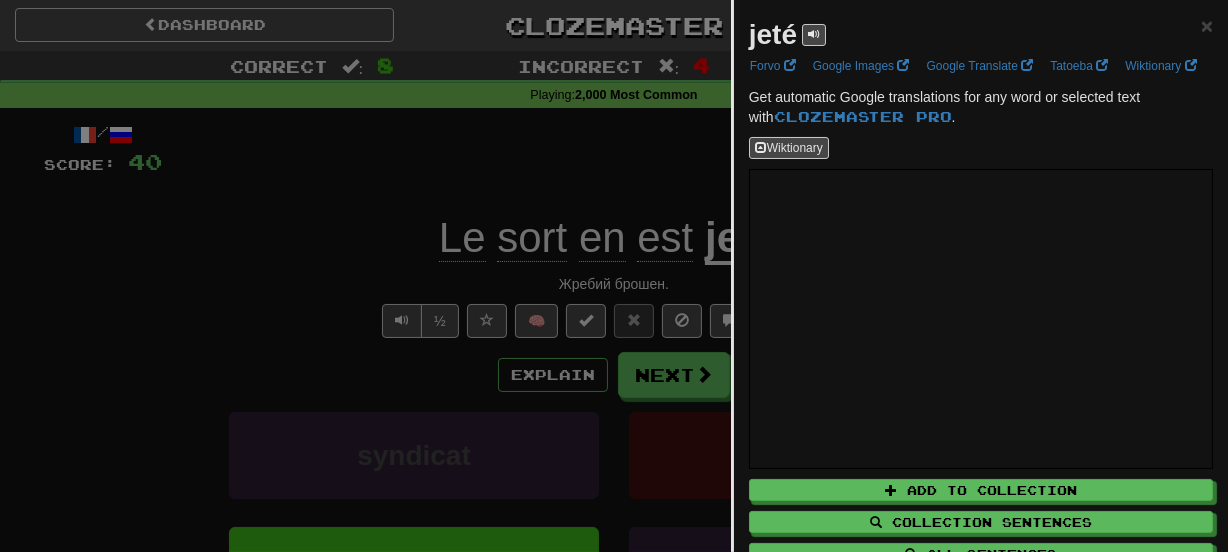 click at bounding box center [614, 276] 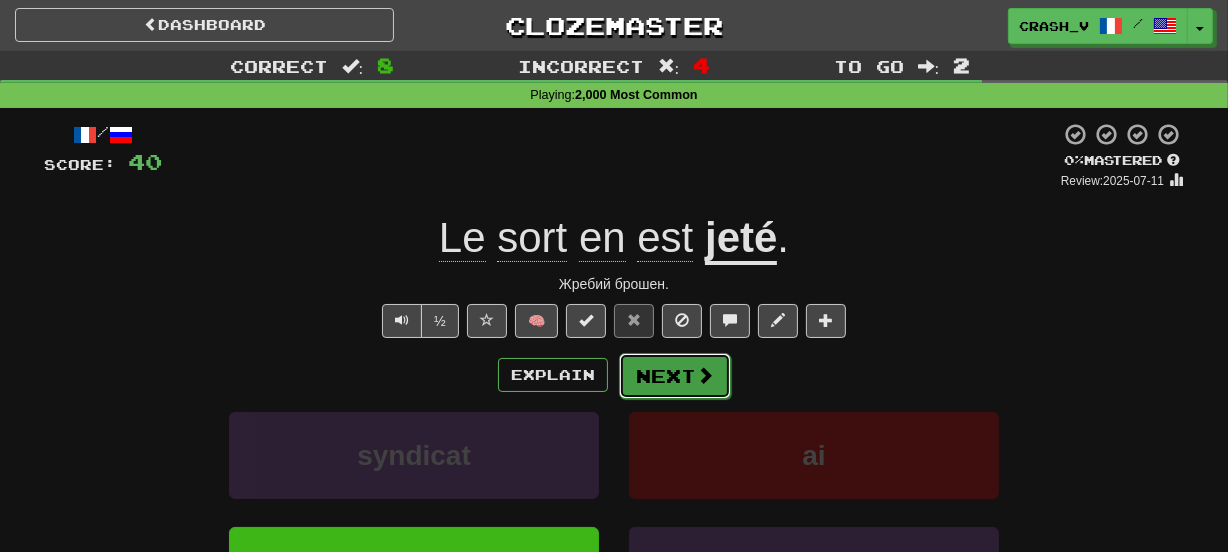 click on "Next" at bounding box center [675, 376] 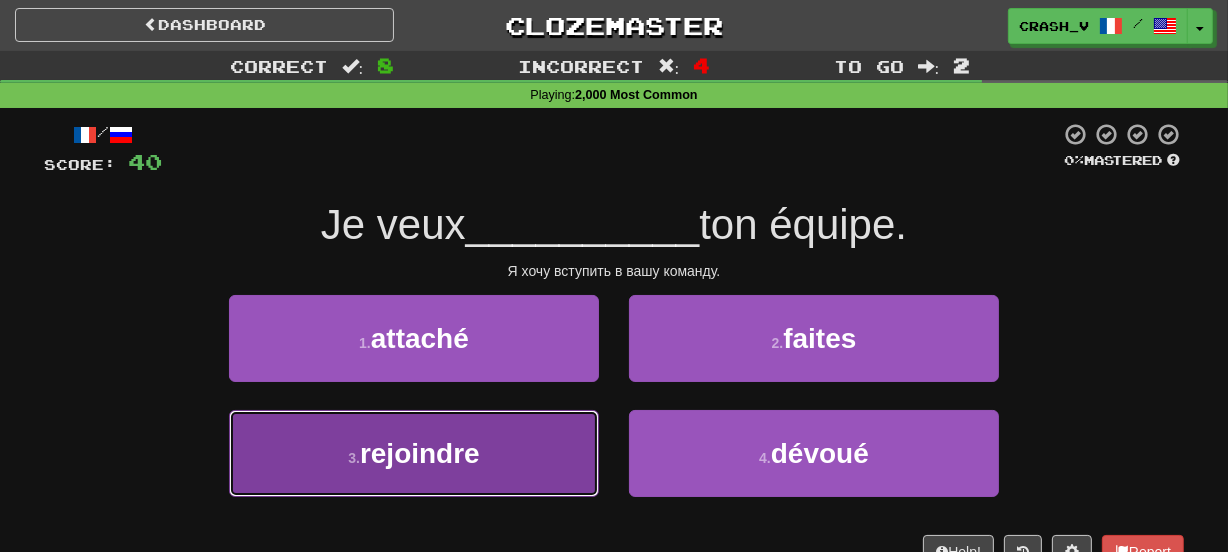 click on "3 .  rejoindre" at bounding box center (414, 453) 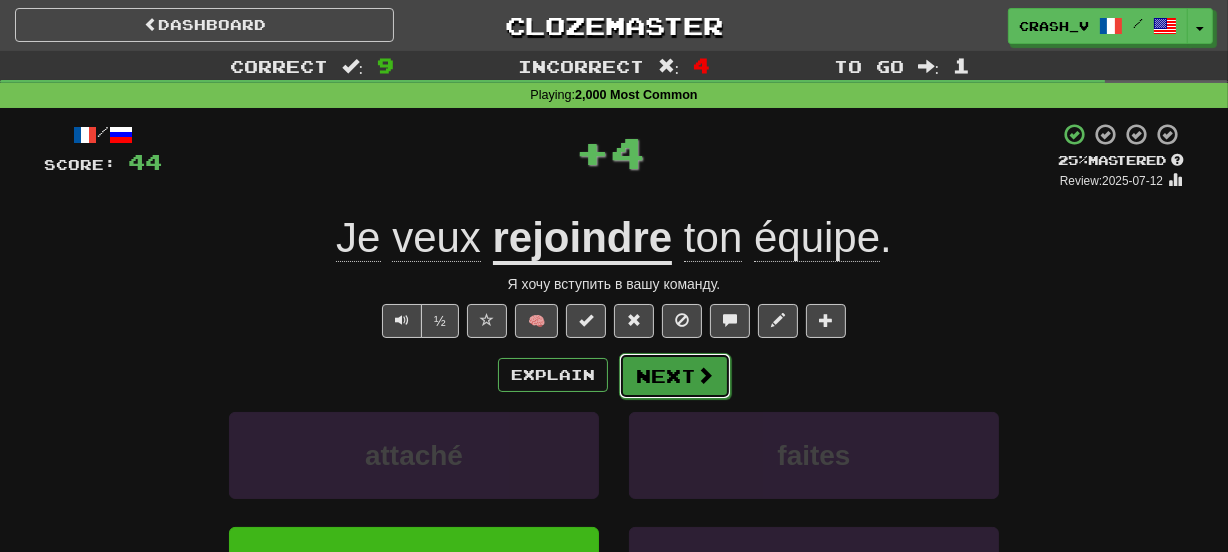 click on "Next" at bounding box center [675, 376] 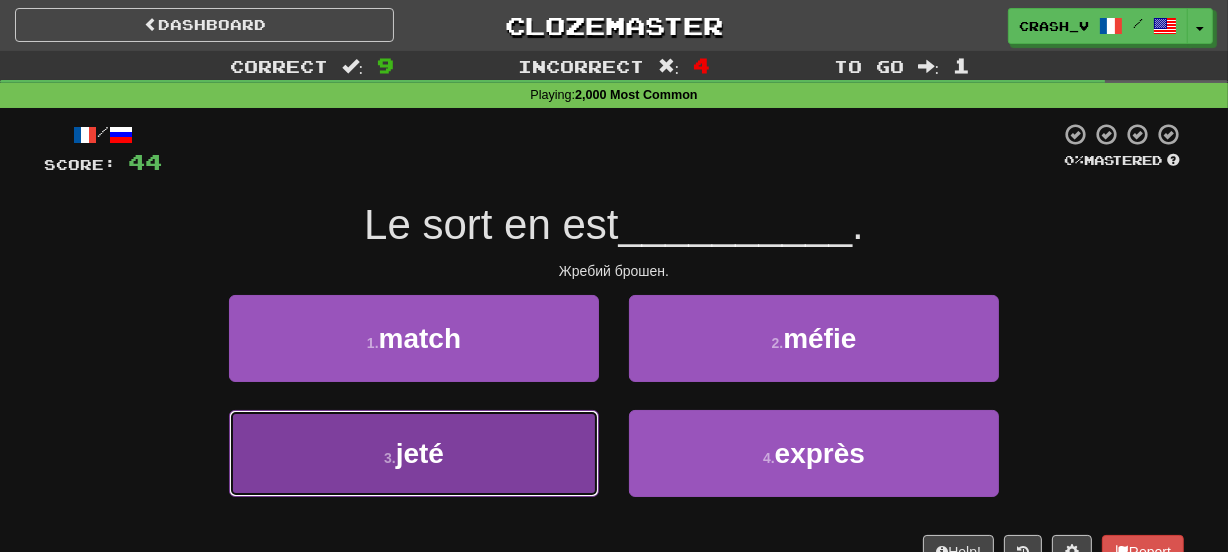 click on "3 .  jeté" at bounding box center [414, 453] 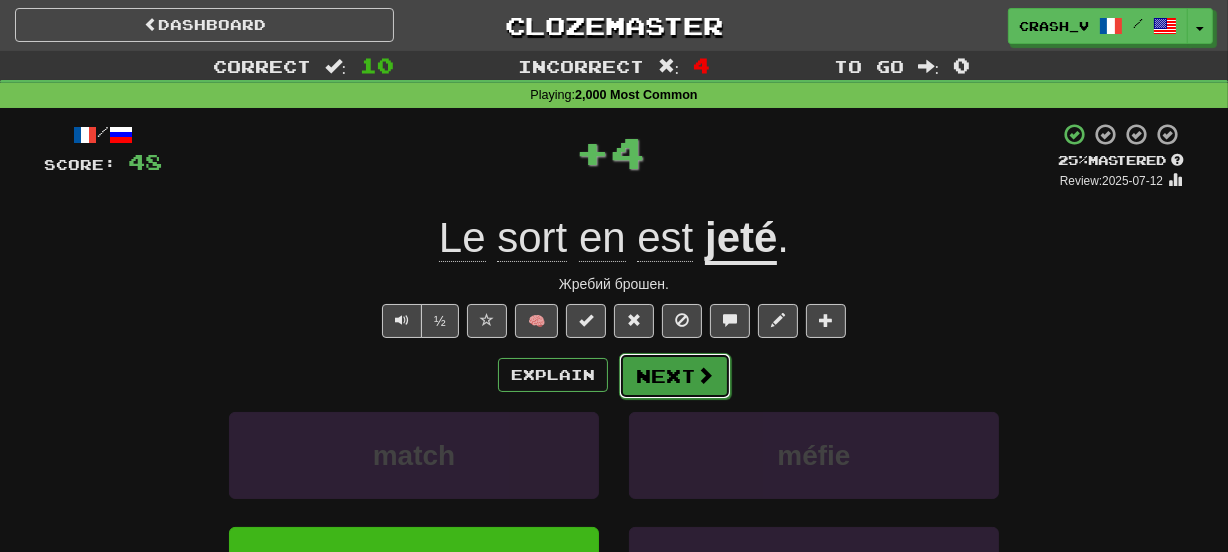 click on "Next" at bounding box center (675, 376) 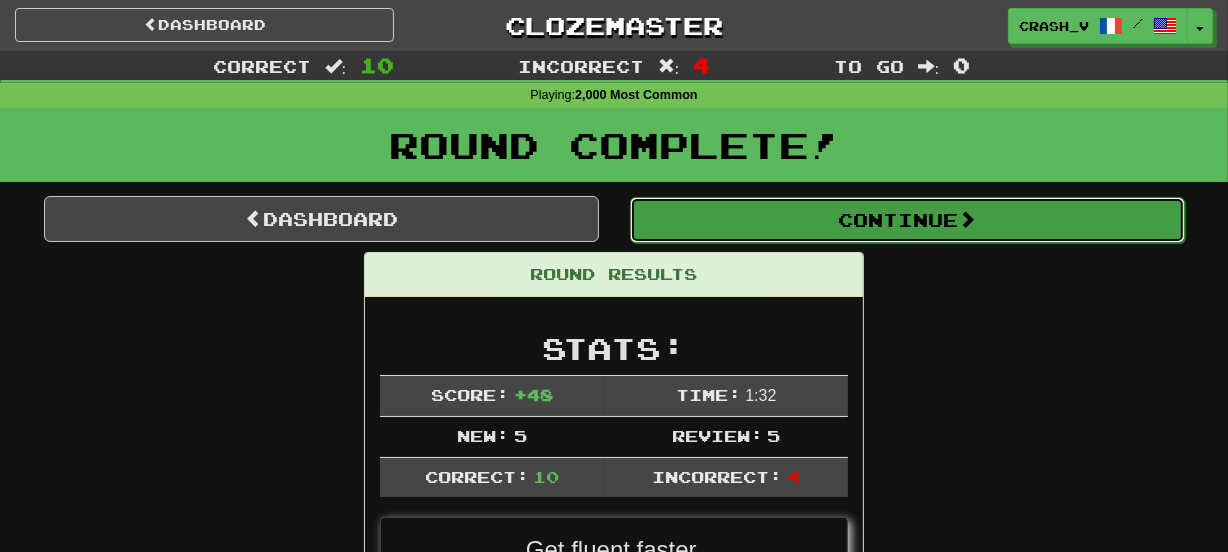 click on "Continue" at bounding box center (907, 220) 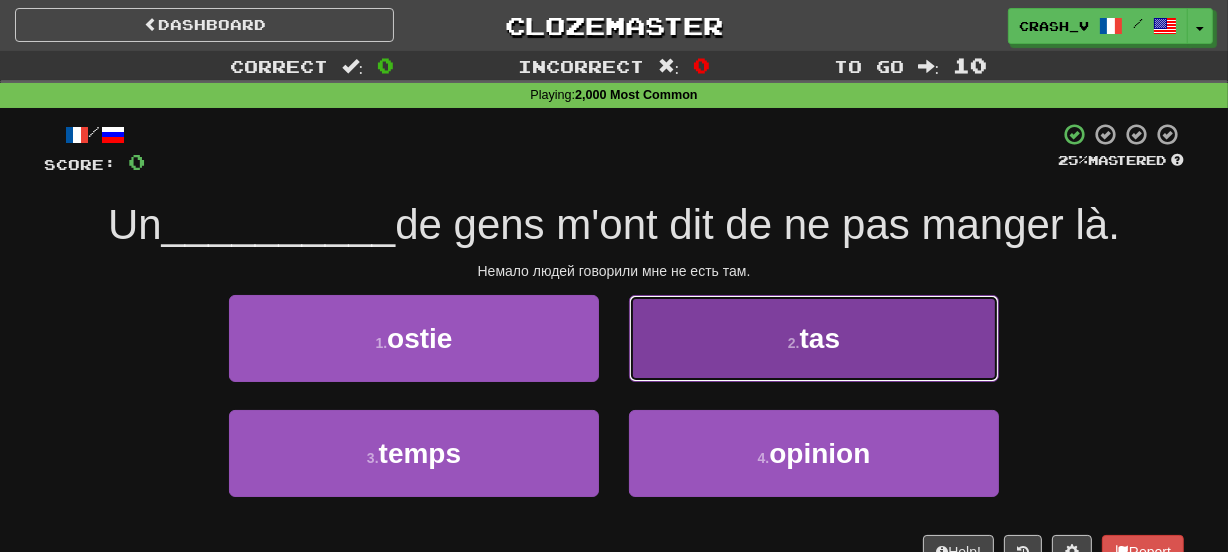 click on "2 .  tas" at bounding box center (814, 338) 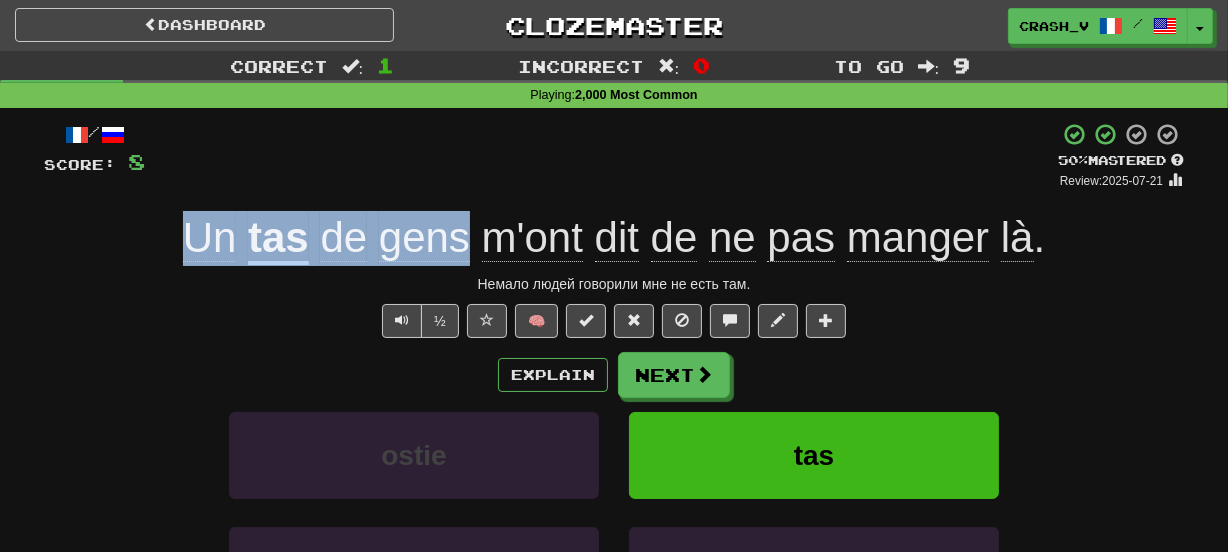 drag, startPoint x: 114, startPoint y: 231, endPoint x: 465, endPoint y: 240, distance: 351.11536 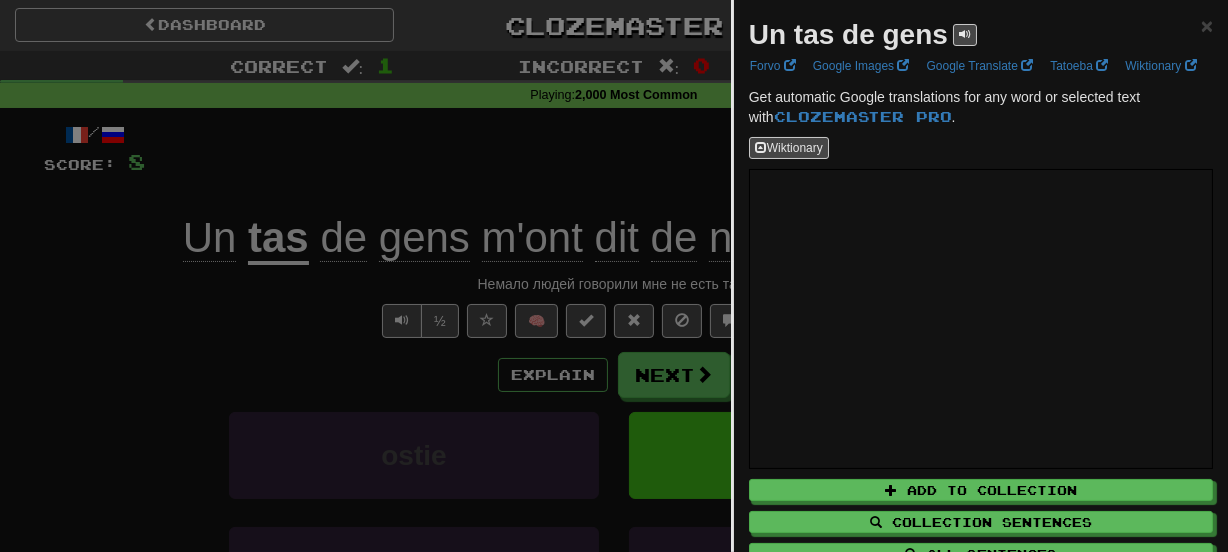 click on "Un tas de gens" at bounding box center [848, 34] 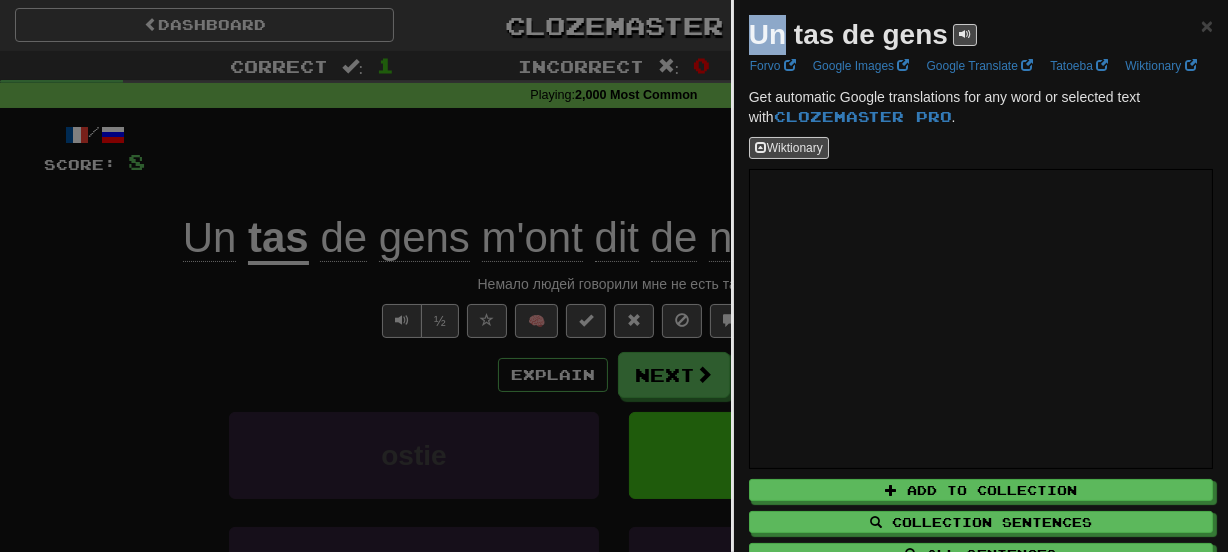 click on "Un tas de gens" at bounding box center [848, 34] 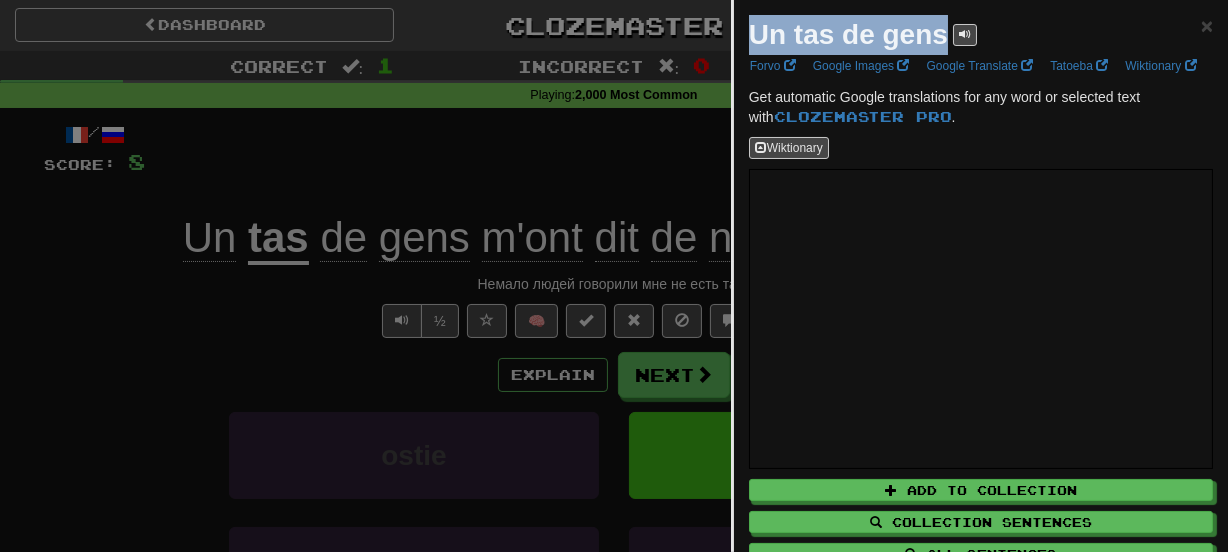 click on "Un tas de gens" at bounding box center [848, 34] 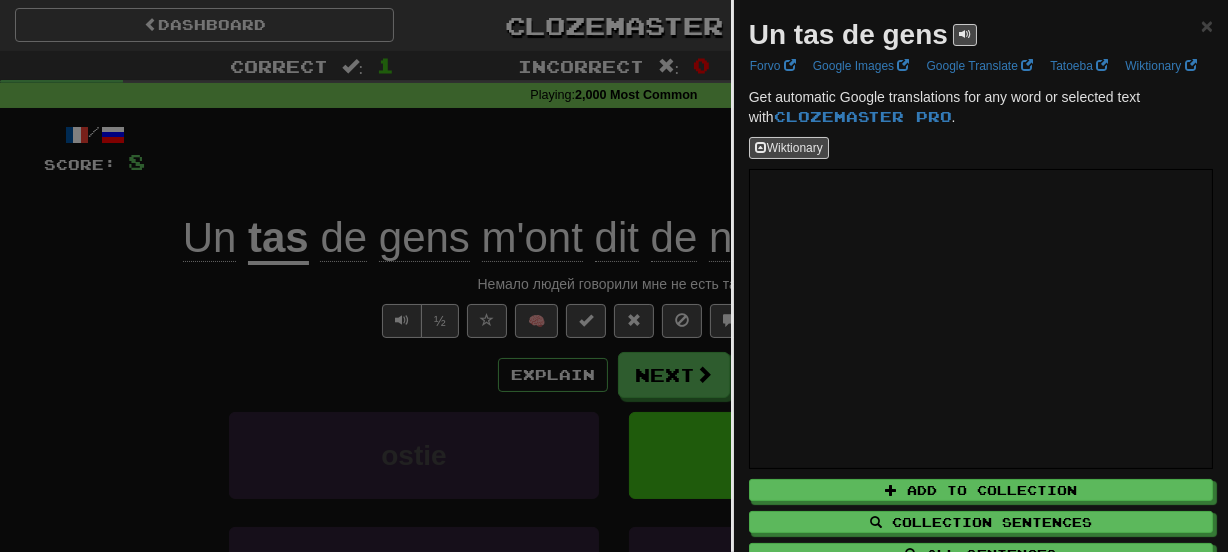 click at bounding box center (614, 276) 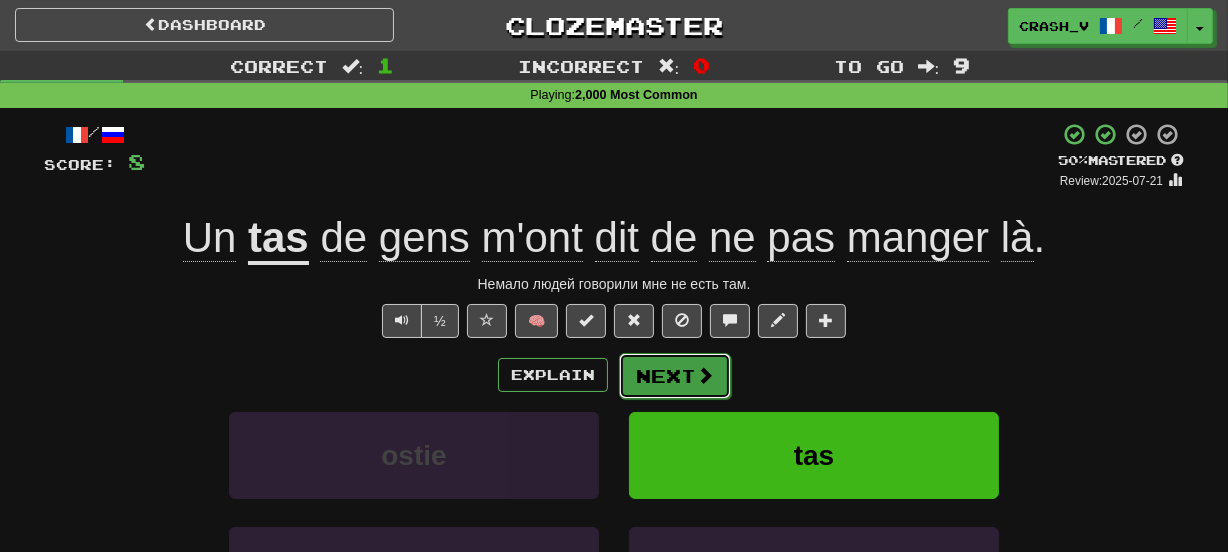 click on "Next" at bounding box center [675, 376] 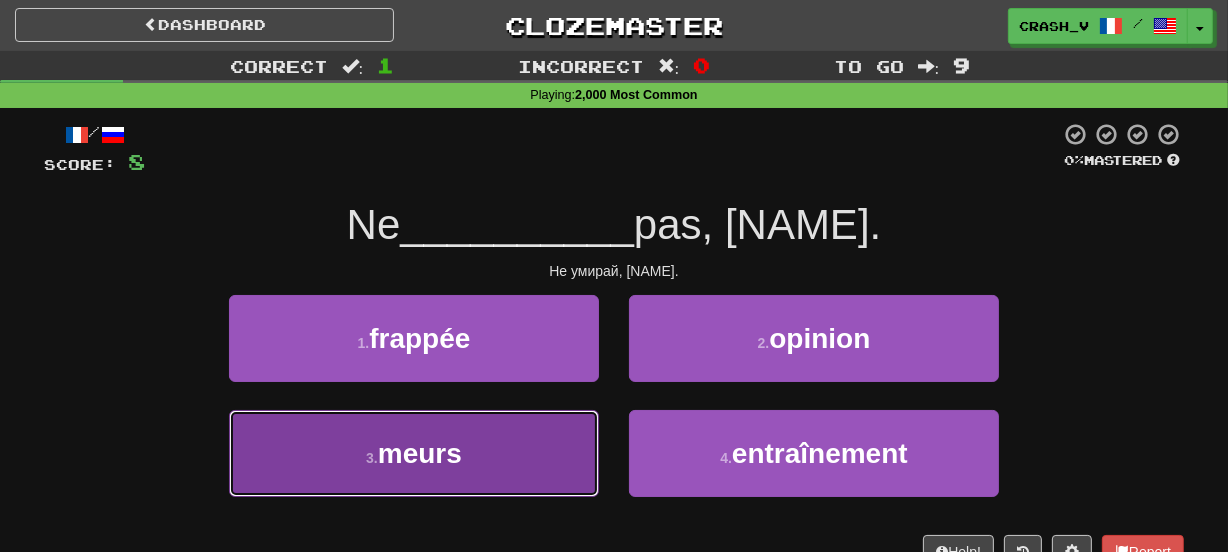 click on "3 .  meurs" at bounding box center (414, 453) 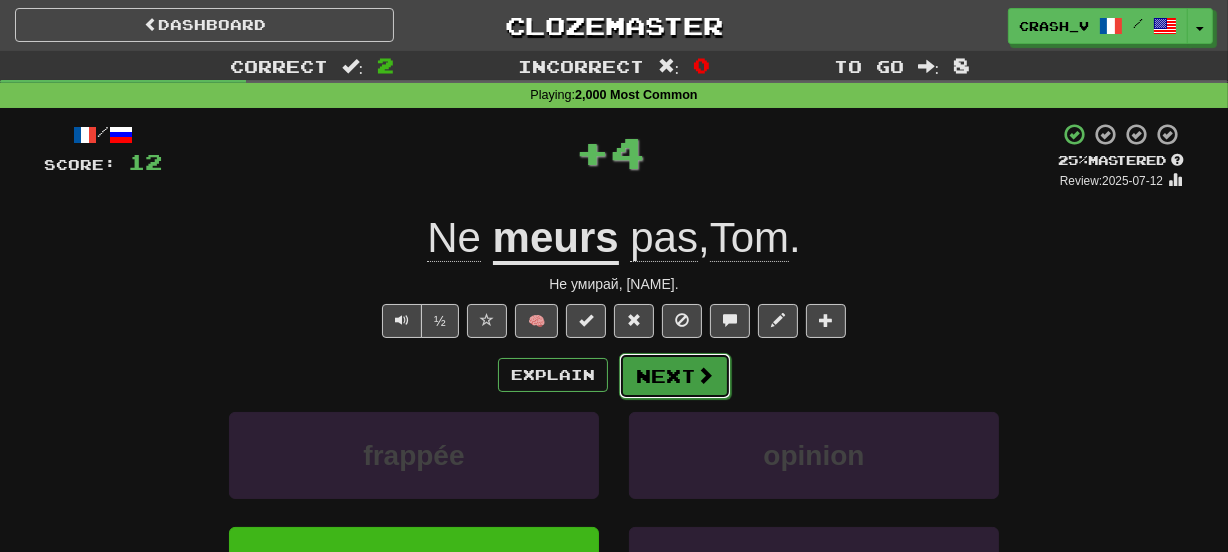 click on "Next" at bounding box center (675, 376) 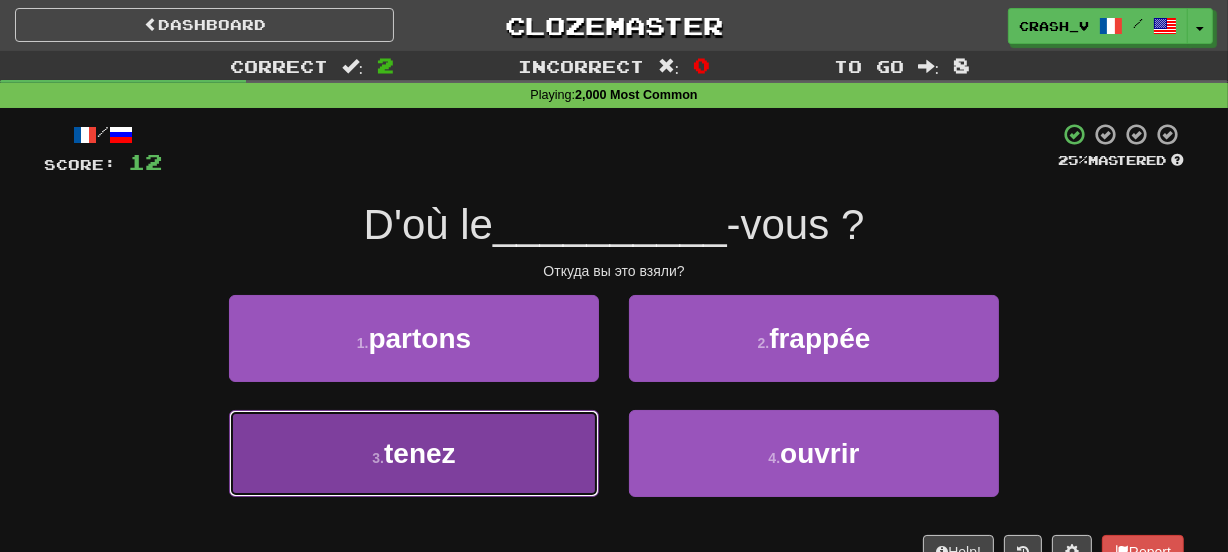 click on "3 .  tenez" at bounding box center [414, 453] 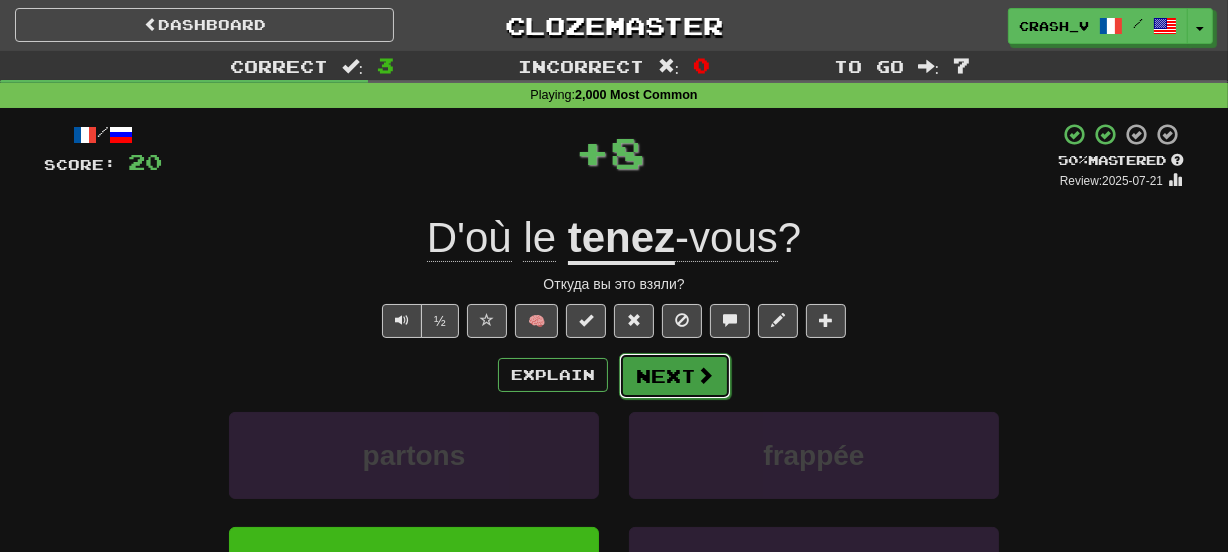 click on "Next" at bounding box center (675, 376) 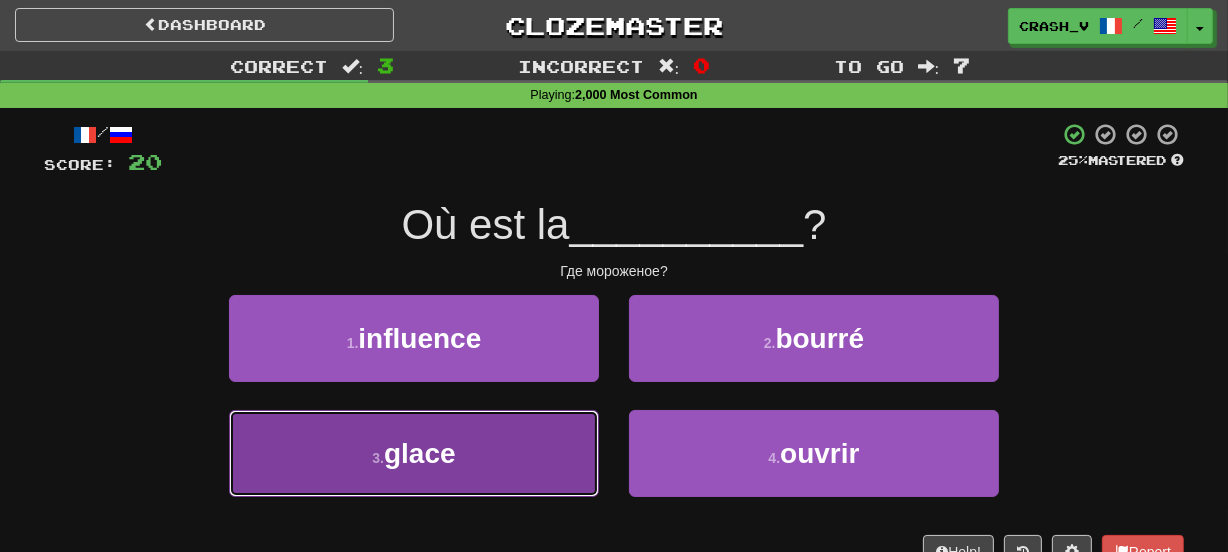 click on "3 .  glace" at bounding box center (414, 453) 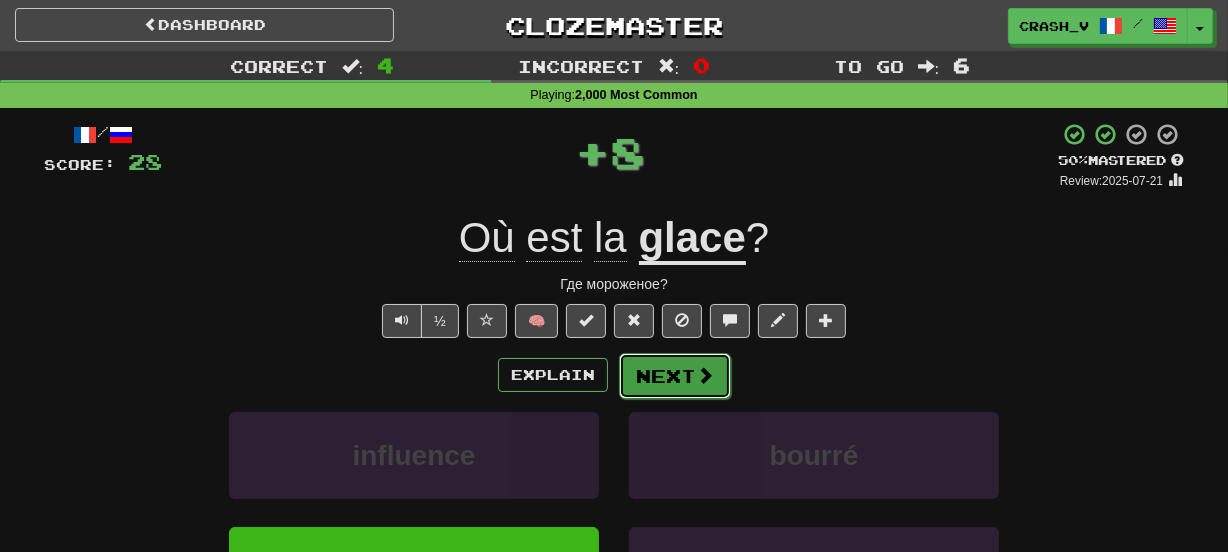 click on "Next" at bounding box center [675, 376] 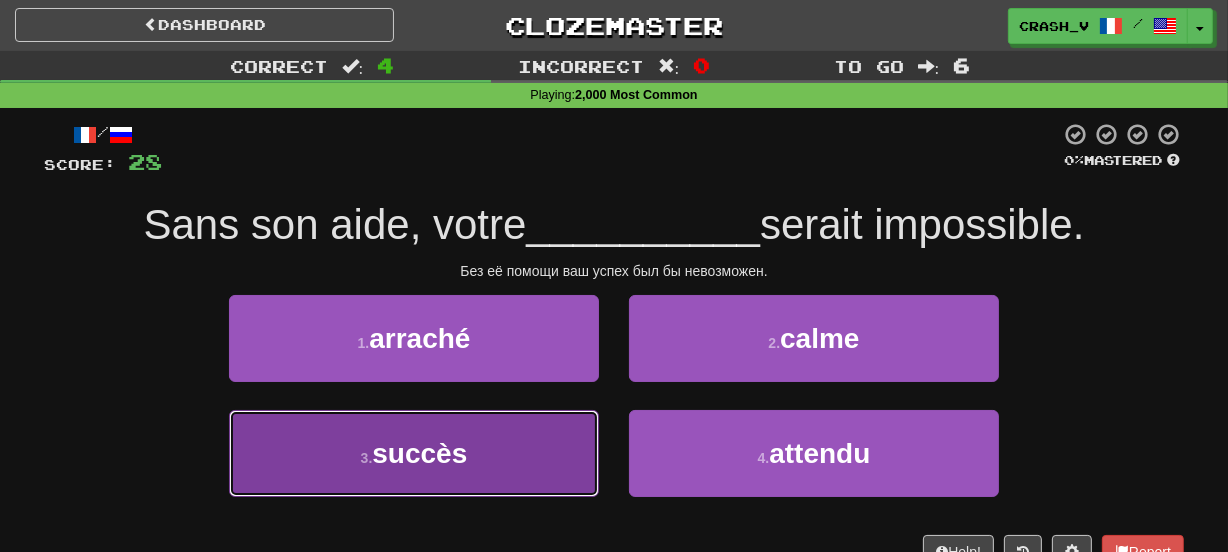 click on "3 .  succès" at bounding box center (414, 453) 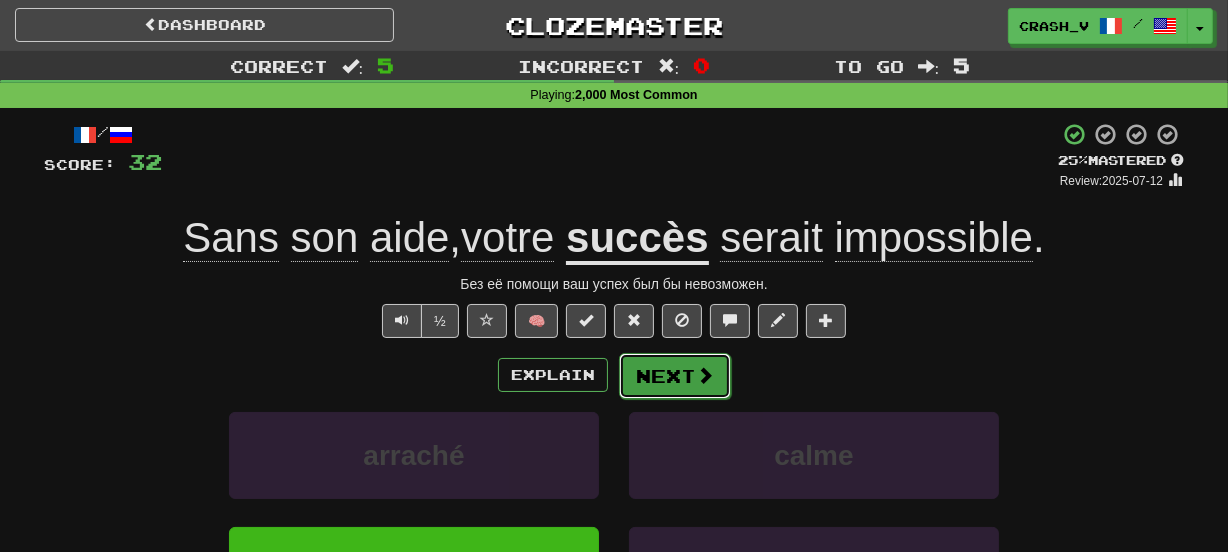 click on "Next" at bounding box center [675, 376] 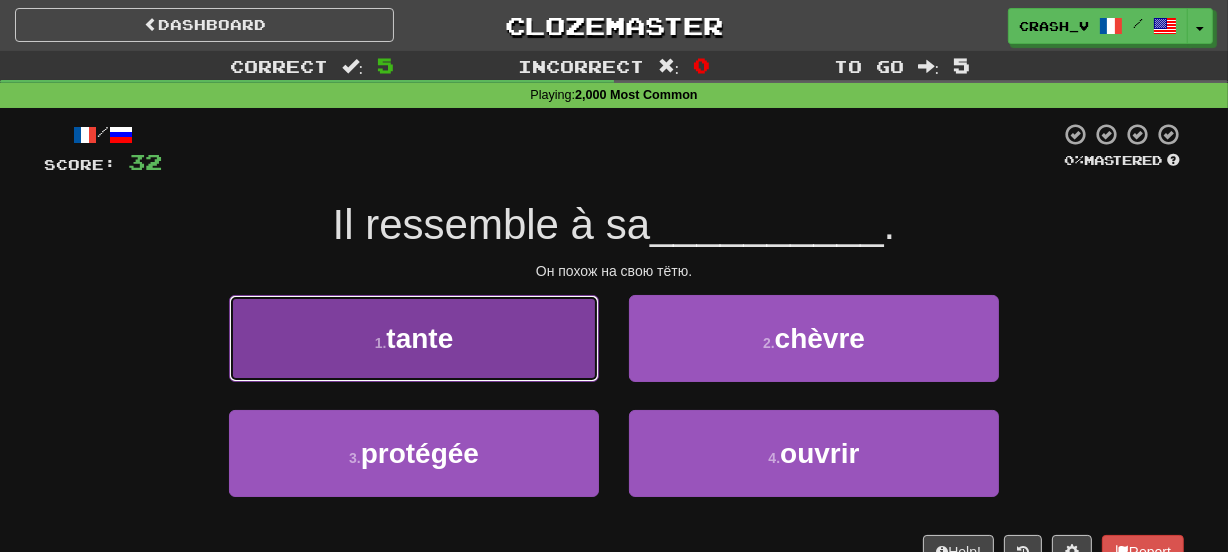 click on "1 .  tante" at bounding box center [414, 338] 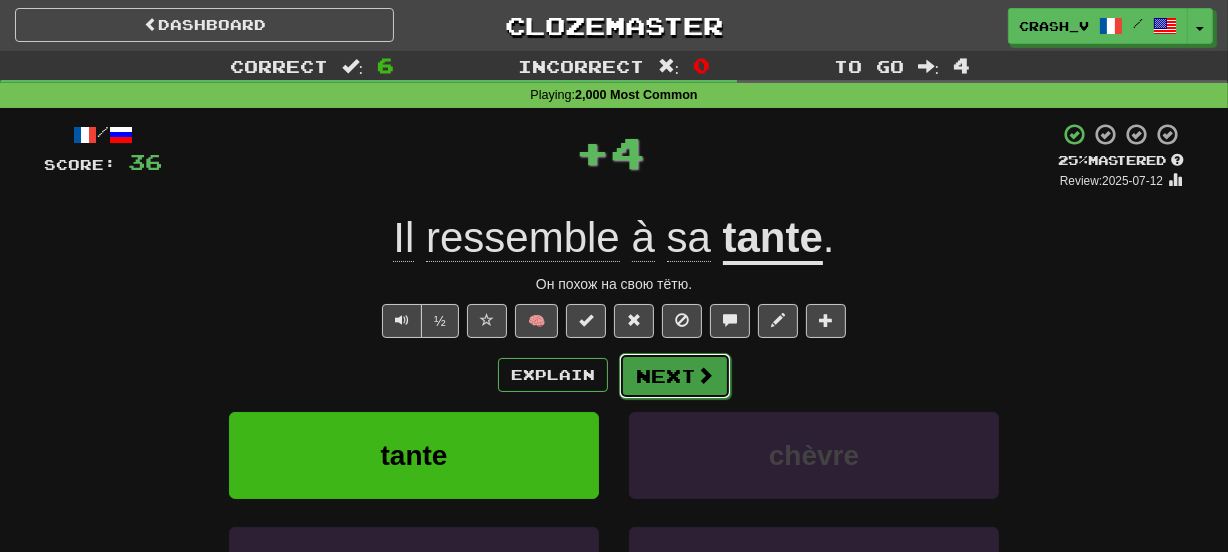 click on "Next" at bounding box center [675, 376] 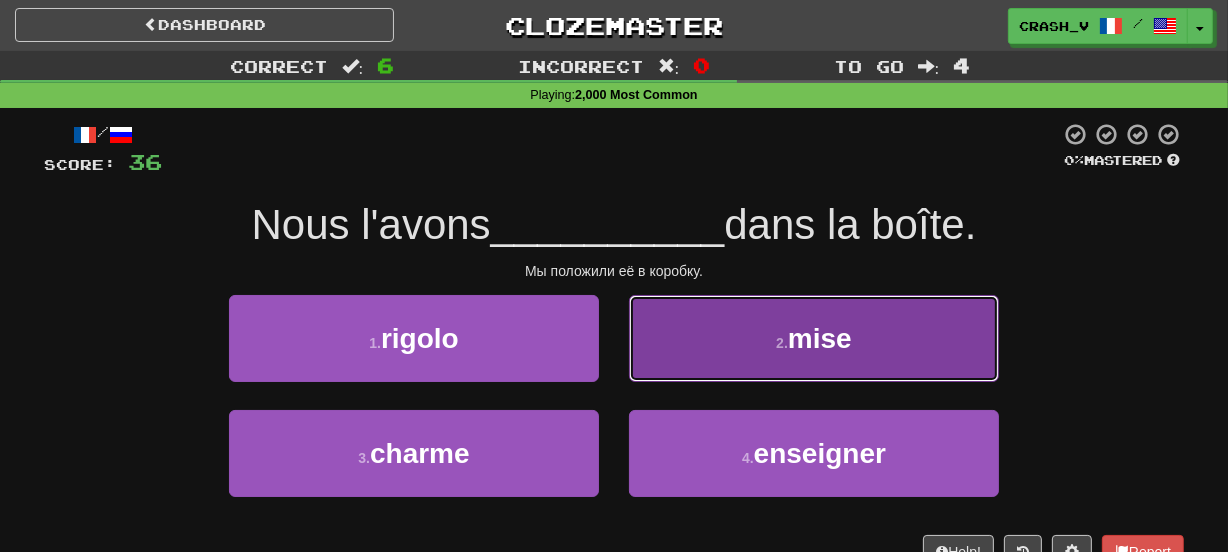 click on "2 .  mise" at bounding box center (814, 338) 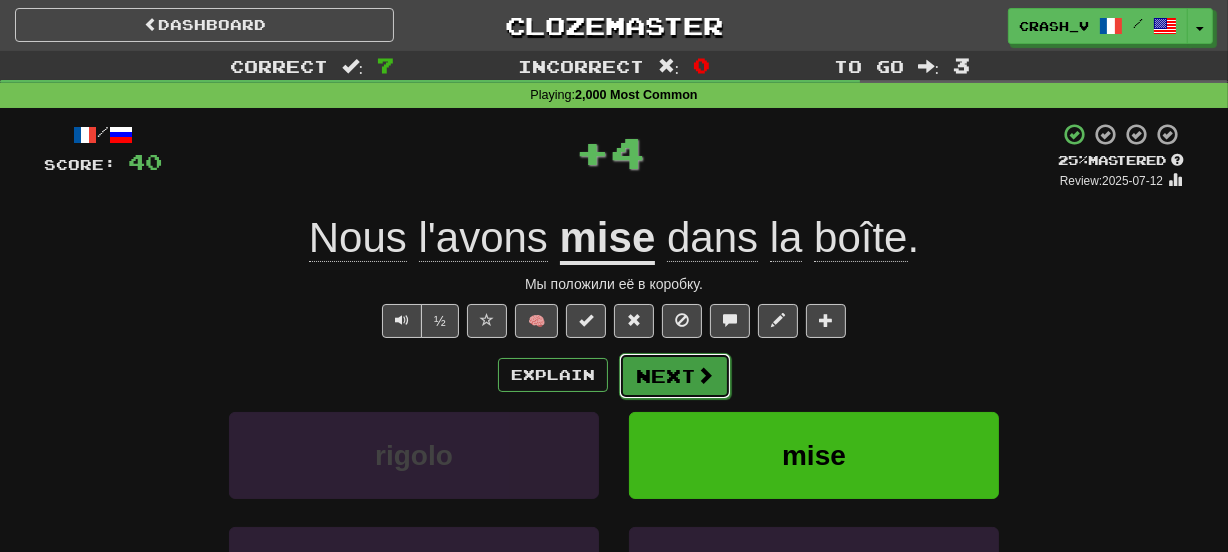 click on "Next" at bounding box center [675, 376] 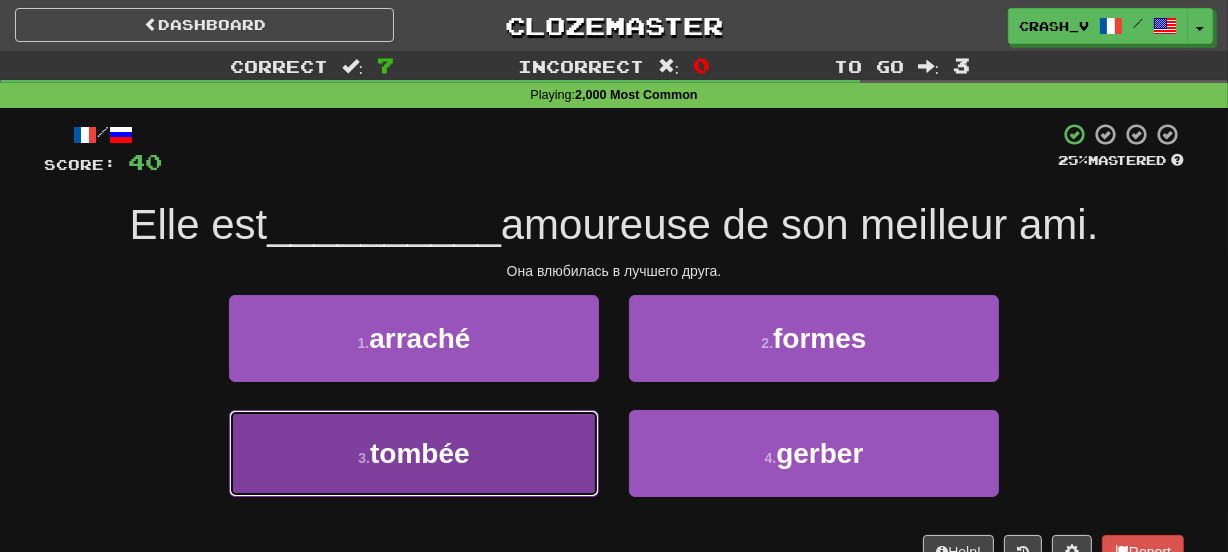 click on "3 .  tombée" at bounding box center (414, 453) 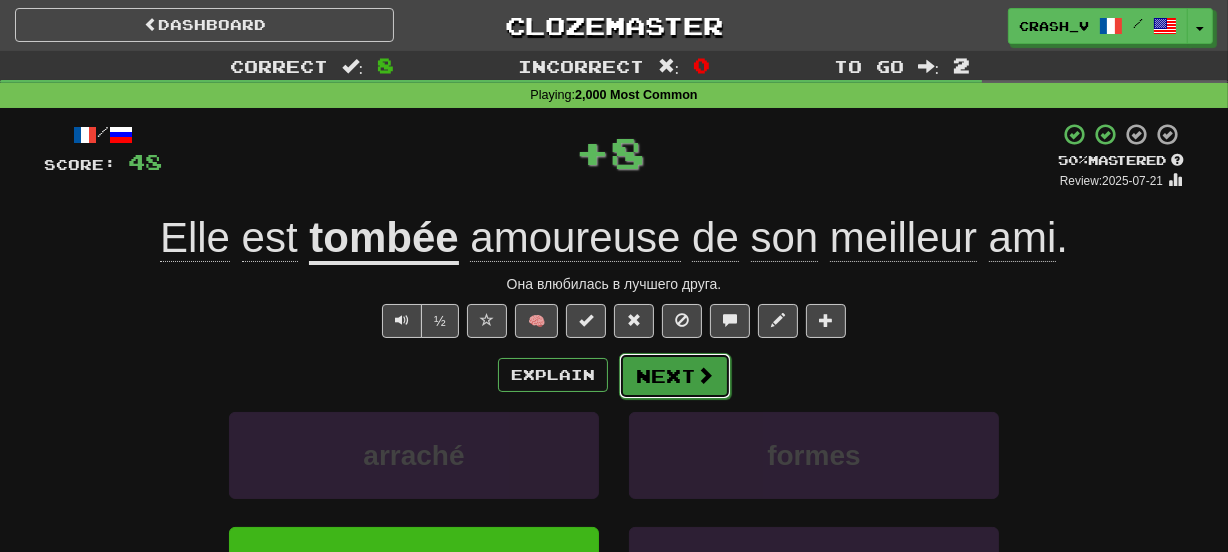 click on "Next" at bounding box center [675, 376] 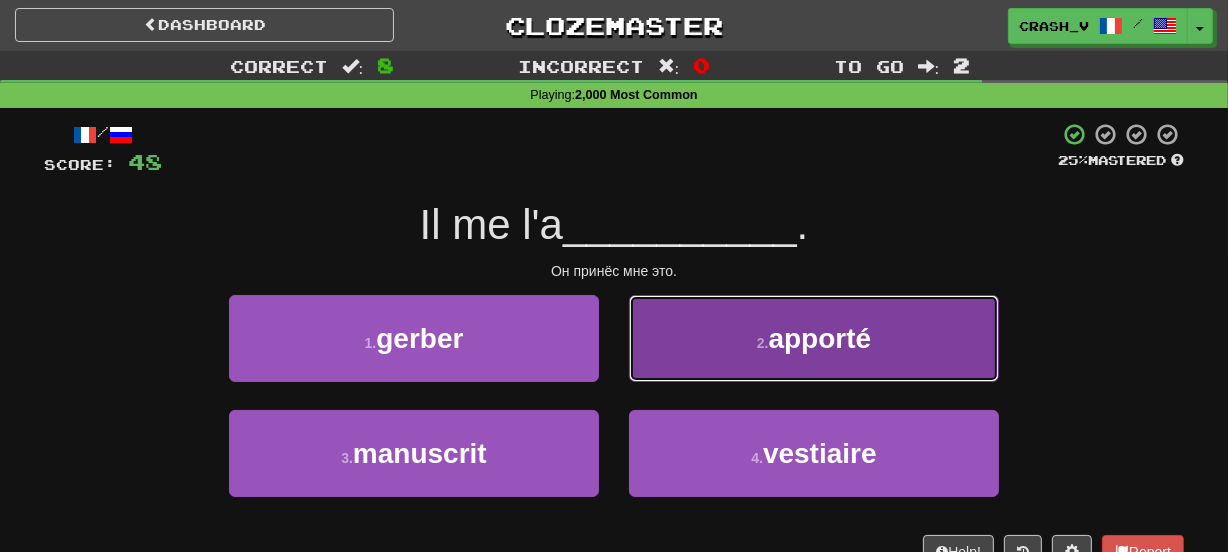 click on "apporté" at bounding box center [820, 338] 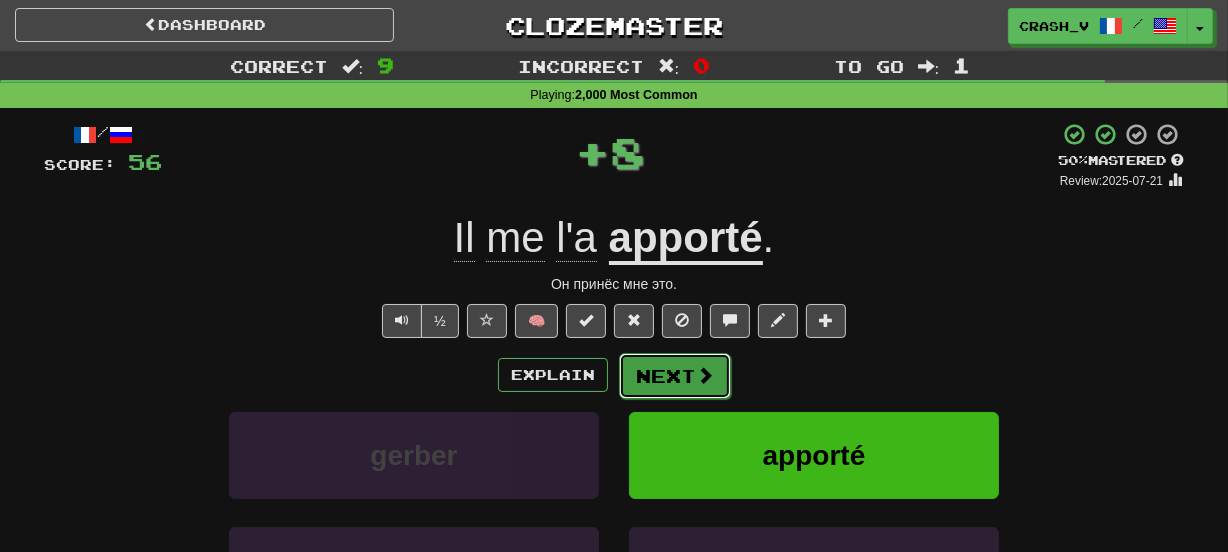click at bounding box center [705, 375] 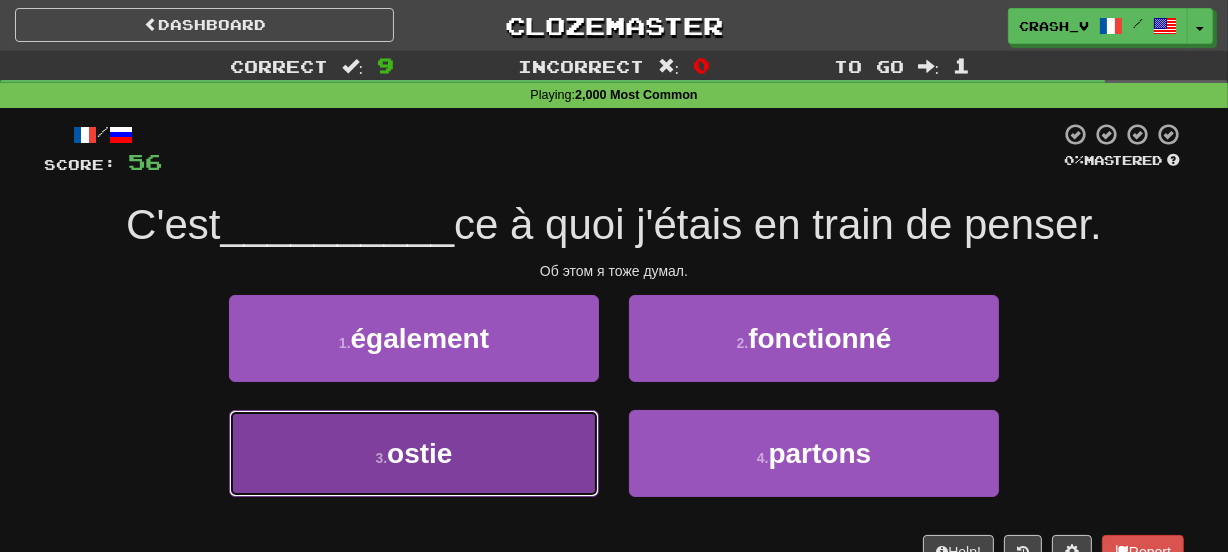 click on "3 .  ostie" at bounding box center (414, 453) 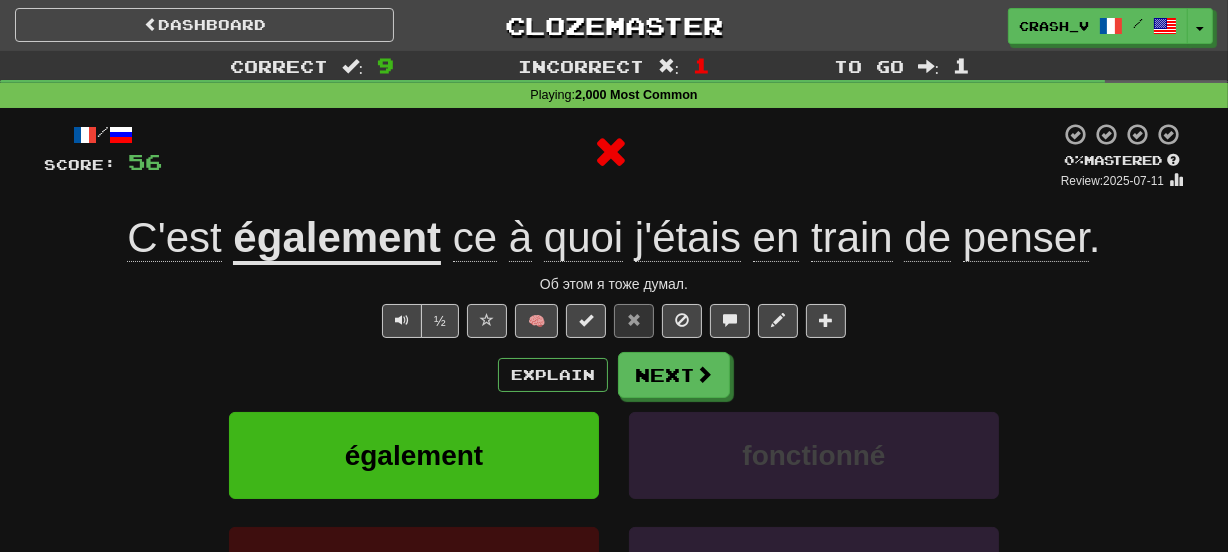 click on "également" at bounding box center [337, 239] 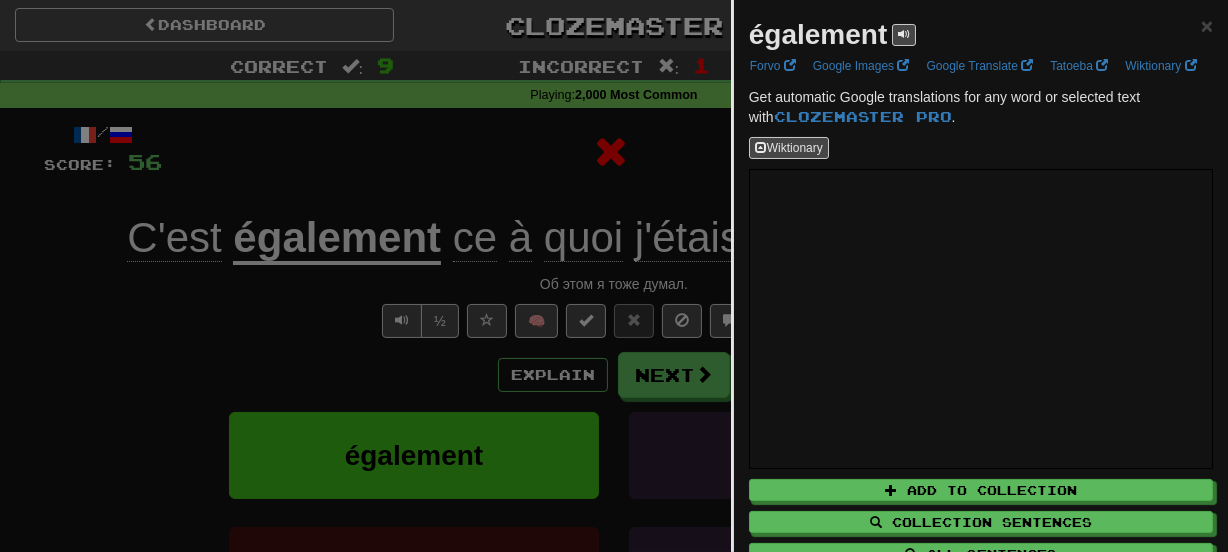 click on "également" at bounding box center (818, 34) 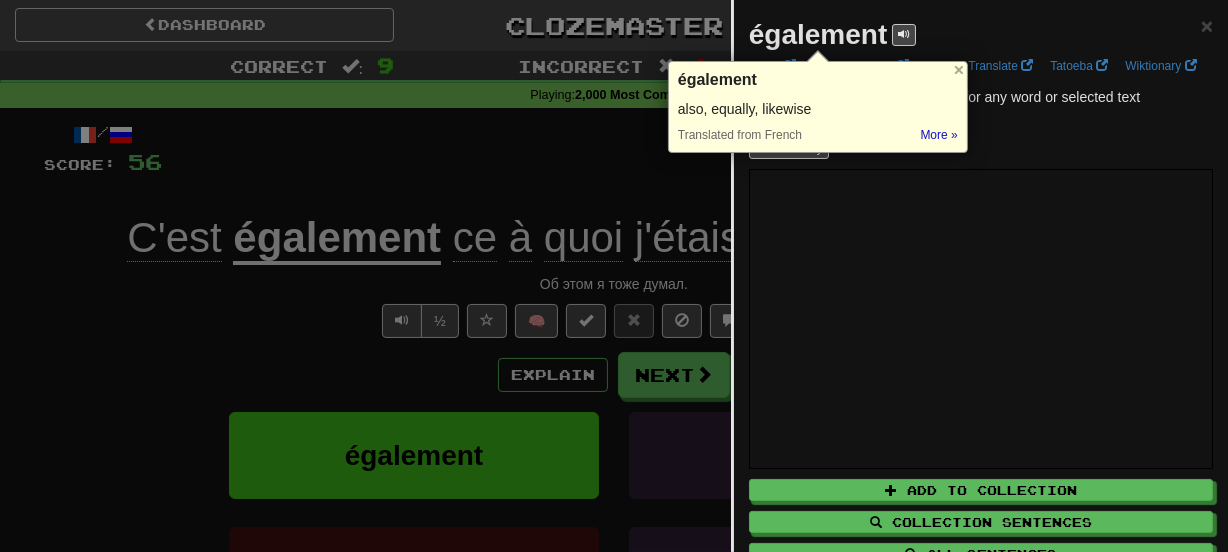 click at bounding box center [614, 276] 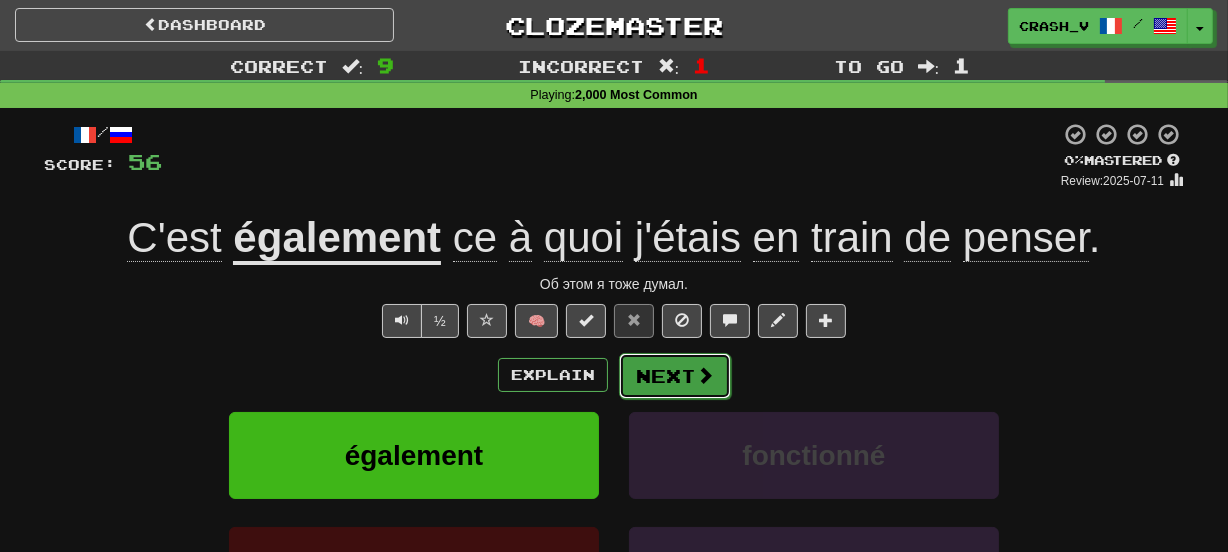click on "Next" at bounding box center (675, 376) 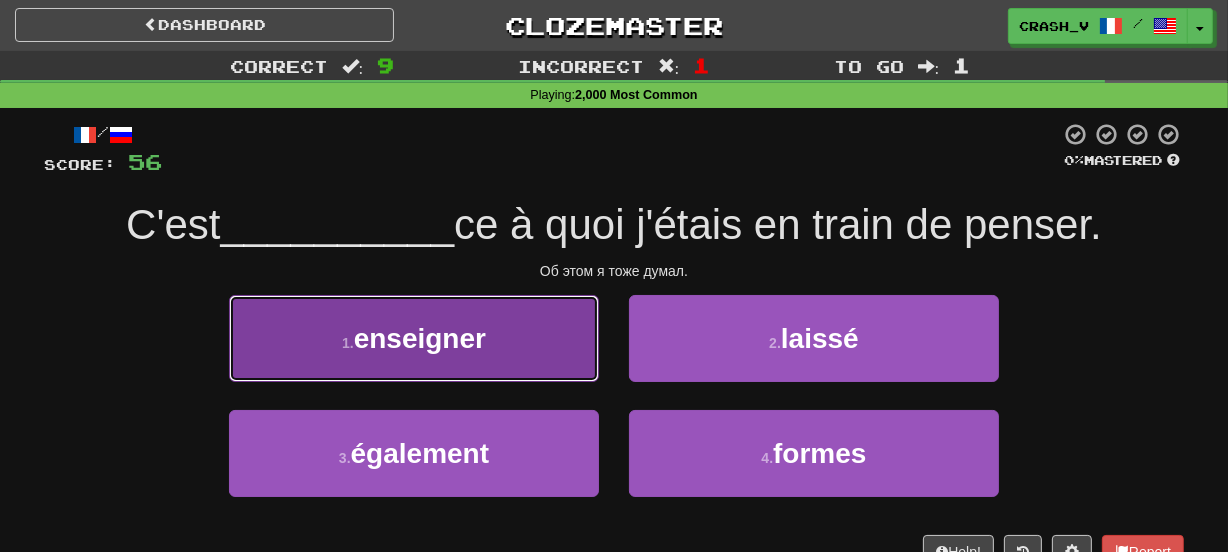 click on "1 .  enseigner" at bounding box center [414, 338] 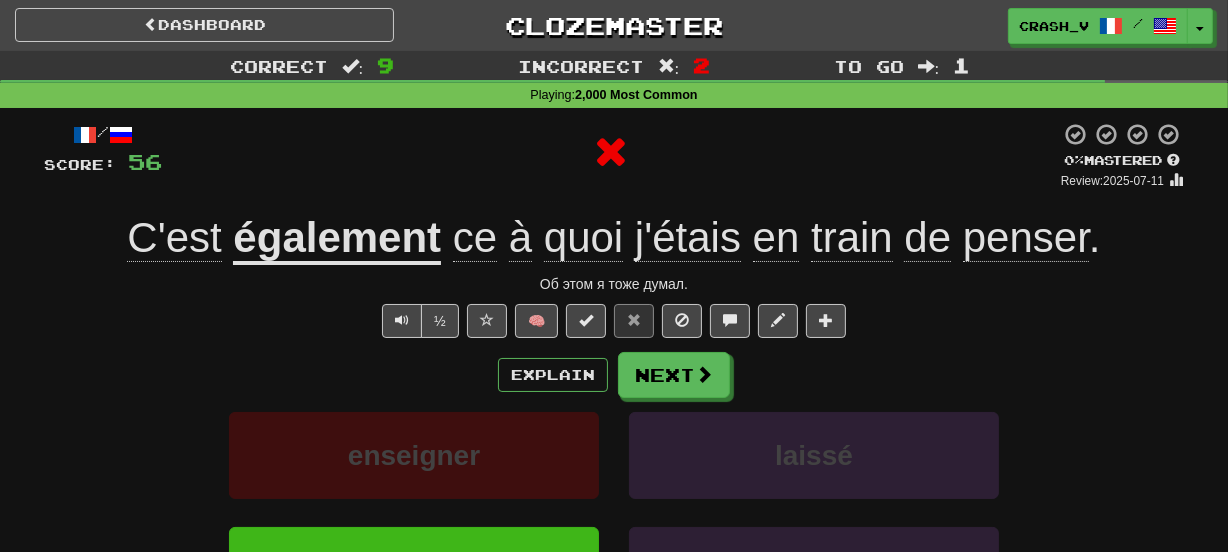 click on "C'est   également   ce   à   quoi   j'étais   en   train   de   penser ." at bounding box center (614, 238) 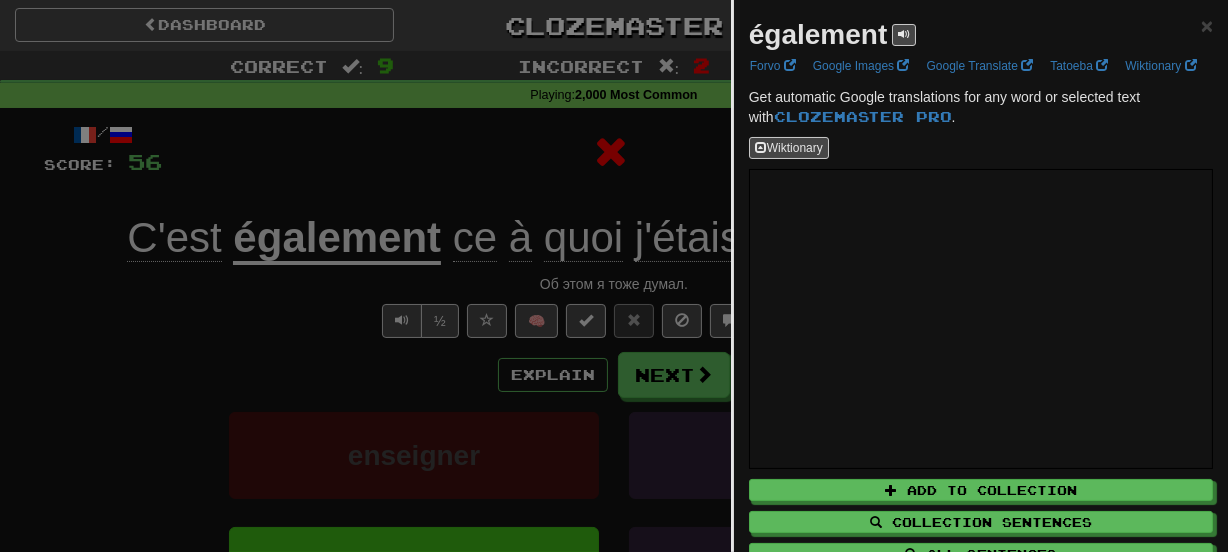 click on "également" at bounding box center (818, 34) 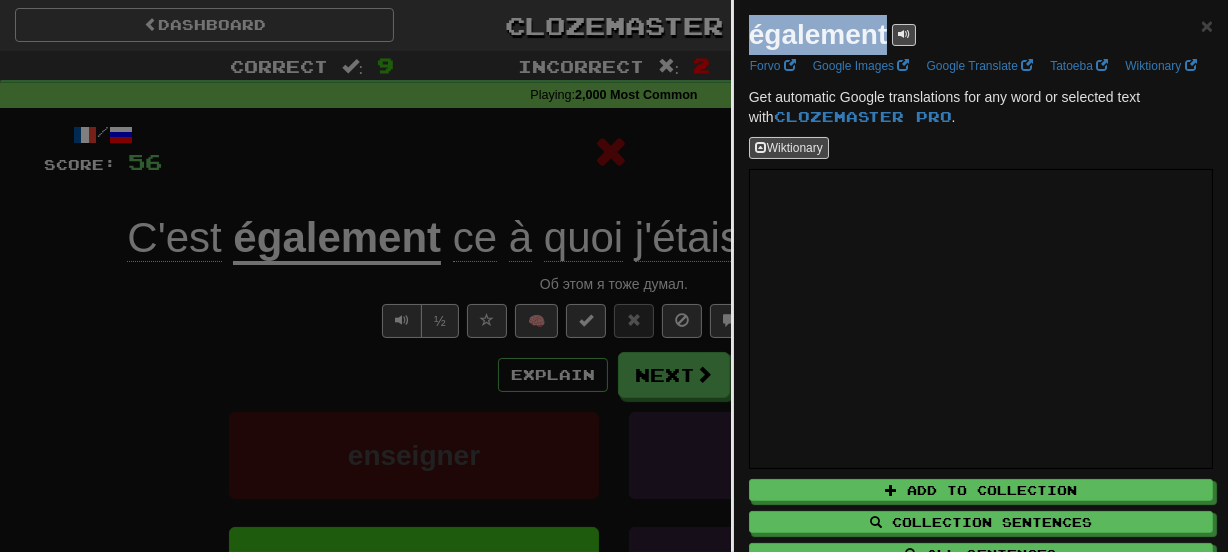 click on "également" at bounding box center (818, 34) 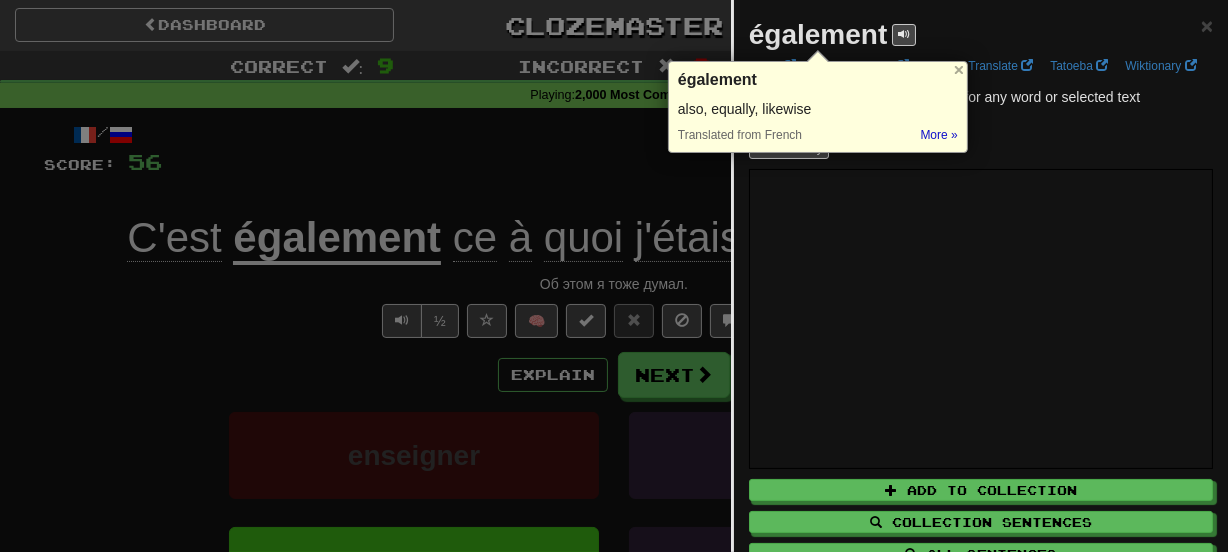 click at bounding box center [614, 276] 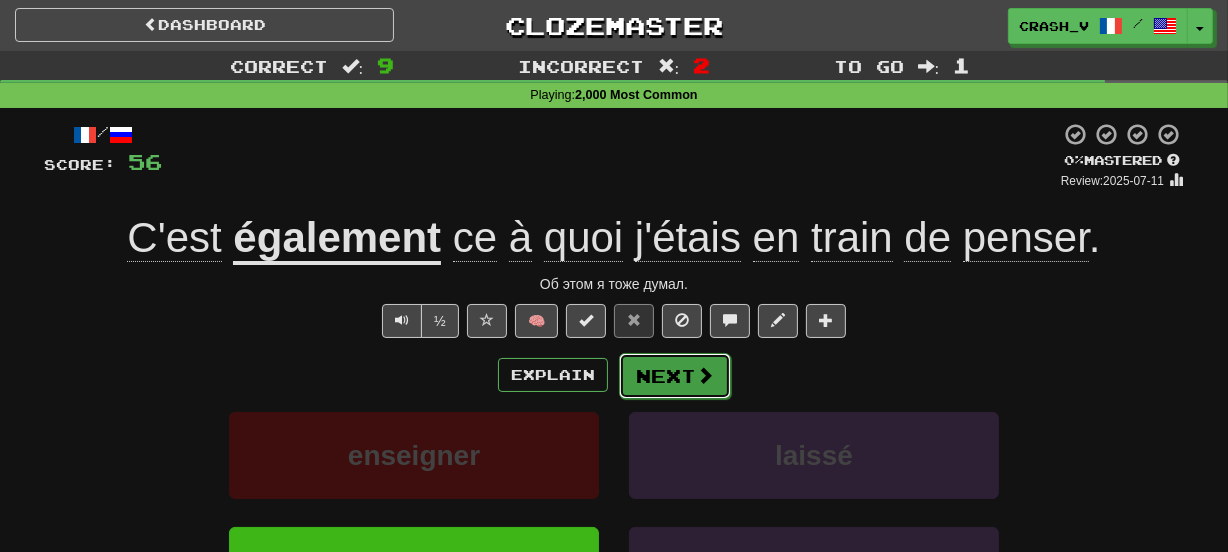 click on "Next" at bounding box center [675, 376] 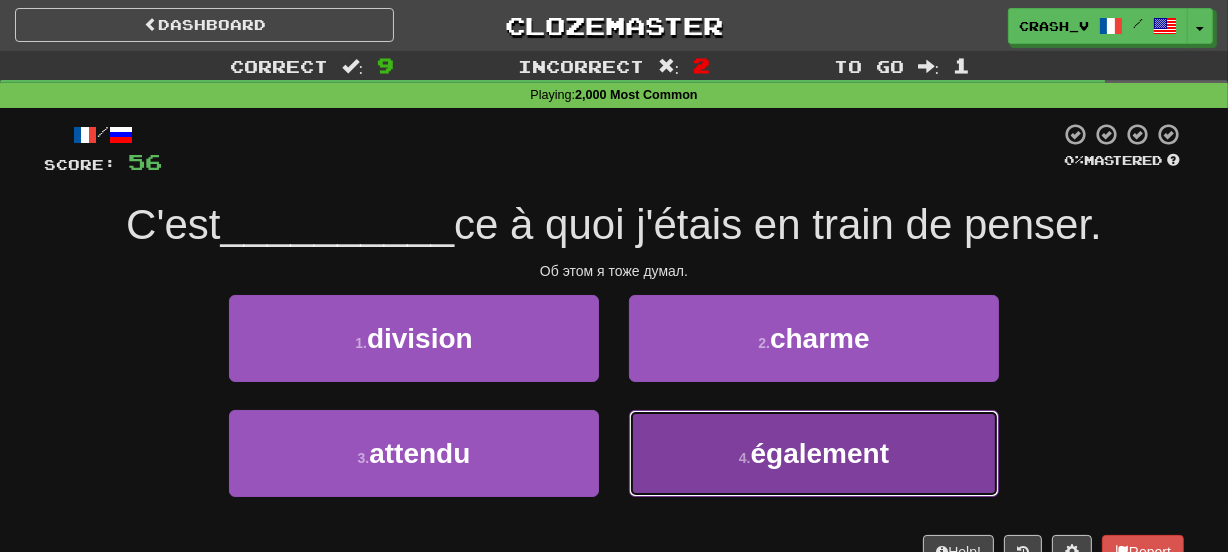 click on "4 .  également" at bounding box center (814, 453) 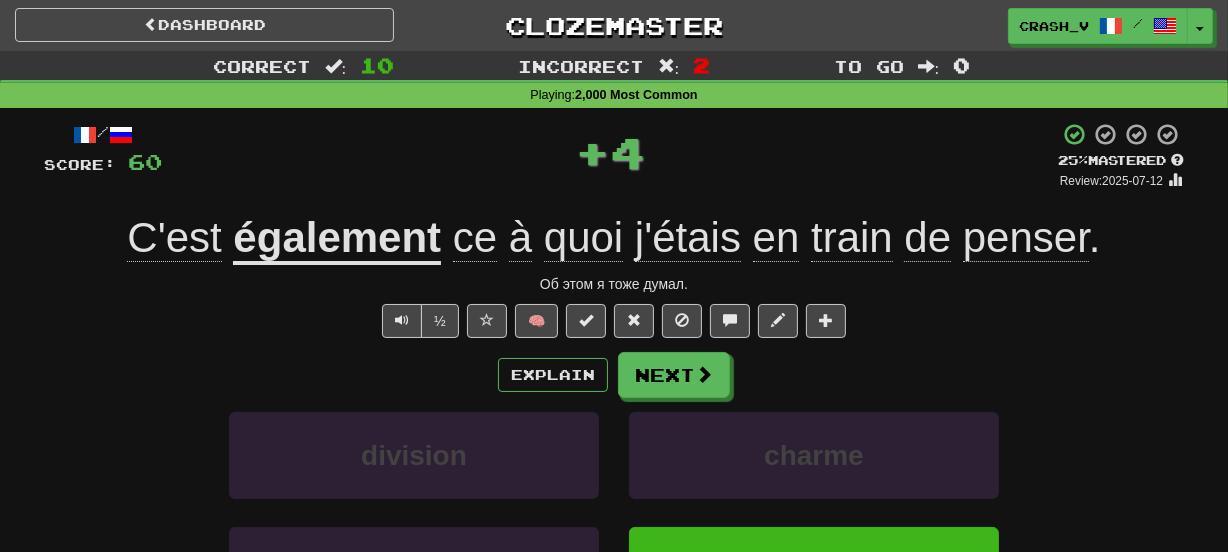 click on "également" at bounding box center (337, 239) 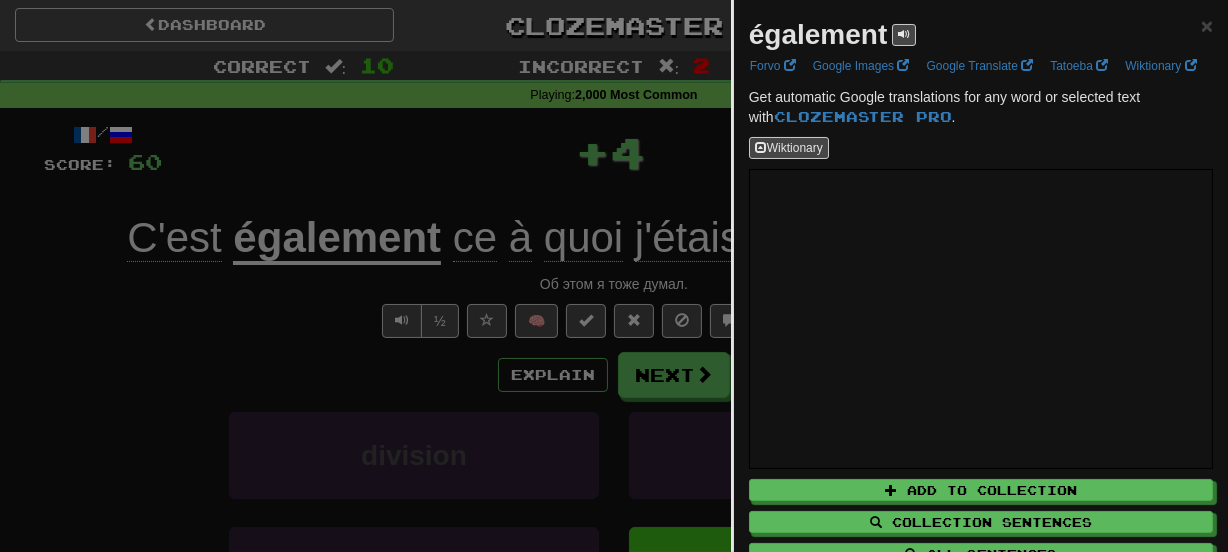 click on "également" at bounding box center [818, 34] 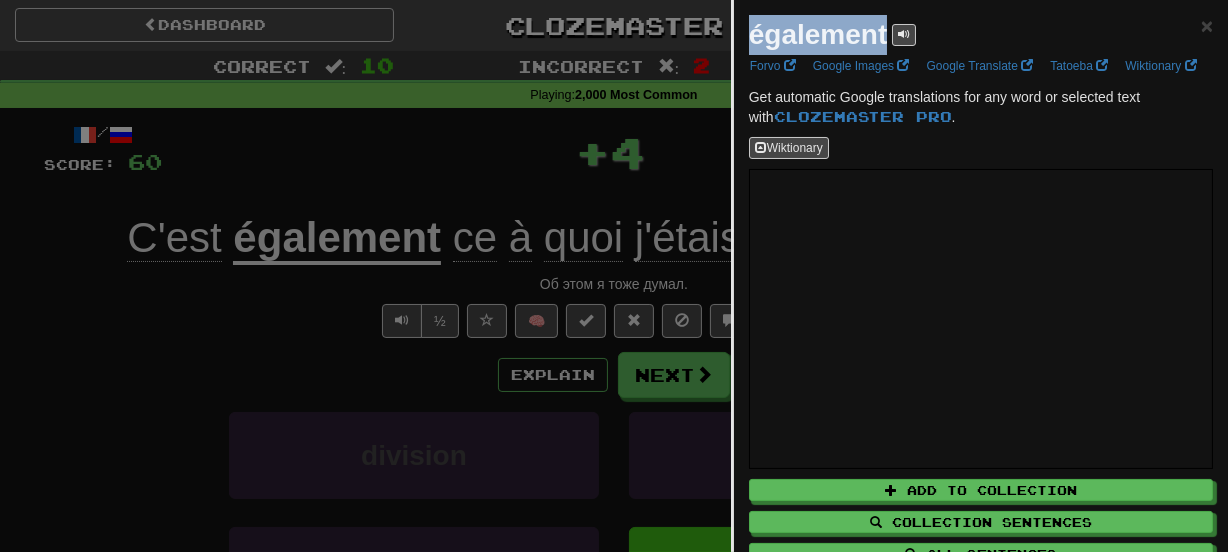 click on "également" at bounding box center (818, 34) 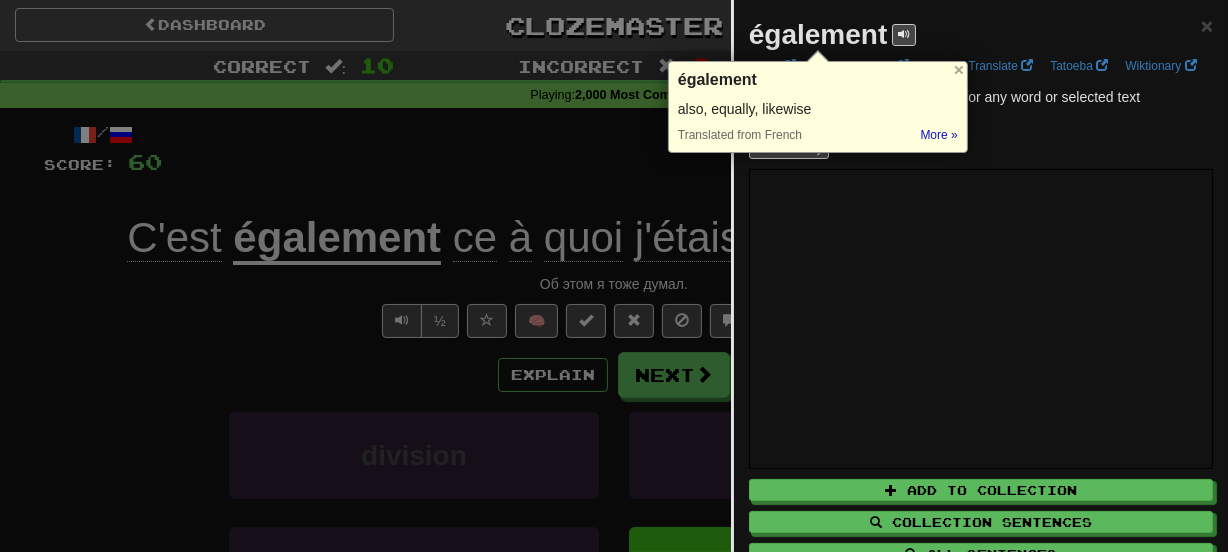click at bounding box center [200, 1487] 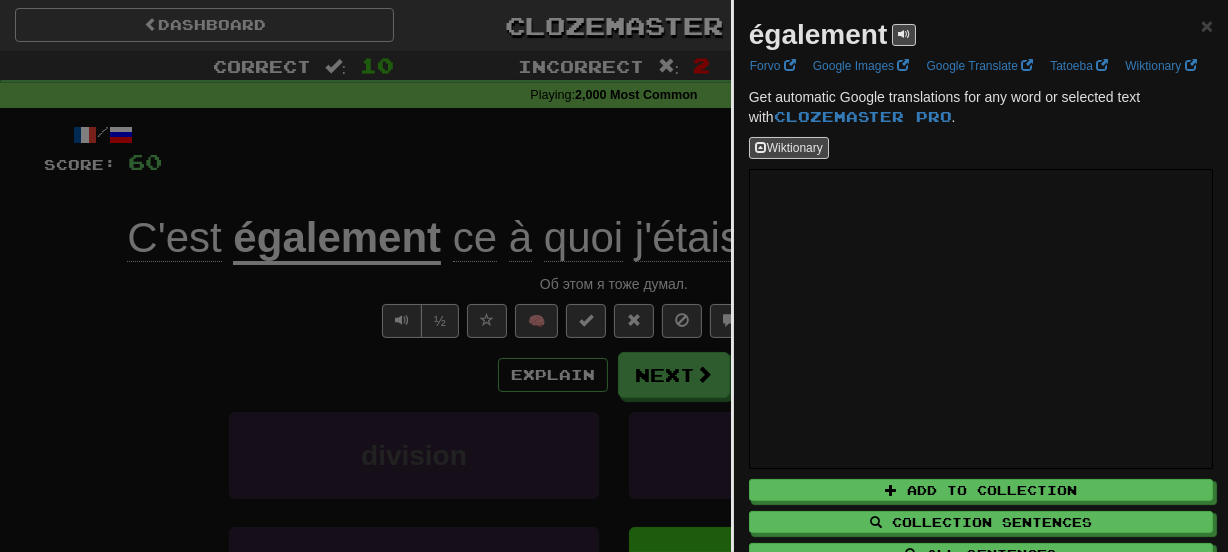 click at bounding box center (200, 1487) 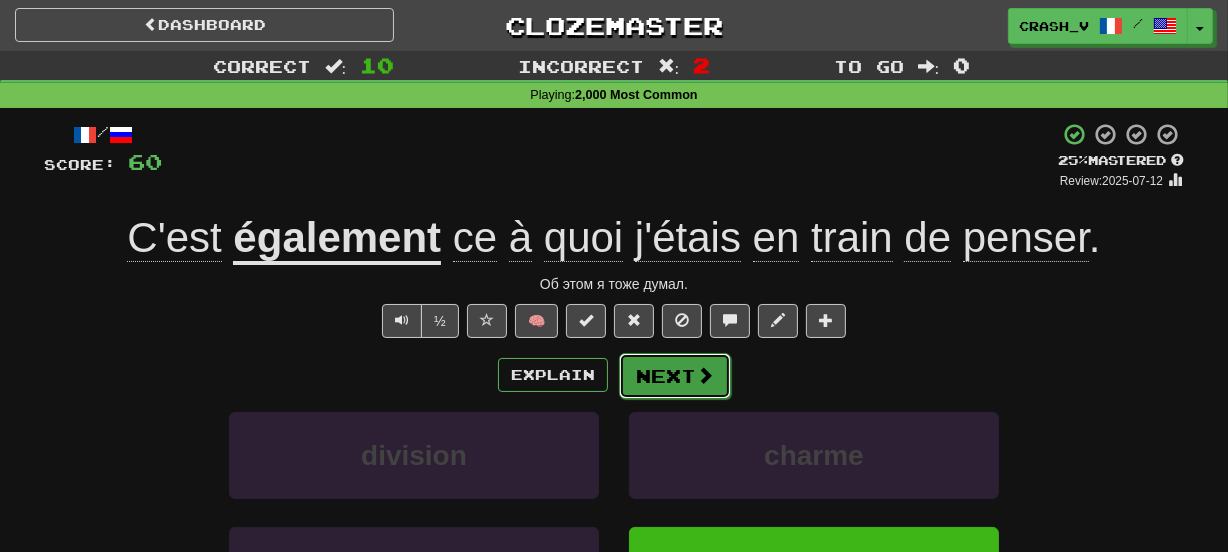 click on "Next" at bounding box center [675, 376] 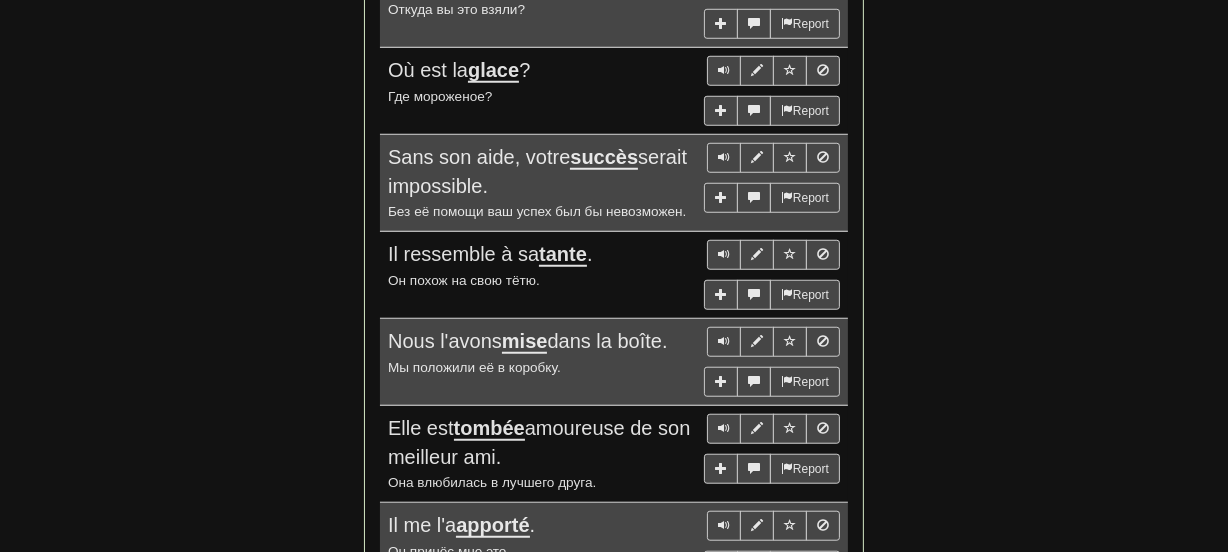 scroll, scrollTop: 1620, scrollLeft: 0, axis: vertical 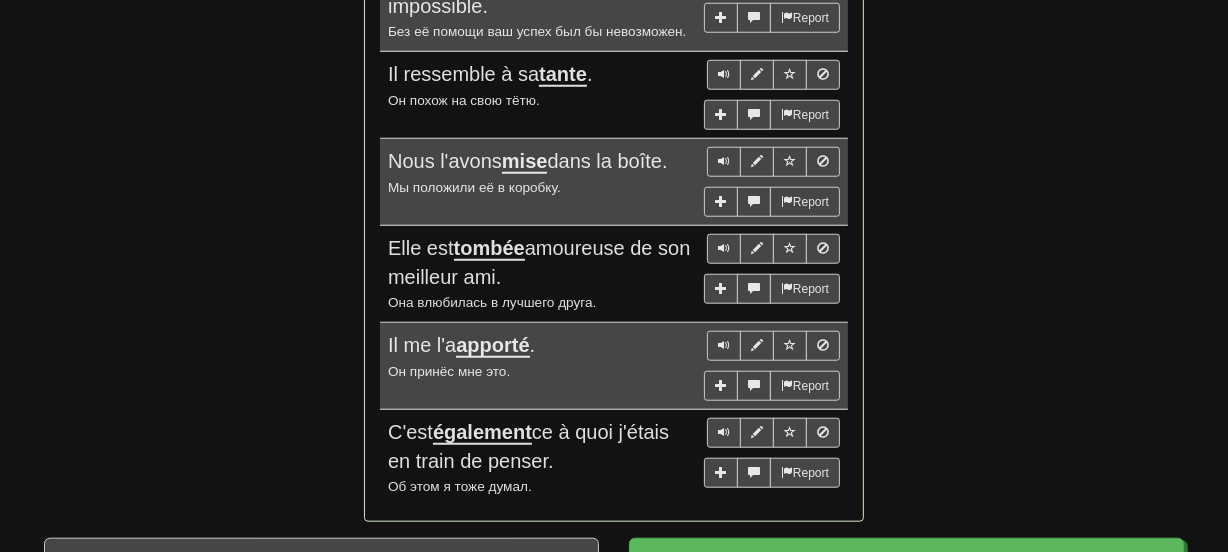 click on "C'est  également  ce à quoi j'étais en train de penser." at bounding box center [528, 446] 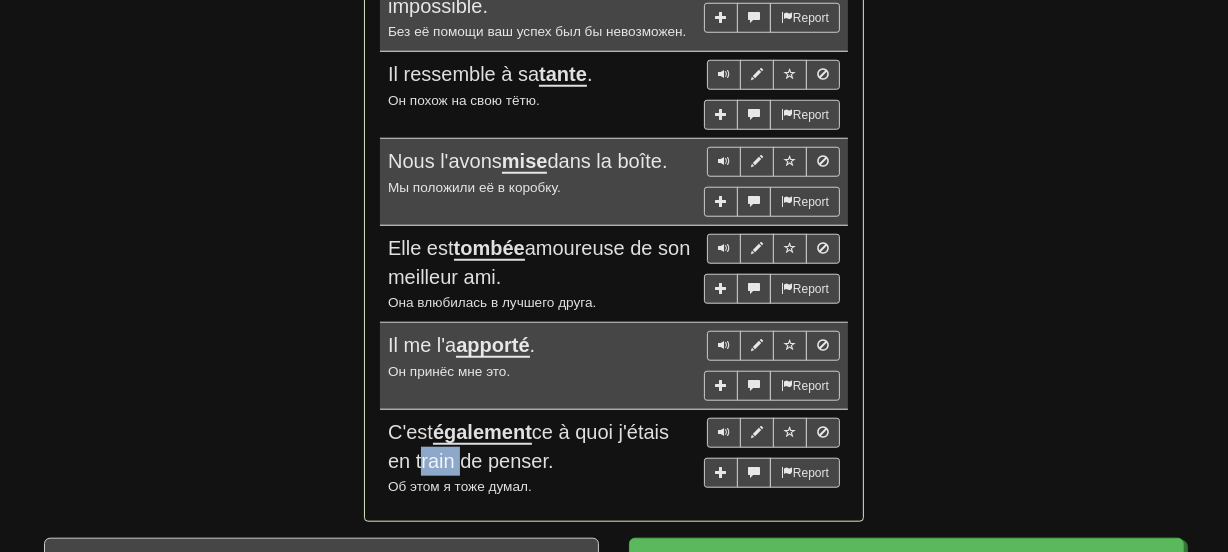 click on "C'est  également  ce à quoi j'étais en train de penser." at bounding box center (528, 446) 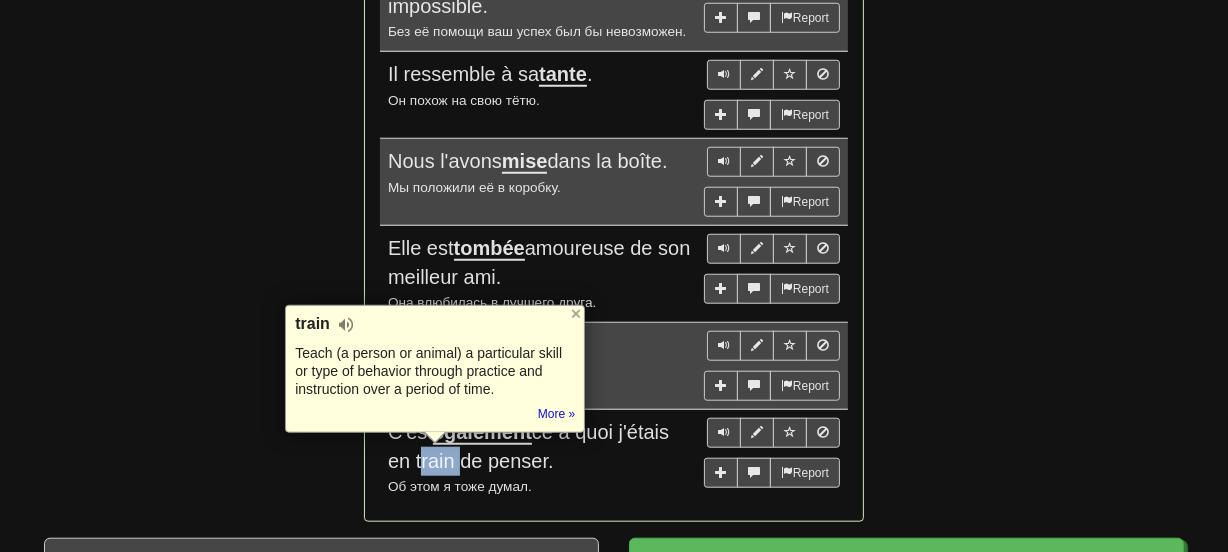 click at bounding box center [200, 1448] 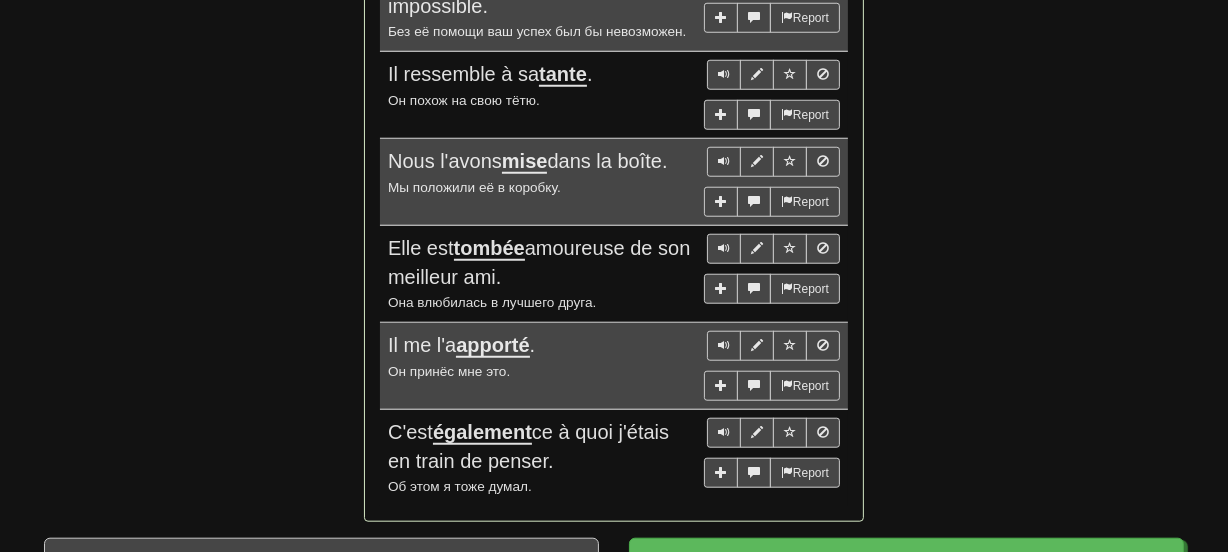 click at bounding box center [200, 1304] 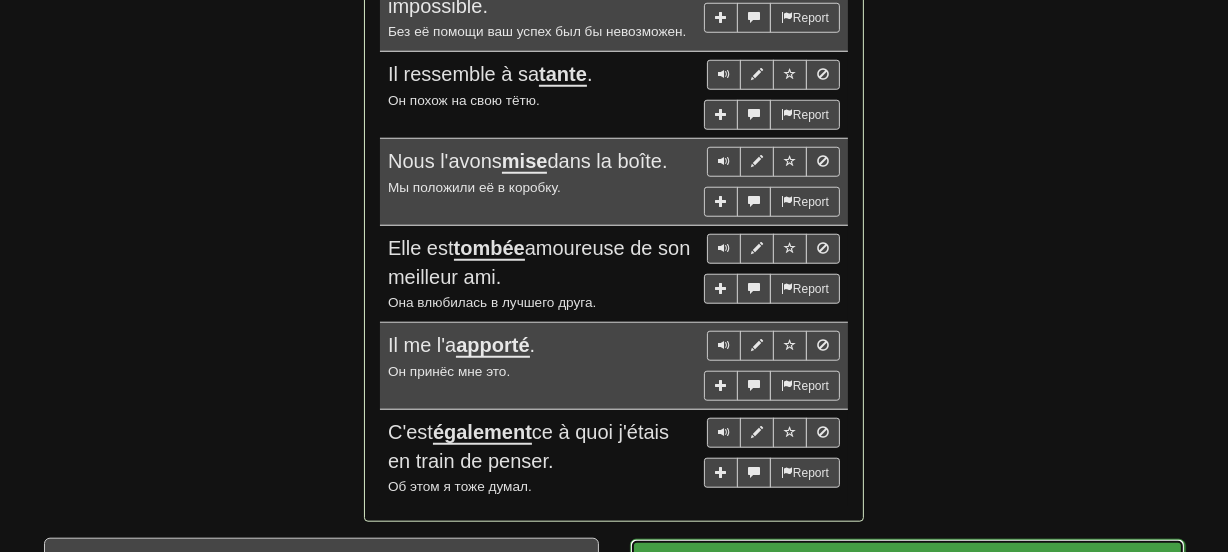 click on "Continue" at bounding box center [907, 562] 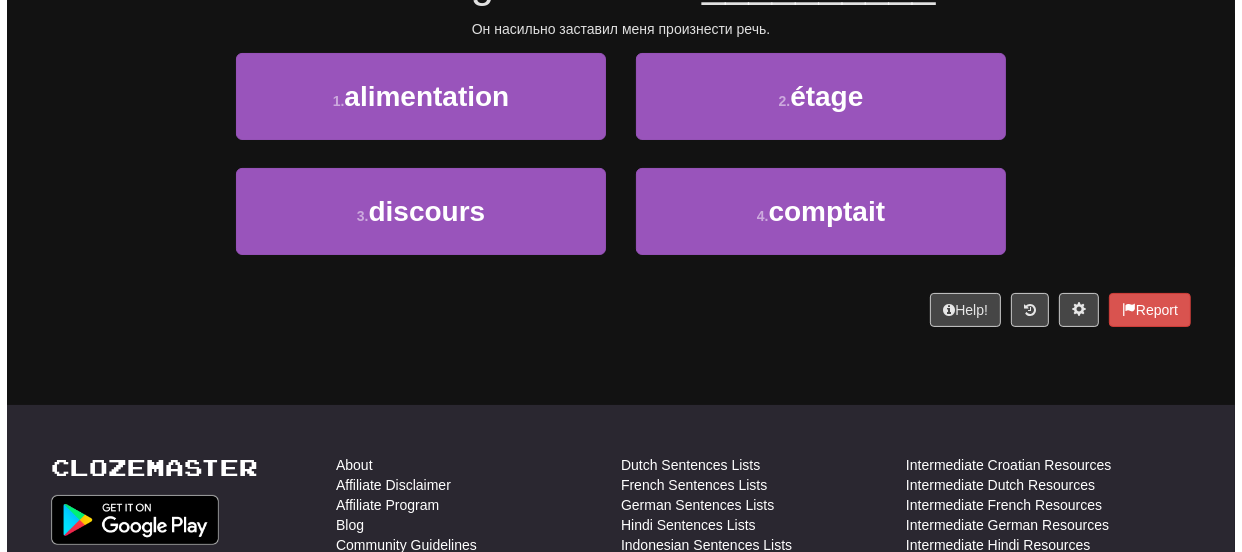 scroll, scrollTop: 0, scrollLeft: 0, axis: both 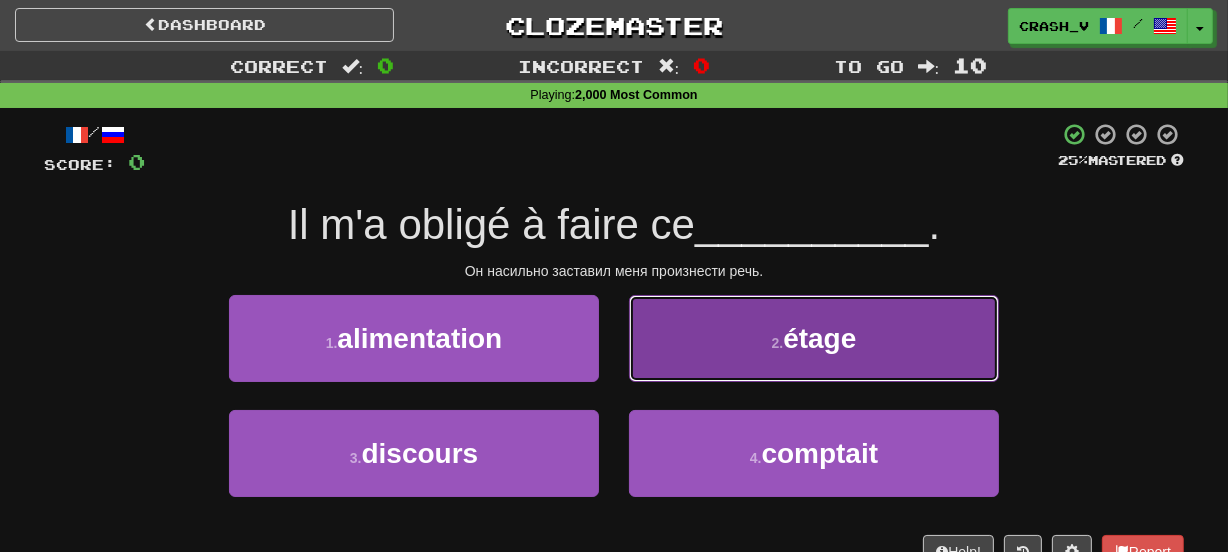 click on "2 .  étage" at bounding box center (814, 338) 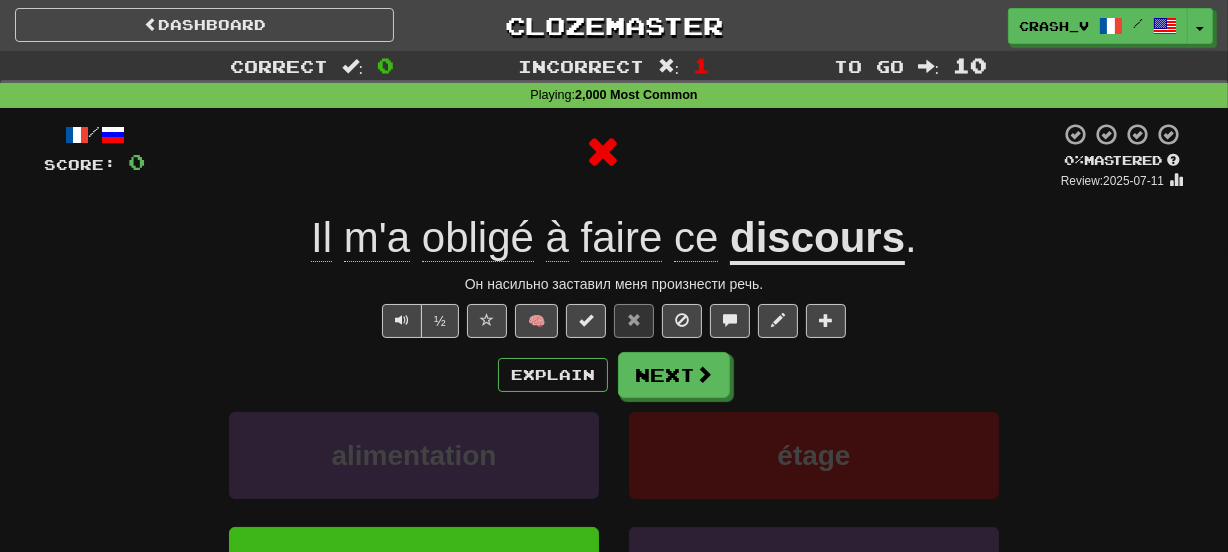click on "discours" at bounding box center [817, 239] 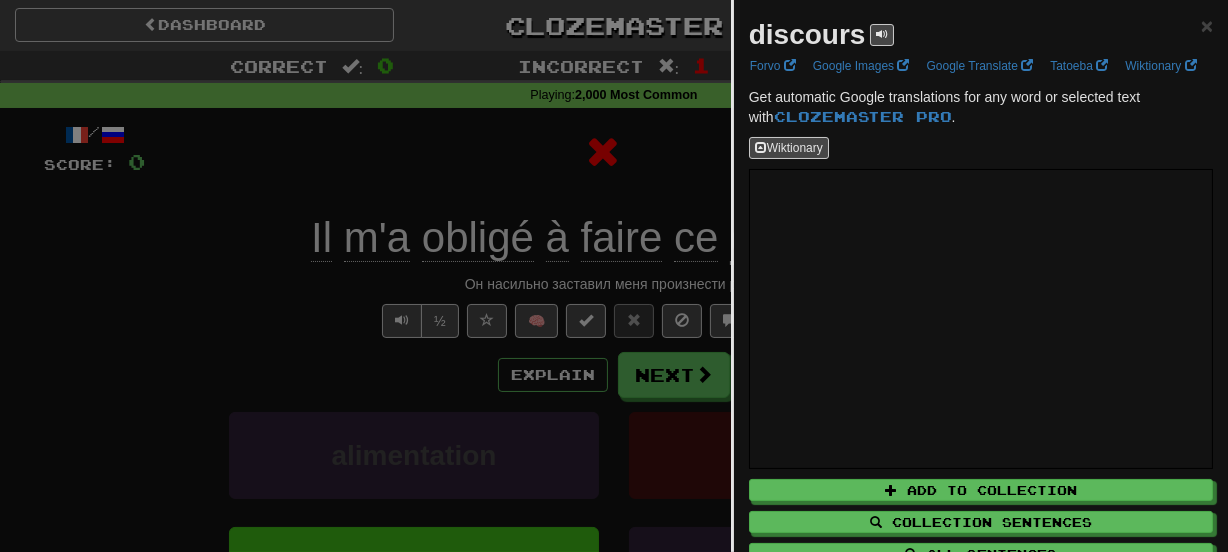 click on "discours" at bounding box center (807, 34) 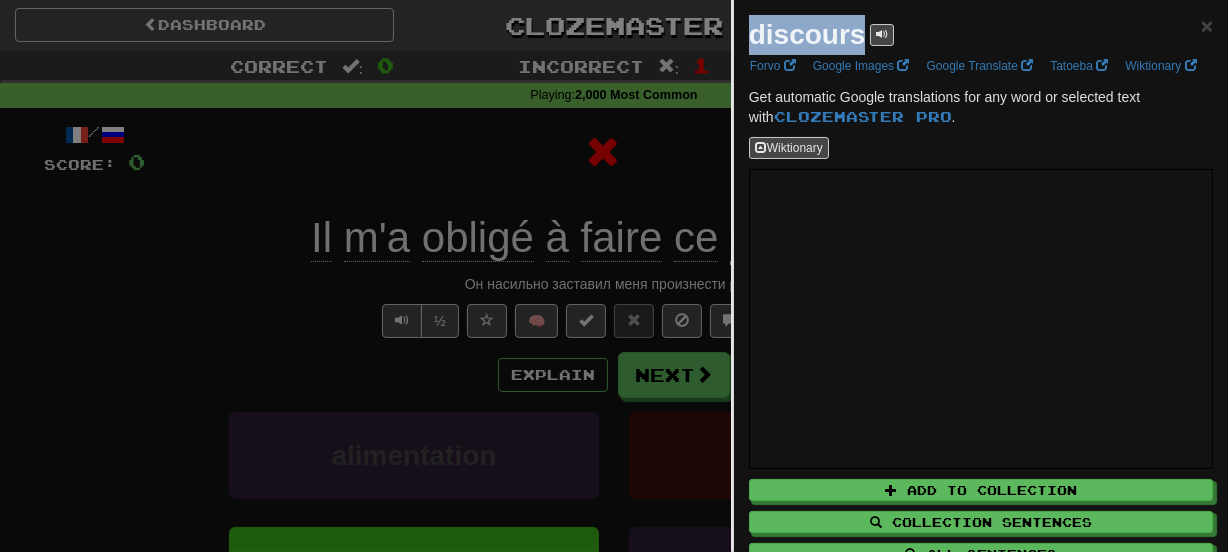 click on "discours" at bounding box center [807, 34] 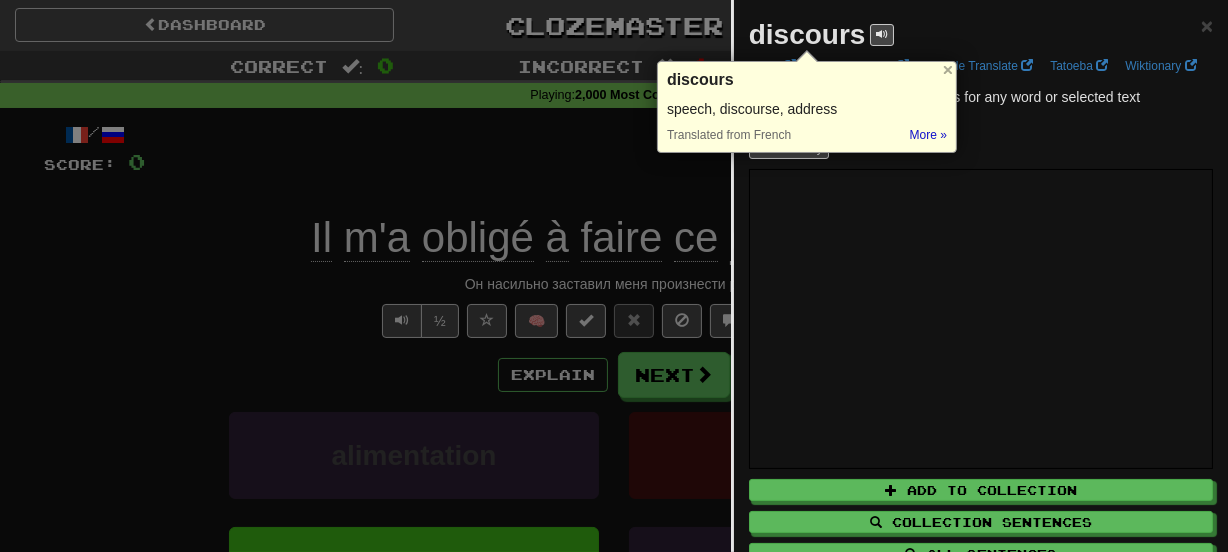 click at bounding box center (614, 276) 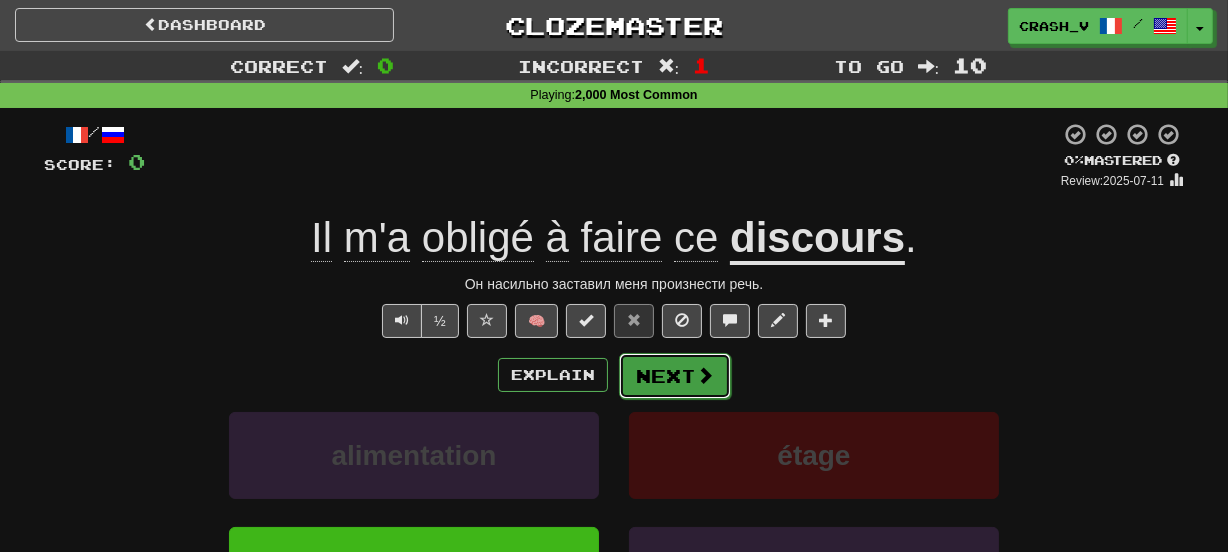 click on "Next" at bounding box center [675, 376] 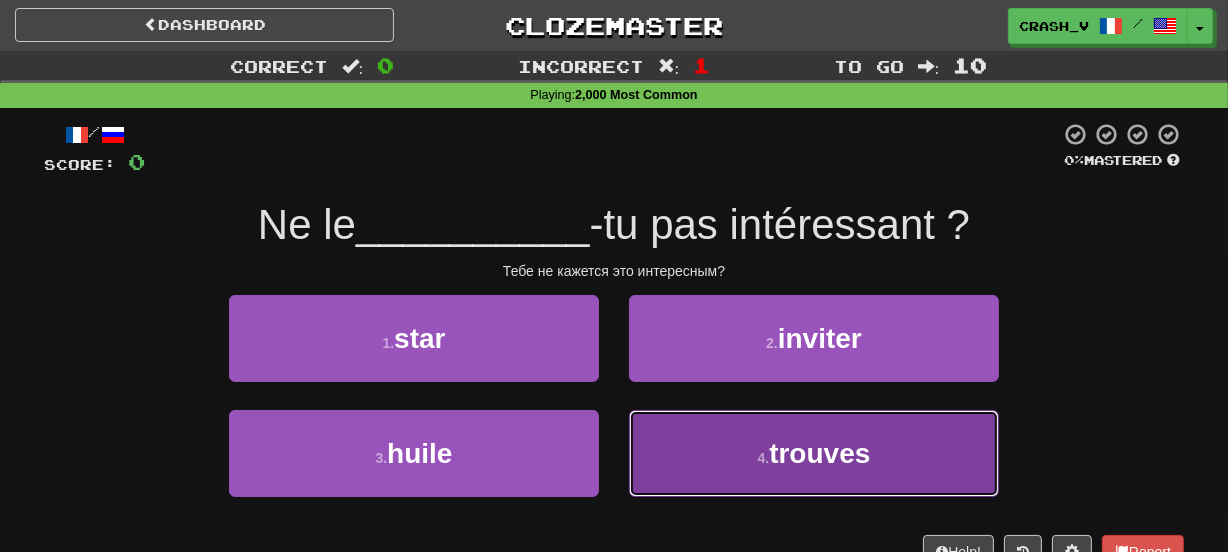 click on "4 .  trouves" at bounding box center [814, 453] 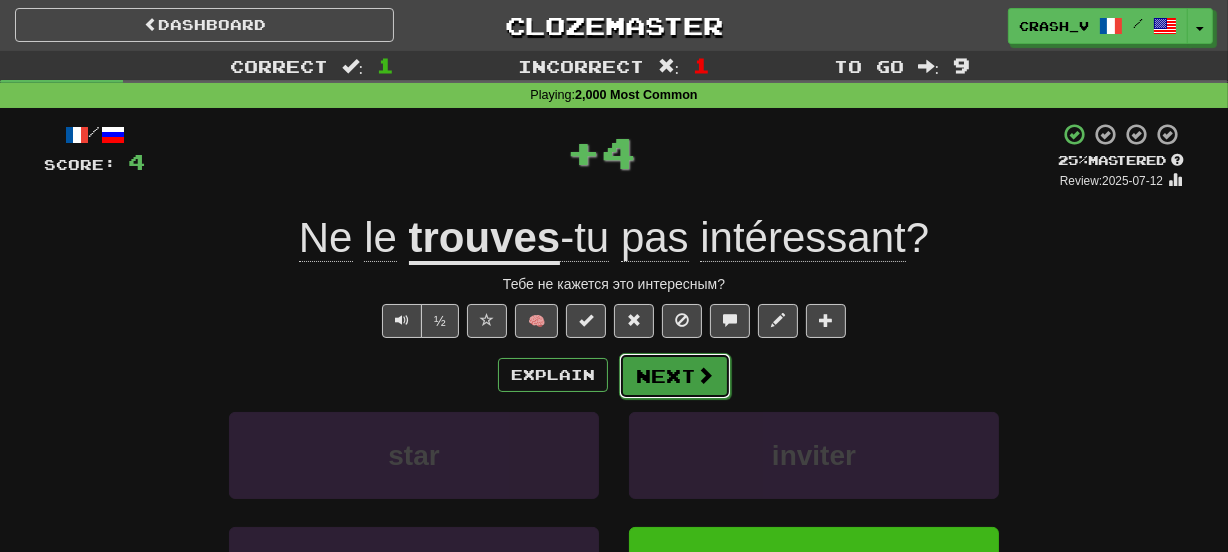 click on "Next" at bounding box center [675, 376] 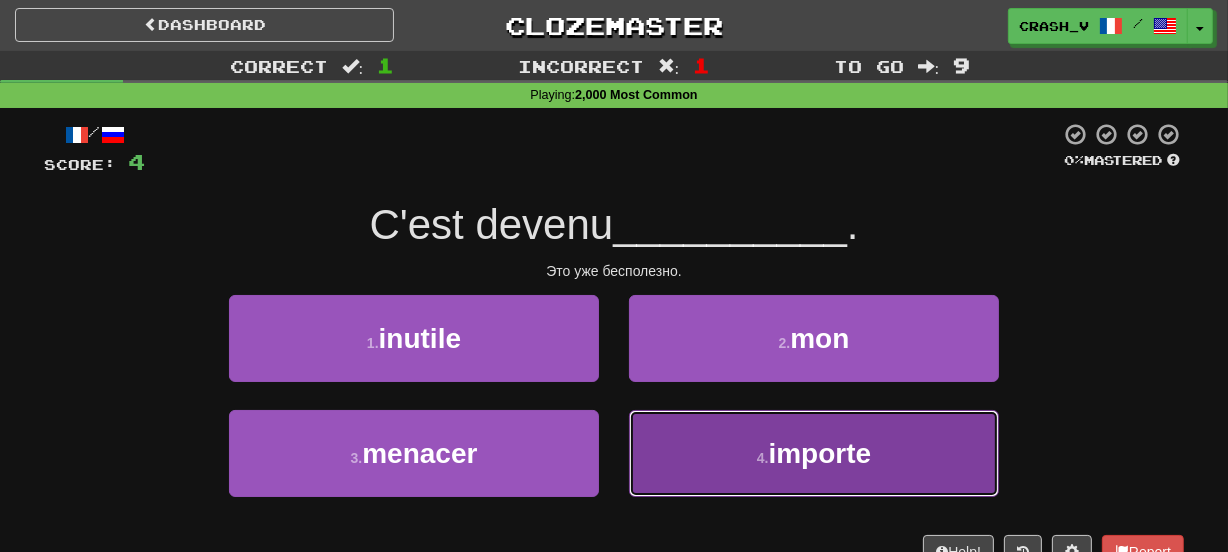 click on "4 .  importe" at bounding box center (814, 453) 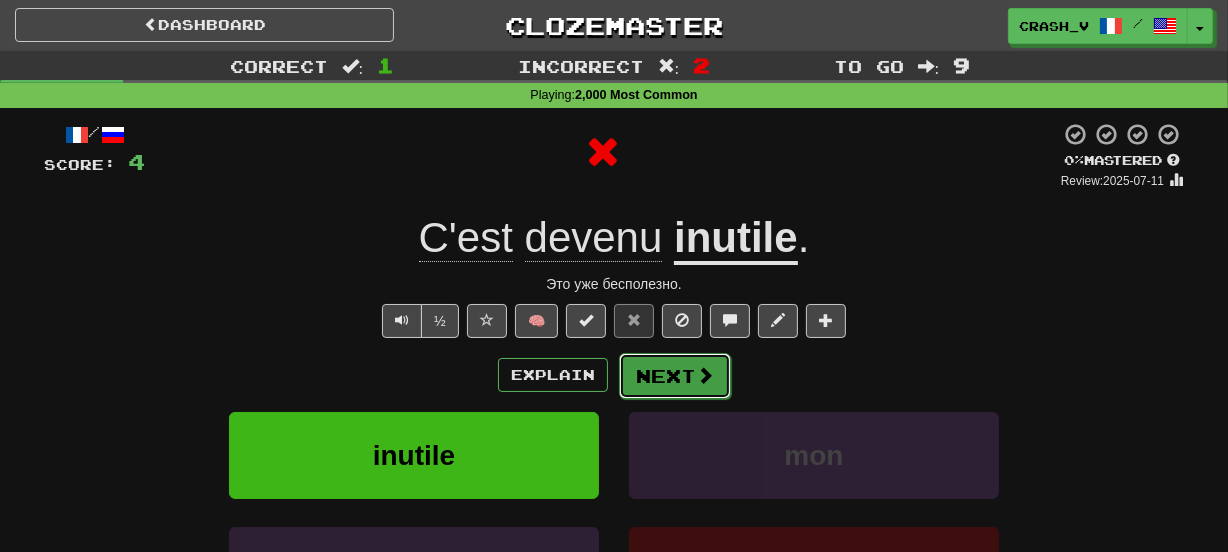 click on "Next" at bounding box center [675, 376] 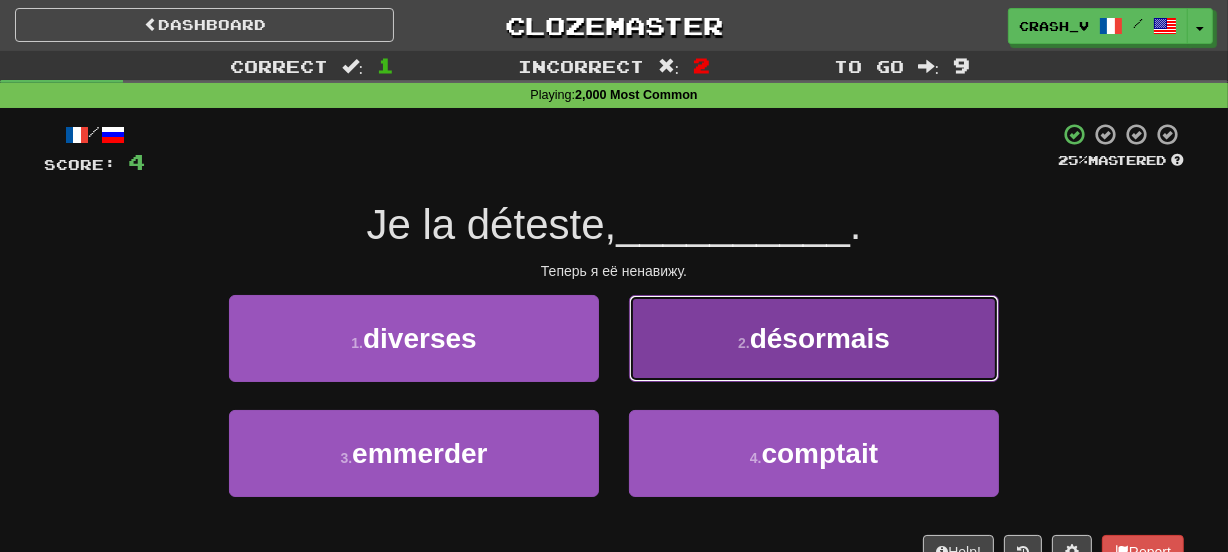 click on "2 .  désormais" at bounding box center [814, 338] 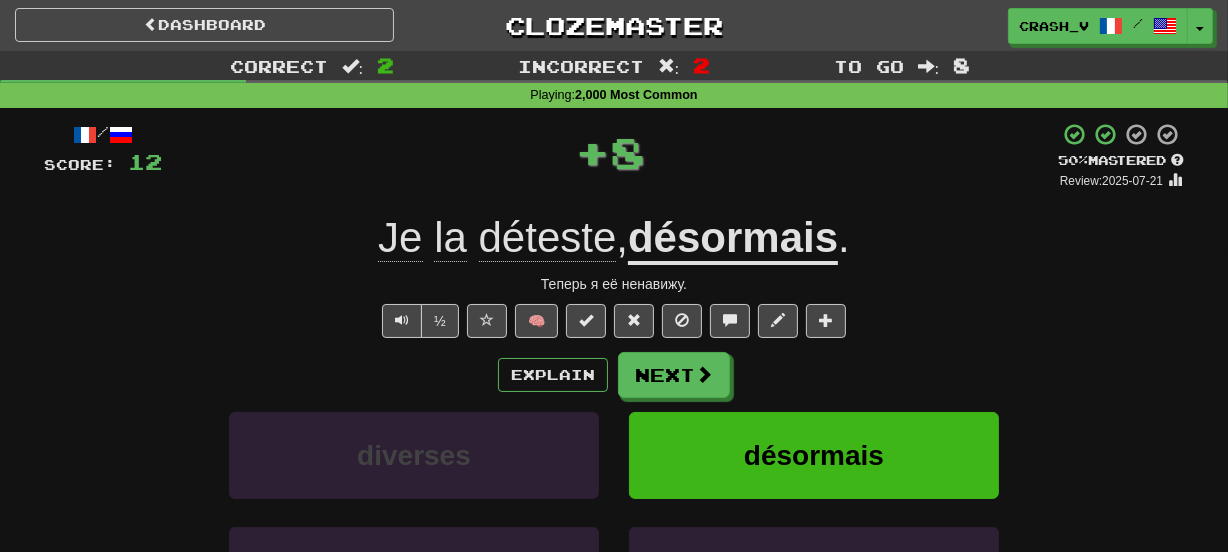 click on "désormais" at bounding box center [733, 239] 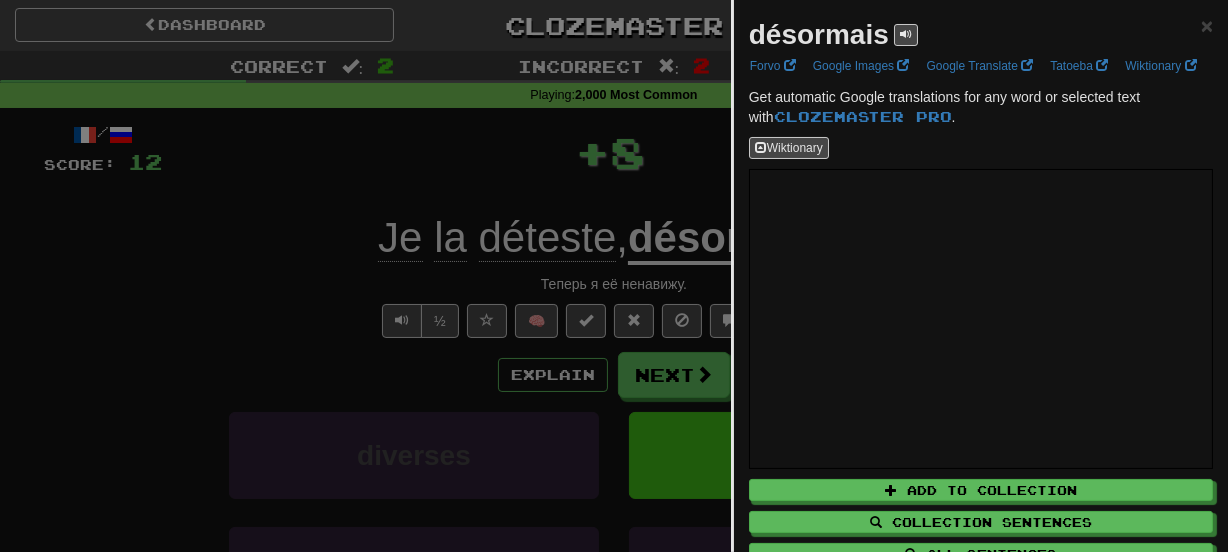 click on "désormais" at bounding box center (819, 34) 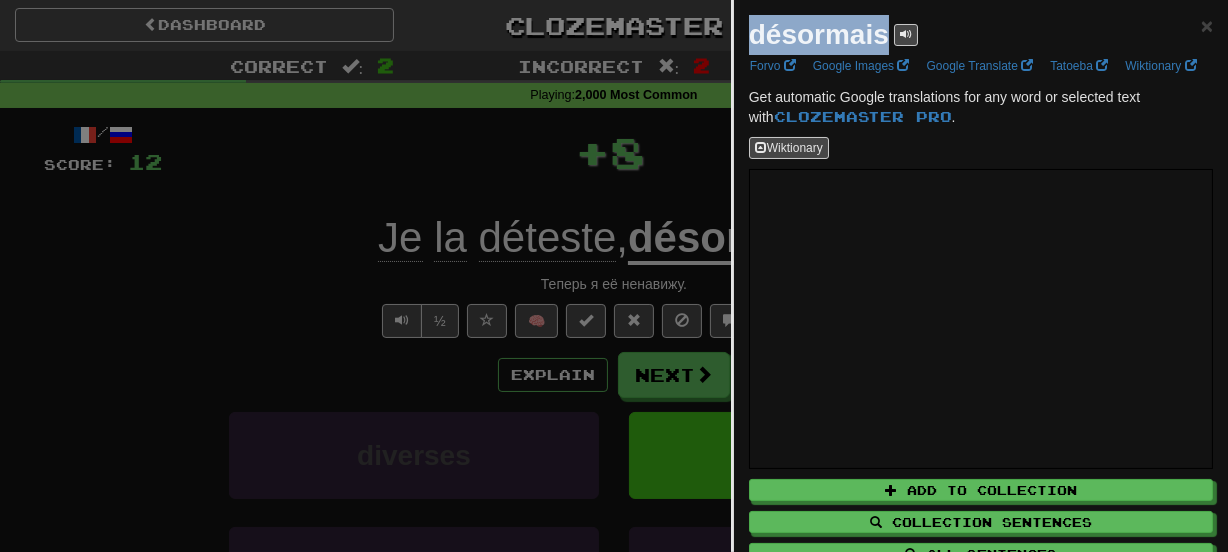 click on "désormais" at bounding box center (819, 34) 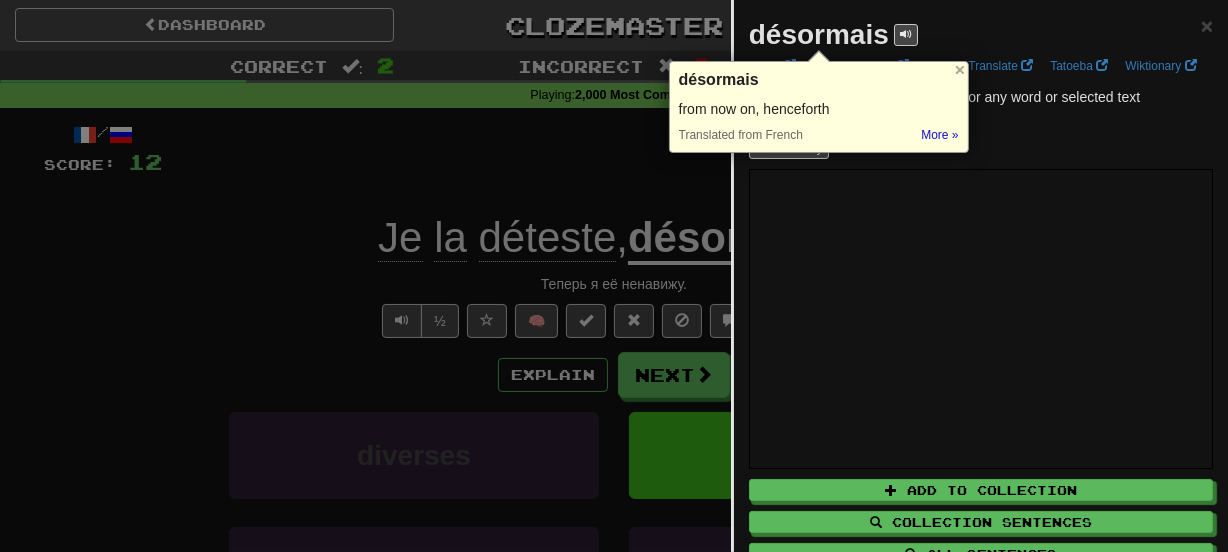 click at bounding box center [614, 276] 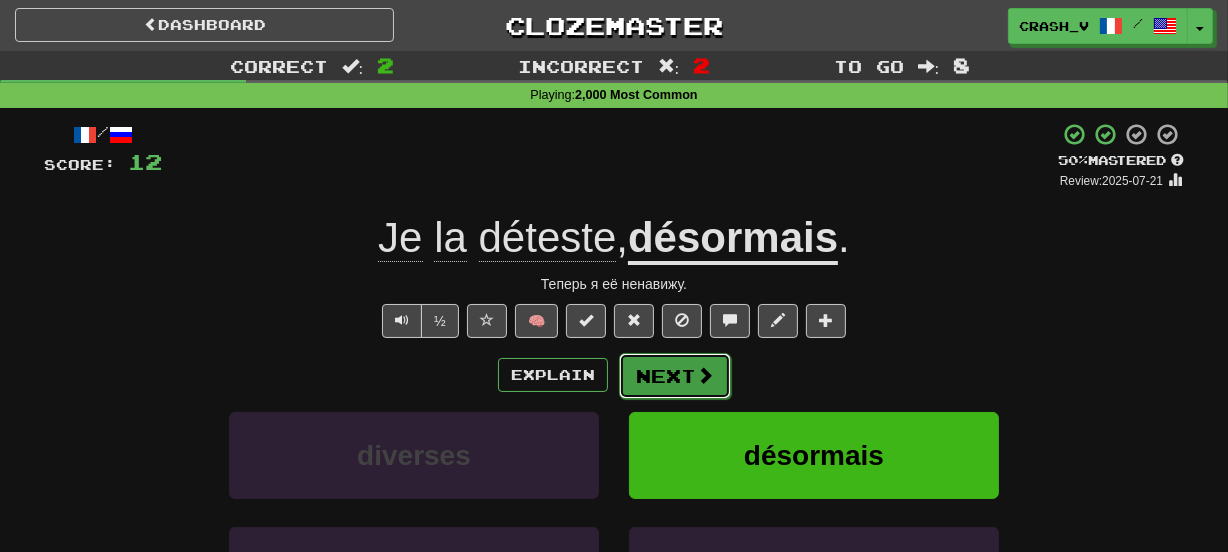 click on "Next" at bounding box center [675, 376] 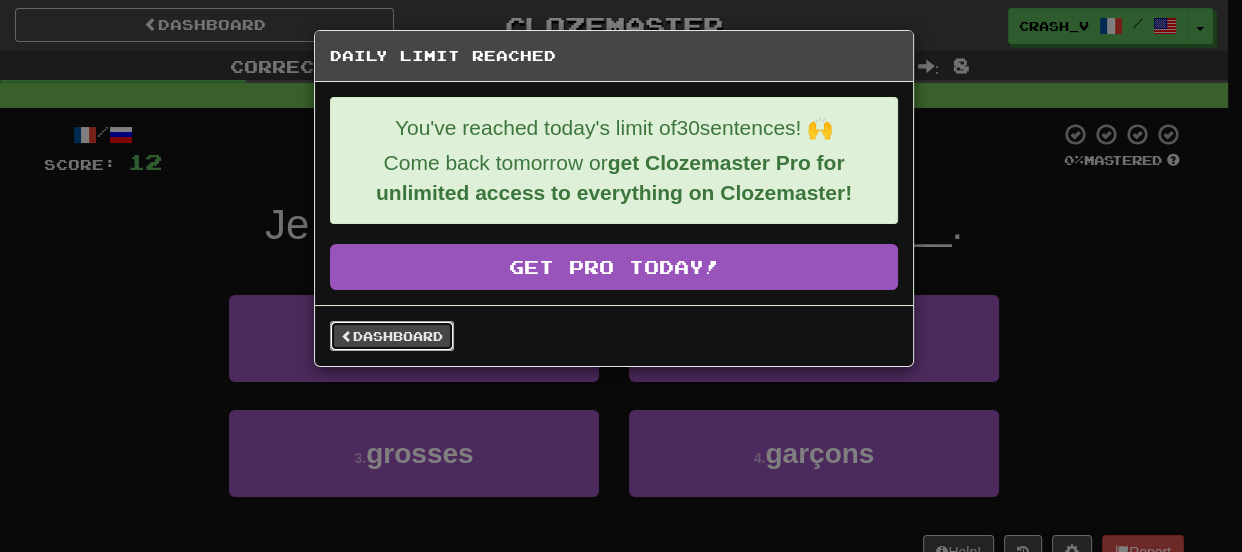 click on "Dashboard" at bounding box center [392, 336] 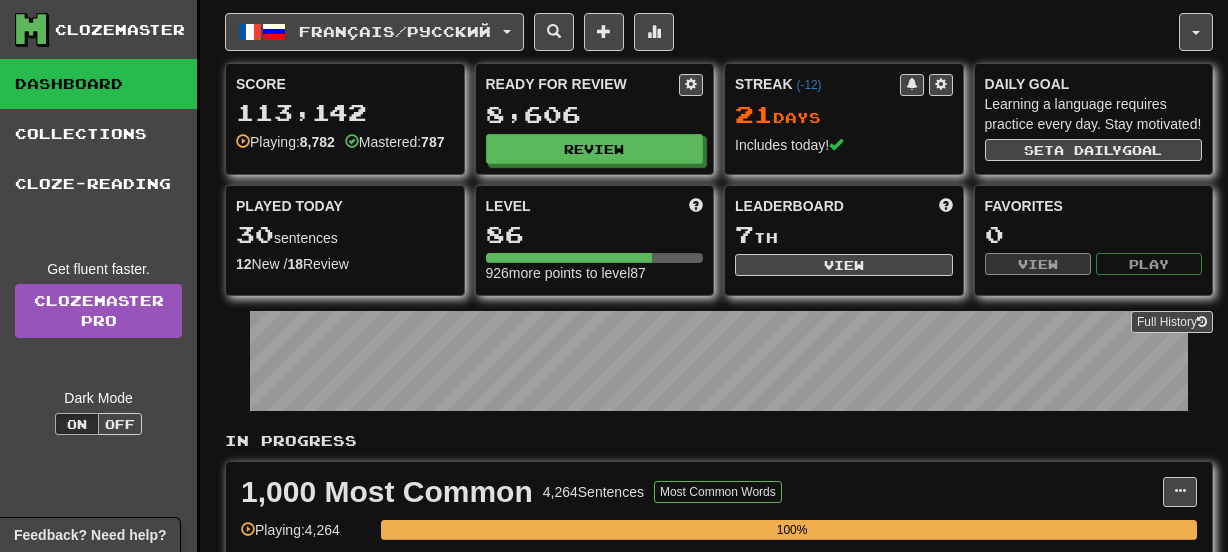scroll, scrollTop: 0, scrollLeft: 0, axis: both 